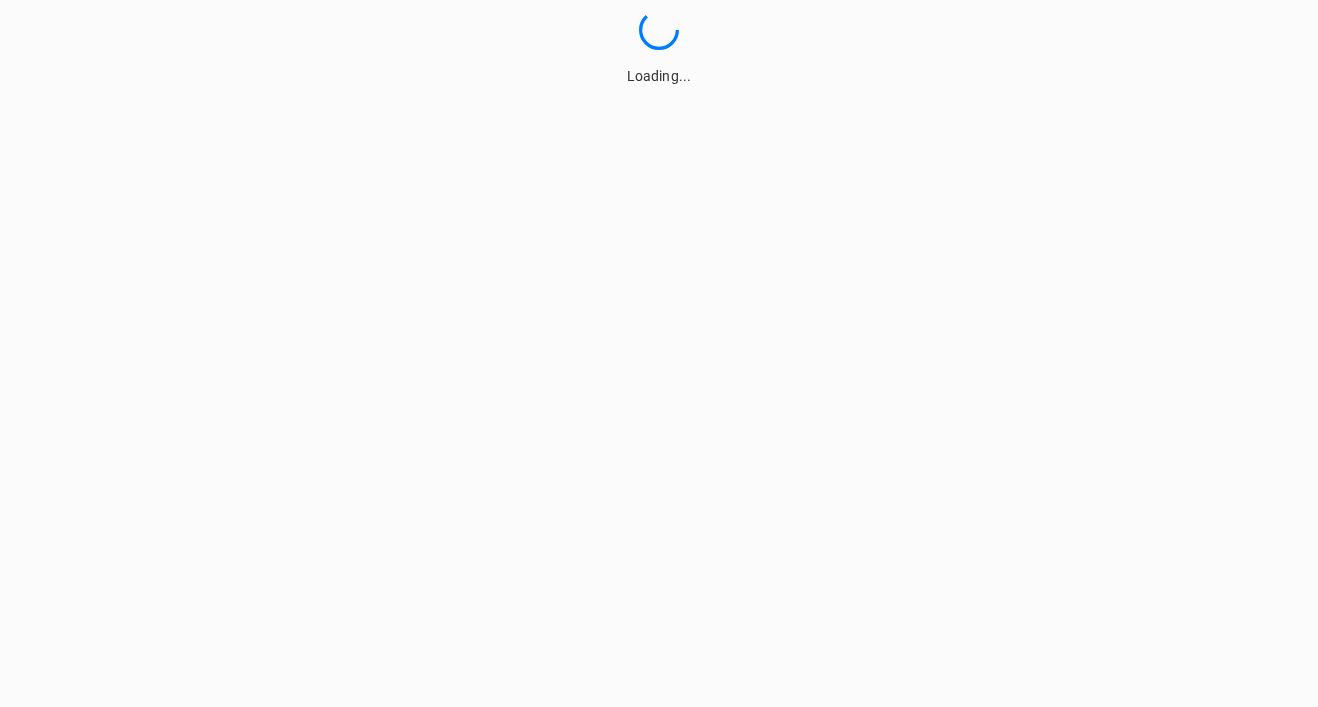 scroll, scrollTop: 0, scrollLeft: 0, axis: both 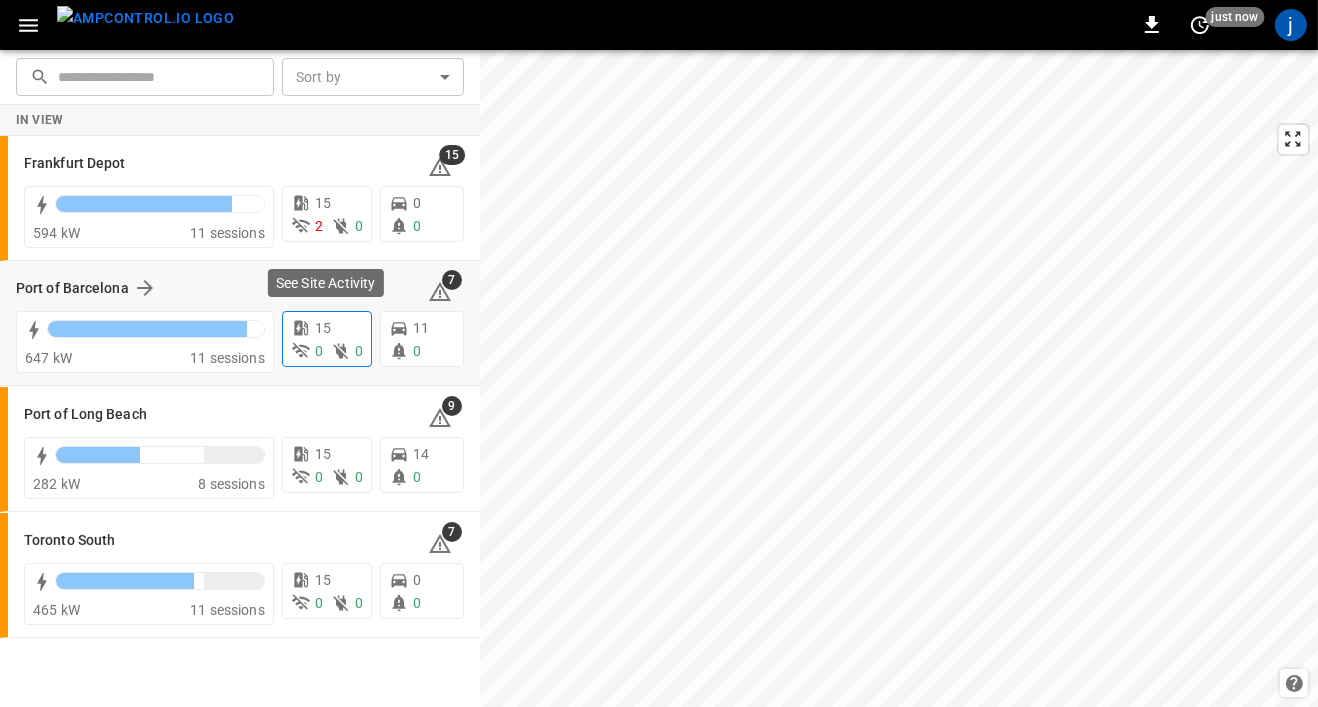 click on "15" at bounding box center [323, 328] 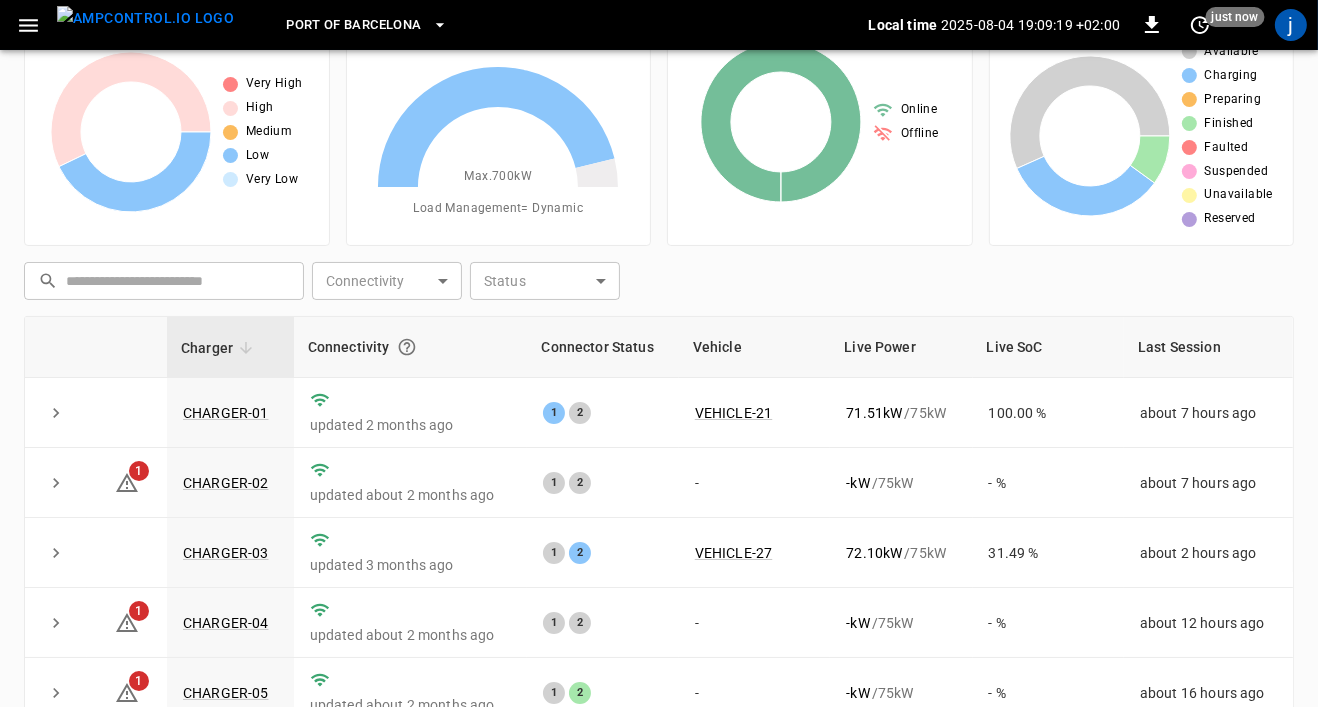 scroll, scrollTop: 85, scrollLeft: 0, axis: vertical 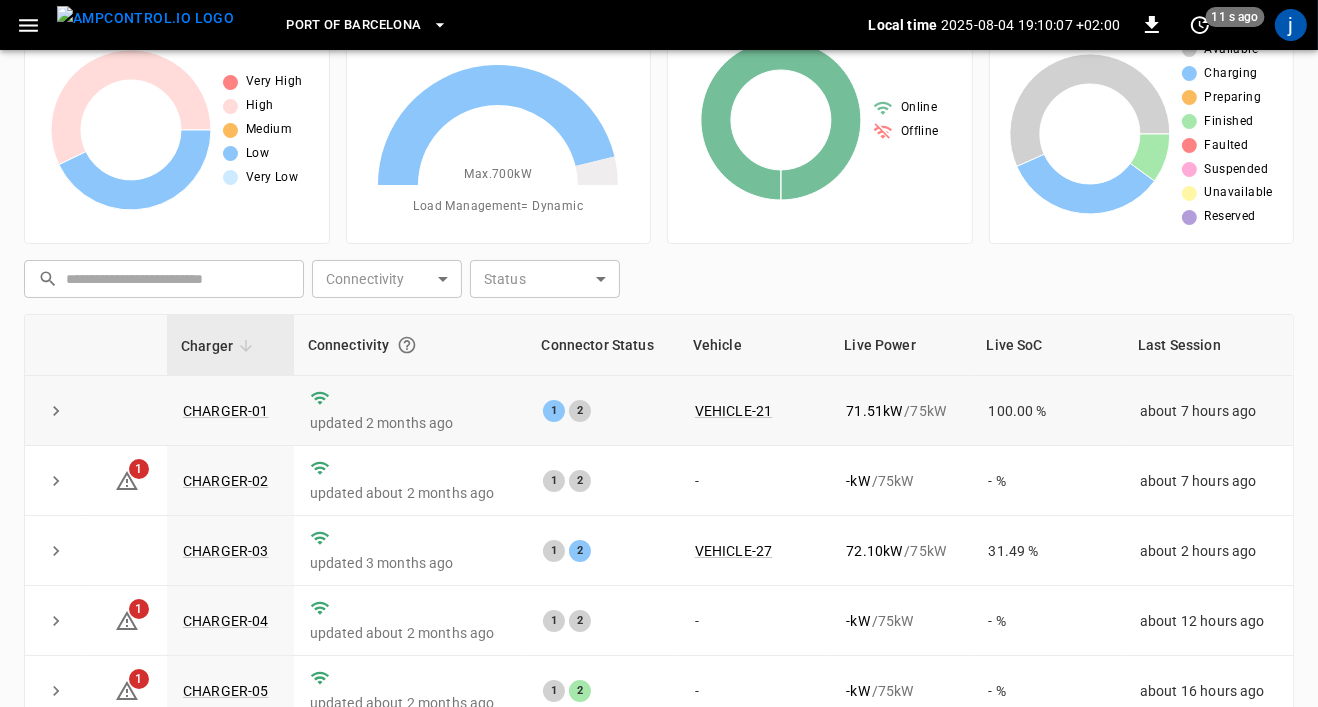 click 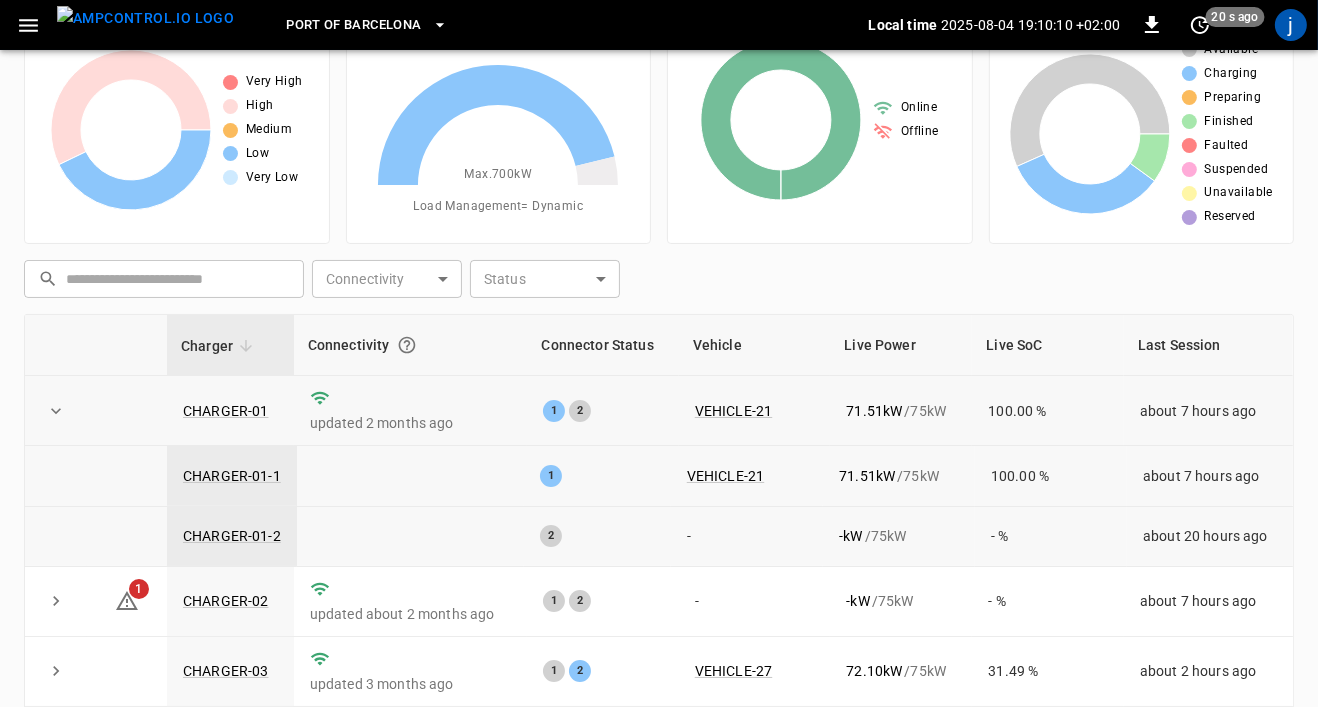 click 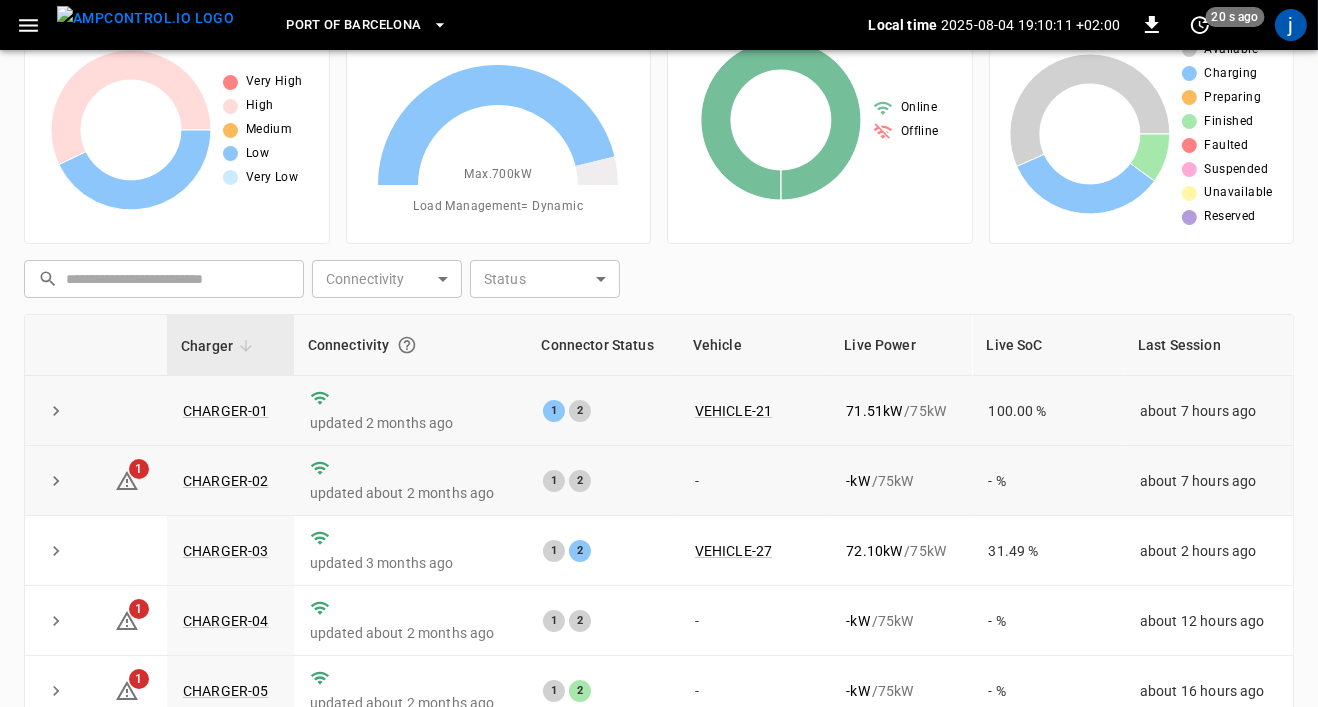 click 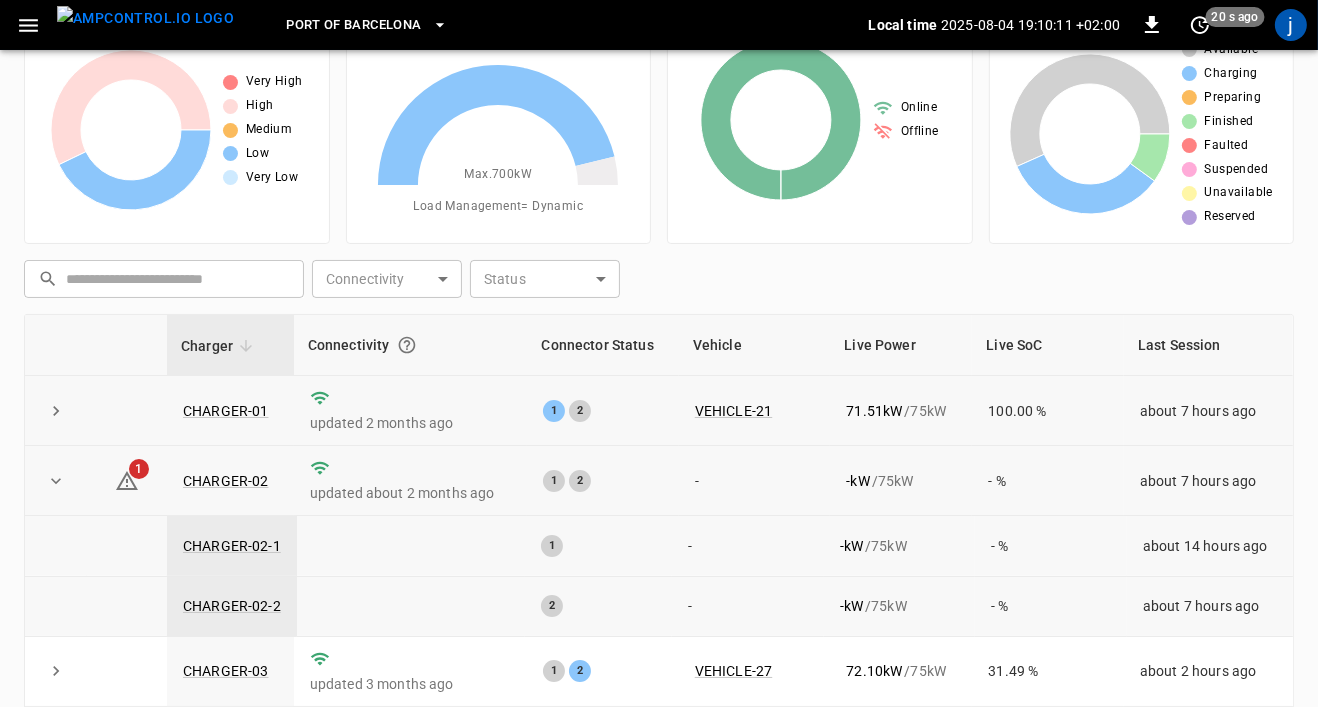 click 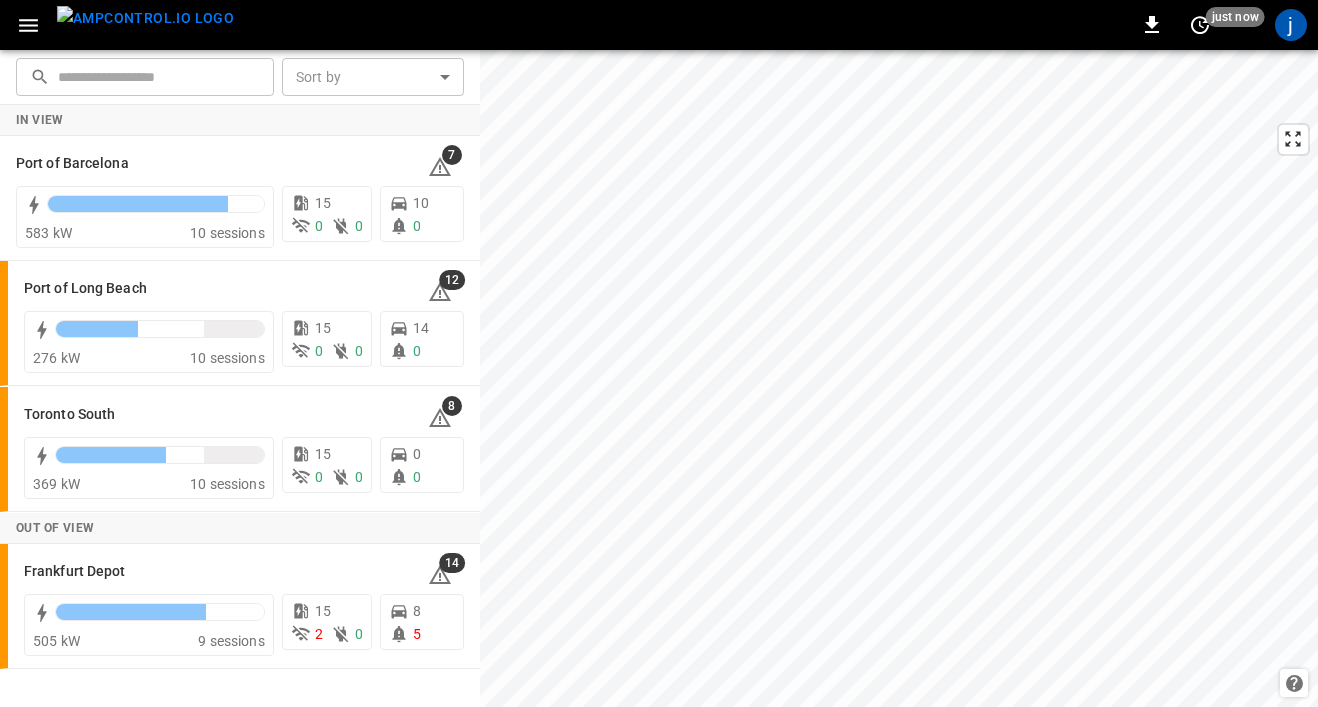 scroll, scrollTop: 0, scrollLeft: 0, axis: both 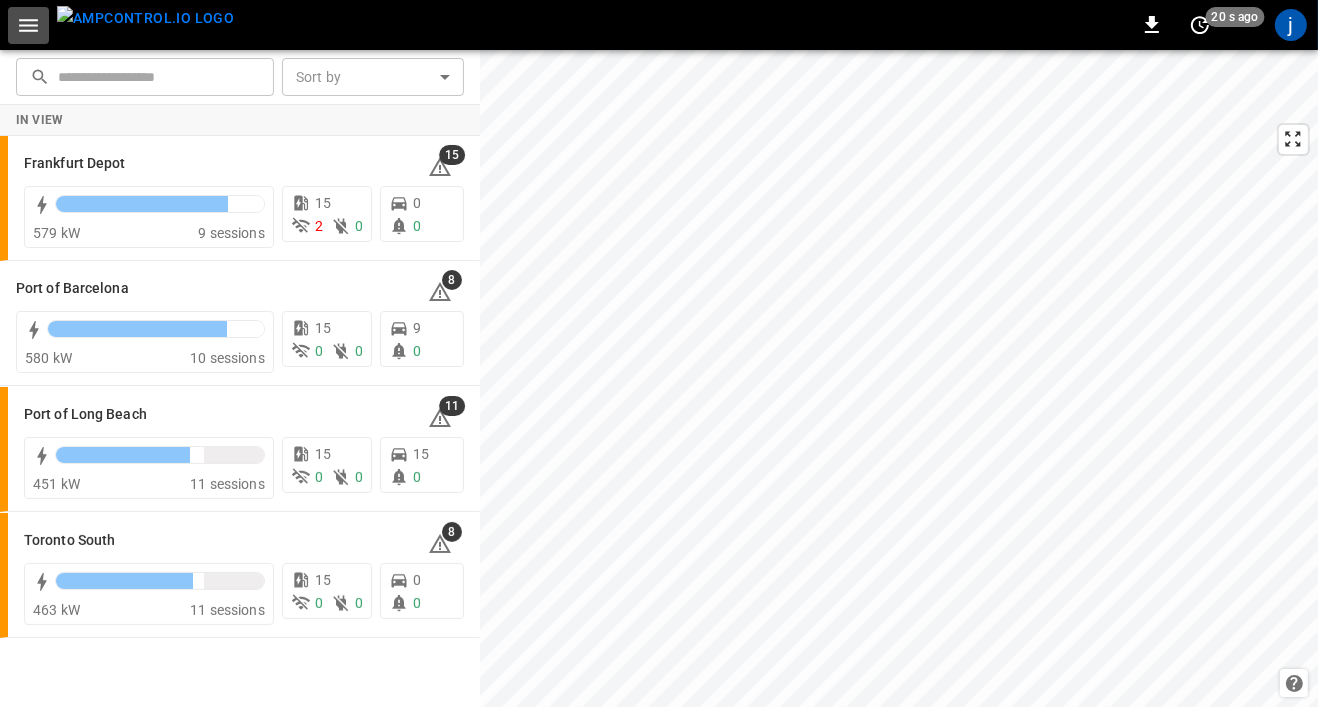 click at bounding box center (28, 25) 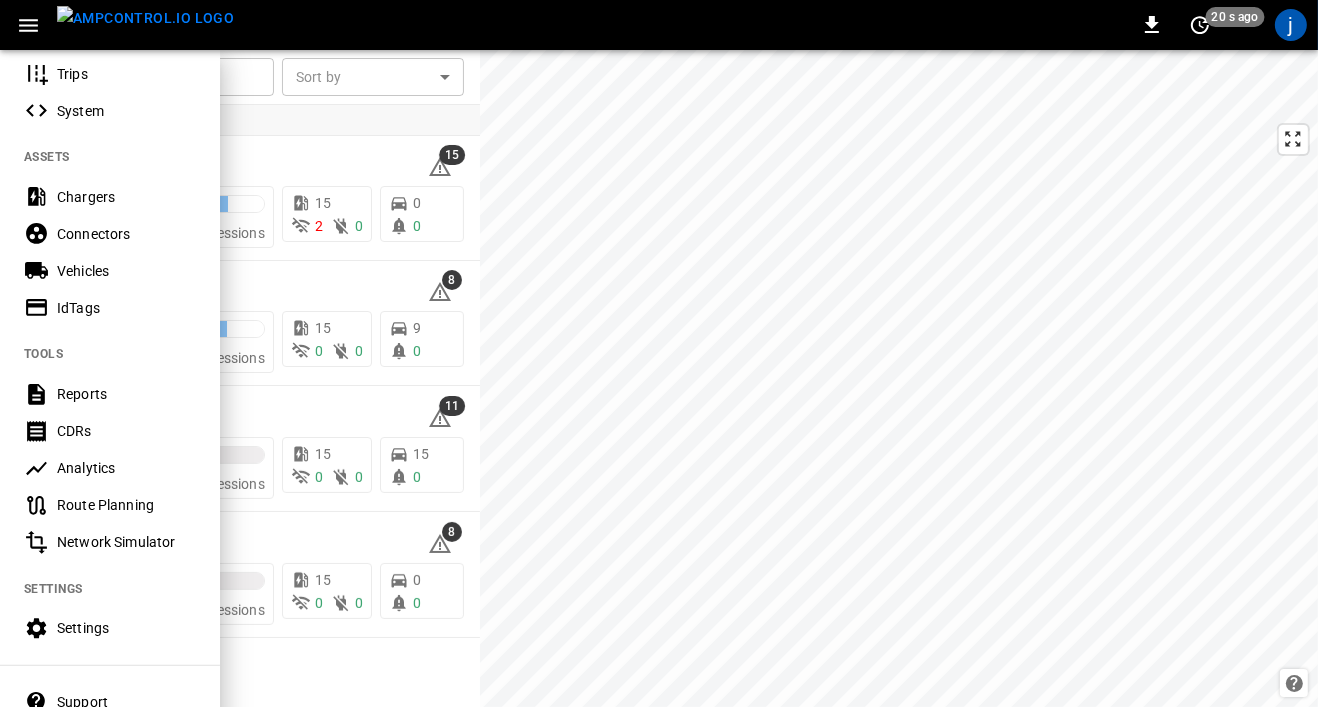 scroll, scrollTop: 369, scrollLeft: 0, axis: vertical 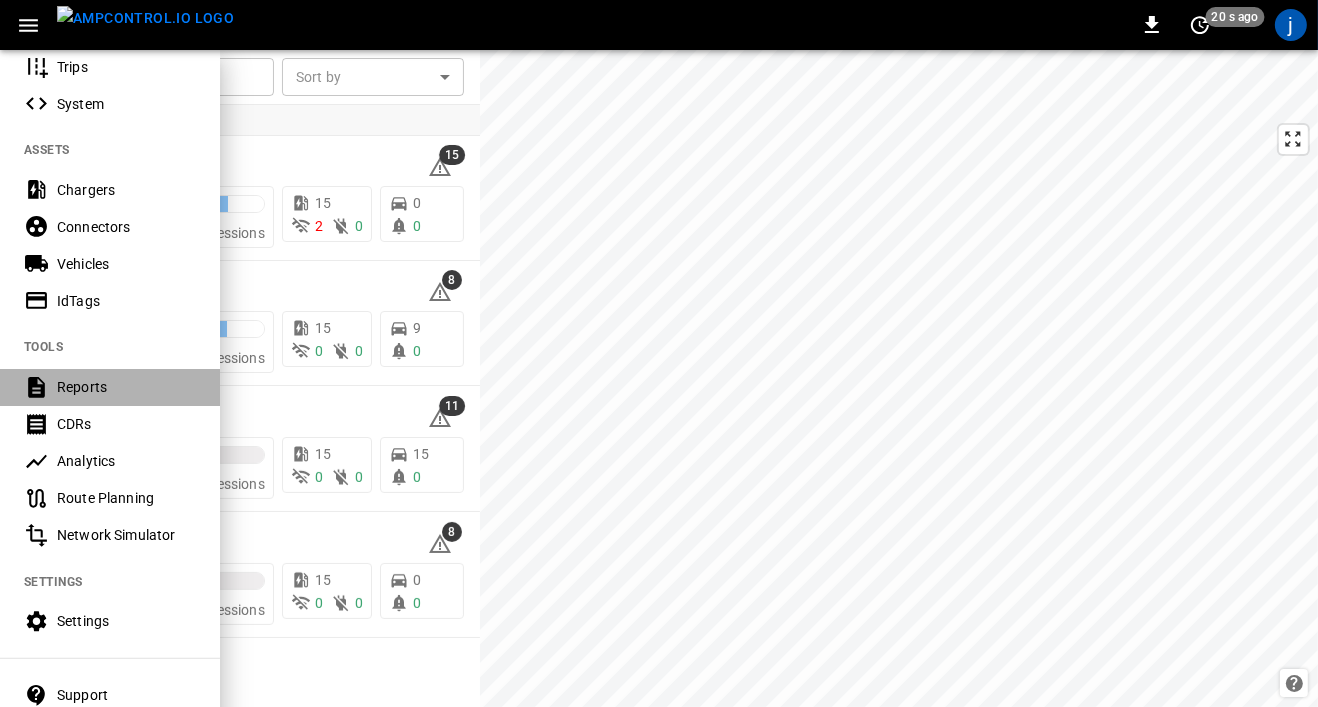 click on "Reports" at bounding box center (126, 387) 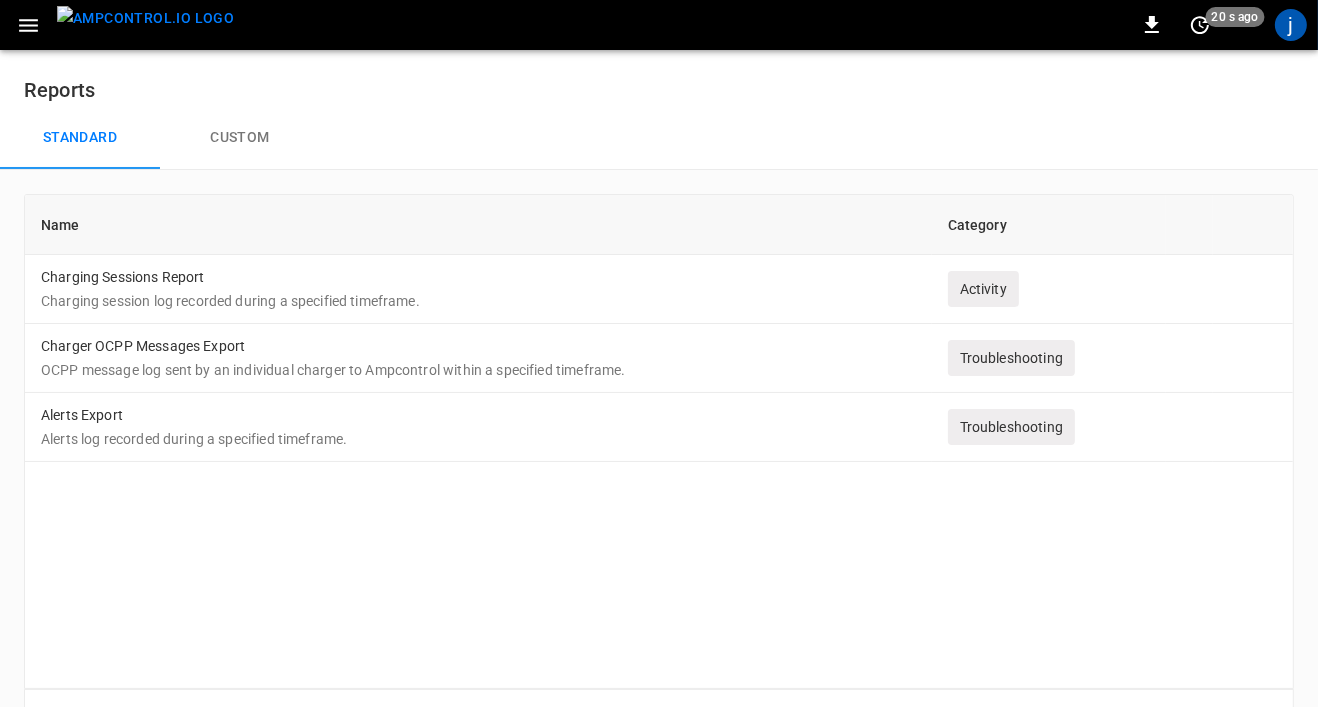 click on "Custom" at bounding box center (240, 138) 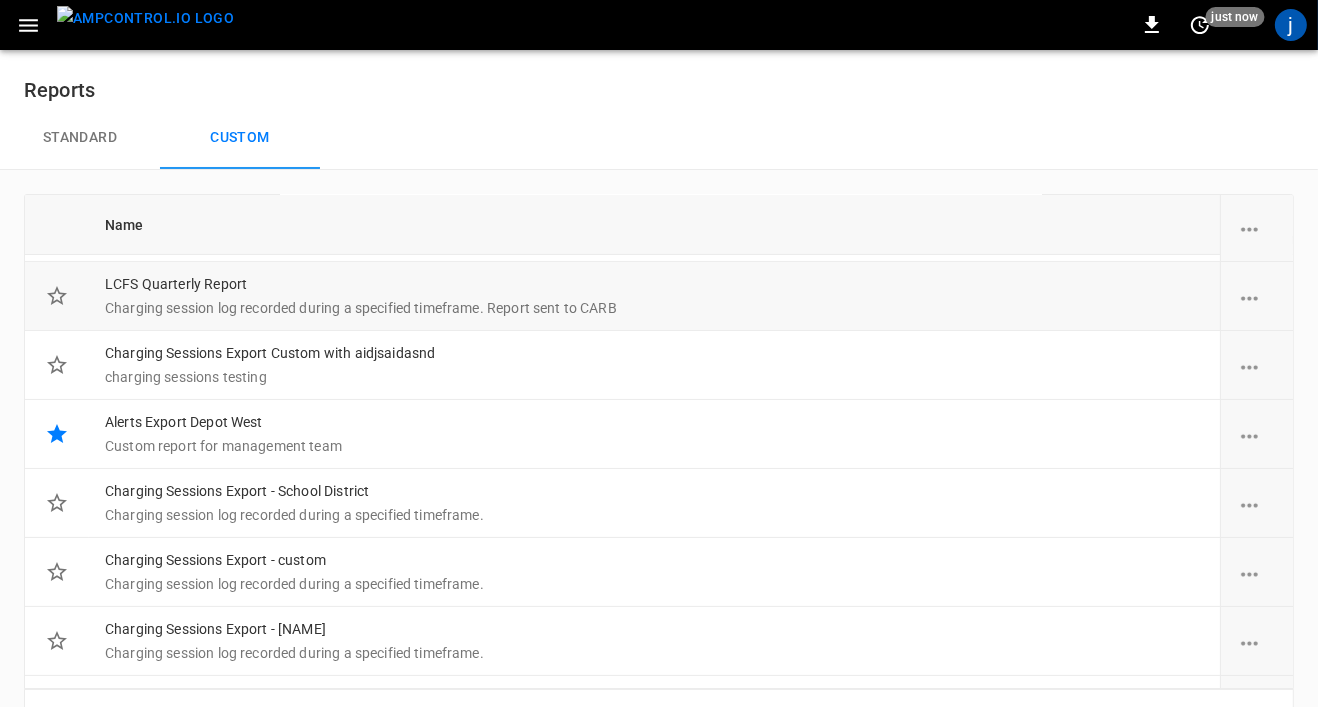 scroll, scrollTop: 462, scrollLeft: 0, axis: vertical 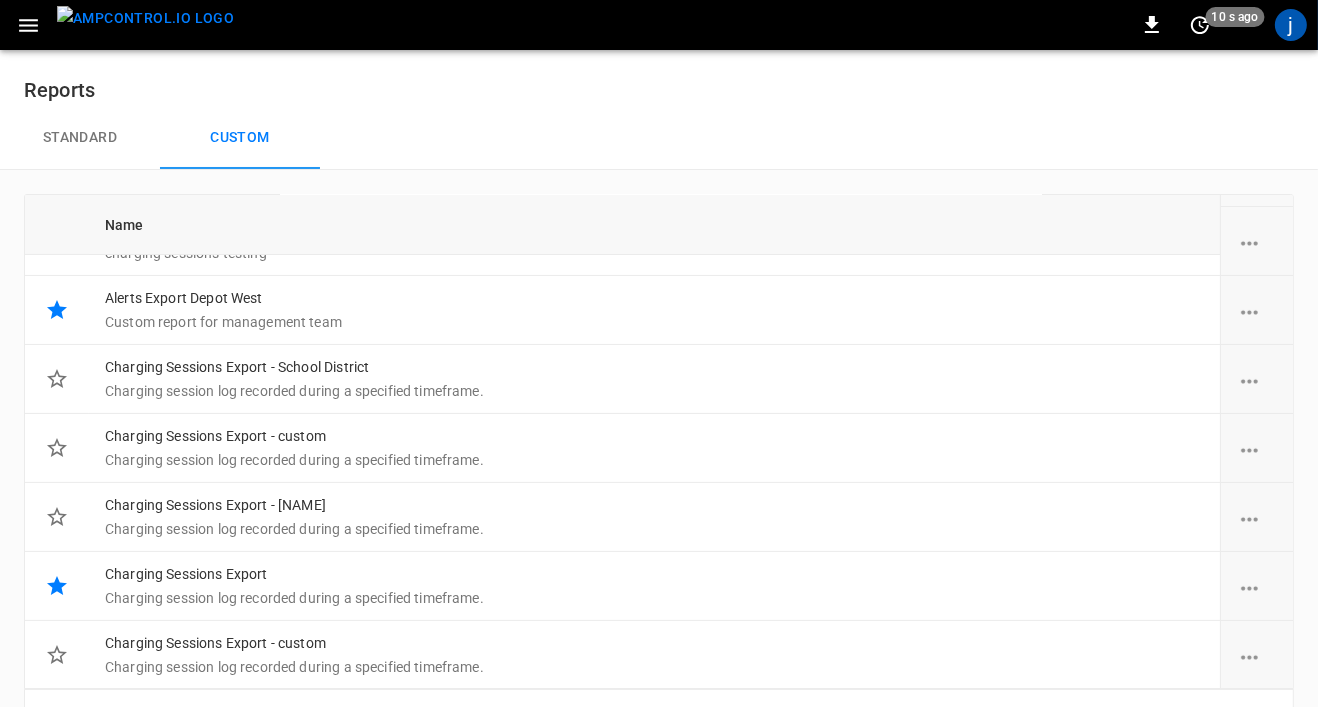 click 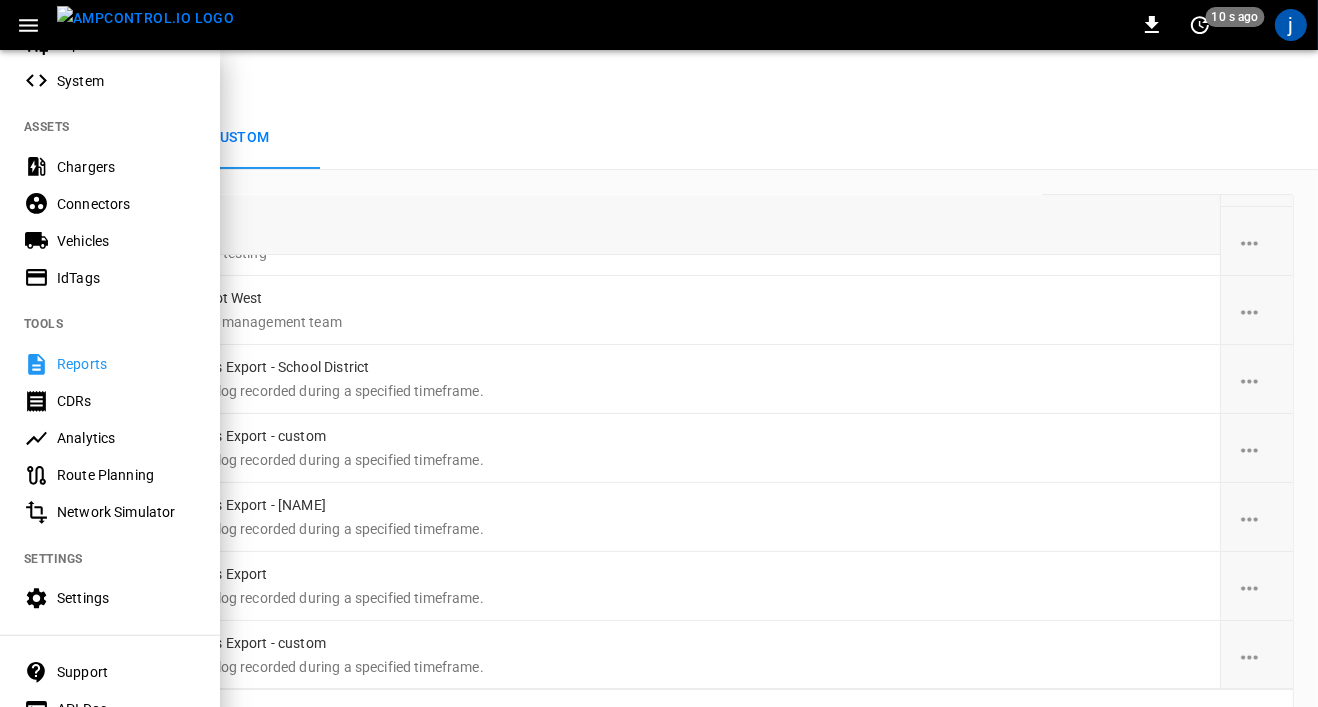scroll, scrollTop: 455, scrollLeft: 0, axis: vertical 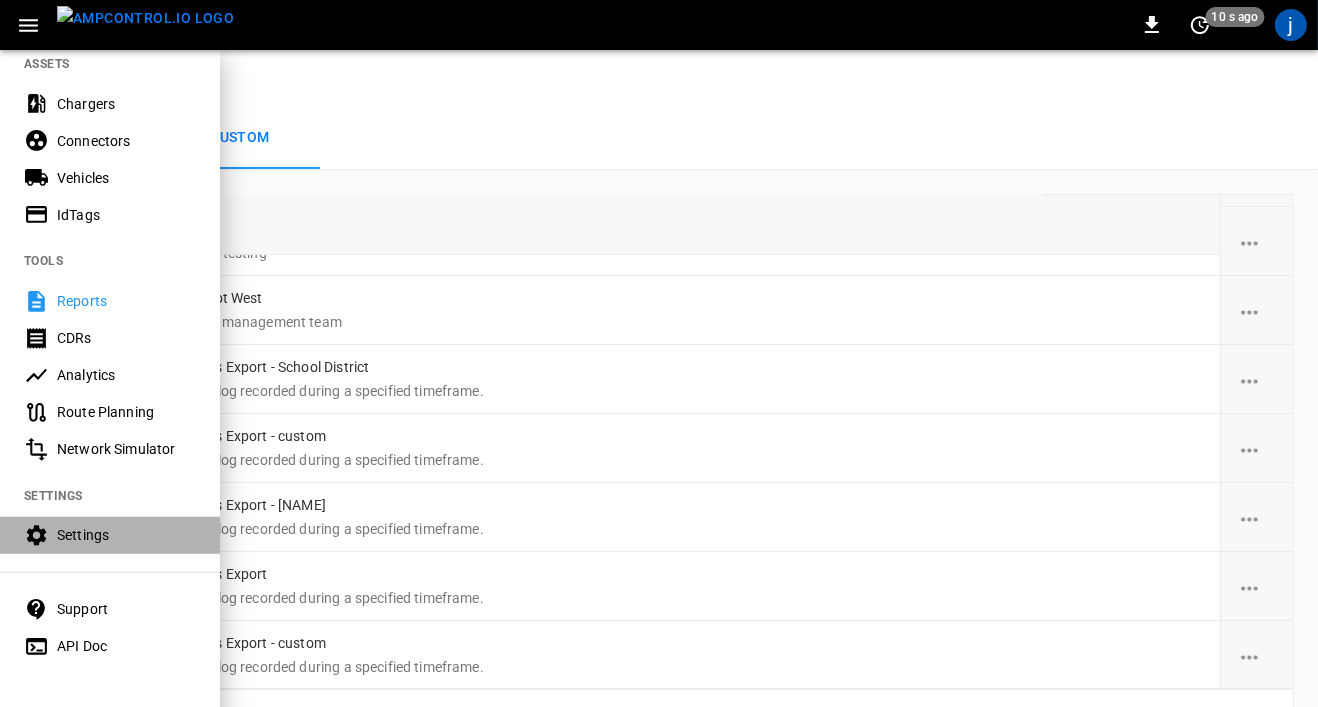 click on "Settings" at bounding box center (126, 535) 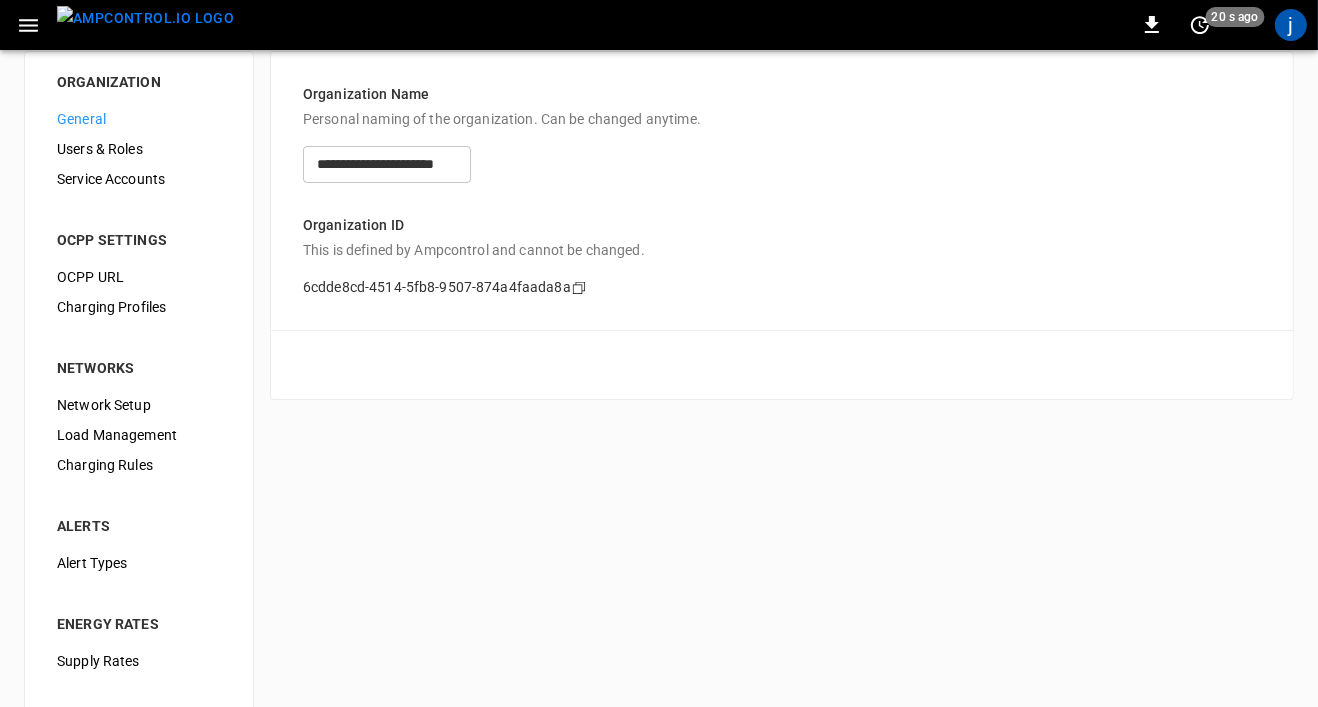 scroll, scrollTop: 0, scrollLeft: 0, axis: both 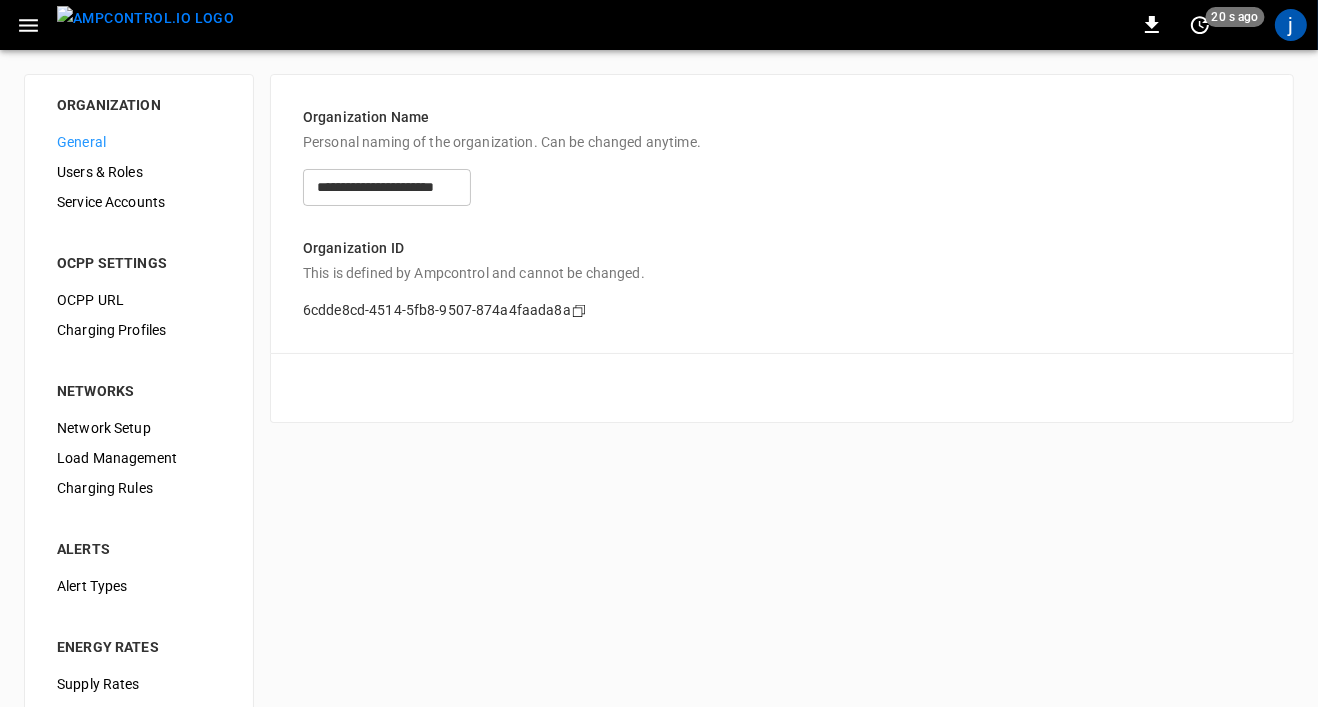 click on "Users & Roles" at bounding box center (139, 172) 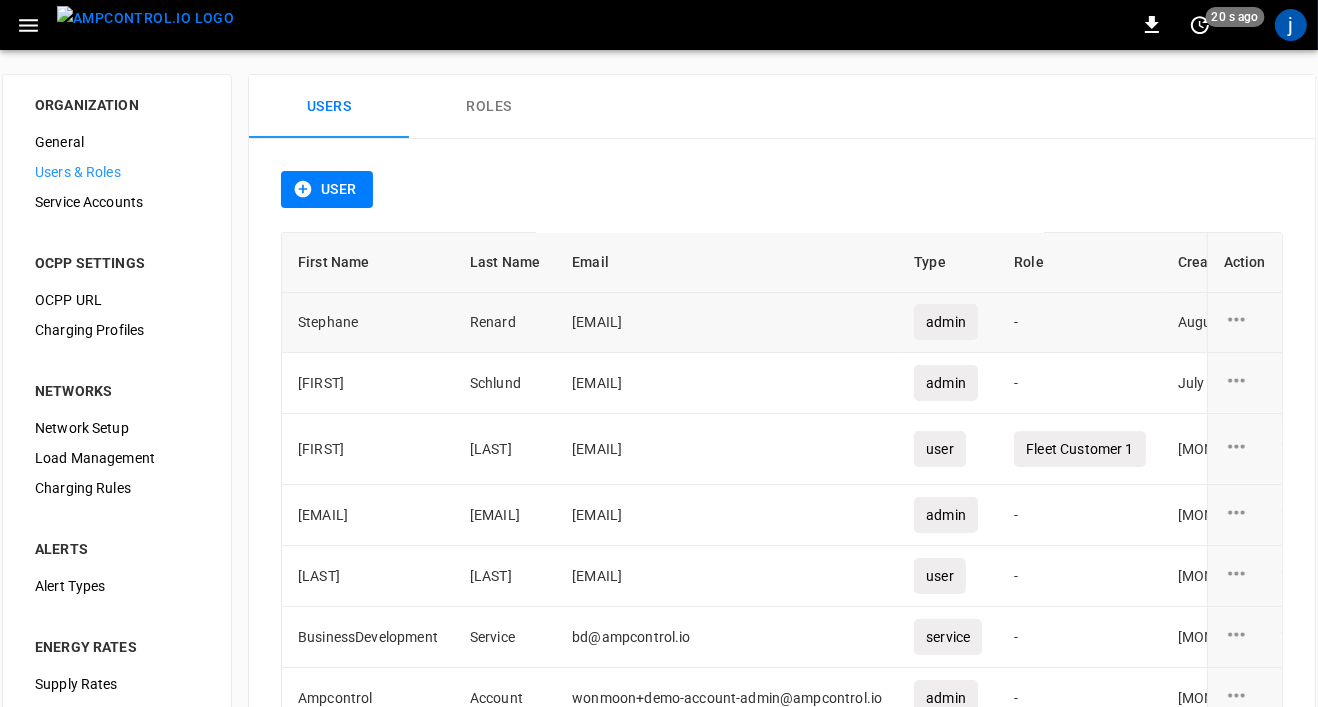 scroll, scrollTop: 64, scrollLeft: 0, axis: vertical 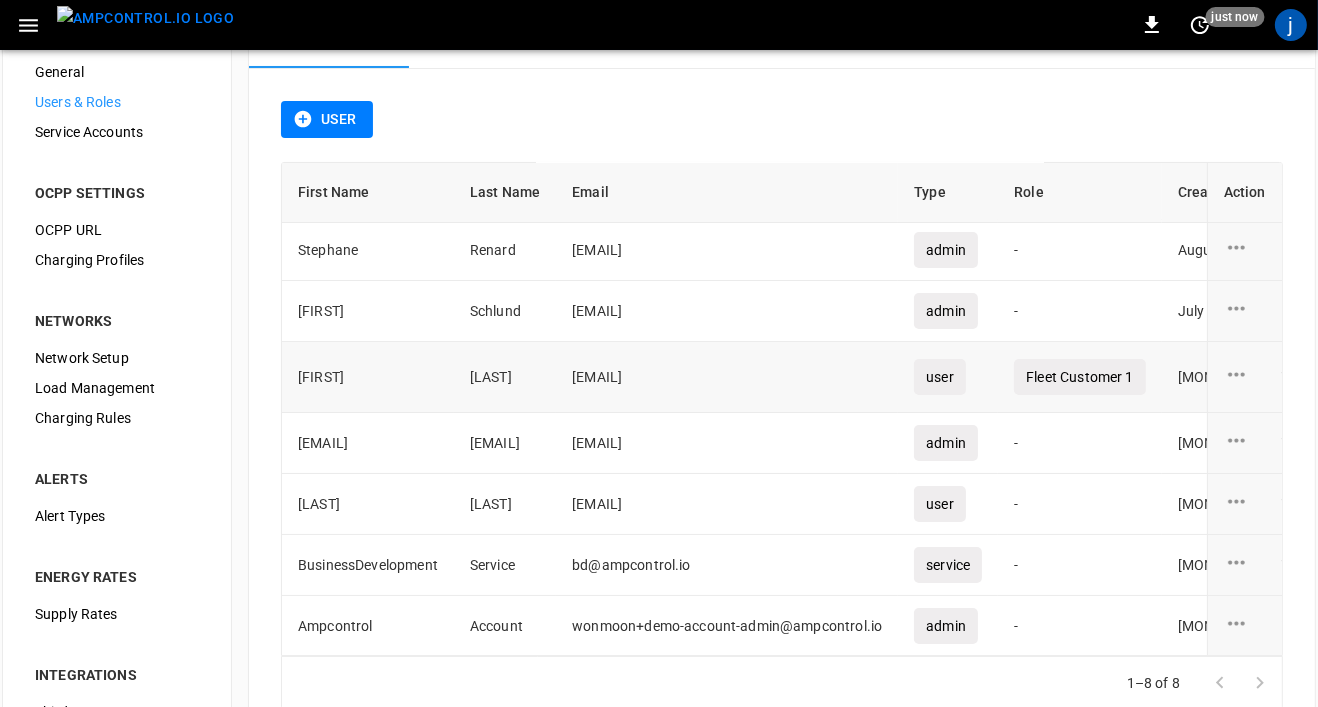 click 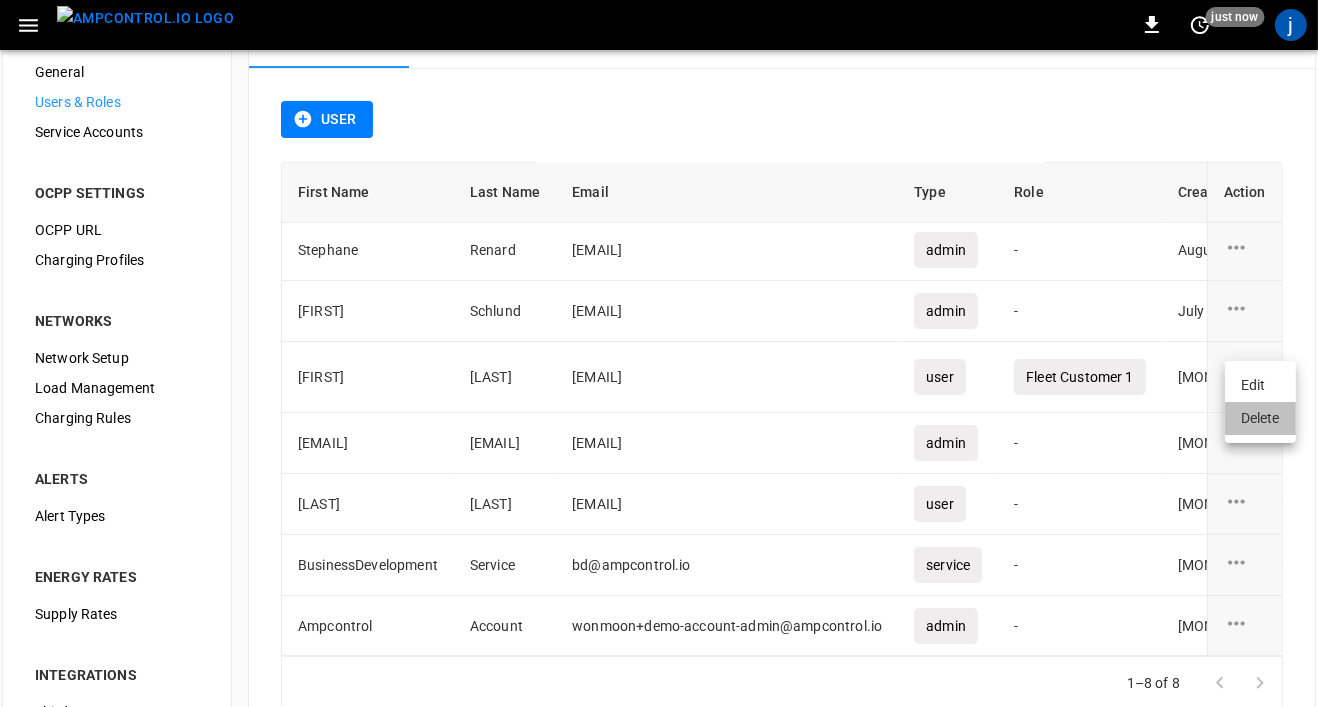 click on "Delete" at bounding box center [1260, 418] 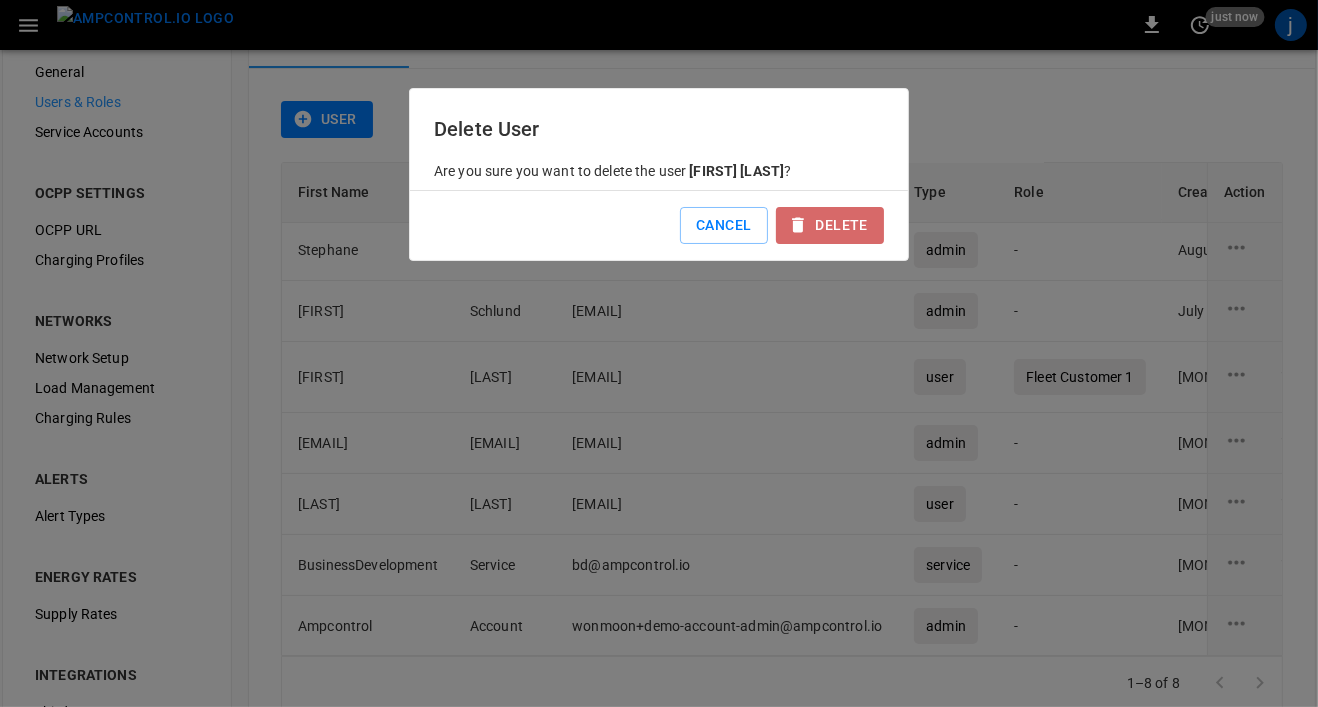 click on "Delete" at bounding box center [830, 225] 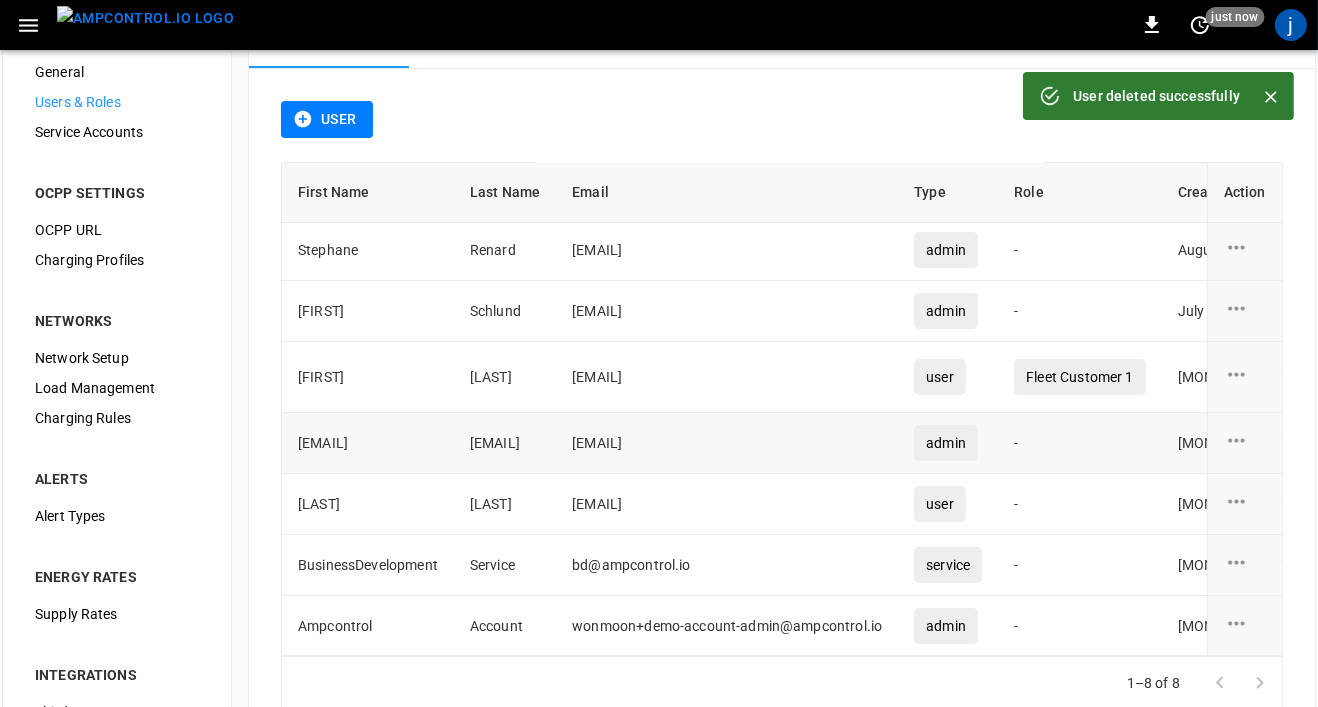 scroll, scrollTop: 0, scrollLeft: 0, axis: both 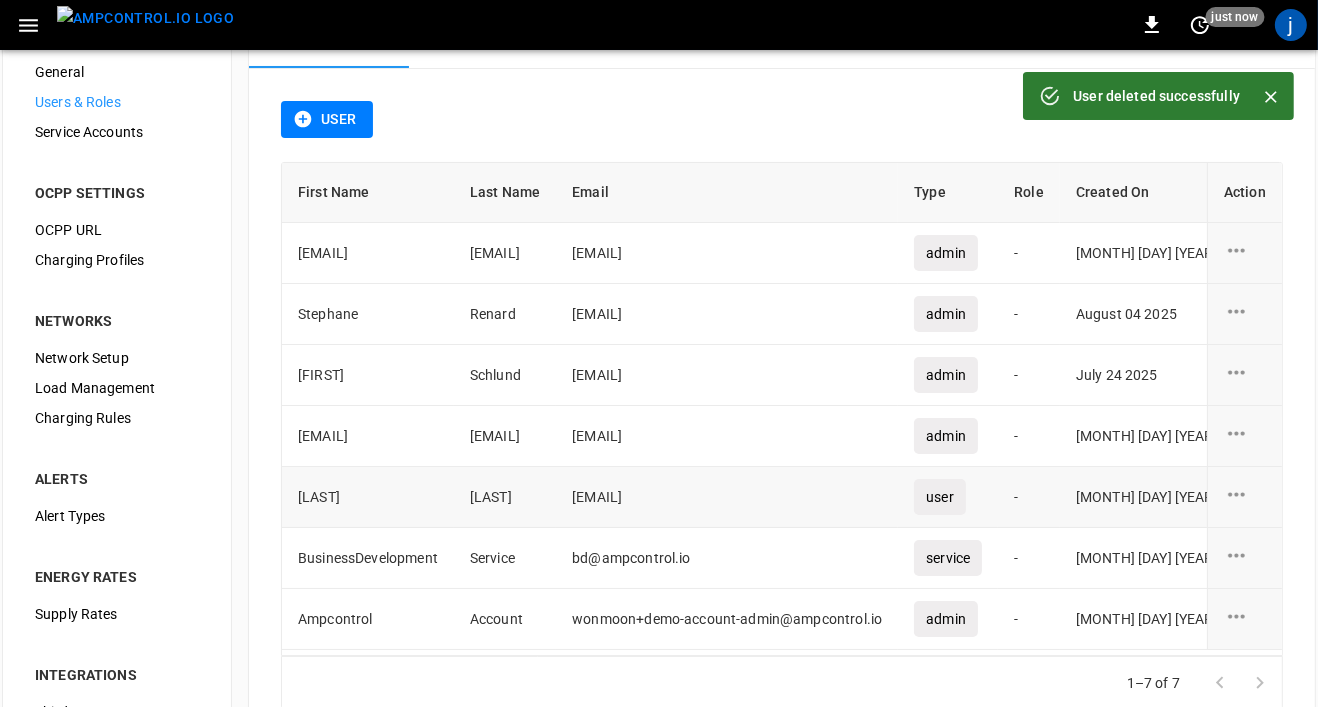 click 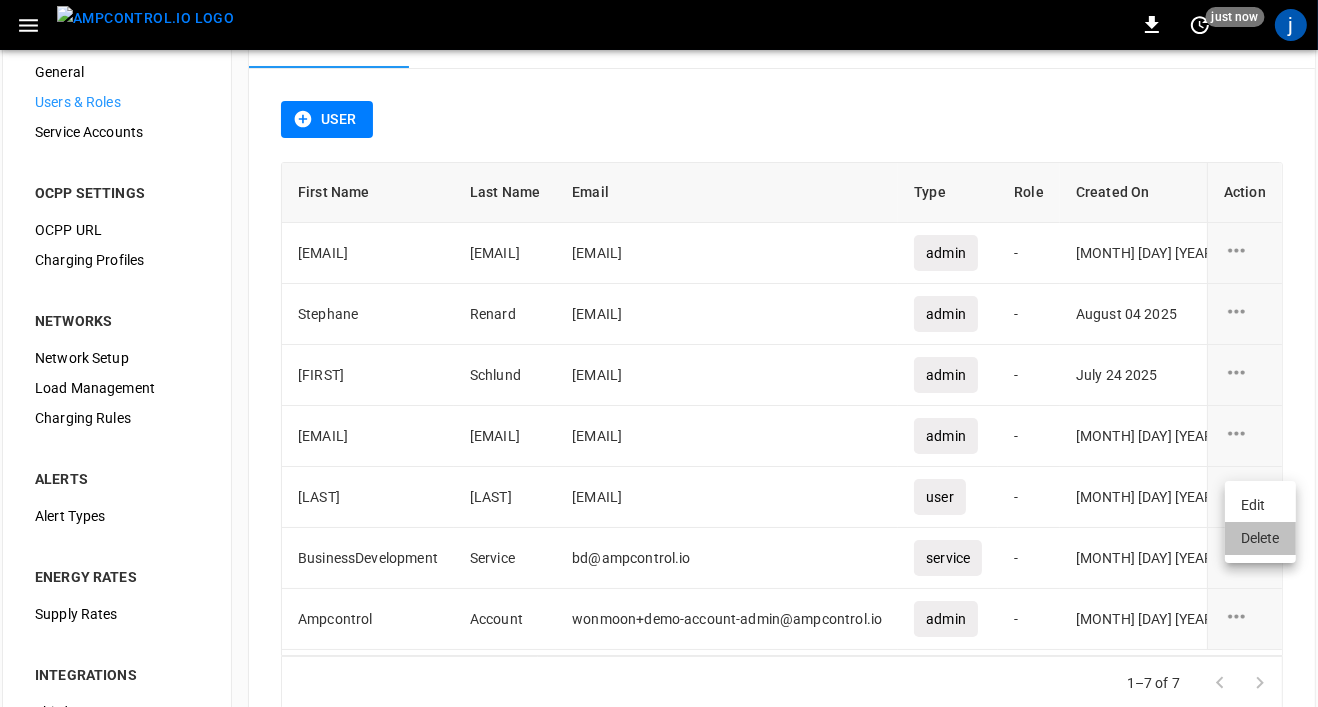click on "Delete" at bounding box center [1260, 538] 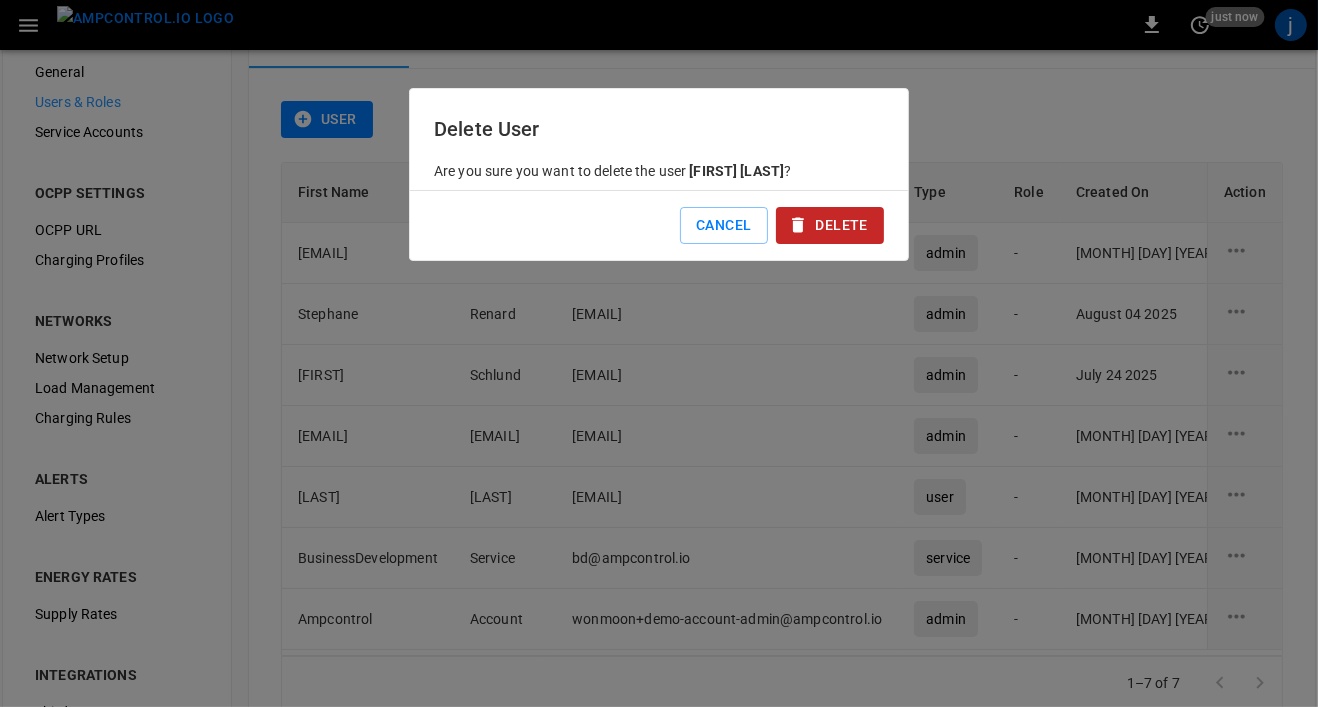 click 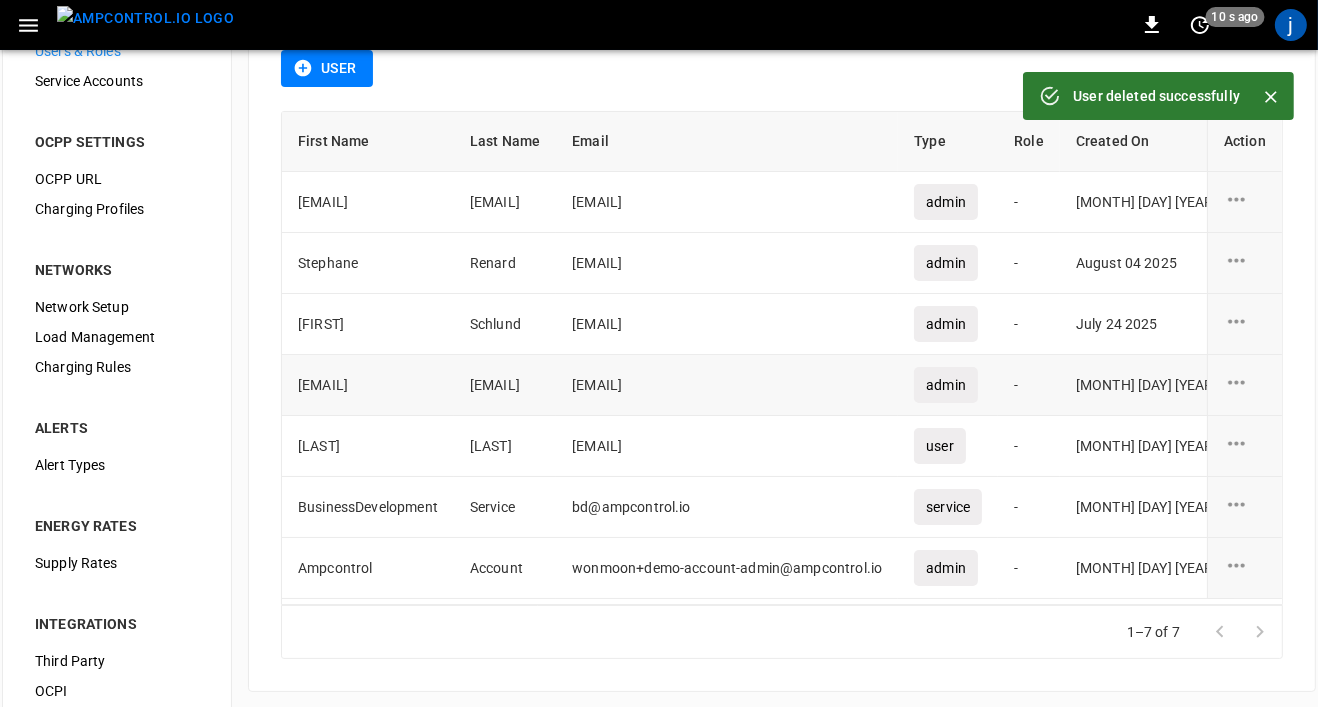scroll, scrollTop: 131, scrollLeft: 0, axis: vertical 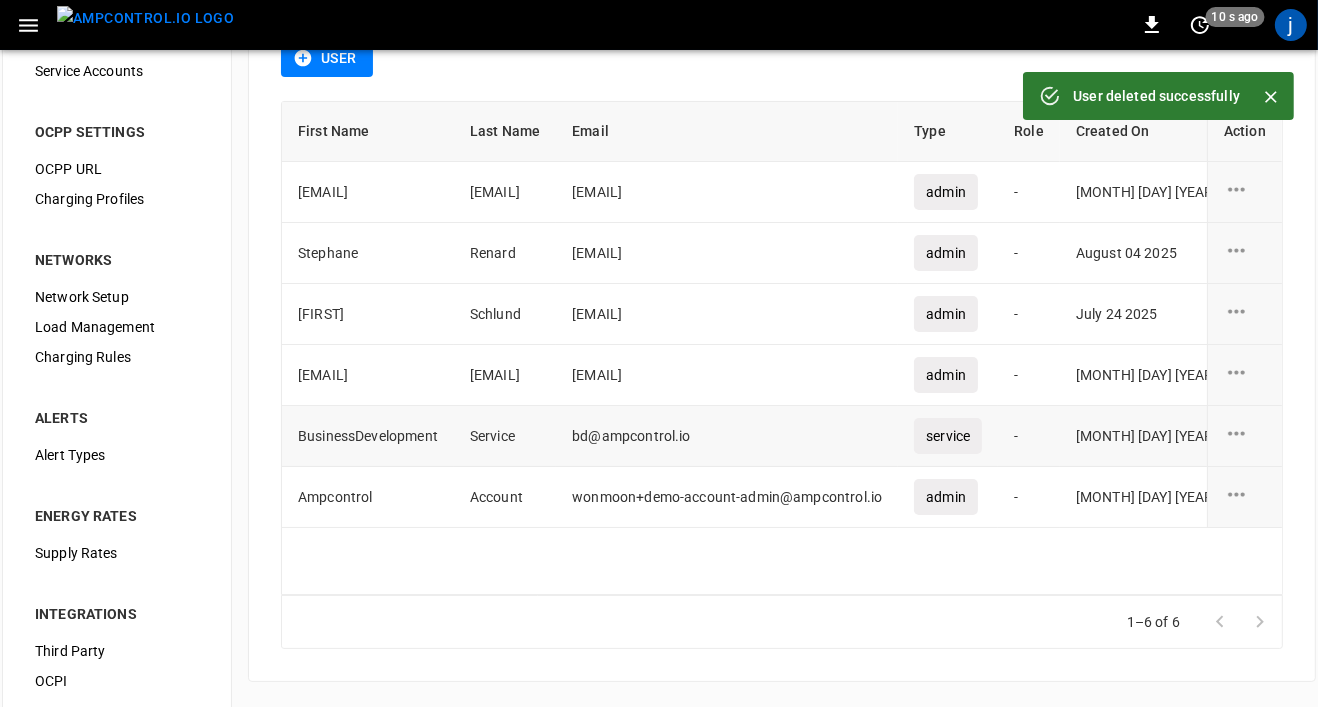 click 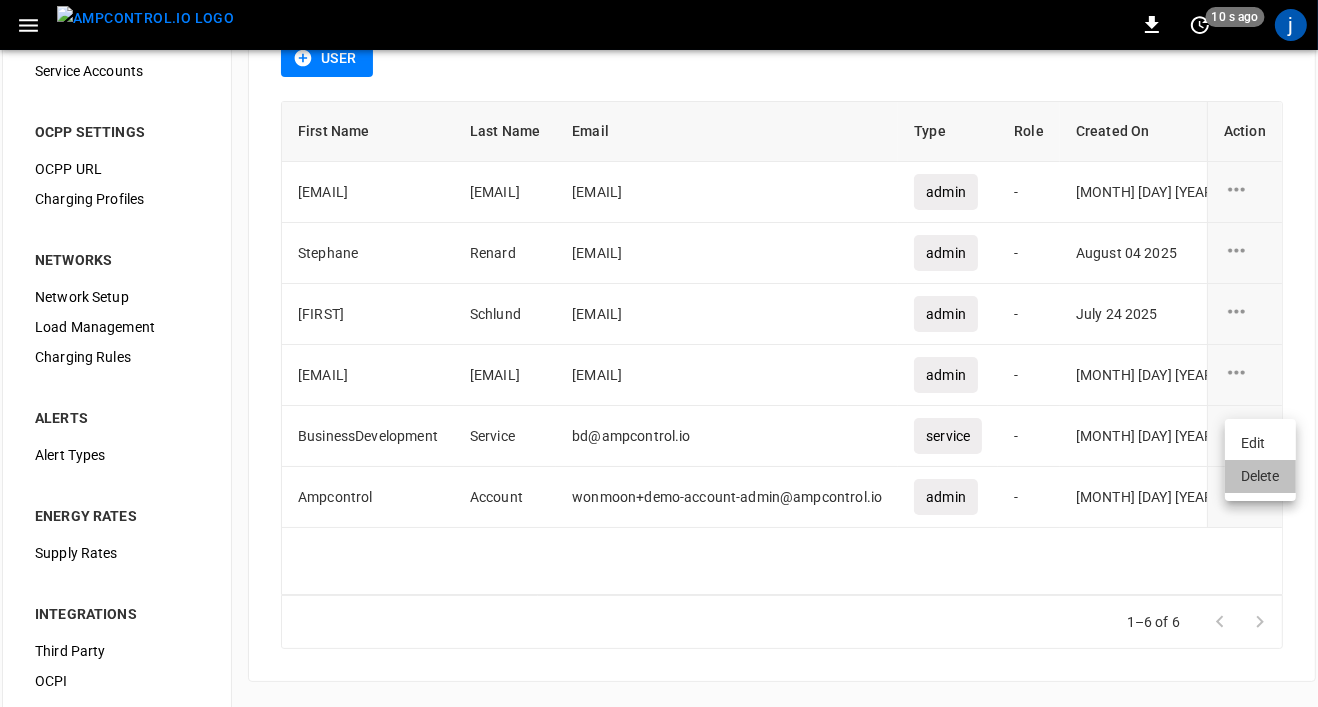 click on "Delete" at bounding box center [1260, 476] 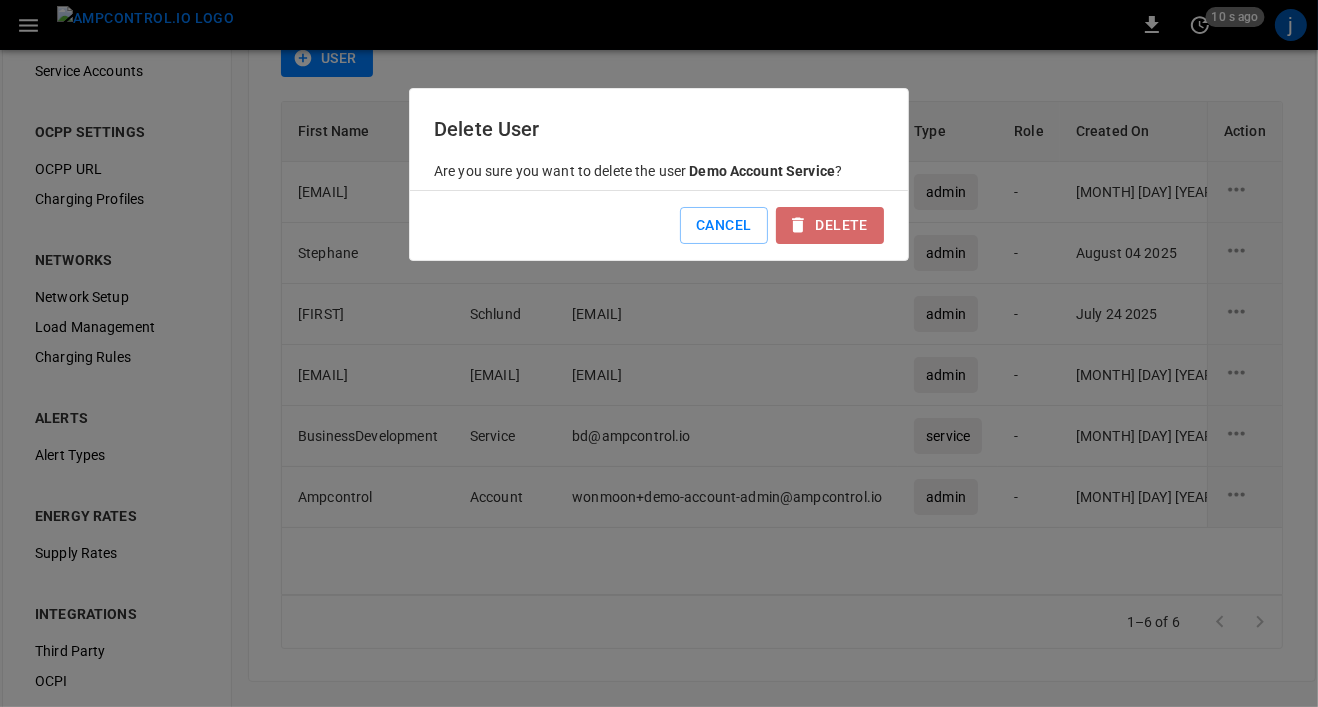 click on "Delete" at bounding box center [830, 225] 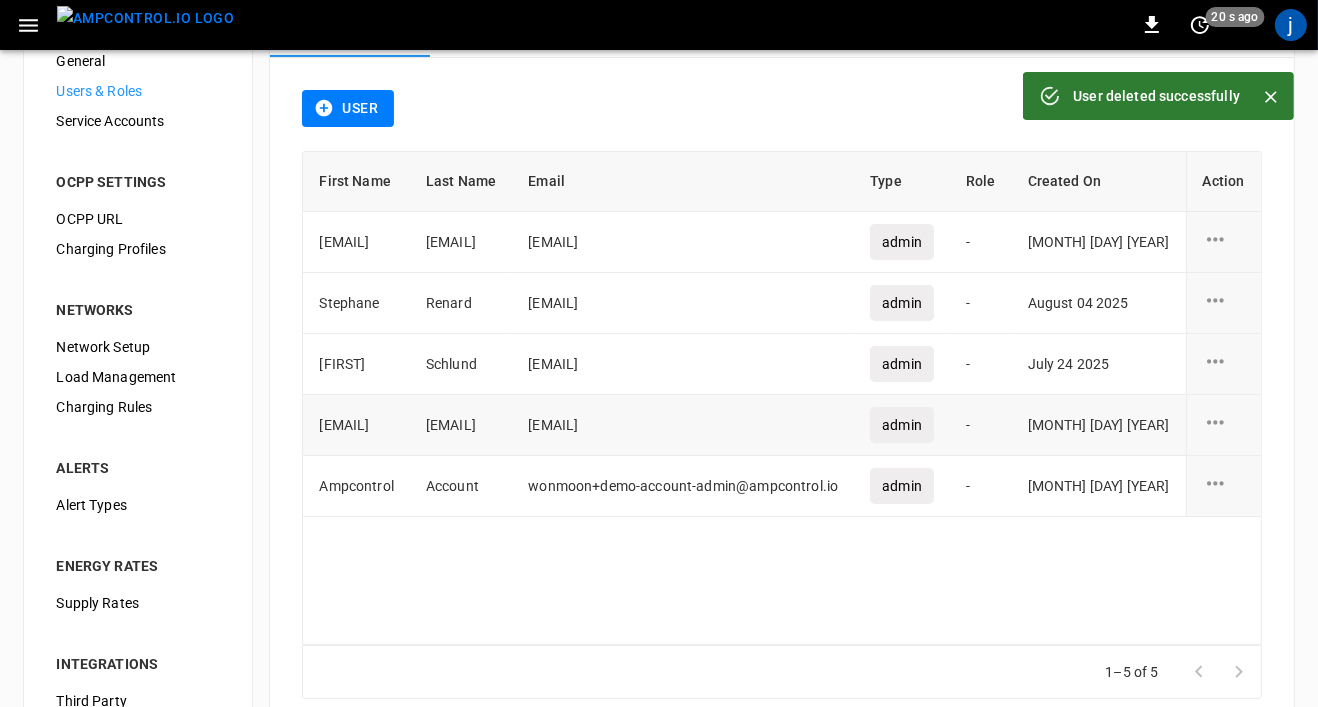 scroll, scrollTop: 80, scrollLeft: 0, axis: vertical 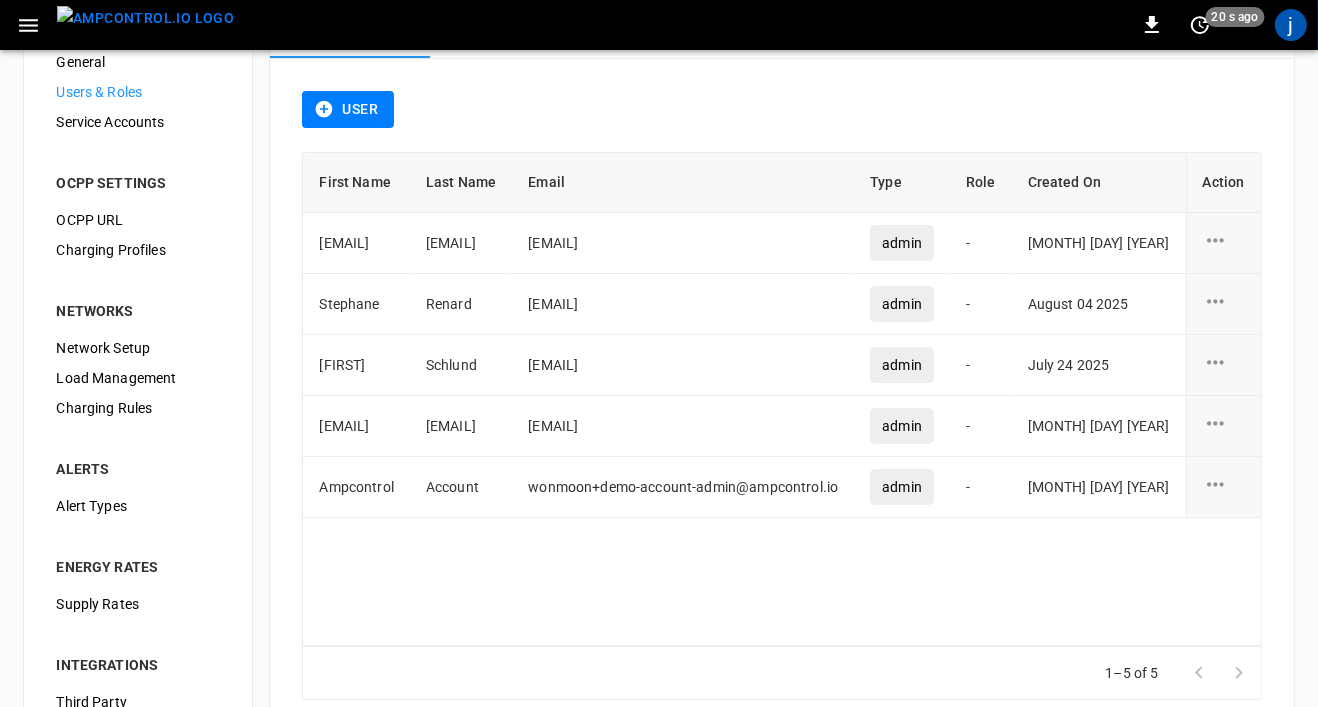 click on "First Name Last Name Email Type Role Created On Action tomas@ampcontrol.io tomas@ampcontrol.io tomas@ampcontrol.io admin - March 19 2025 Stephane Renard stephane@ampcontrol.io admin - August 04 2025 Jonas Schlund jonas@ampcontrol.io admin - July 24 2025 joachim@ampcontrol.io joachim@ampcontrol.io joachim@ampcontrol.io admin - July 28 2025 Ampcontrol Account wonmoon+demo-account-admin@ampcontrol.io admin - December 14 2022" at bounding box center (781, 399) 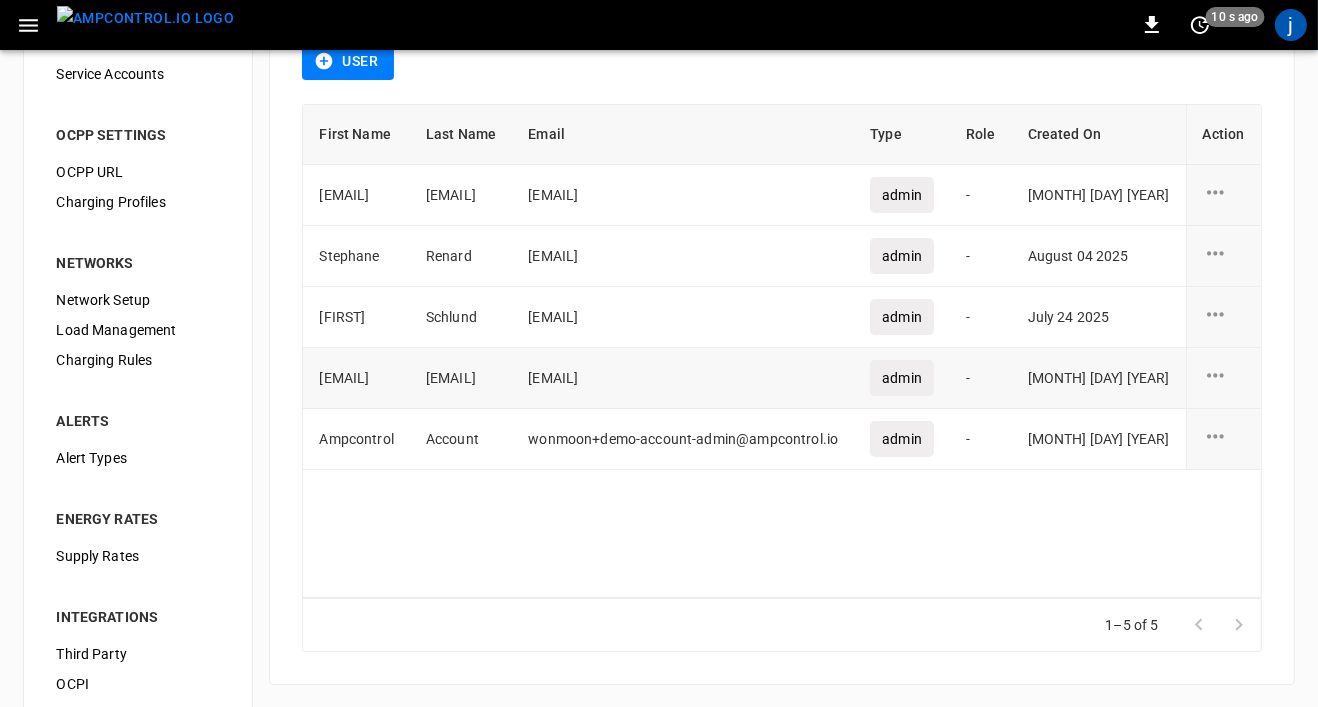 scroll, scrollTop: 0, scrollLeft: 0, axis: both 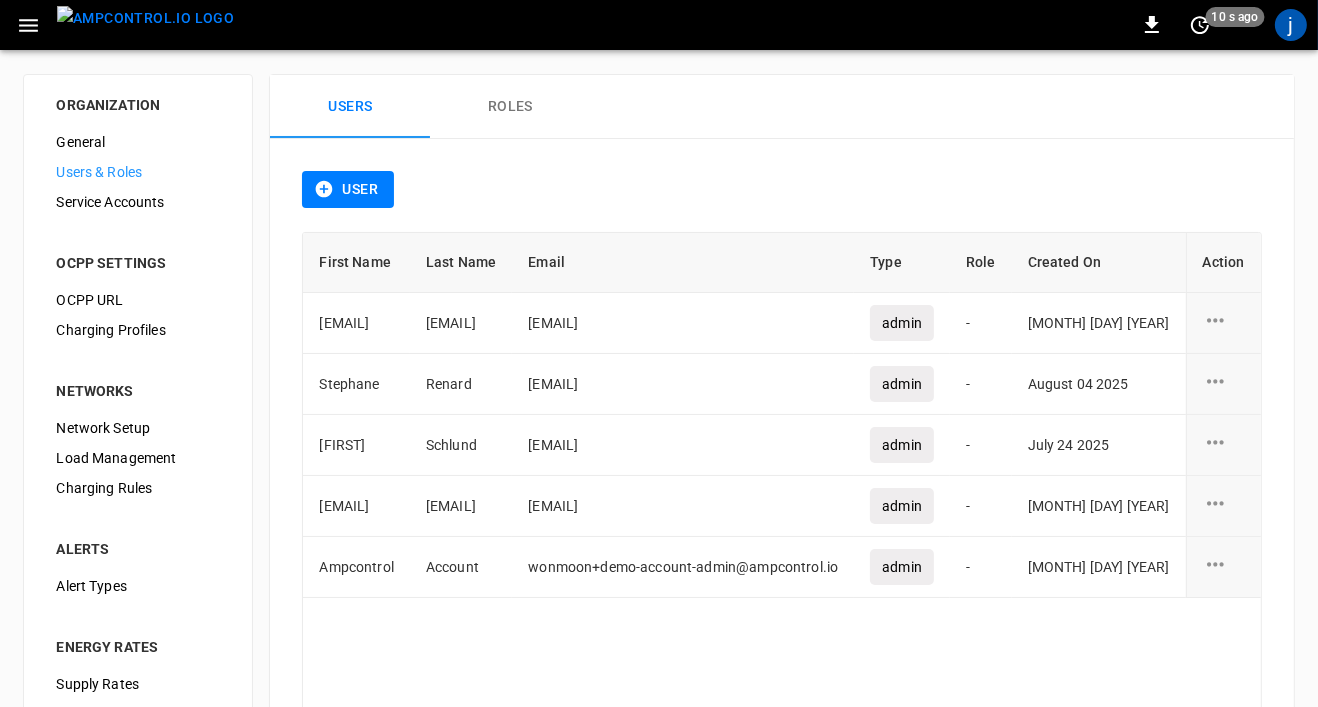 click on "Roles" at bounding box center [510, 107] 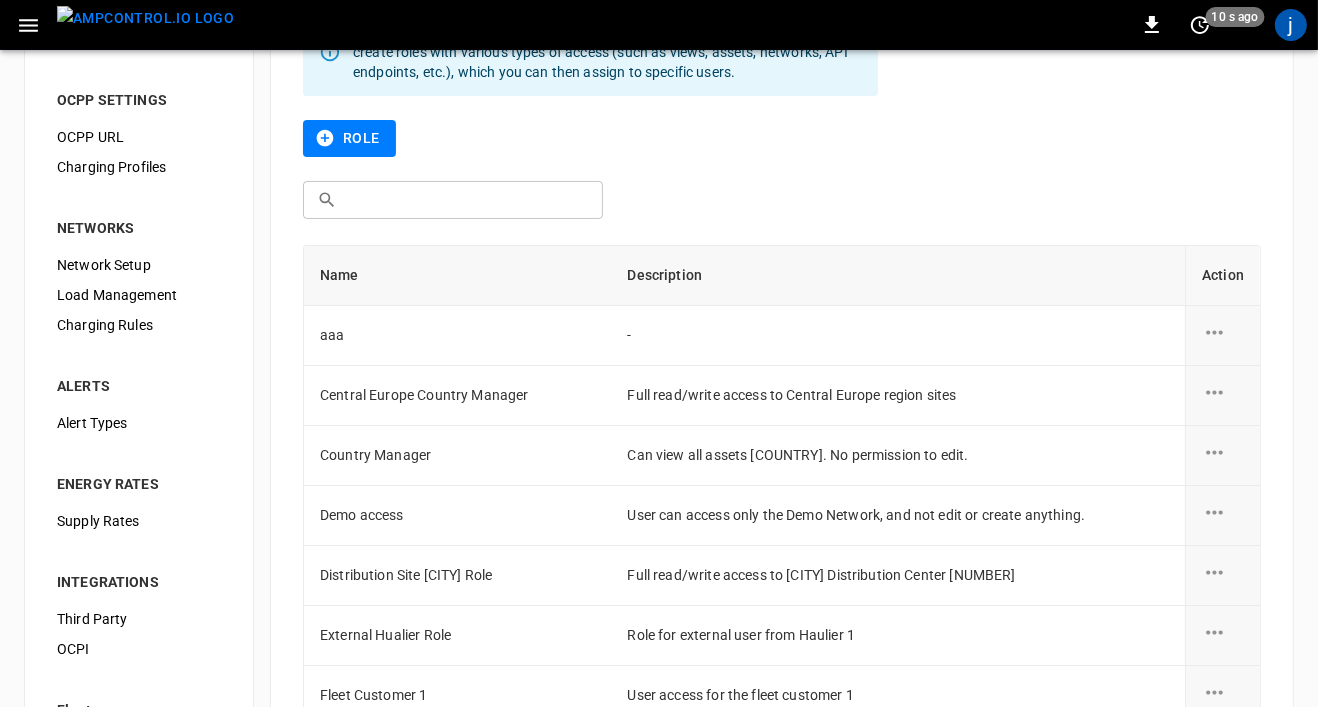 scroll, scrollTop: 169, scrollLeft: 0, axis: vertical 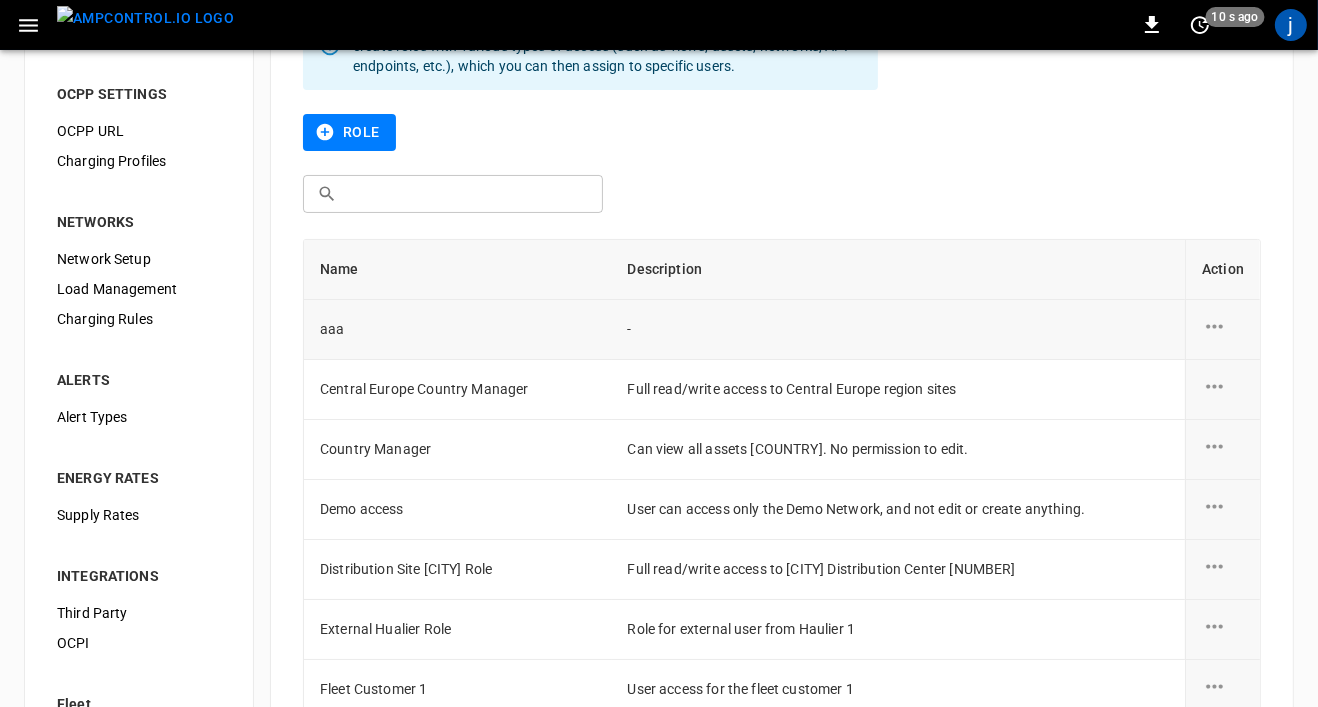 click 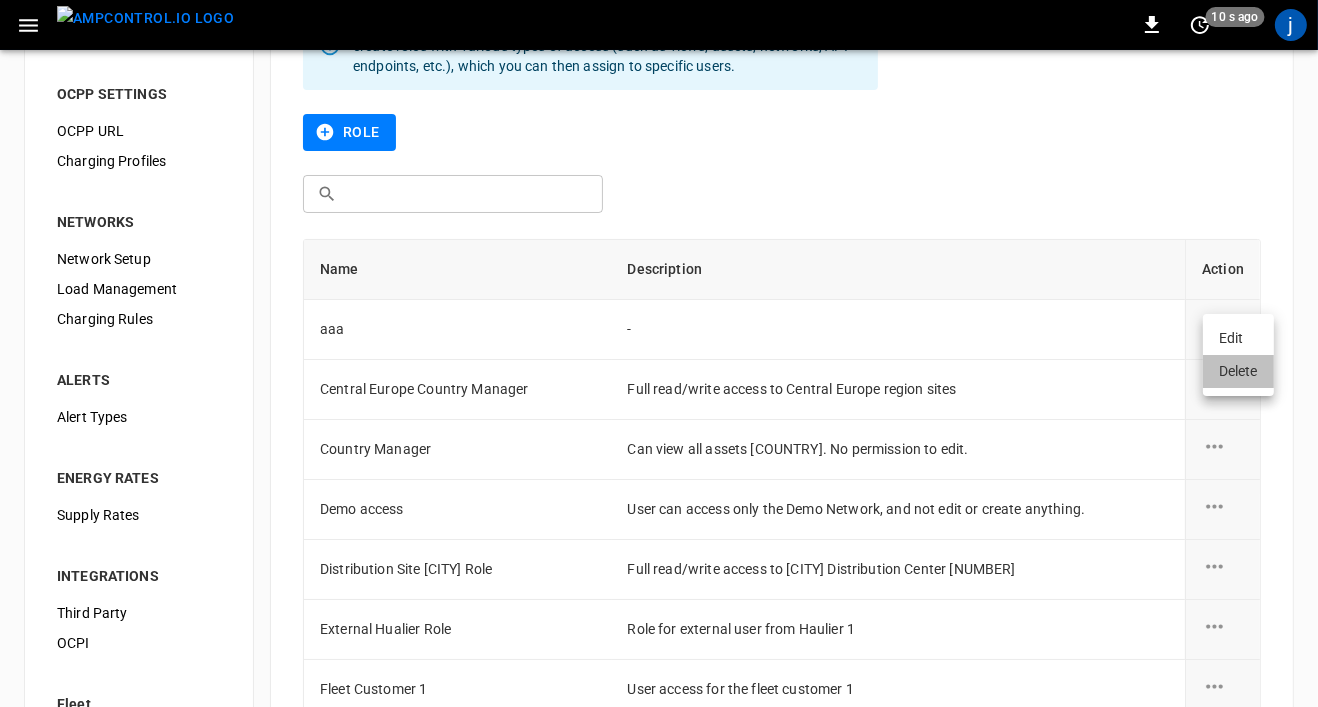 click on "Delete" at bounding box center [1238, 371] 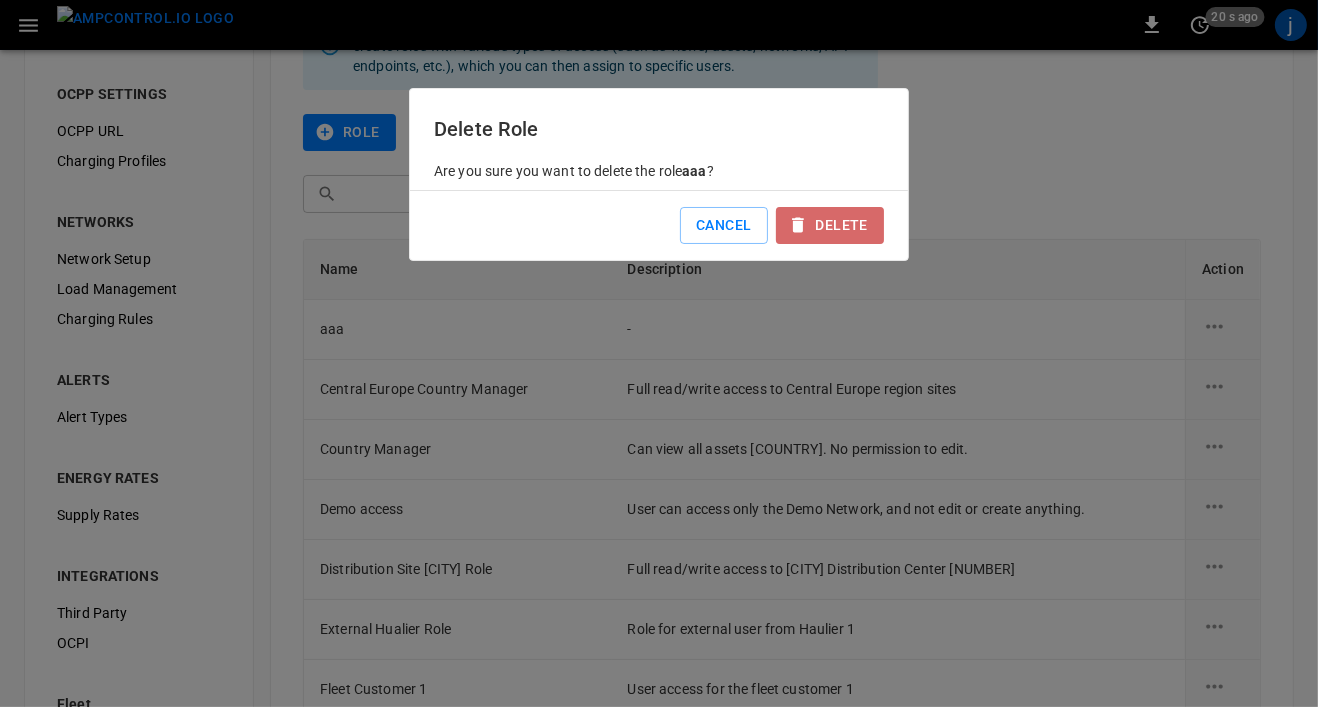 click on "Delete" at bounding box center [830, 225] 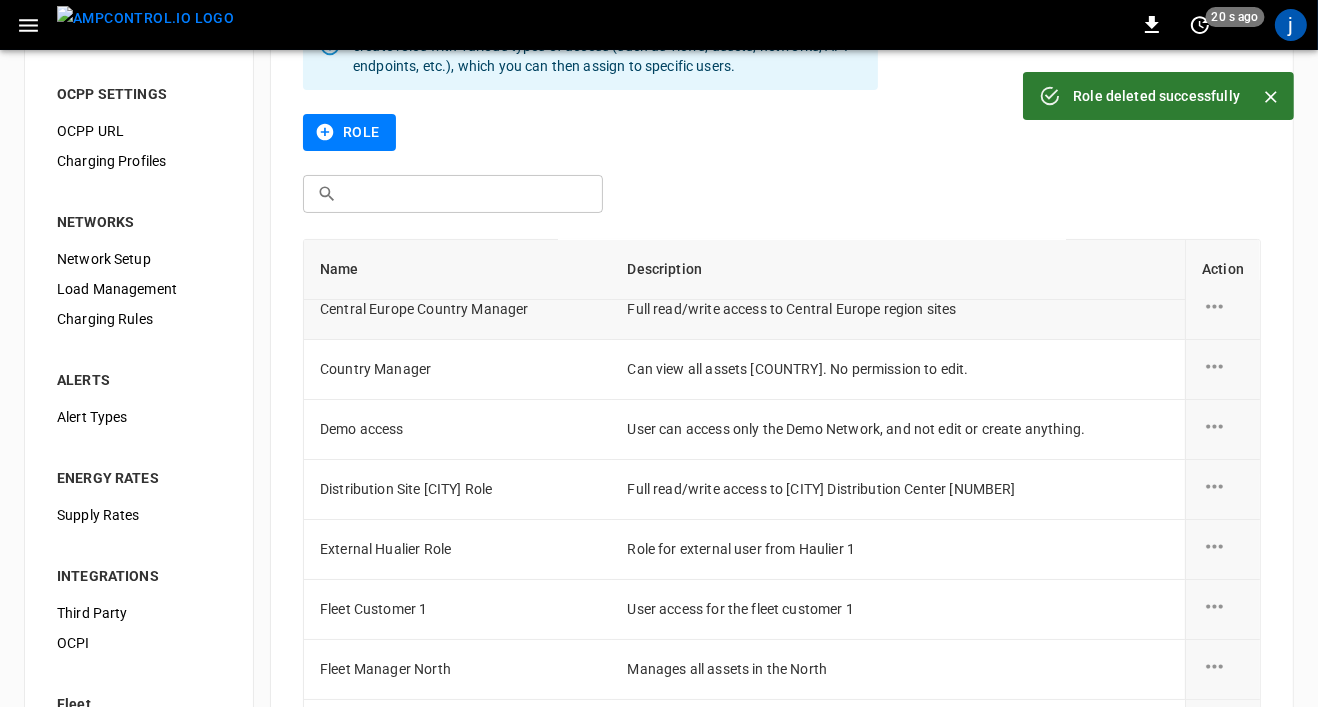 scroll, scrollTop: 15, scrollLeft: 0, axis: vertical 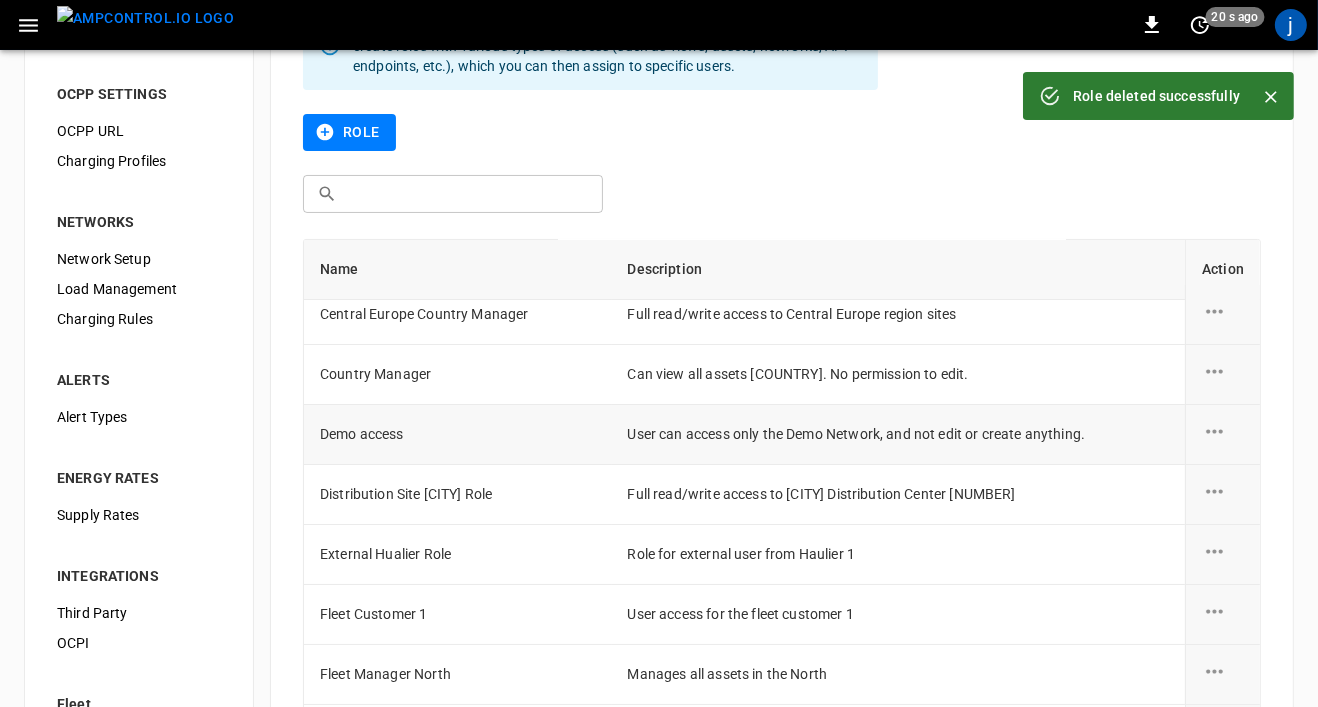 click 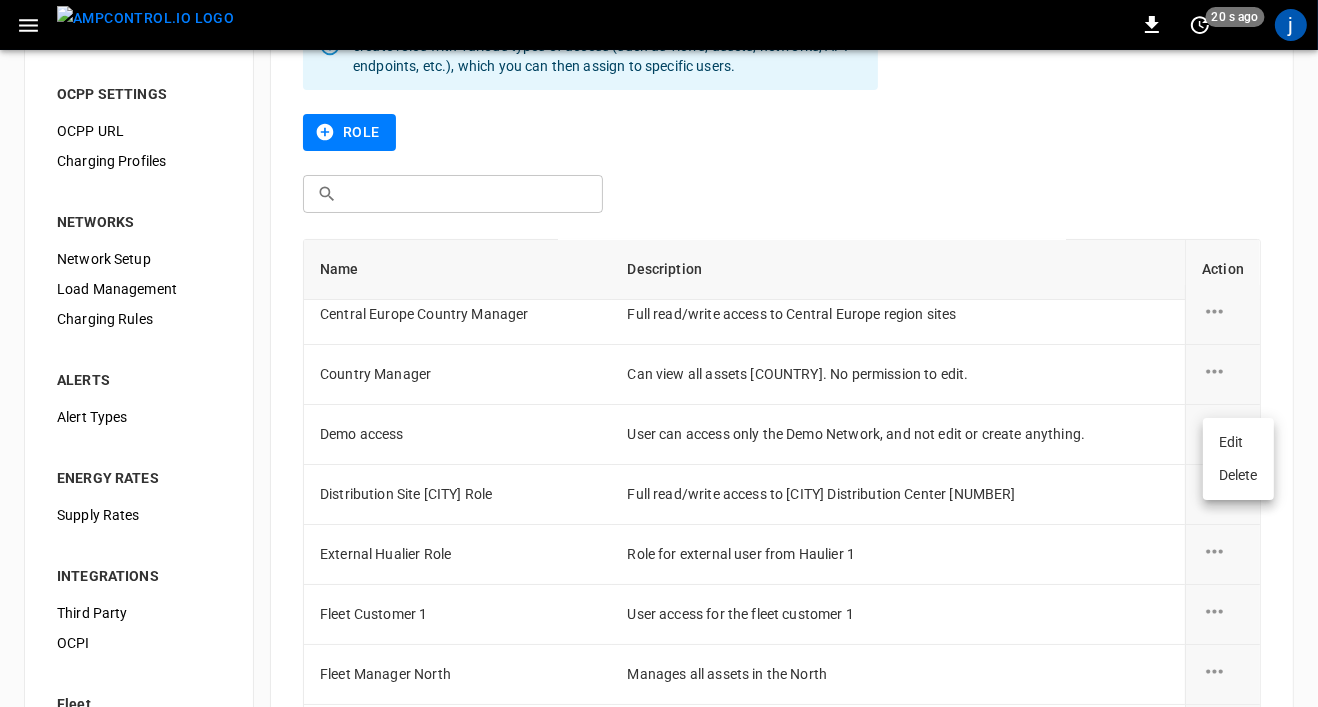 click on "Delete" at bounding box center (1238, 475) 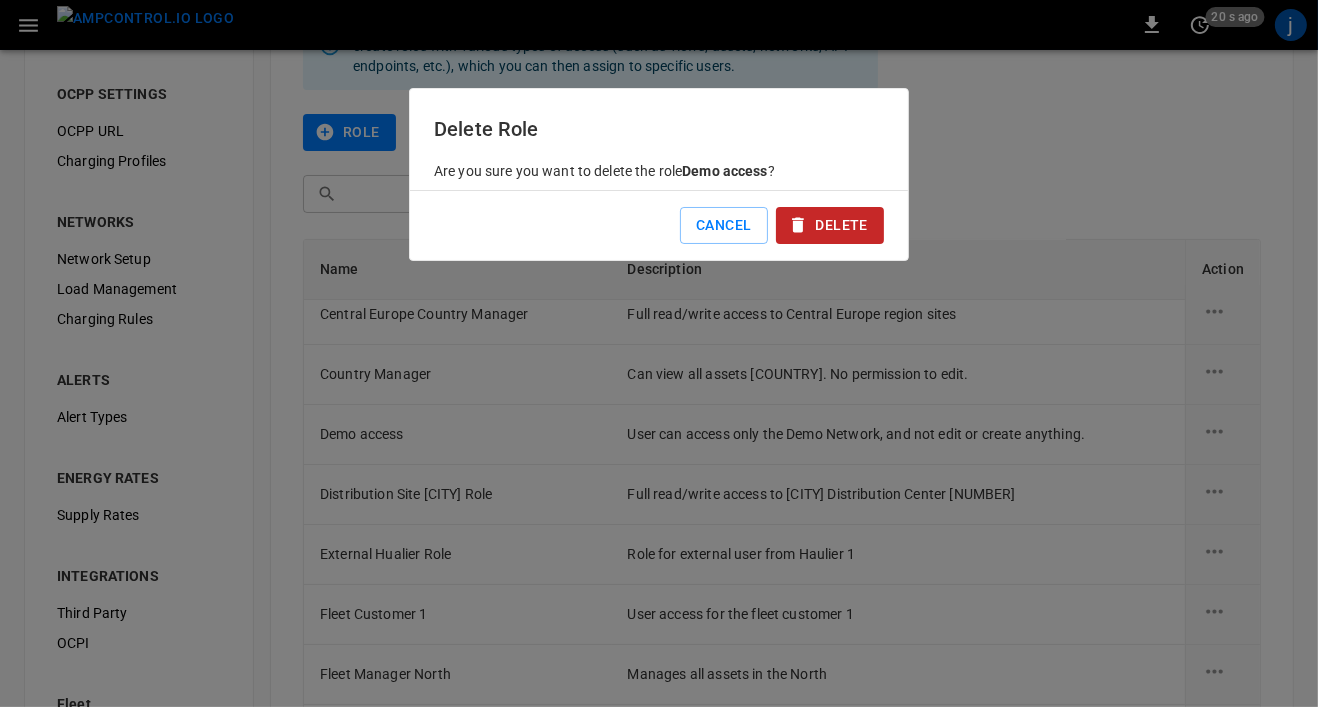 click on "Delete" at bounding box center [830, 225] 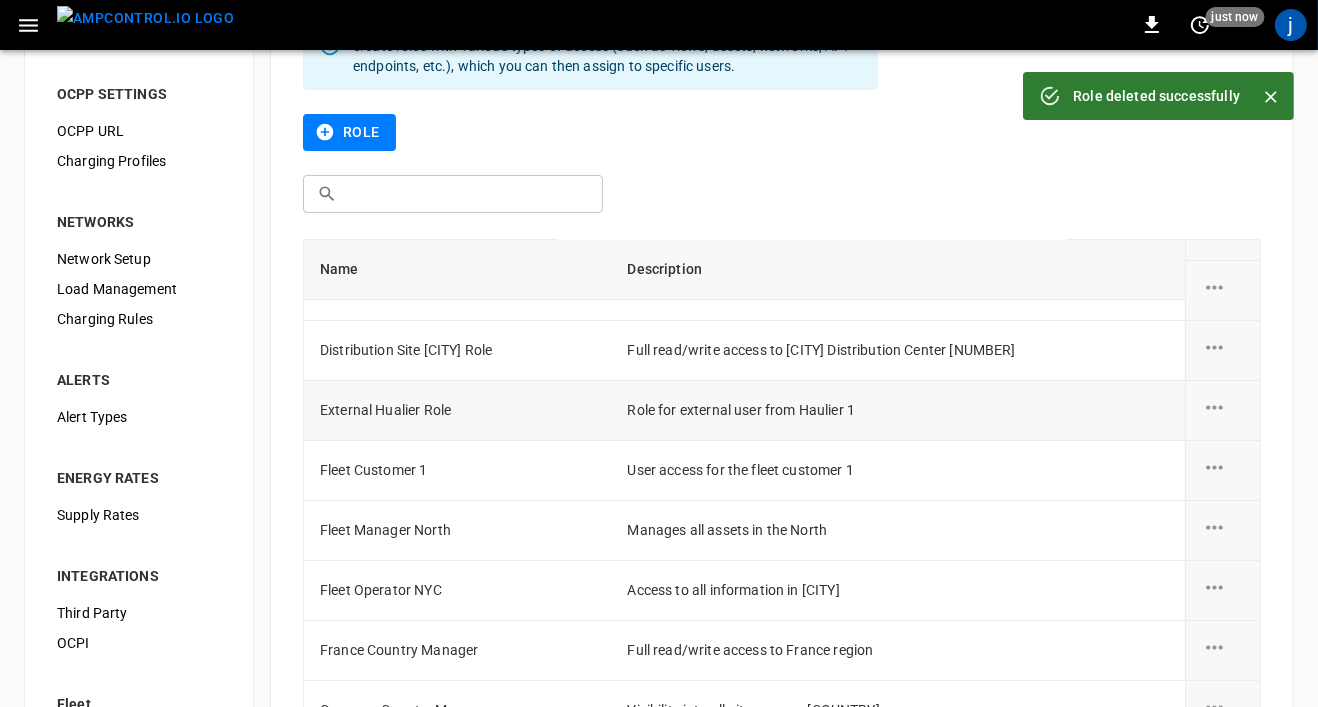 scroll, scrollTop: 119, scrollLeft: 0, axis: vertical 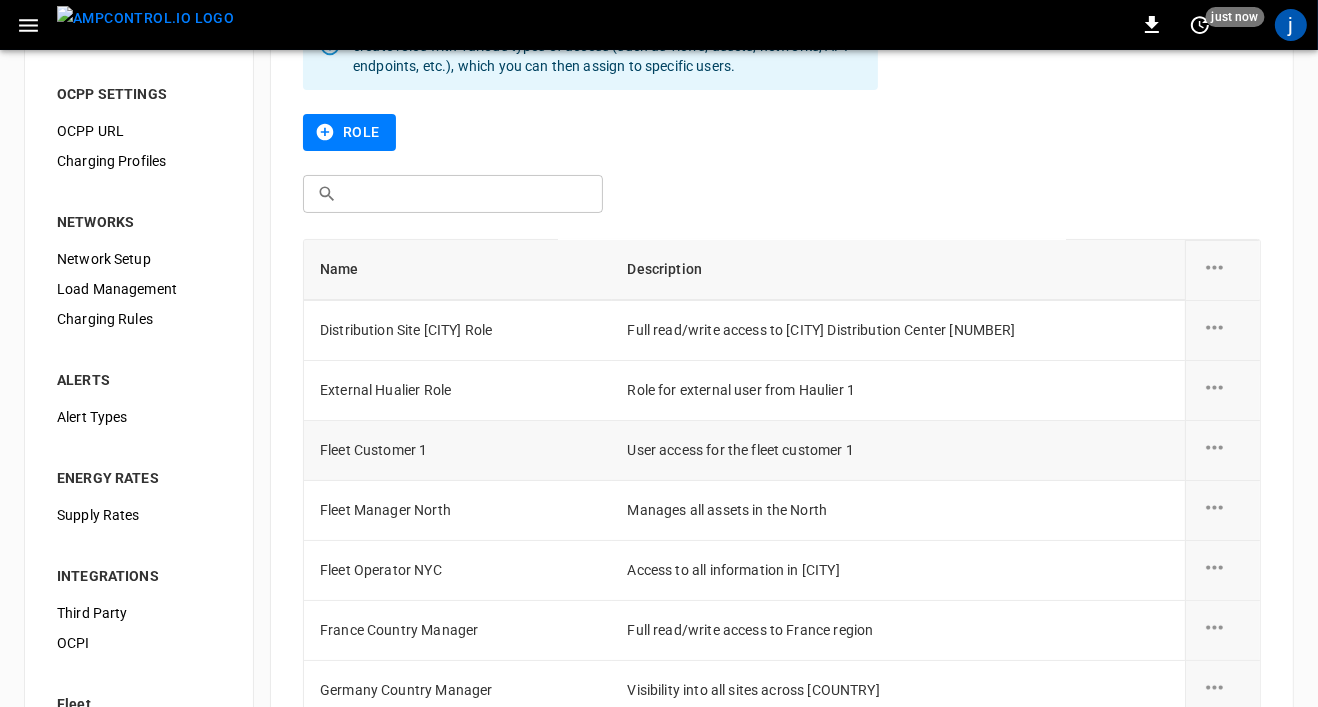click 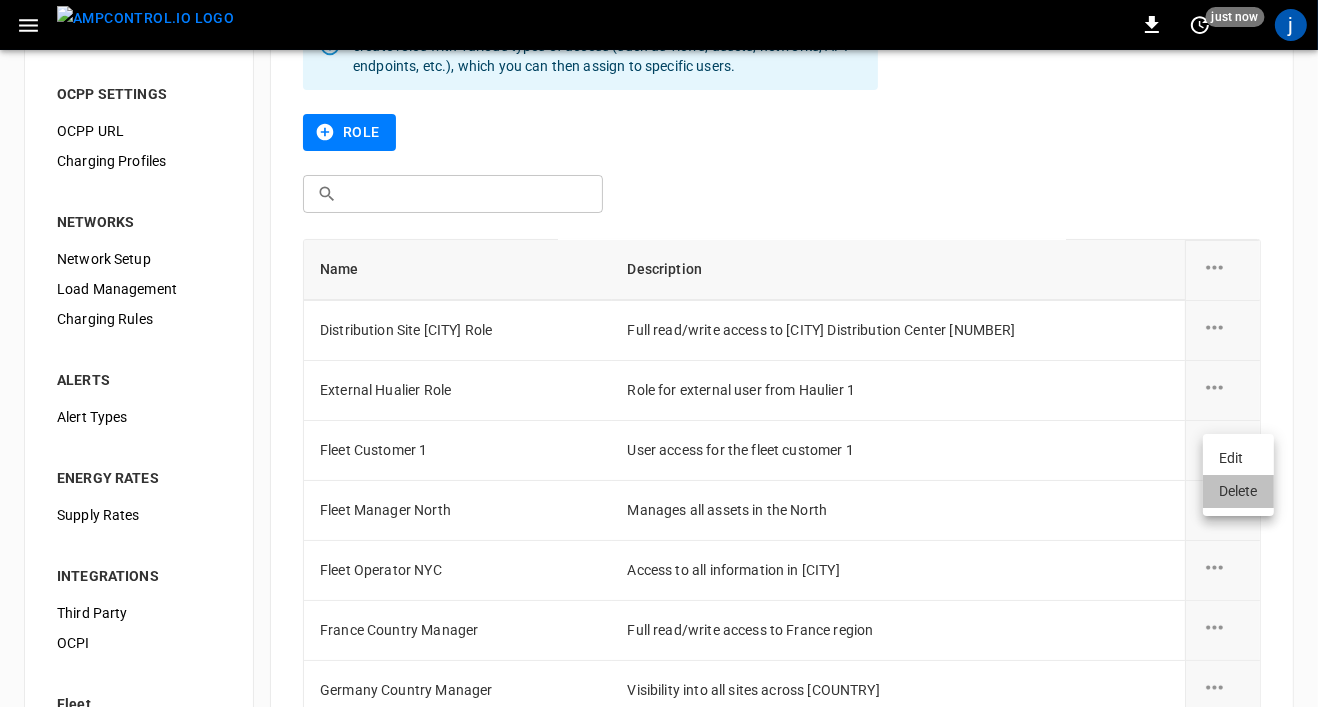click on "Delete" at bounding box center (1238, 491) 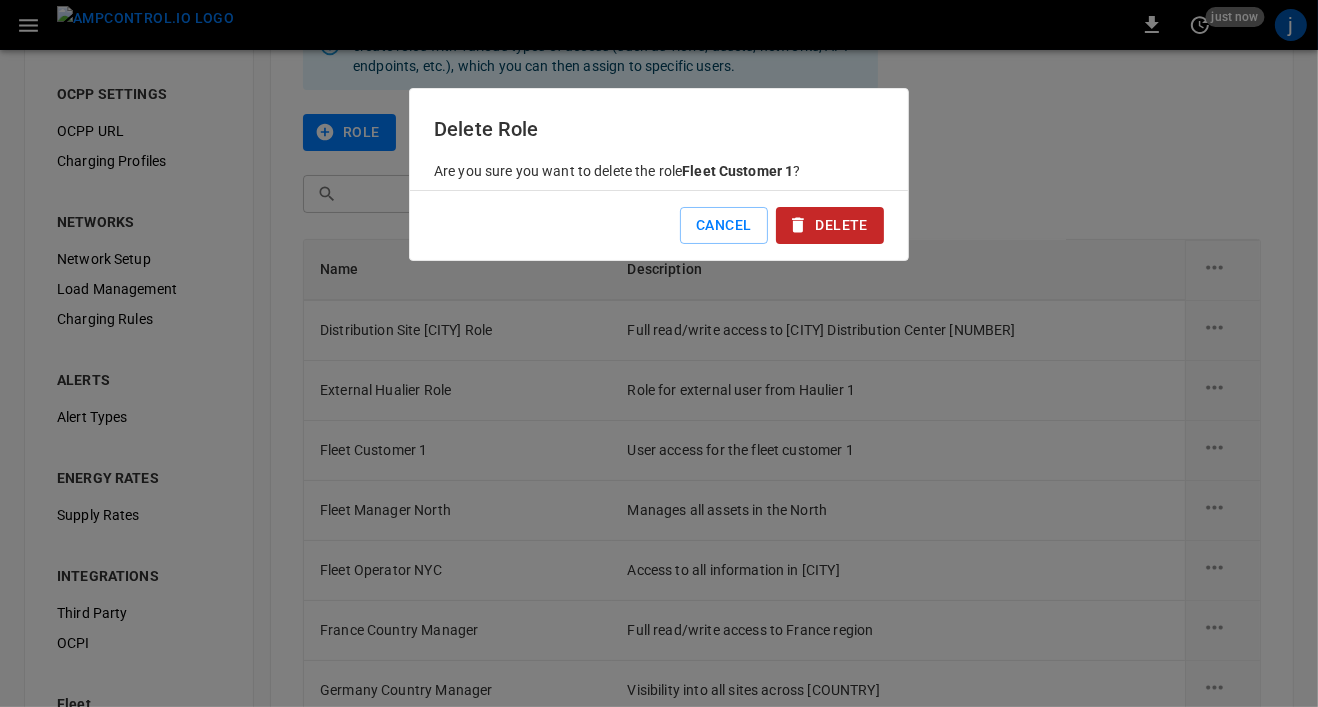 click on "Delete" at bounding box center [830, 225] 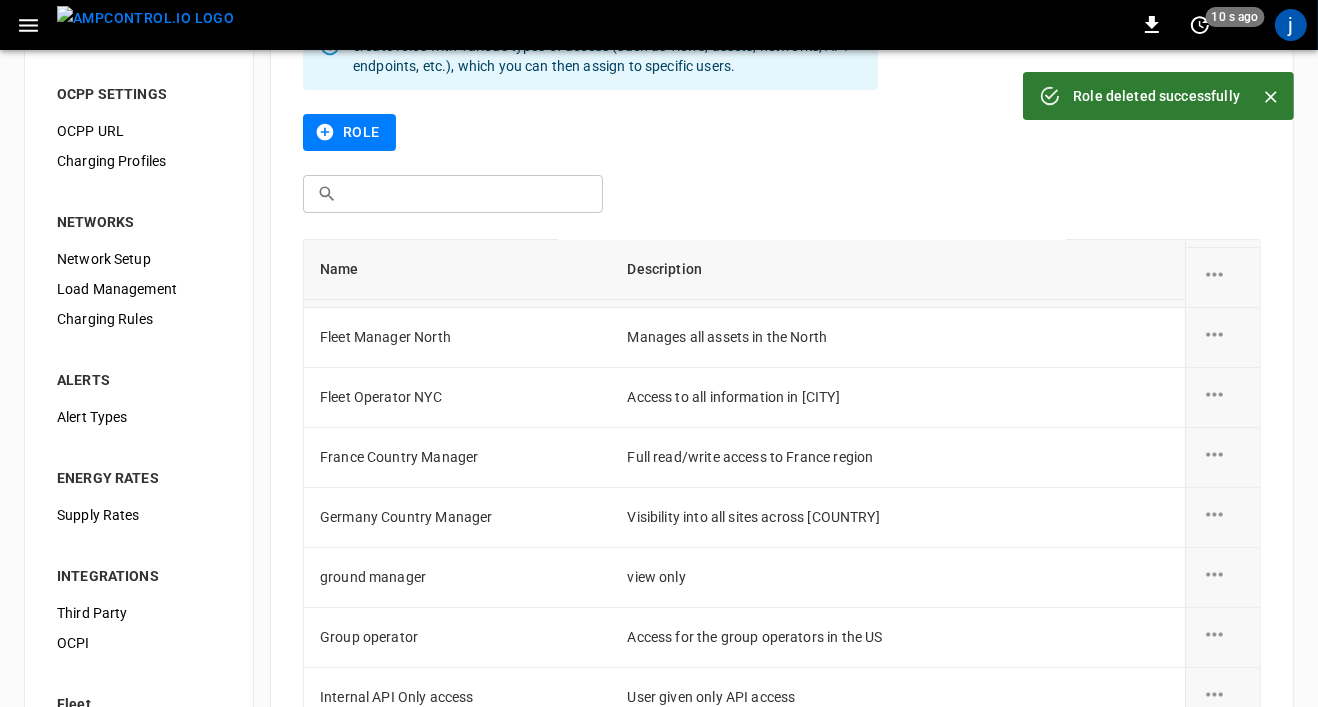 scroll, scrollTop: 235, scrollLeft: 0, axis: vertical 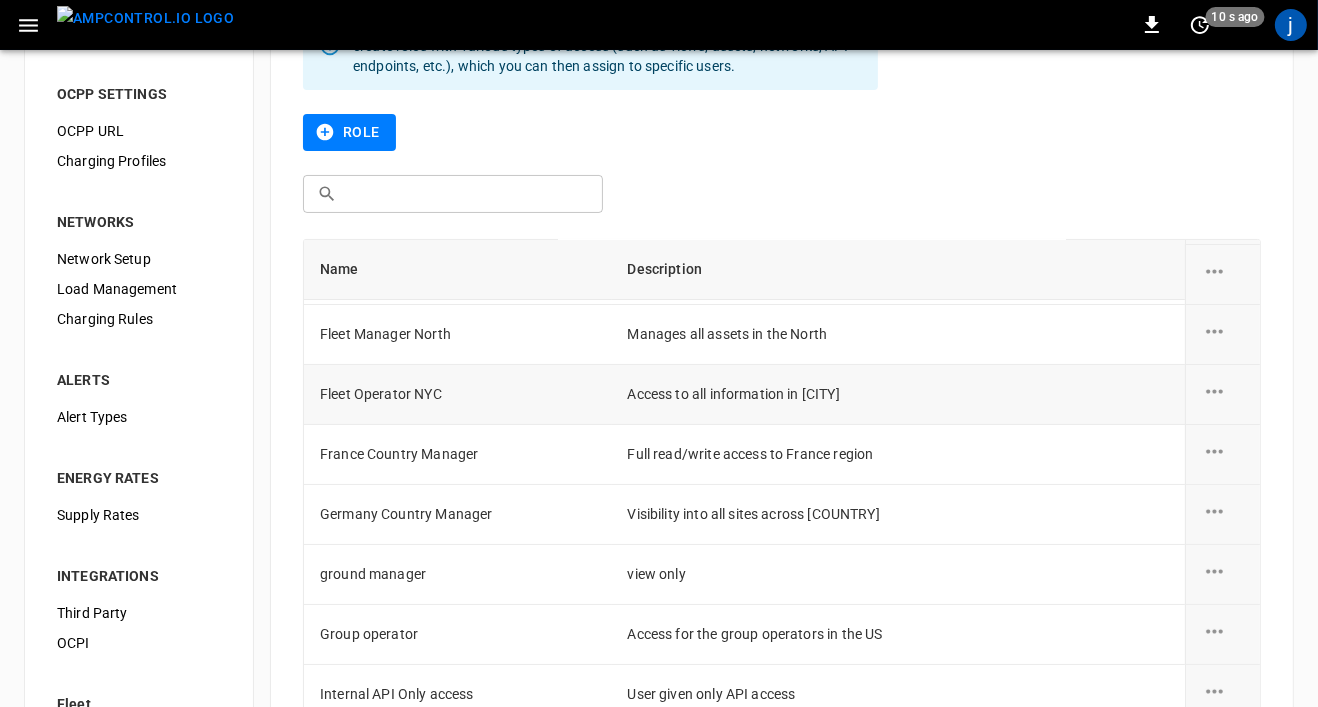 click 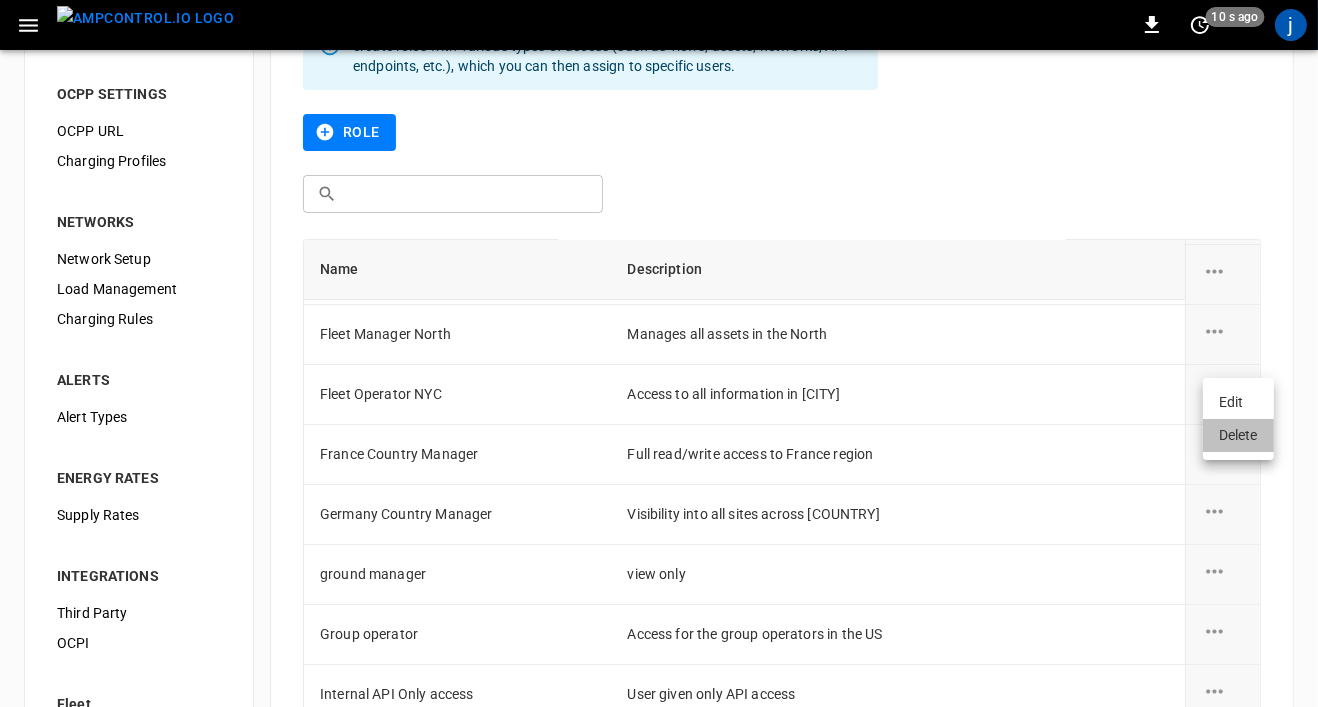 click on "Delete" at bounding box center (1238, 435) 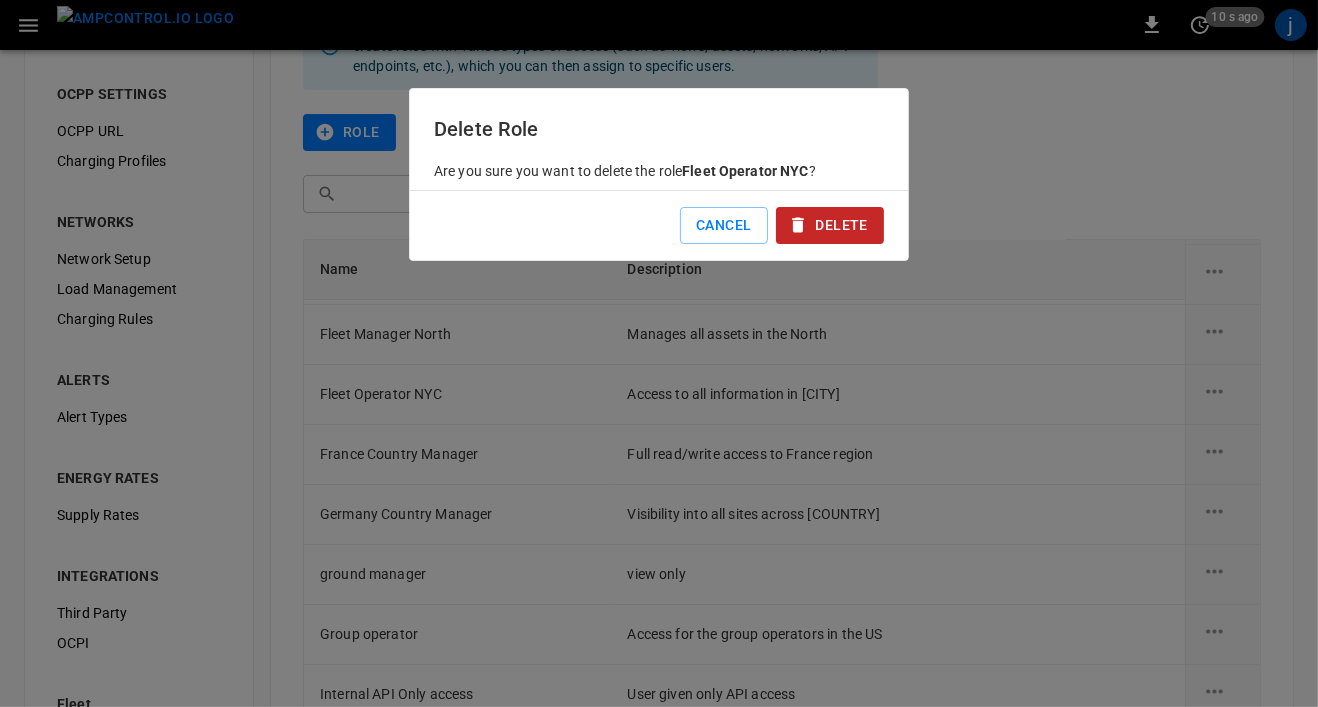 click on "Delete" at bounding box center [830, 225] 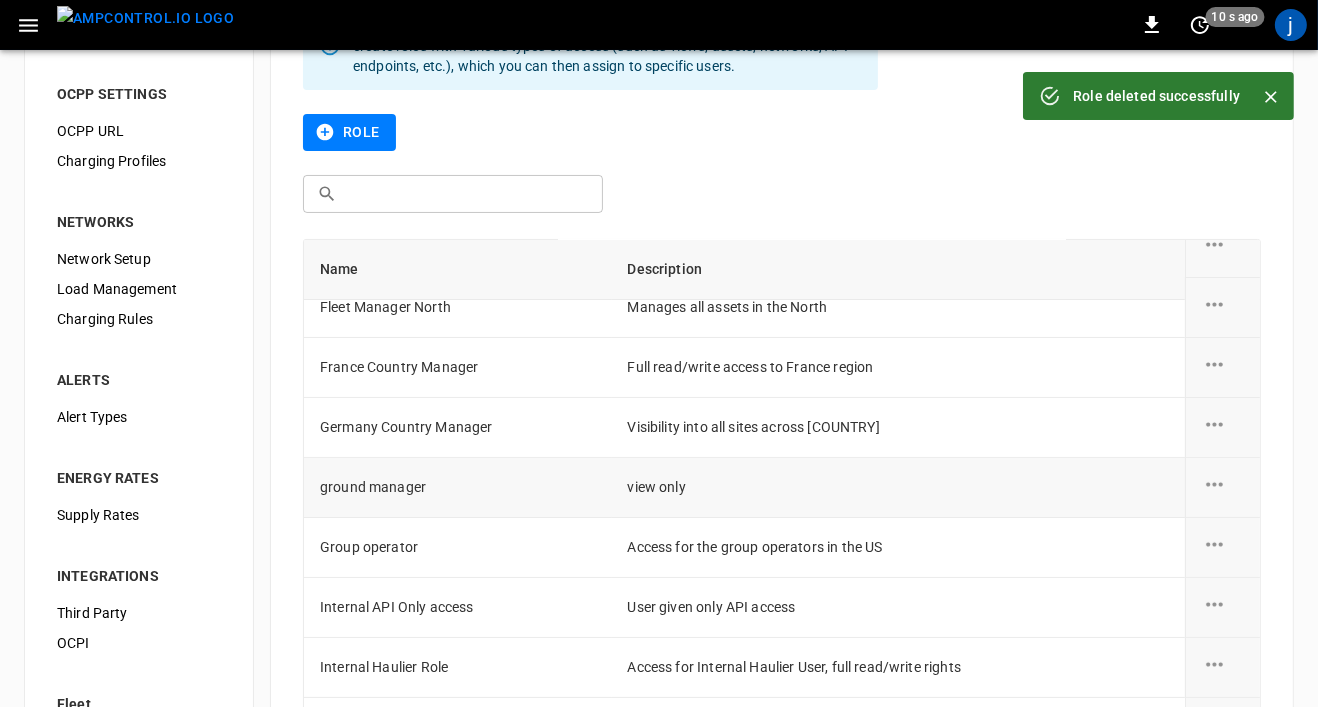 scroll, scrollTop: 255, scrollLeft: 0, axis: vertical 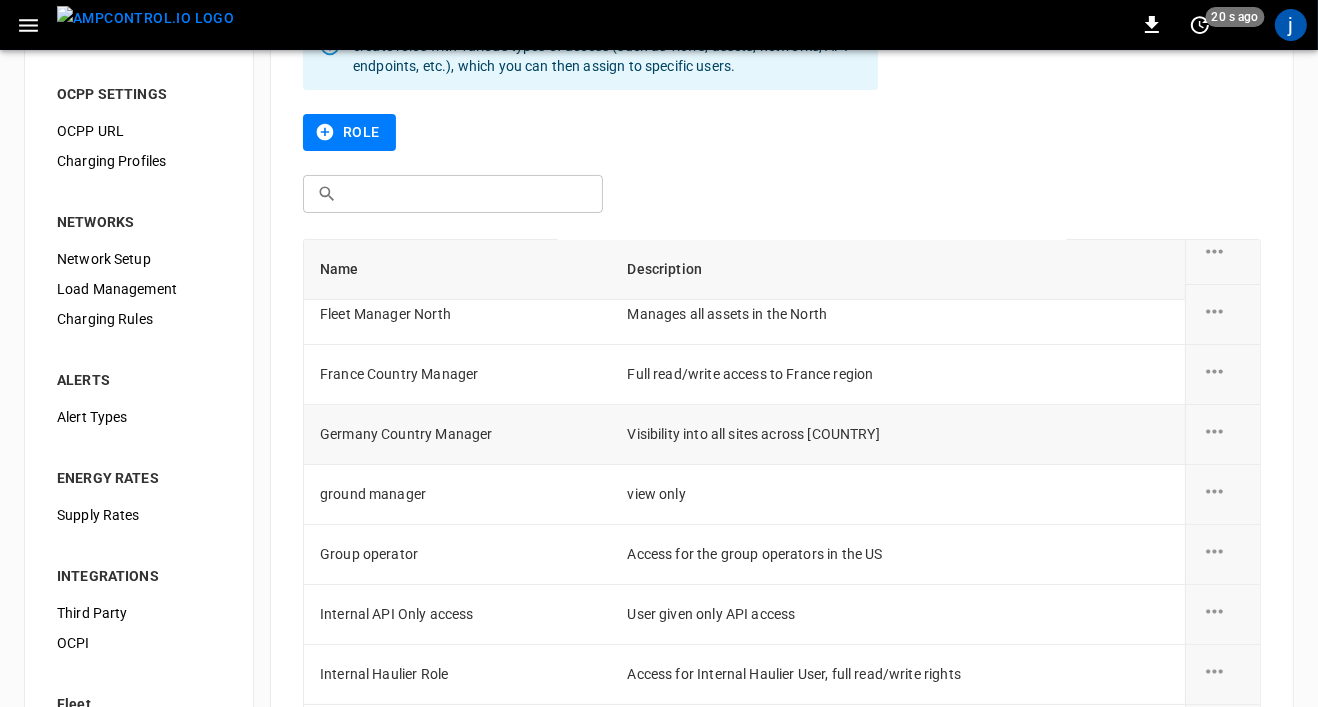 click 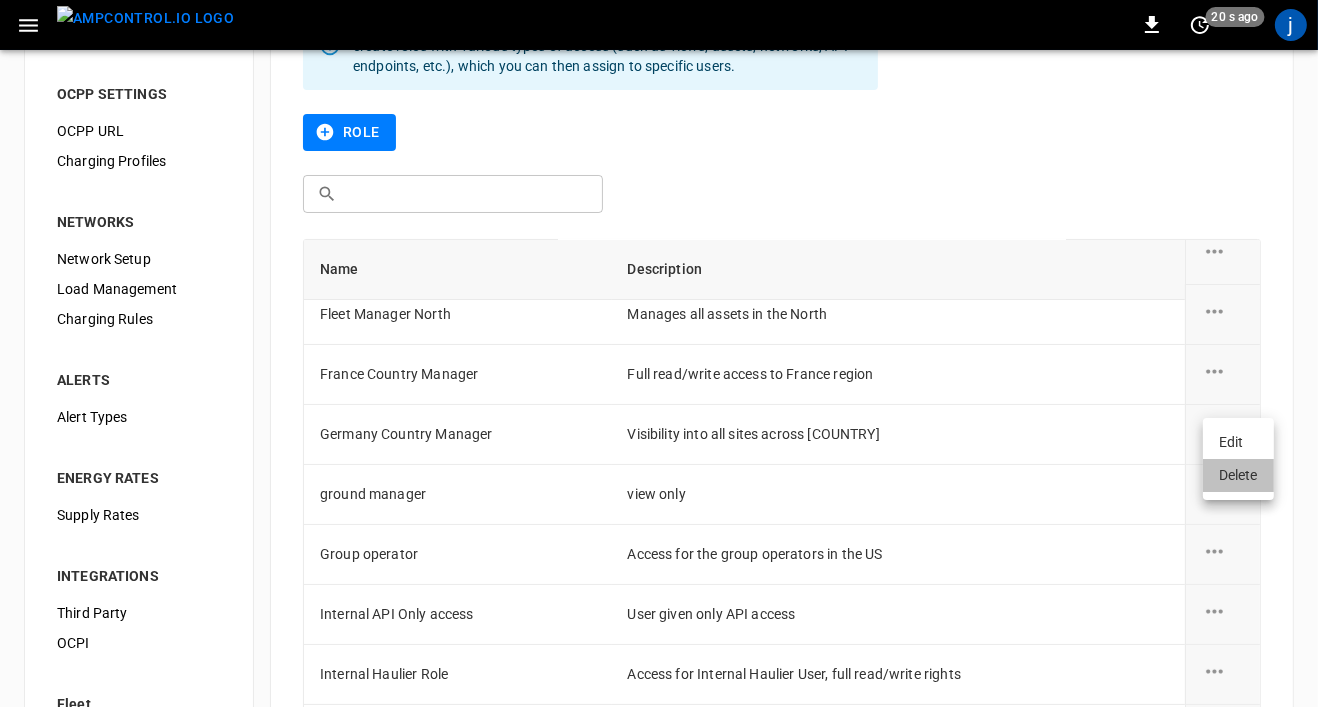 click on "Delete" at bounding box center [1238, 475] 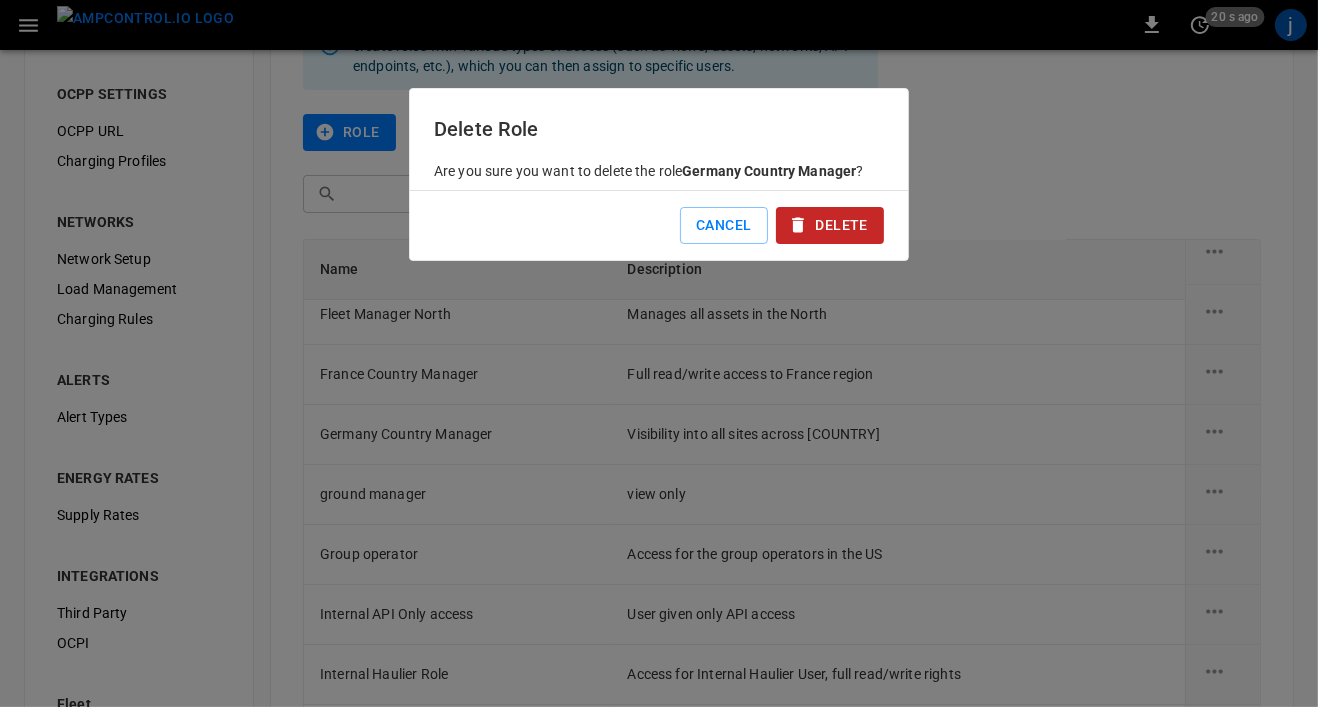 click on "Delete" at bounding box center (830, 225) 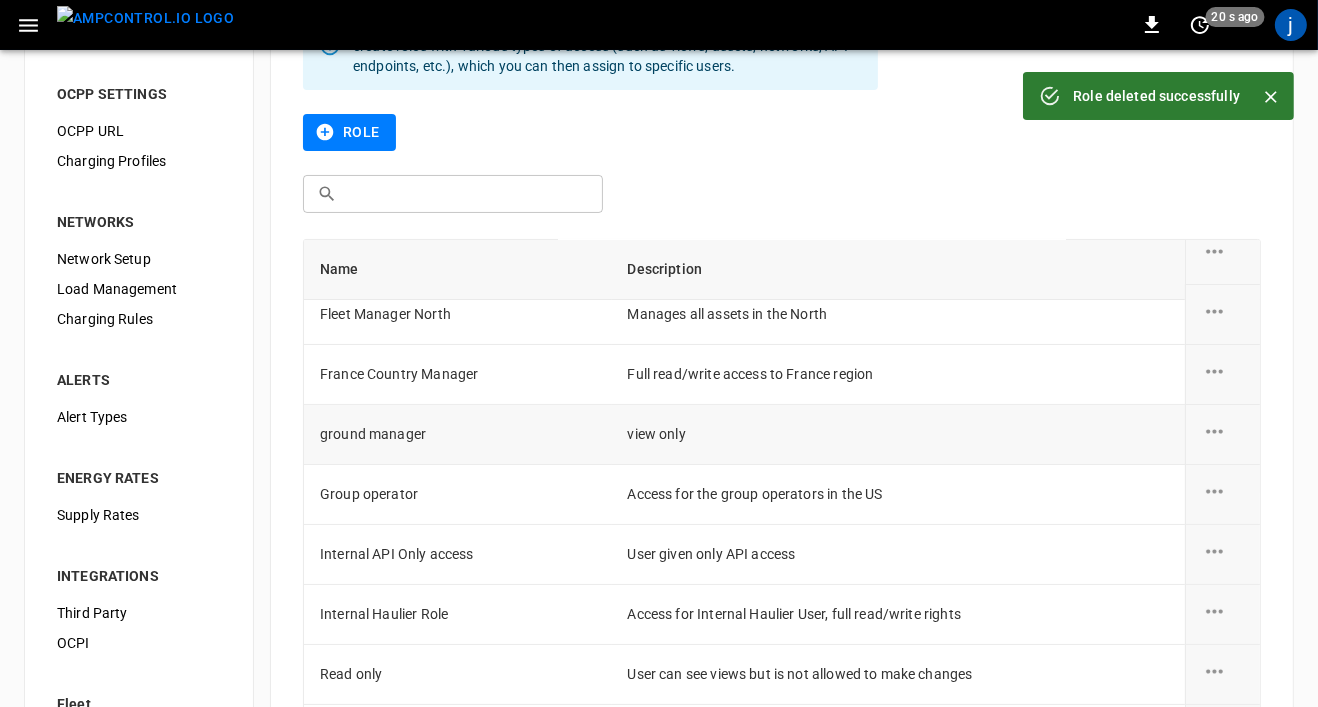 click 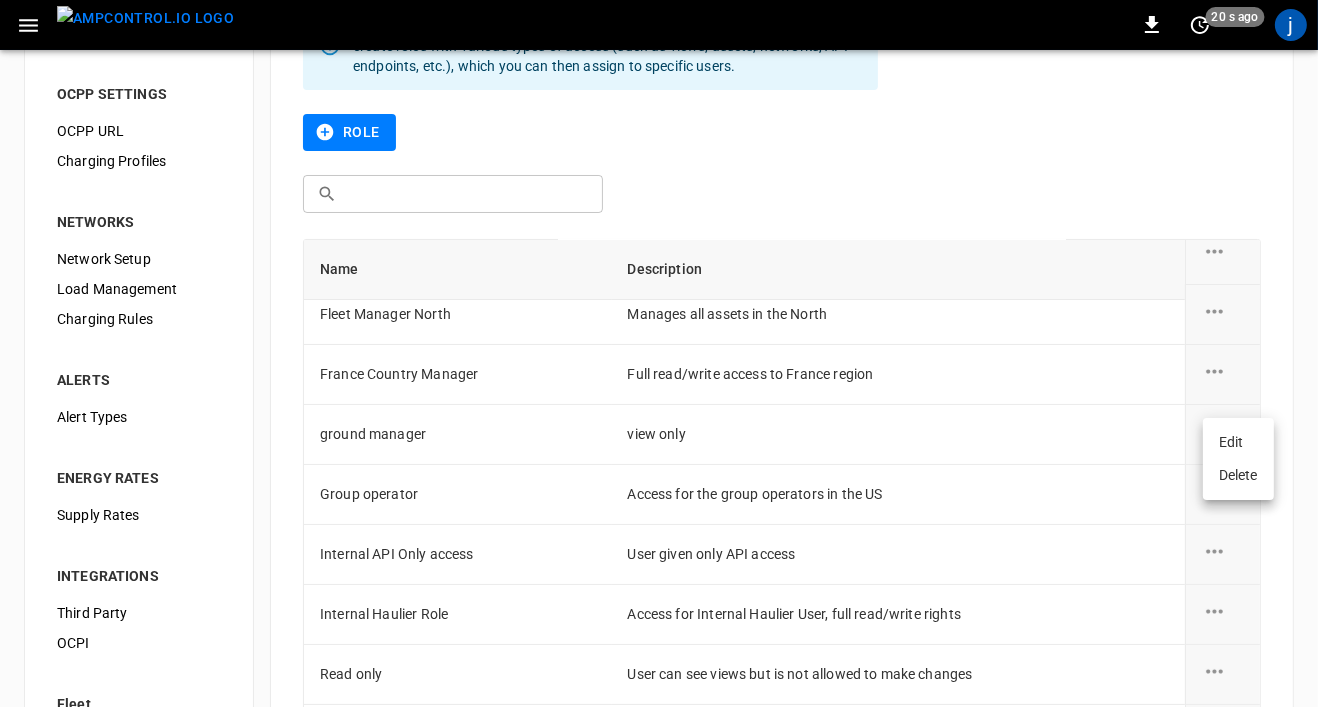 click on "Delete" at bounding box center [1238, 475] 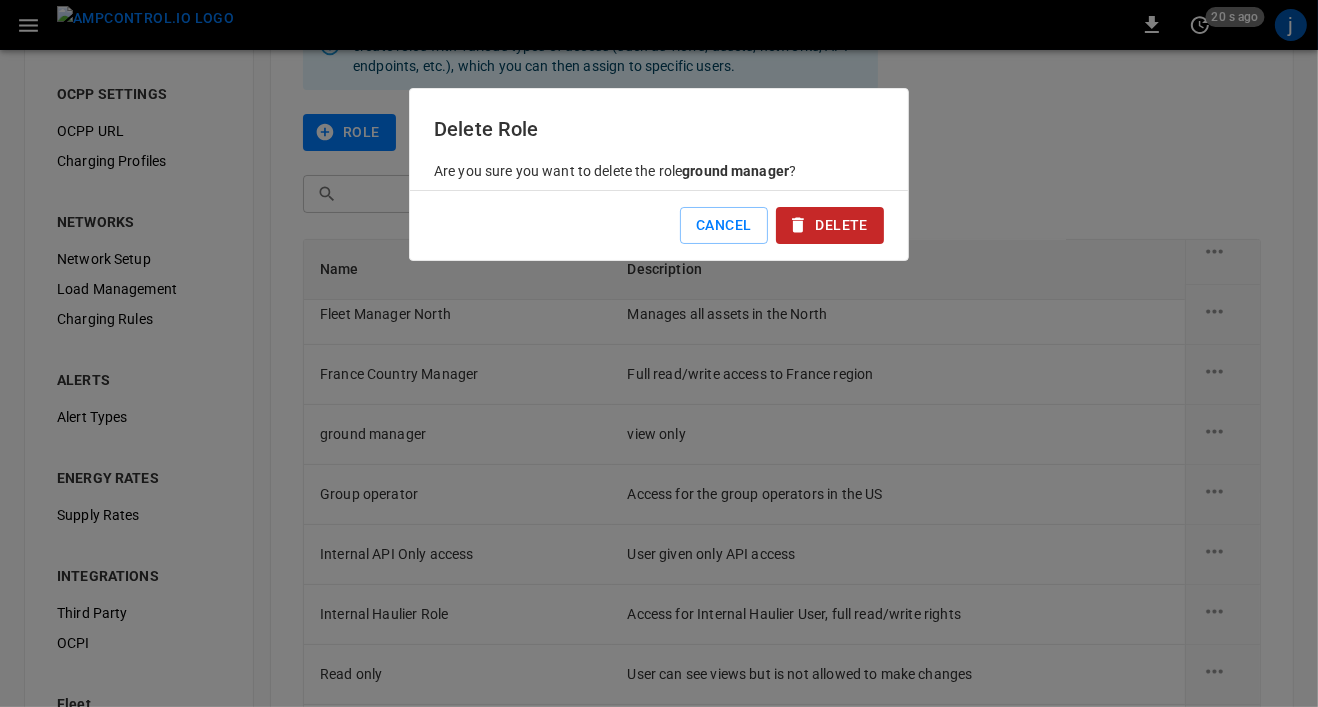 click on "Delete" at bounding box center (830, 225) 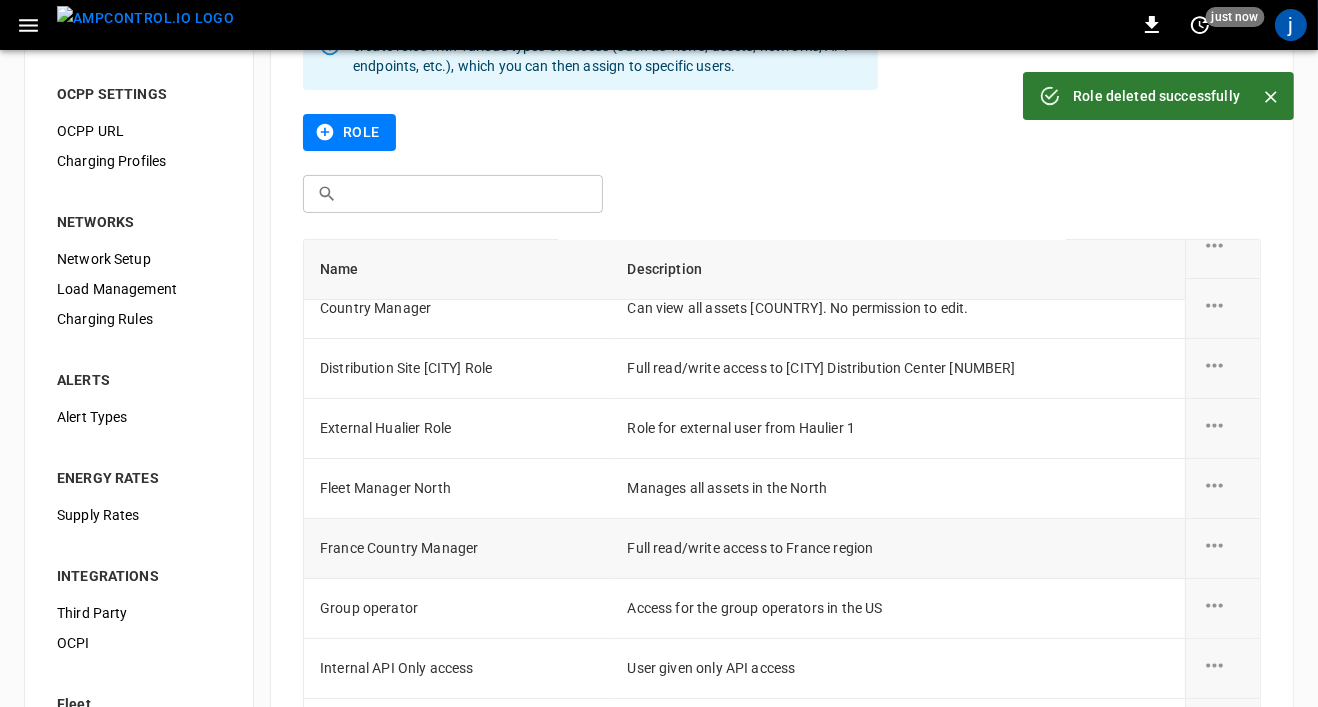 scroll, scrollTop: 82, scrollLeft: 0, axis: vertical 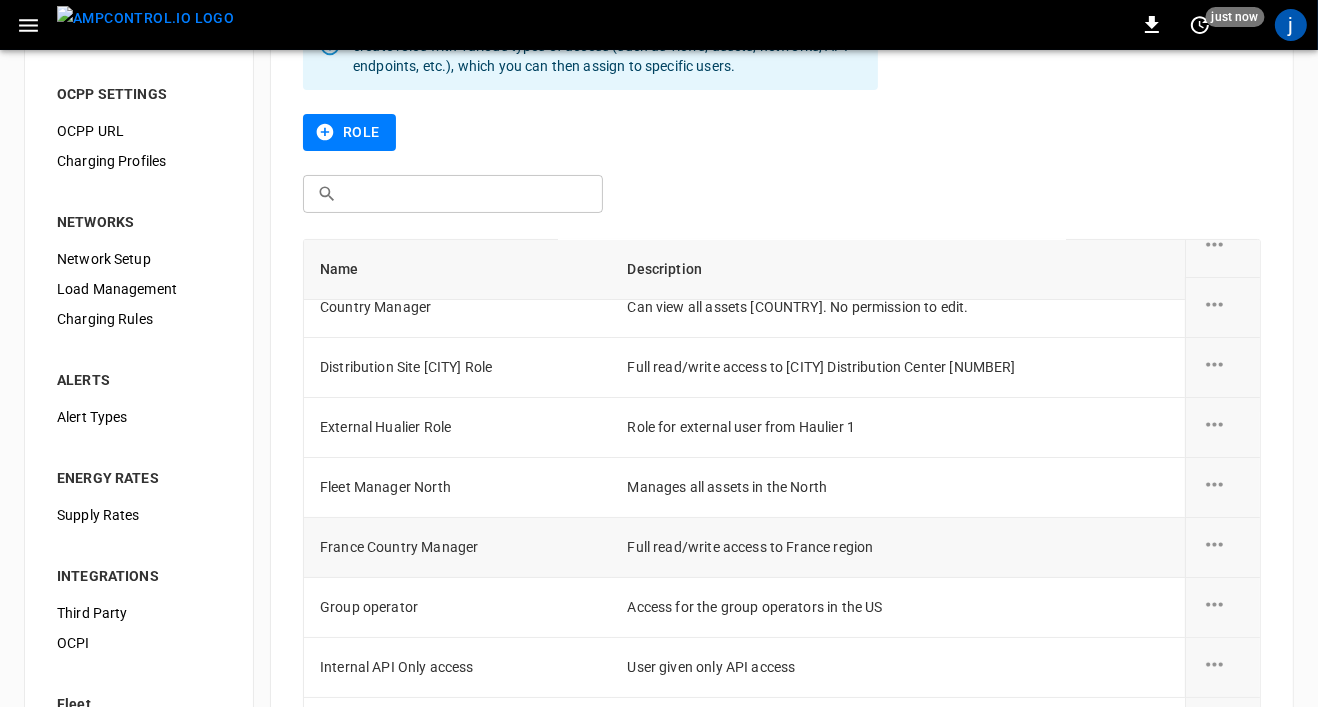 click 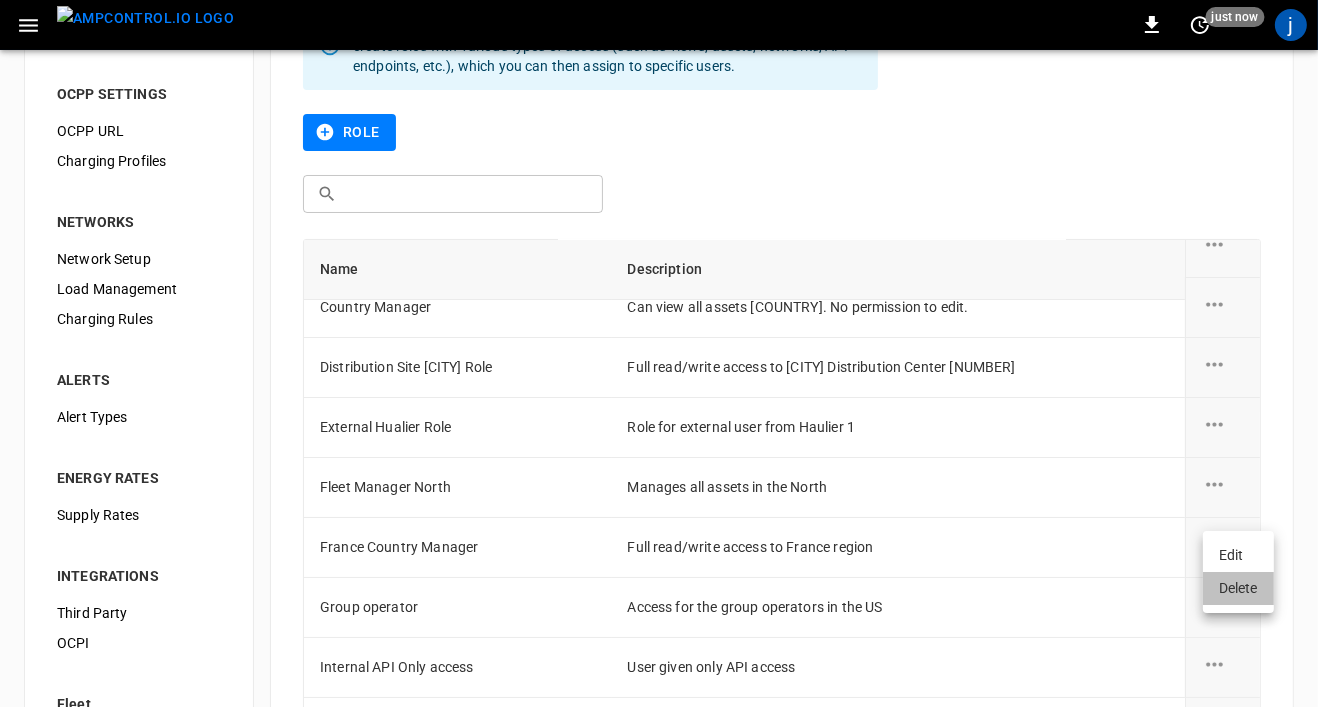 click on "Delete" at bounding box center (1238, 588) 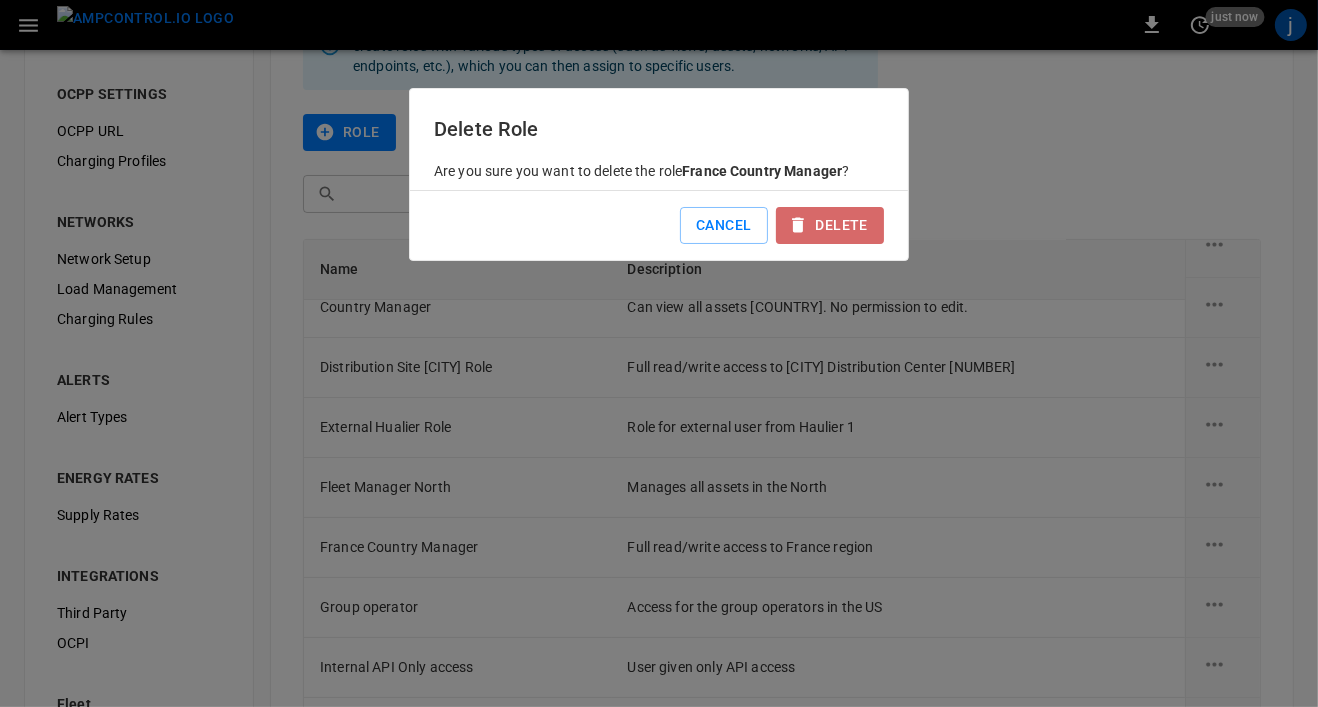 click on "Delete" at bounding box center (830, 225) 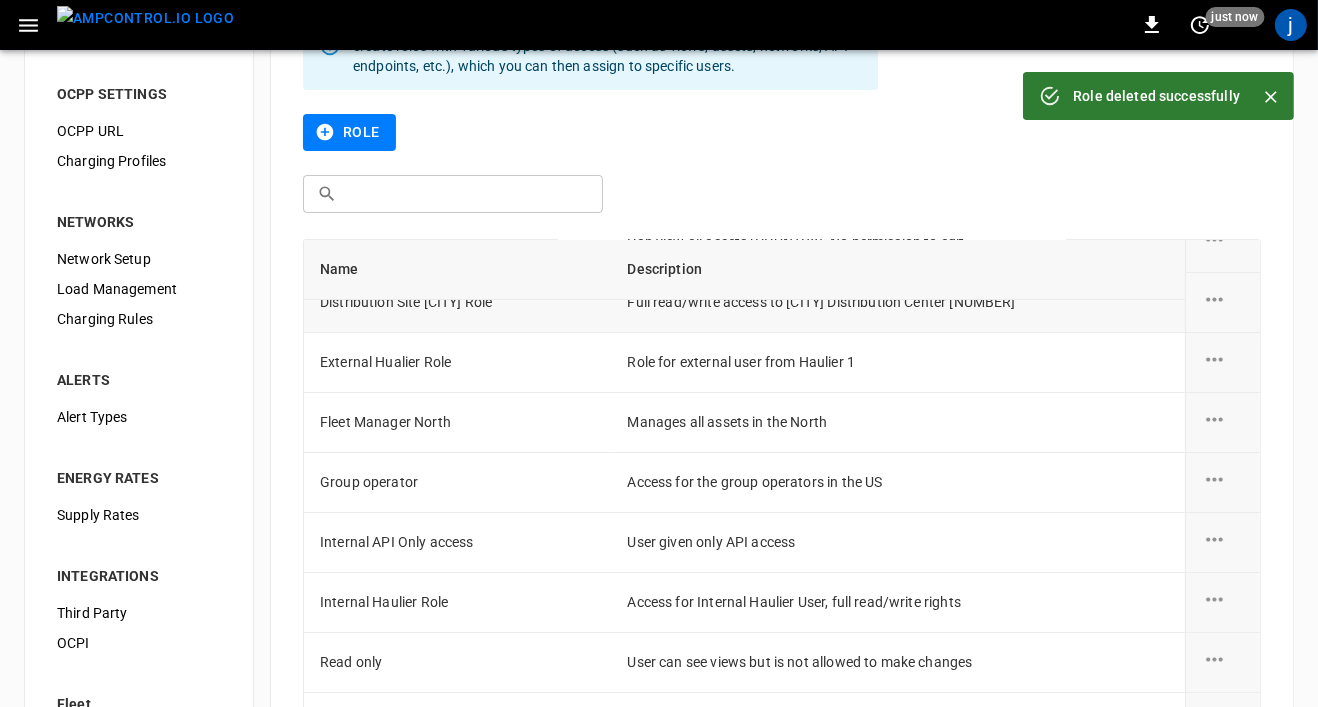 scroll, scrollTop: 166, scrollLeft: 0, axis: vertical 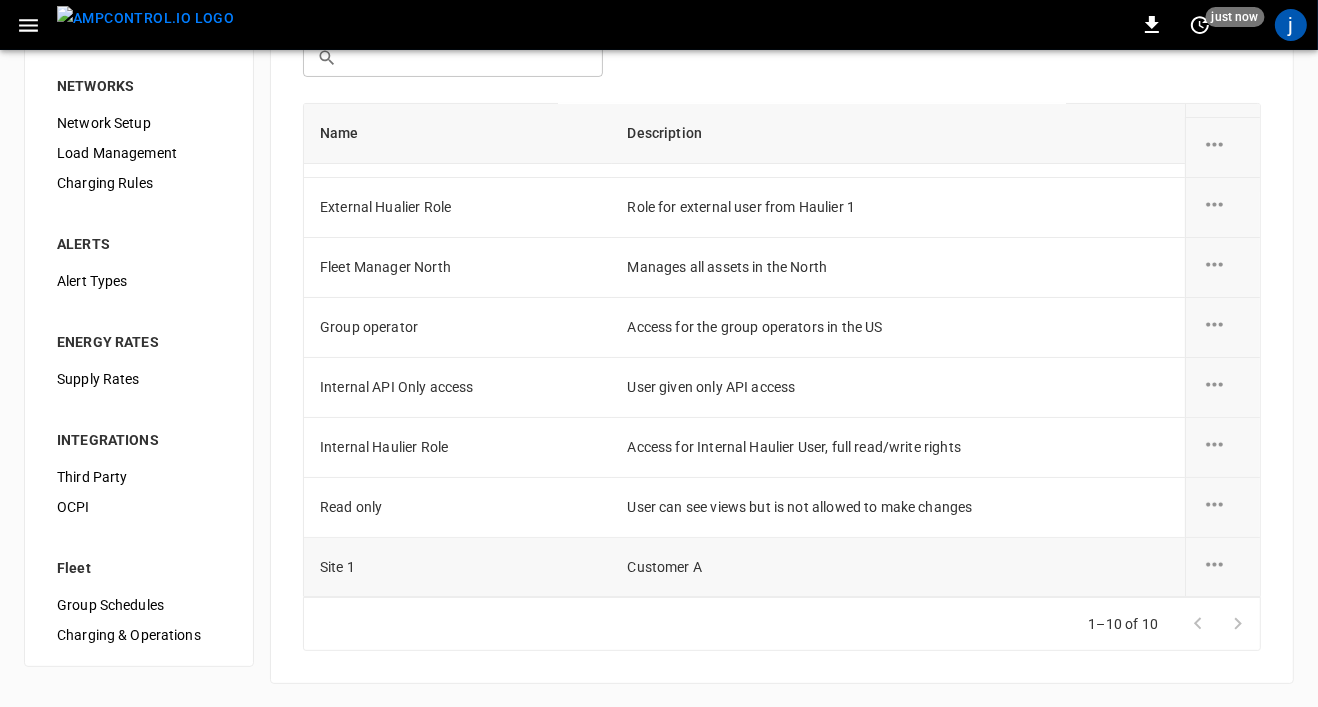 click 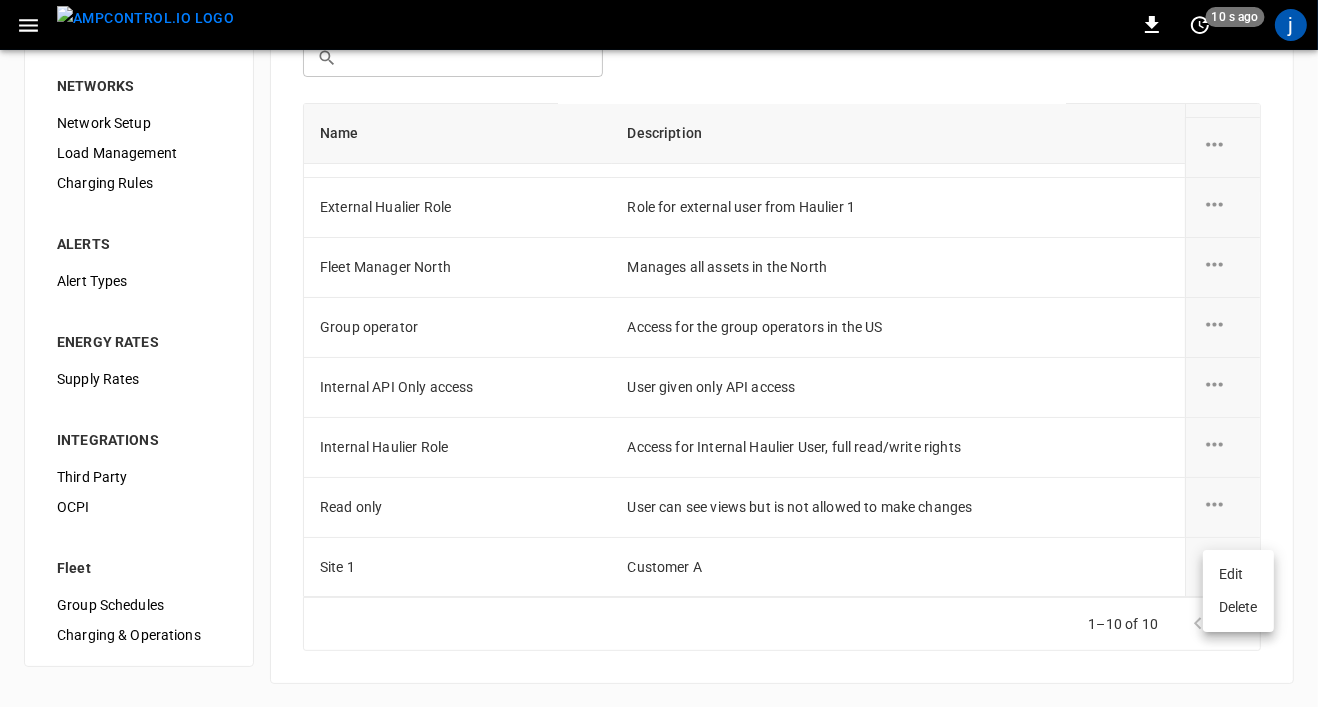 click at bounding box center (659, 353) 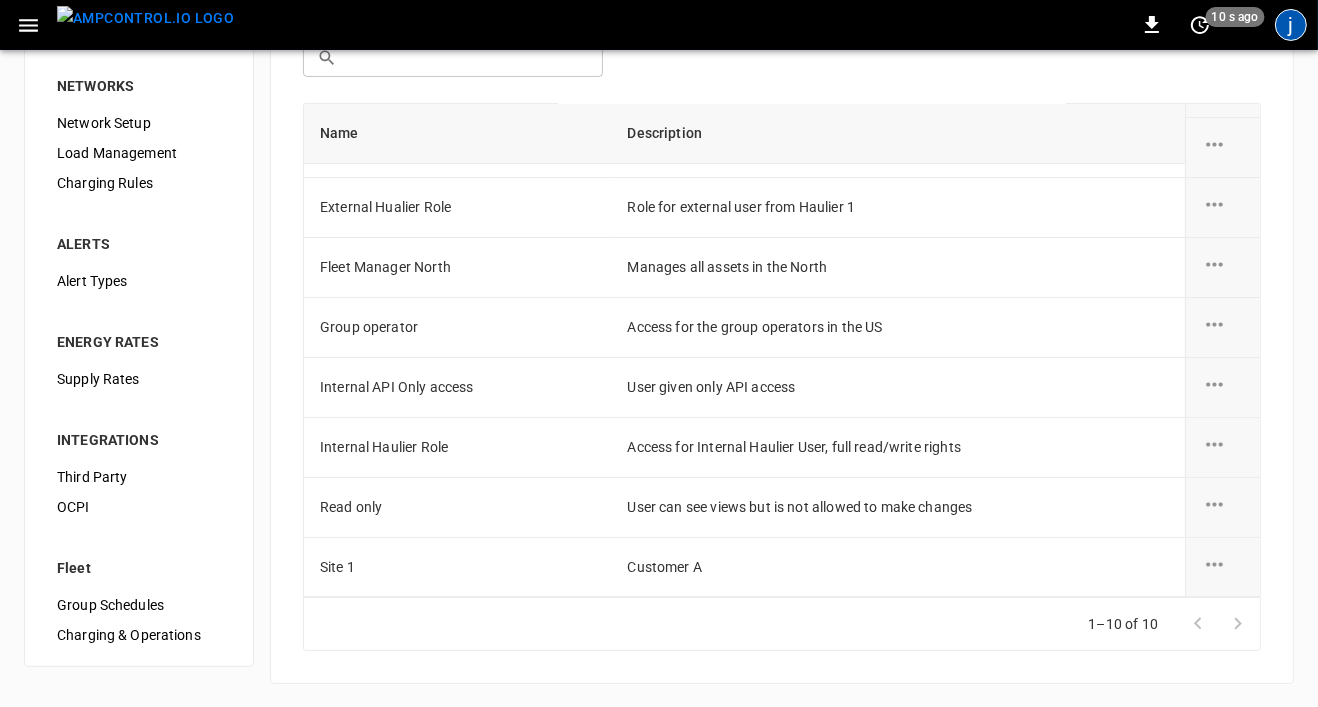 click on "j" at bounding box center [1291, 25] 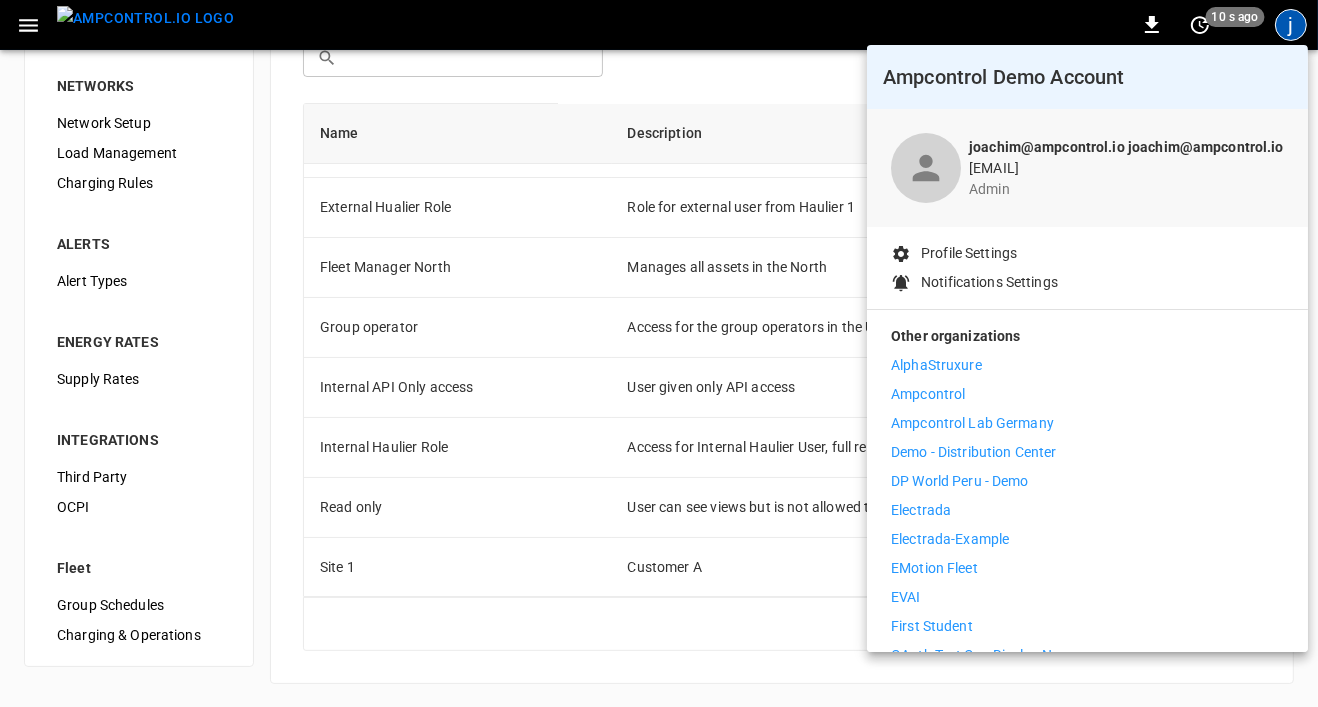 click at bounding box center (659, 353) 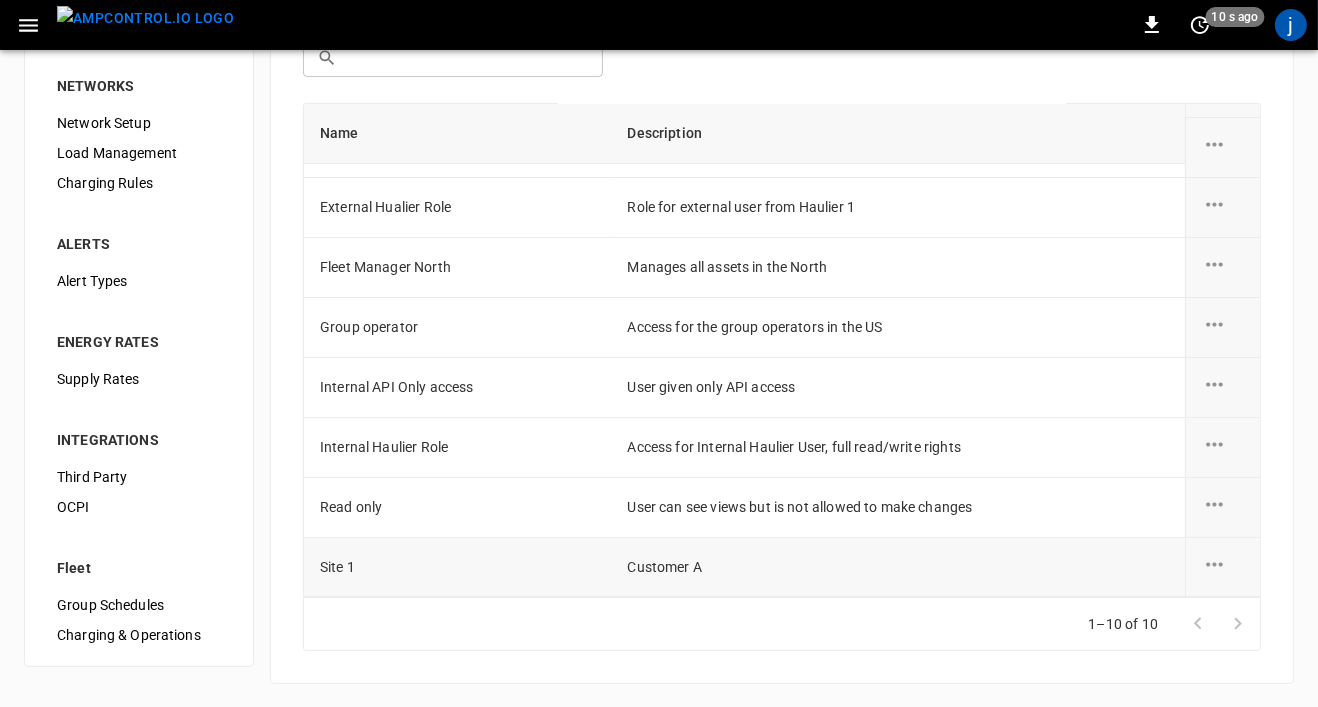click 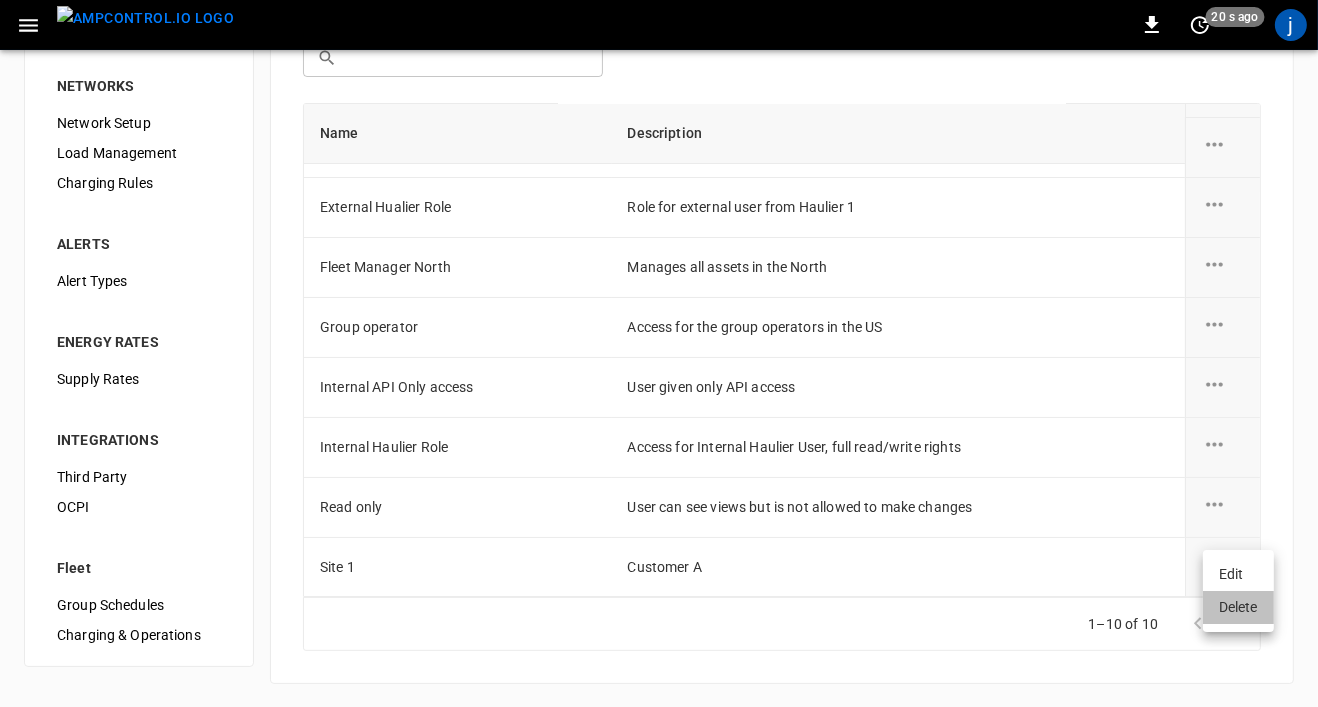 click on "Delete" at bounding box center (1238, 607) 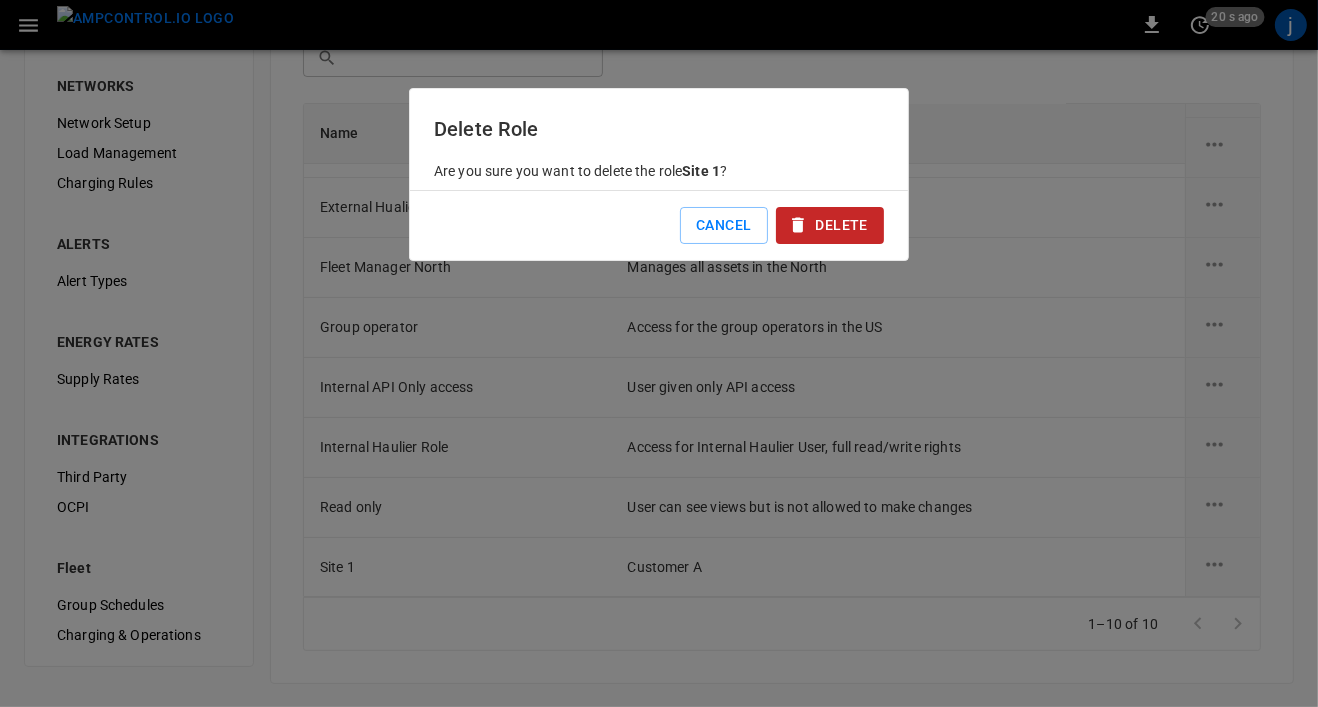 click on "Delete" at bounding box center (830, 225) 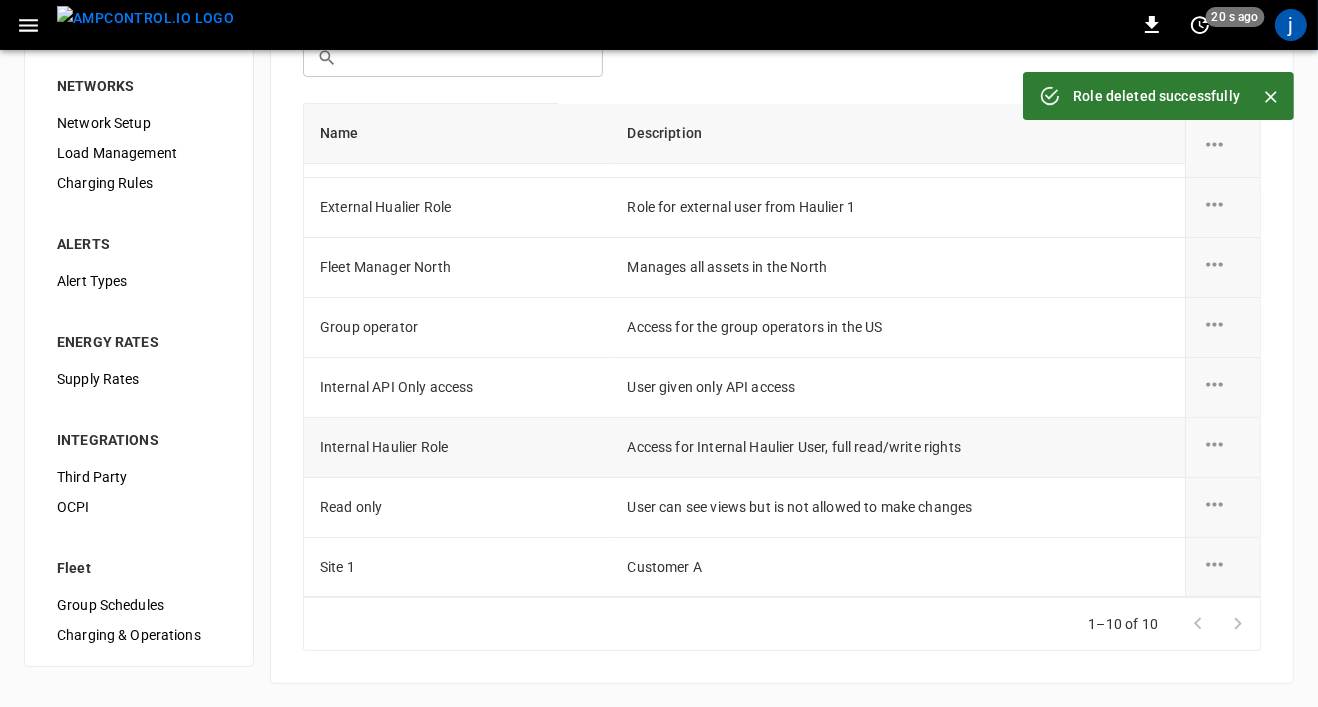 scroll, scrollTop: 106, scrollLeft: 0, axis: vertical 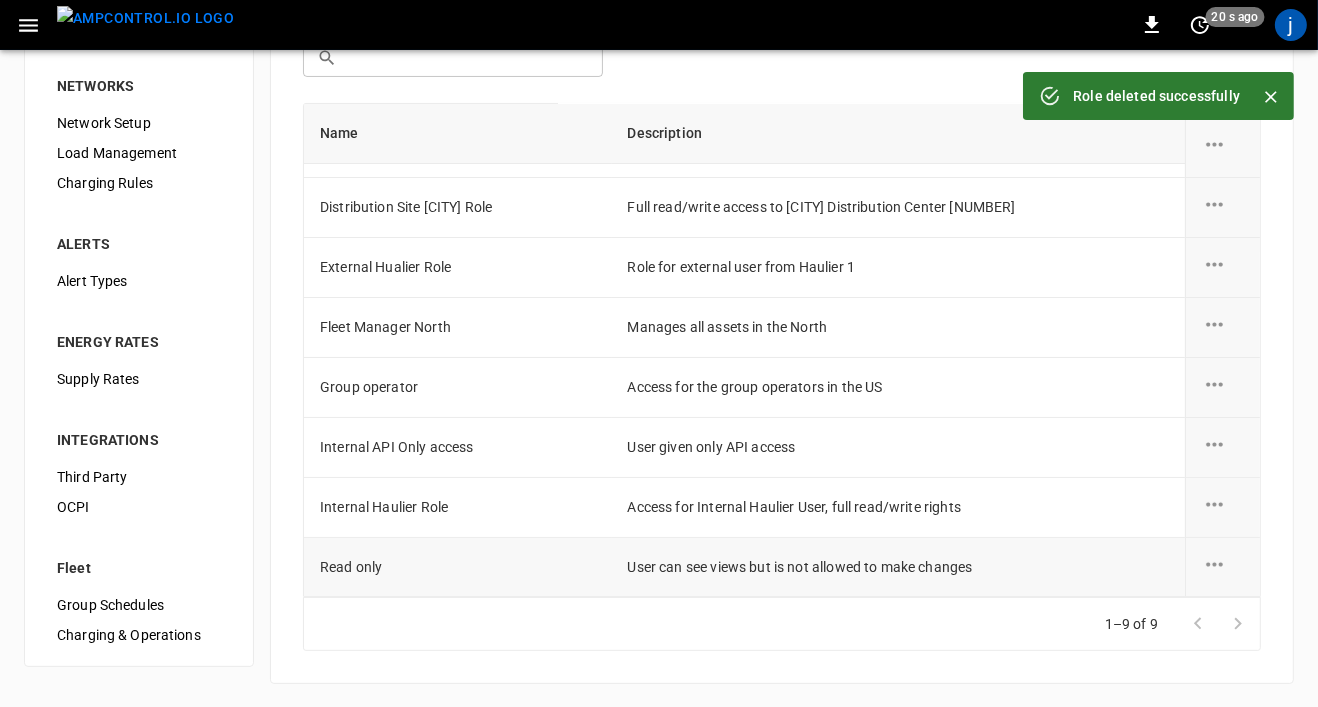 click 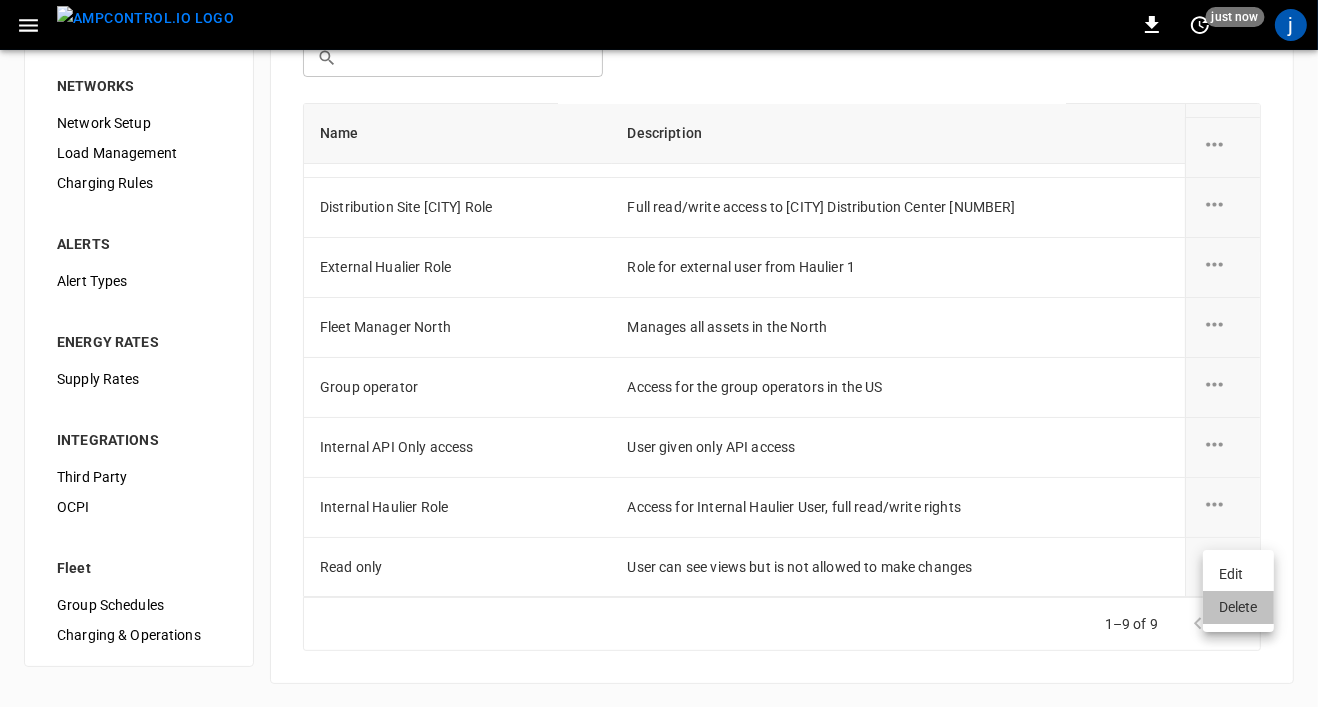 click on "Delete" at bounding box center [1238, 607] 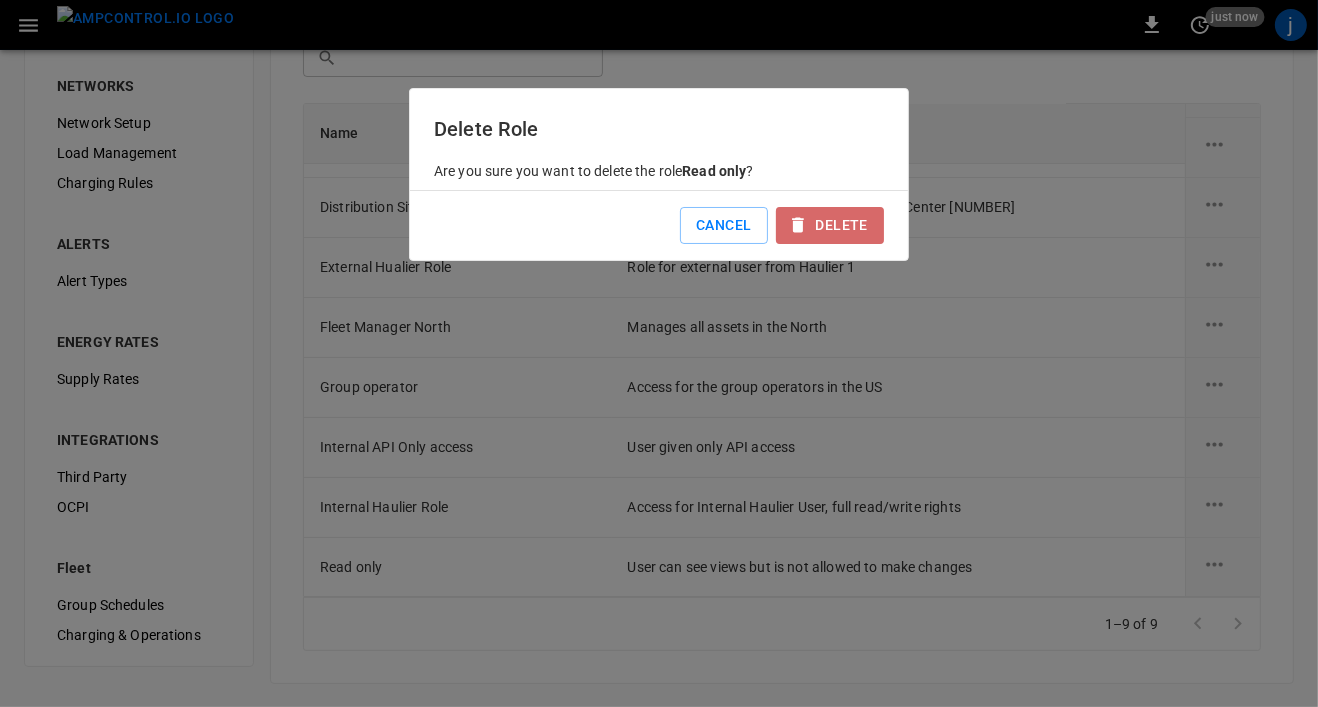 click on "Delete" at bounding box center (830, 225) 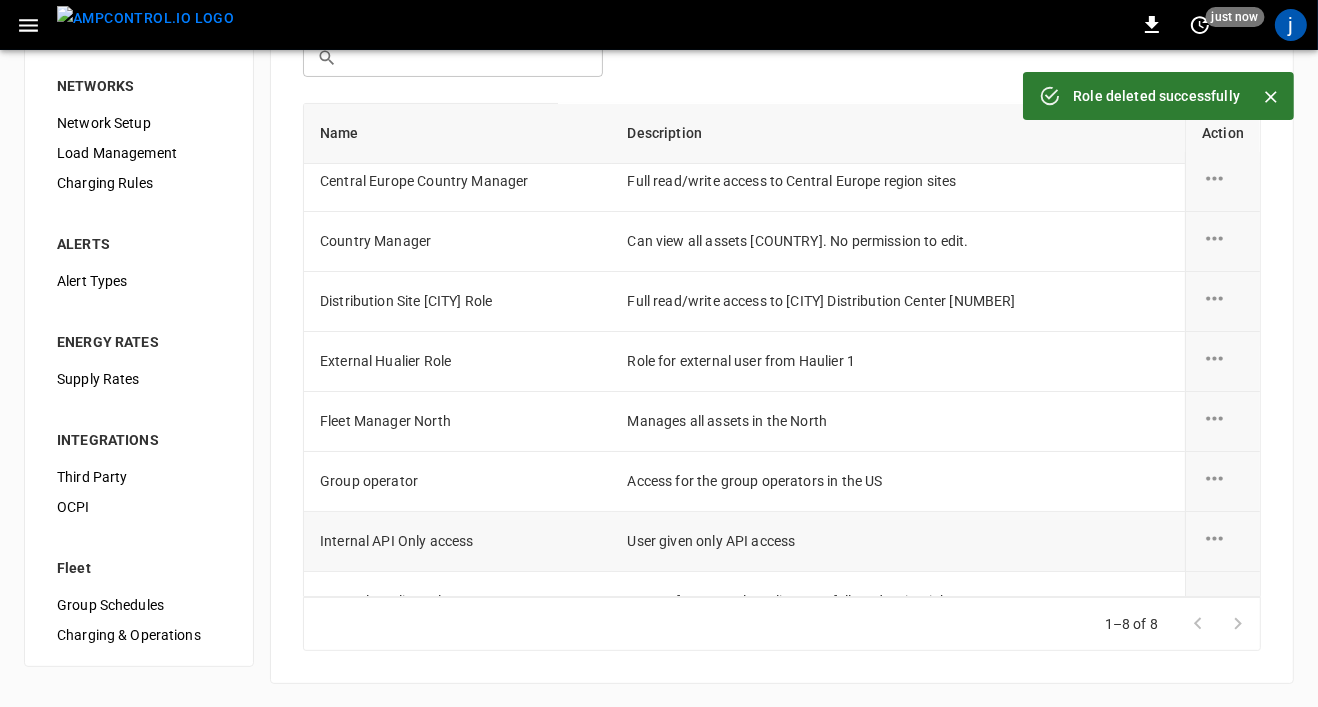 scroll, scrollTop: 46, scrollLeft: 0, axis: vertical 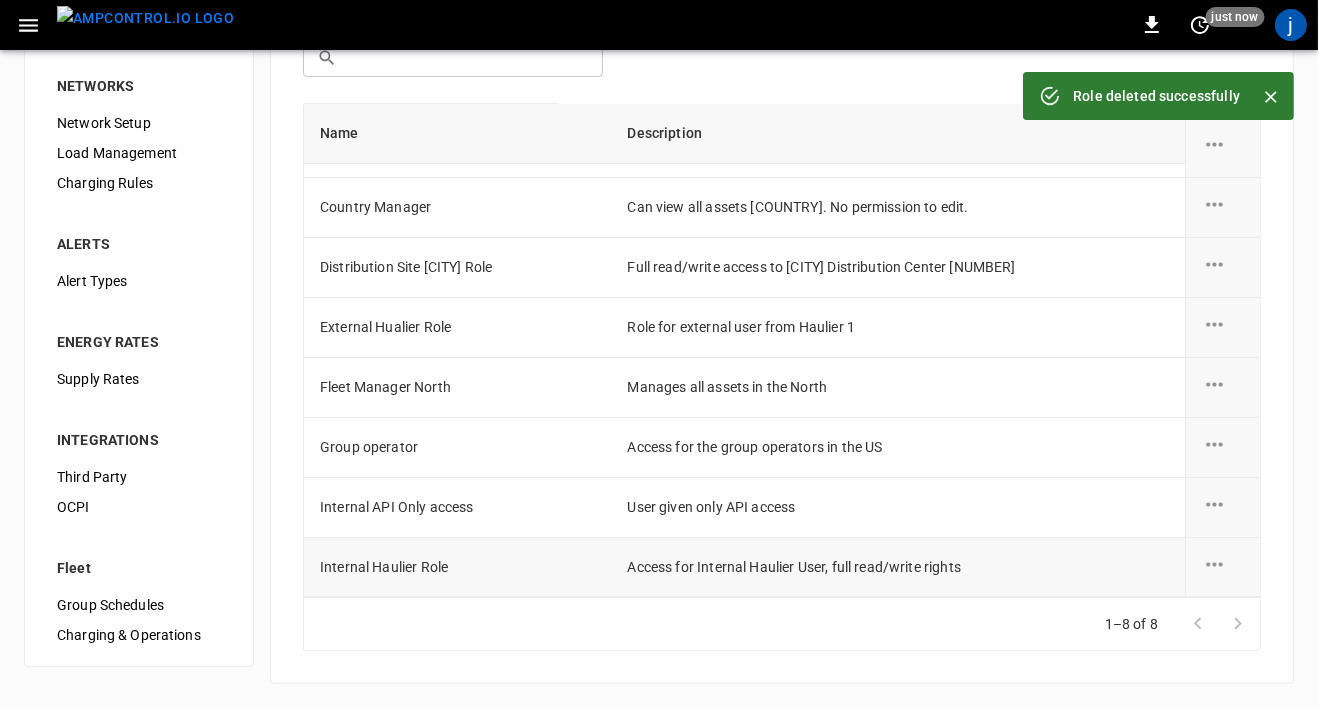 click 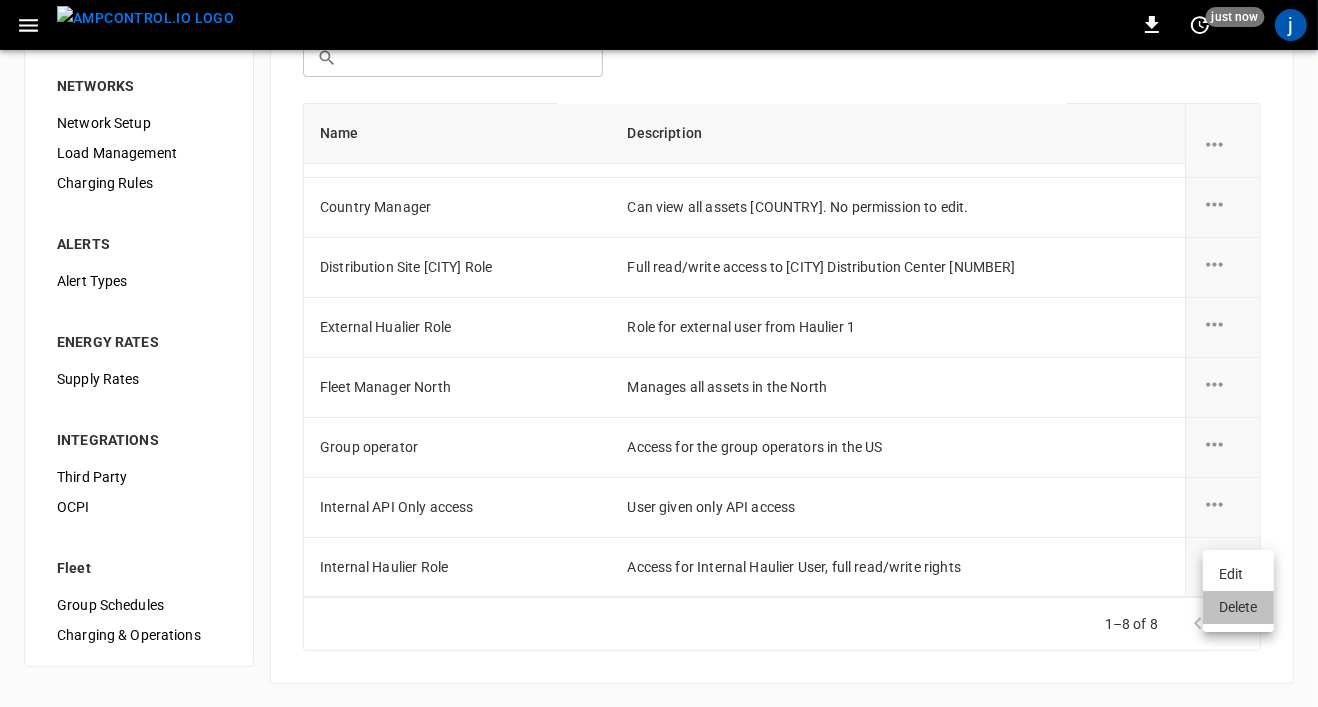click on "Delete" at bounding box center (1238, 607) 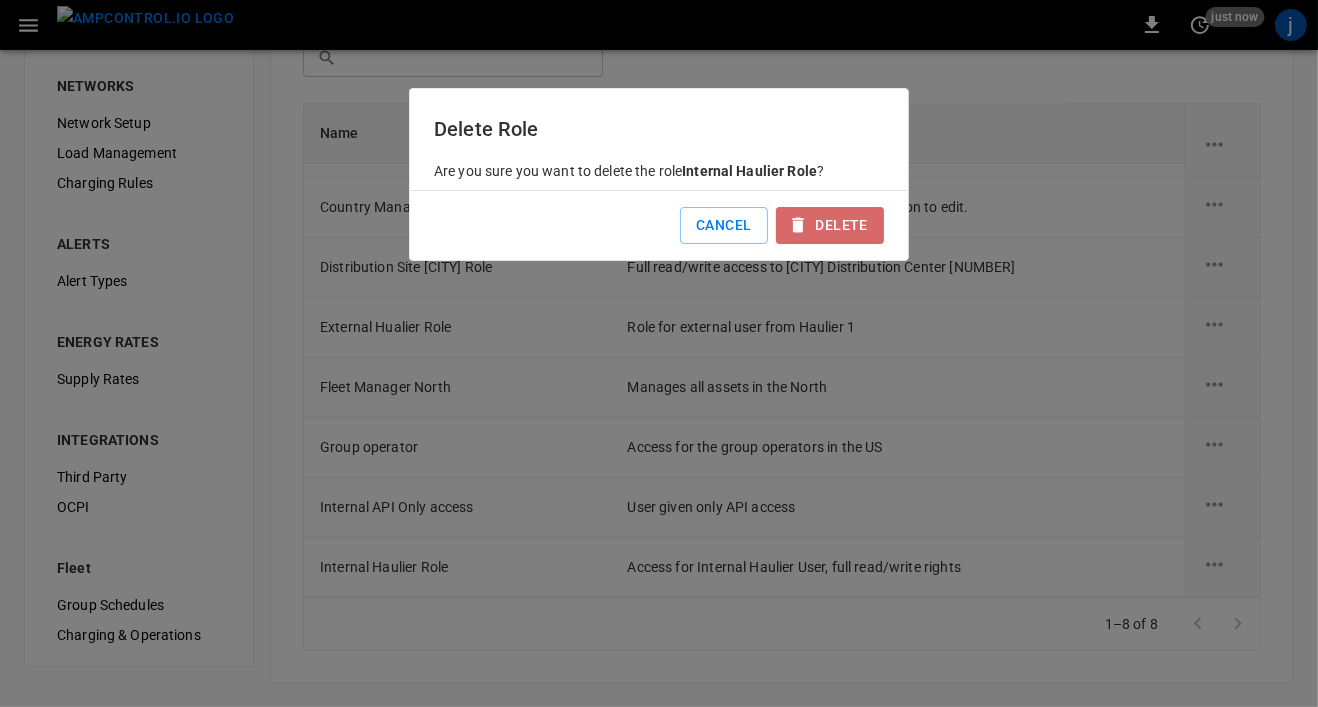 click on "Delete" at bounding box center [830, 225] 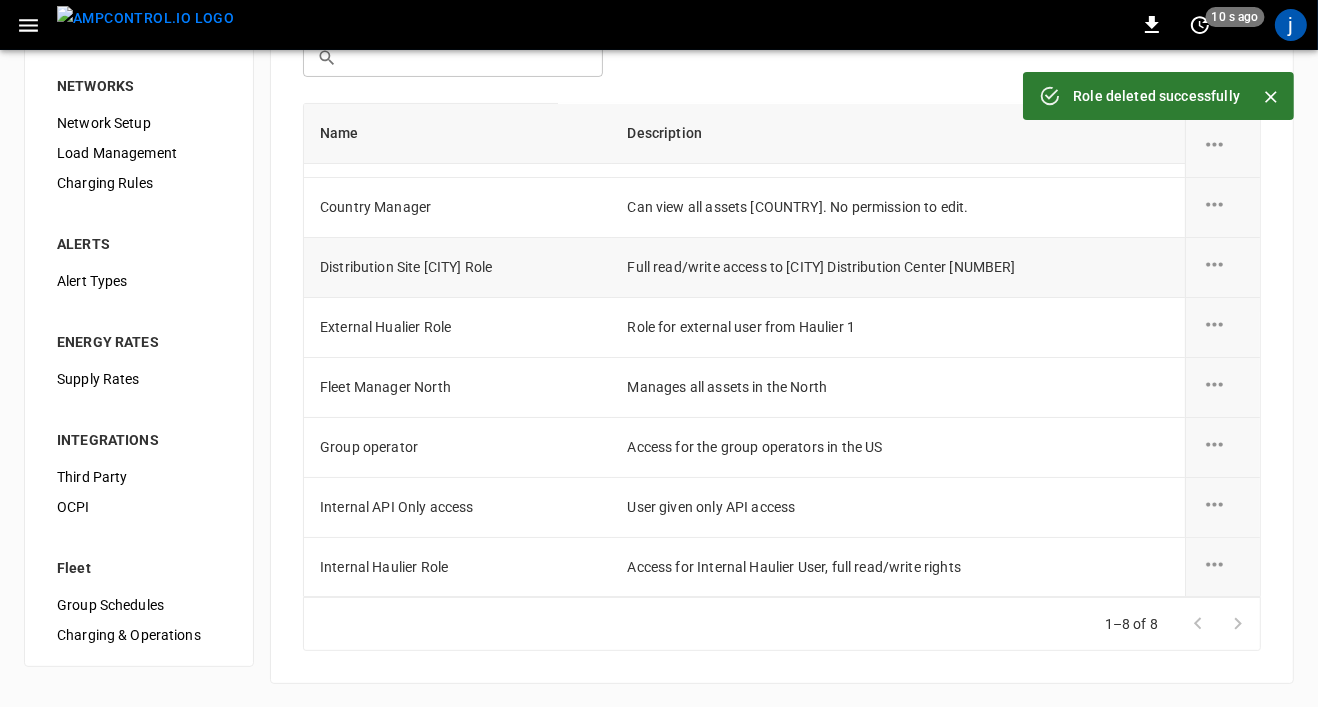 scroll, scrollTop: 0, scrollLeft: 0, axis: both 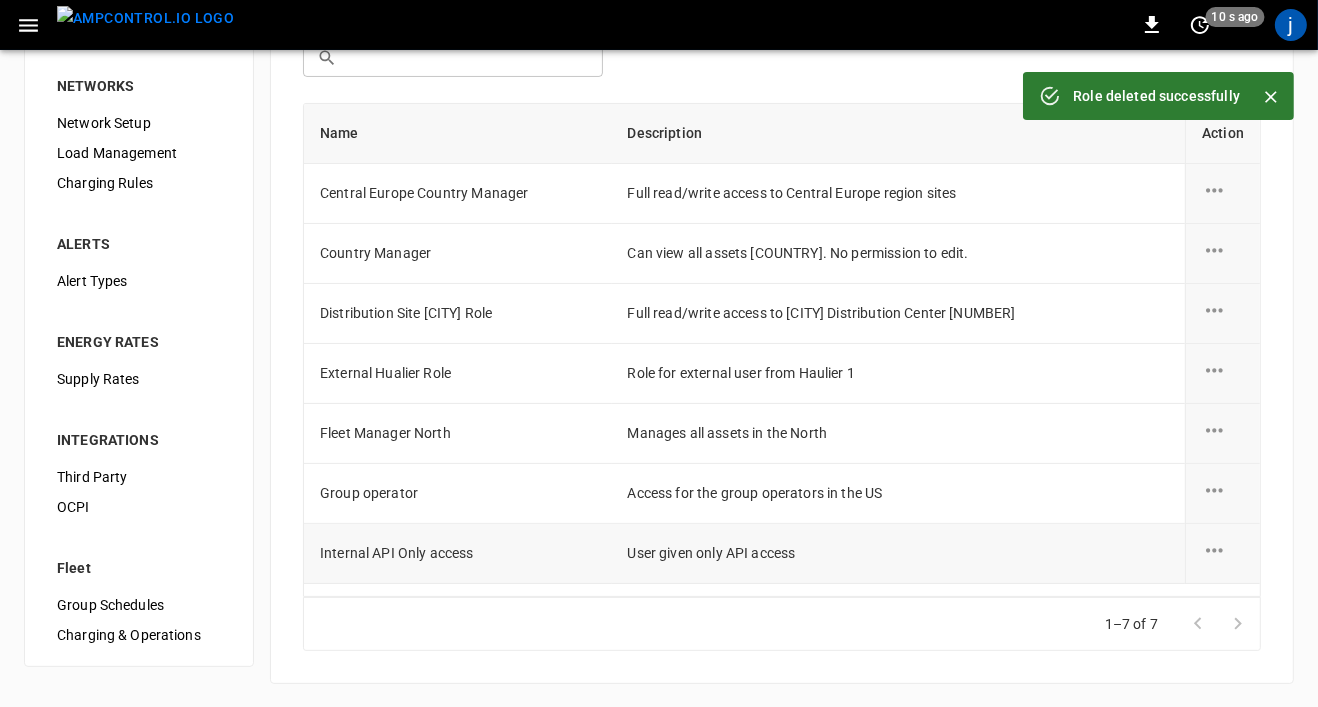 click 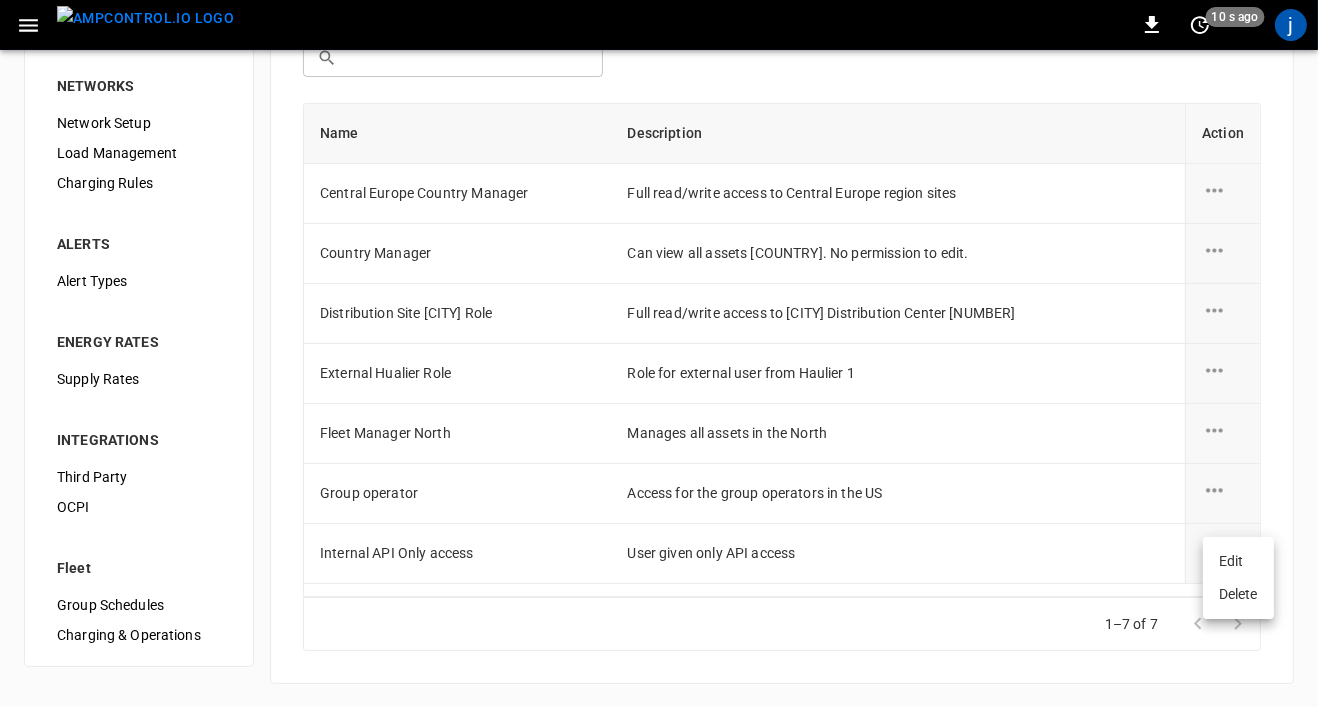 click on "Delete" at bounding box center [1238, 594] 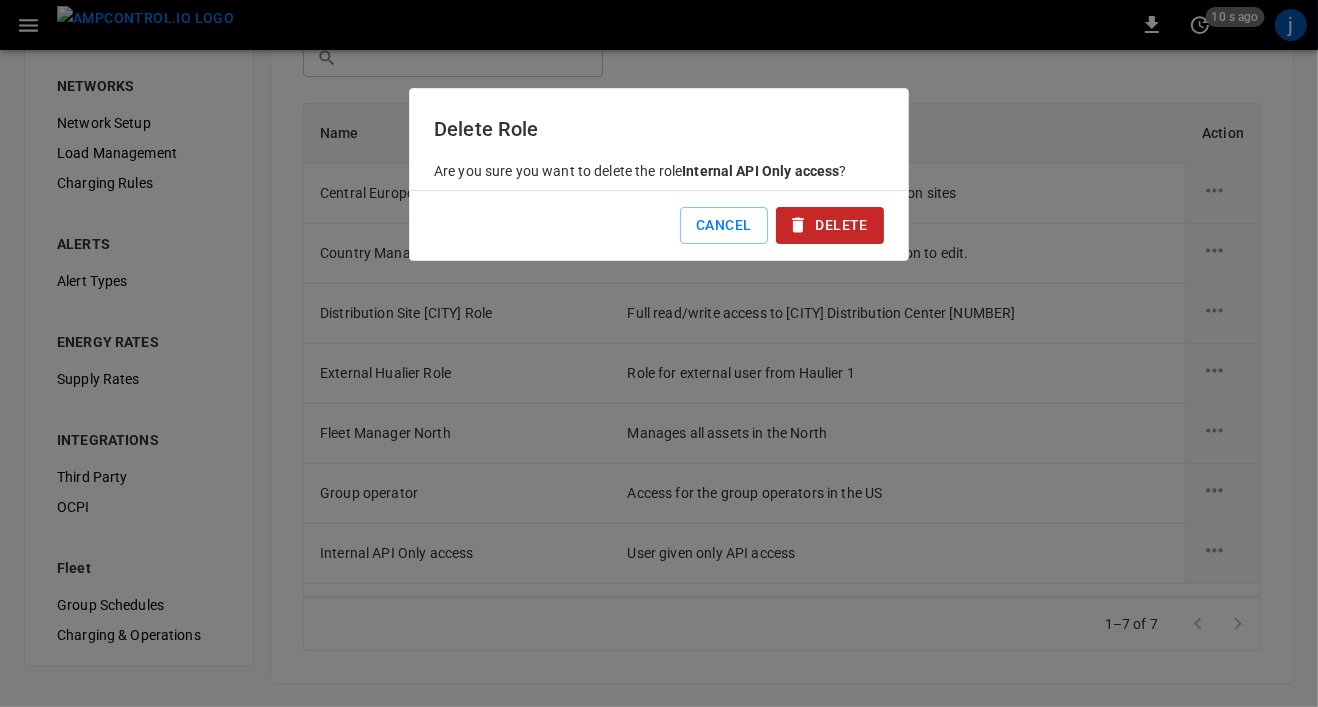click on "Delete" at bounding box center (830, 225) 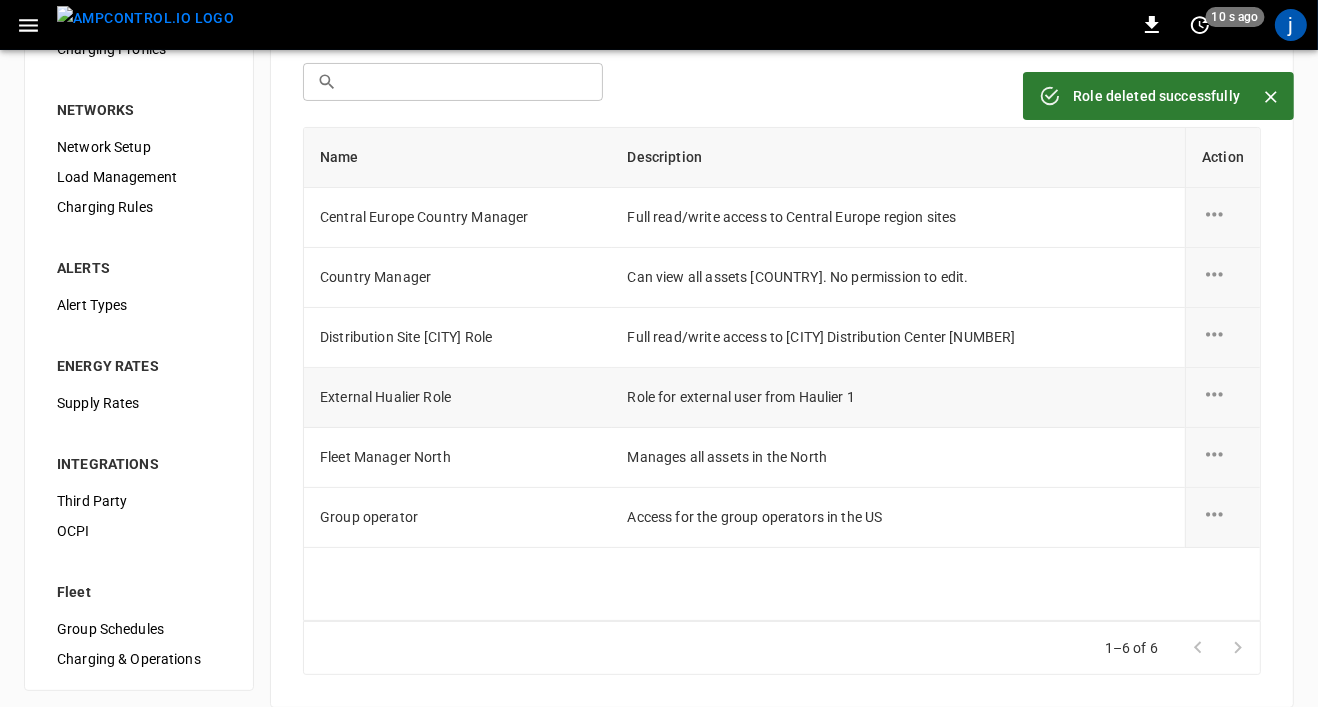 scroll, scrollTop: 282, scrollLeft: 0, axis: vertical 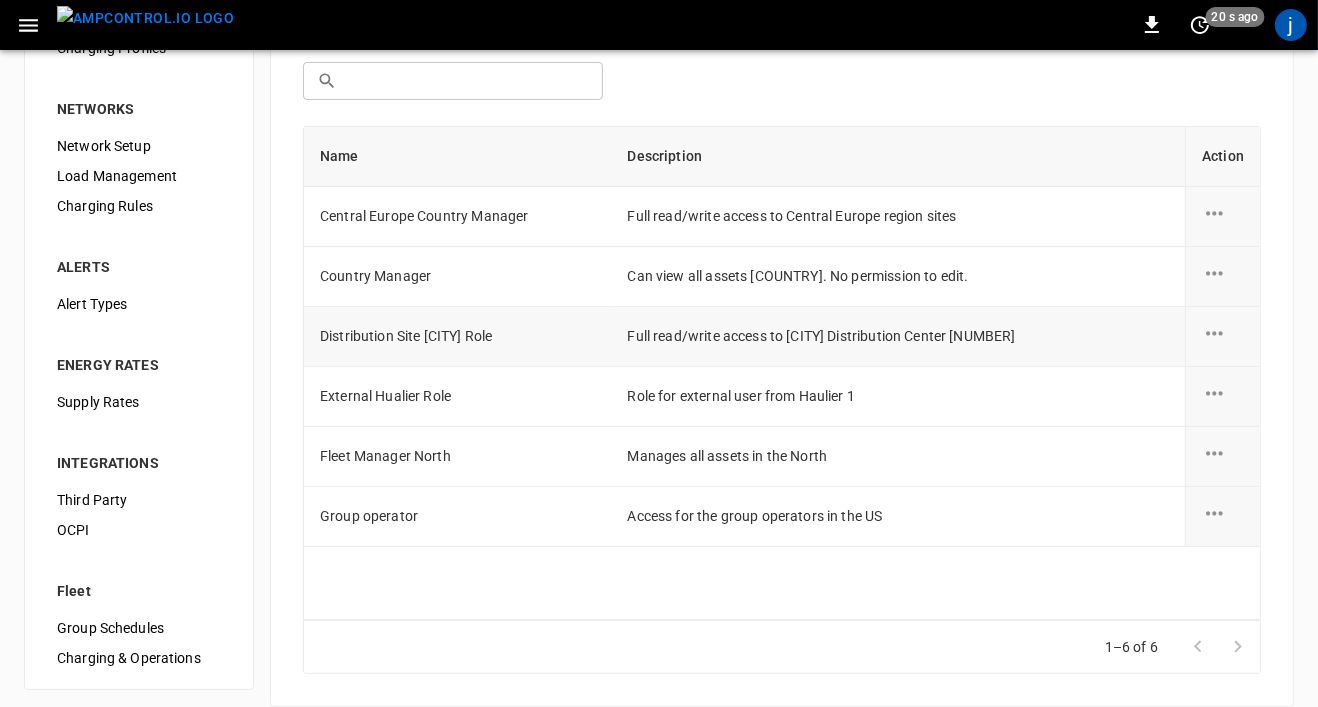 click 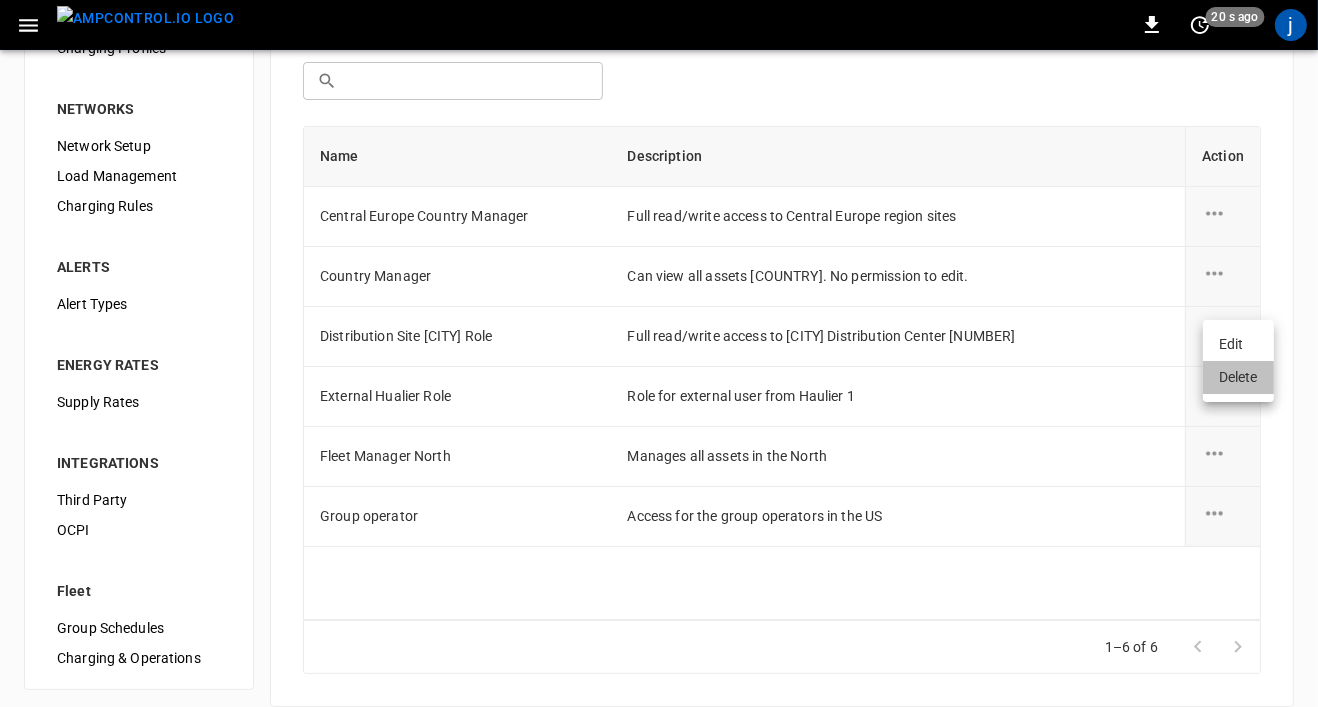 click on "Delete" at bounding box center (1238, 377) 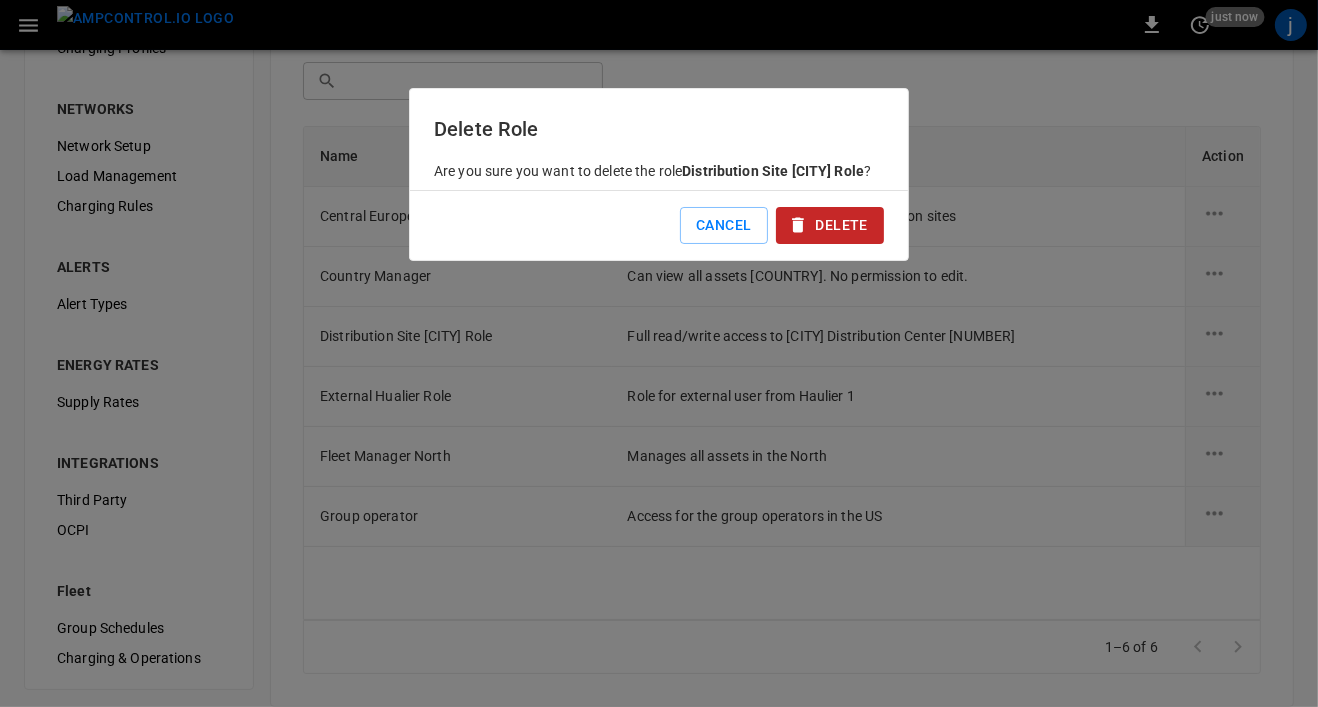 click on "Delete" at bounding box center [830, 225] 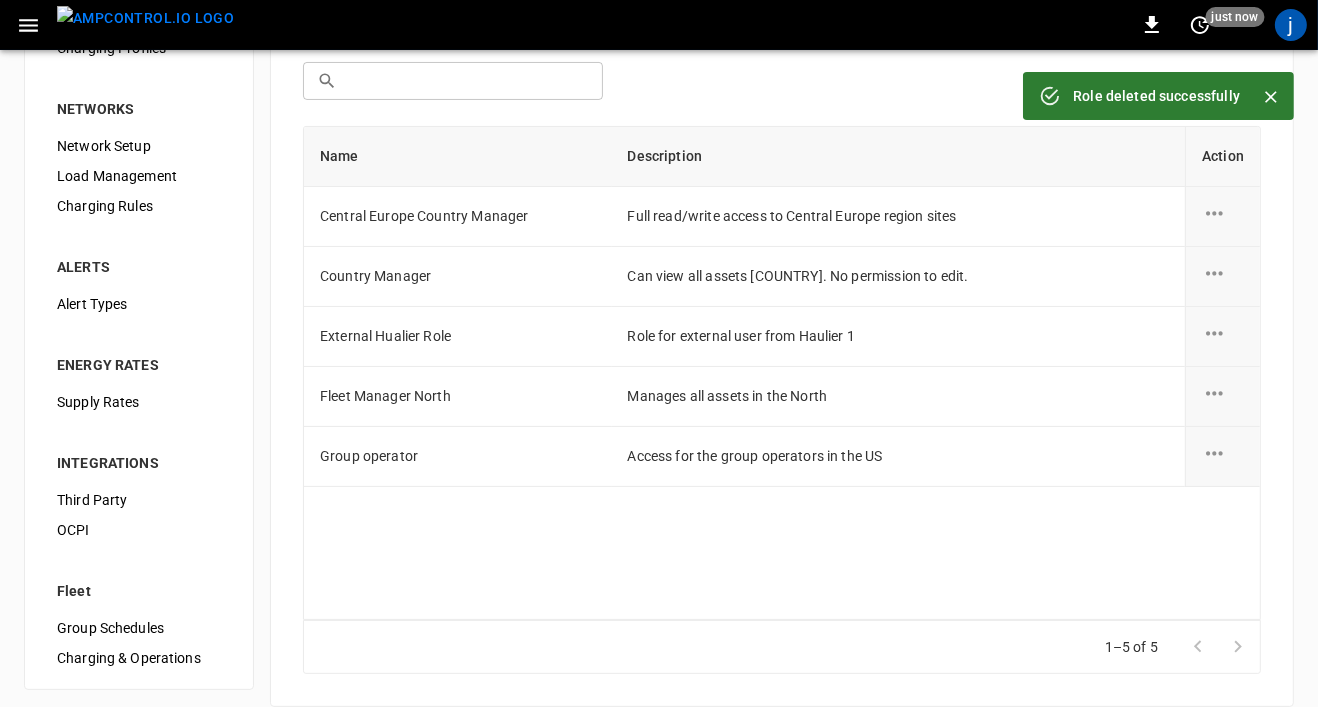 click on "Name Description Action Central Europe Country Manager Full read/write access to Central Europe region sites Country Manager Can view all assets USA Country. No permission to edit. External Hualier Role Role for external user from Haulier 1 Fleet Manager North Manages all assets in the North Group operator Access for the group operators in the US" at bounding box center [782, 373] 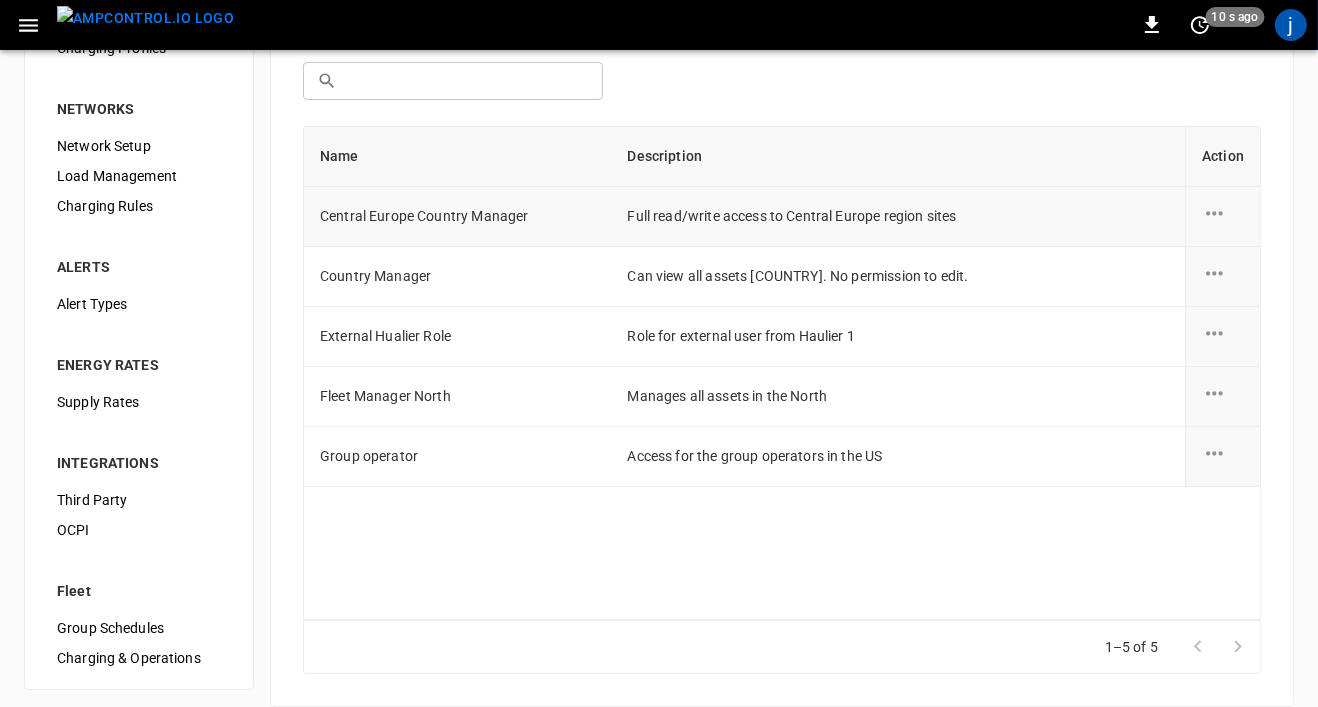 click 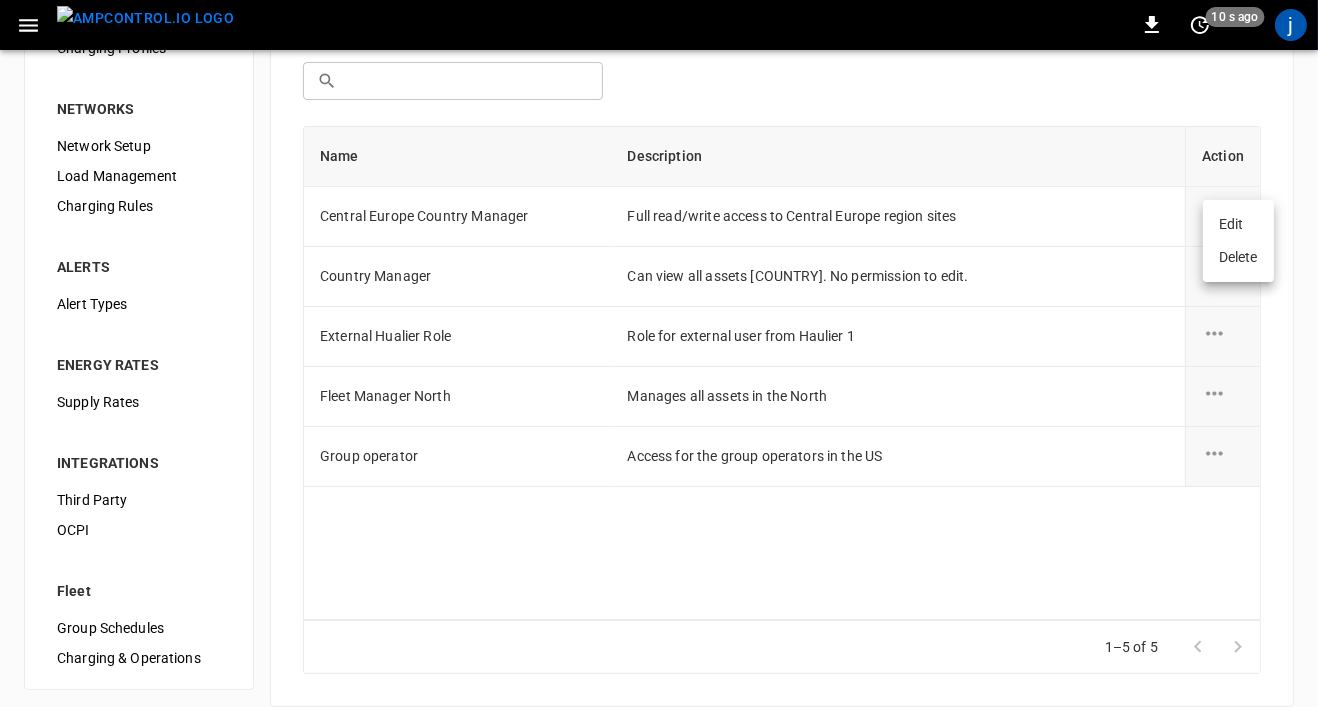 click at bounding box center (659, 353) 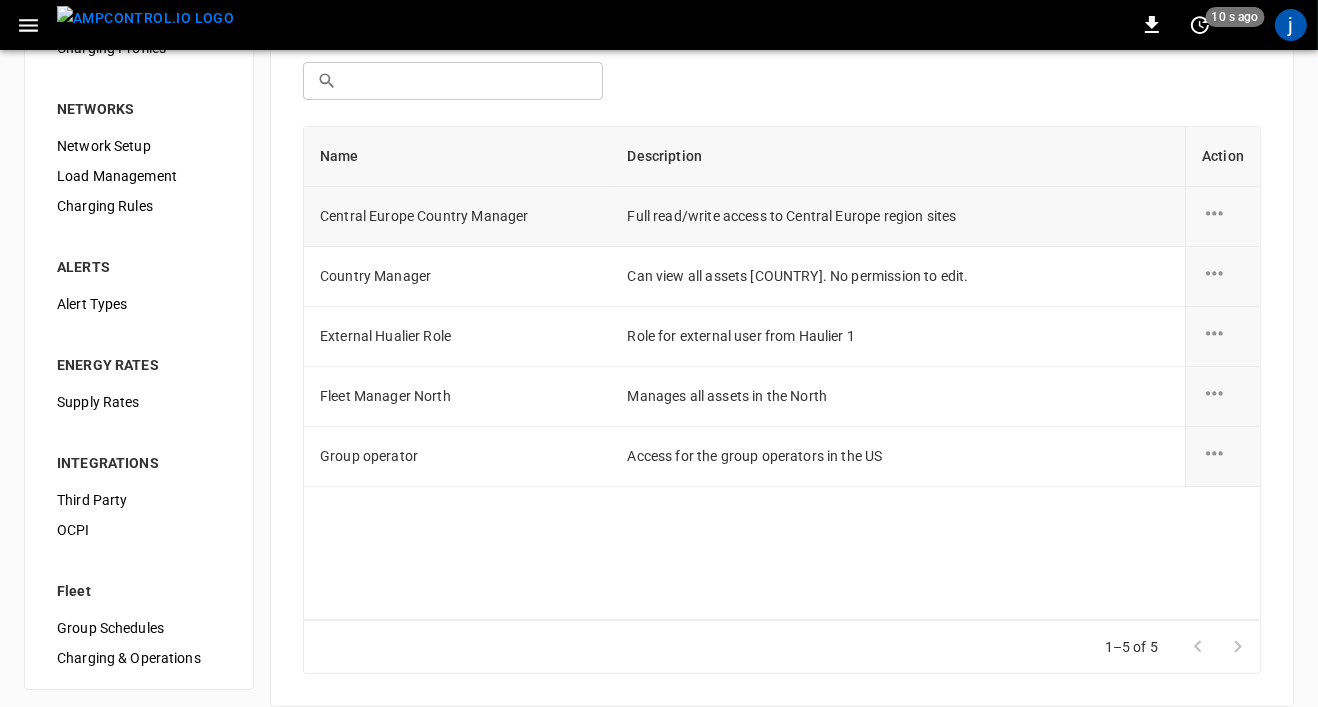 click 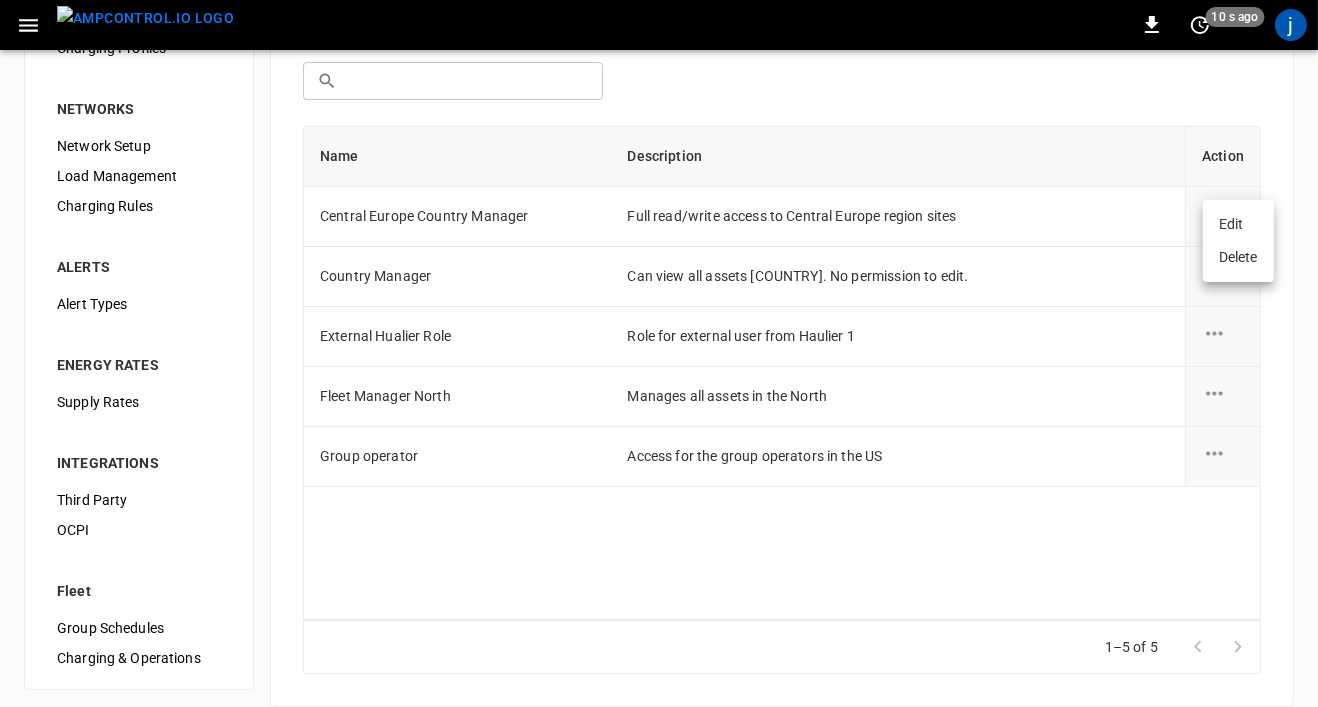 click at bounding box center [659, 353] 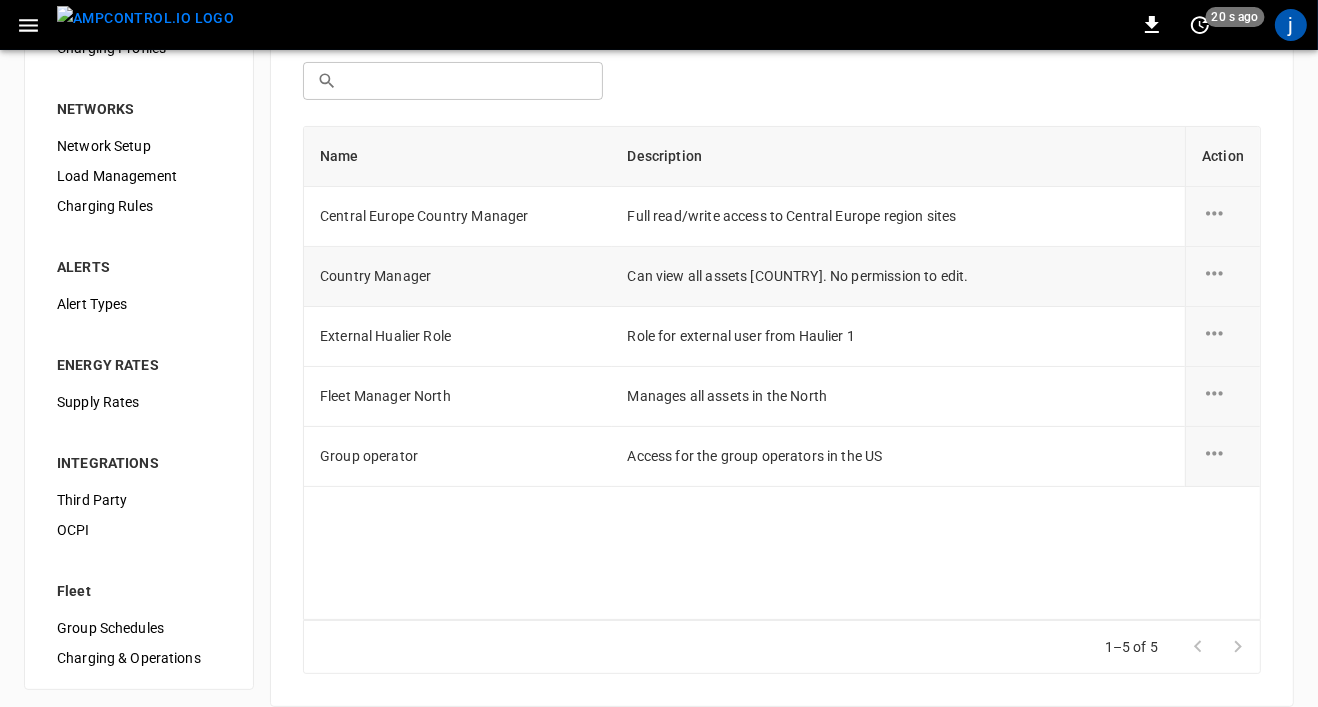 click 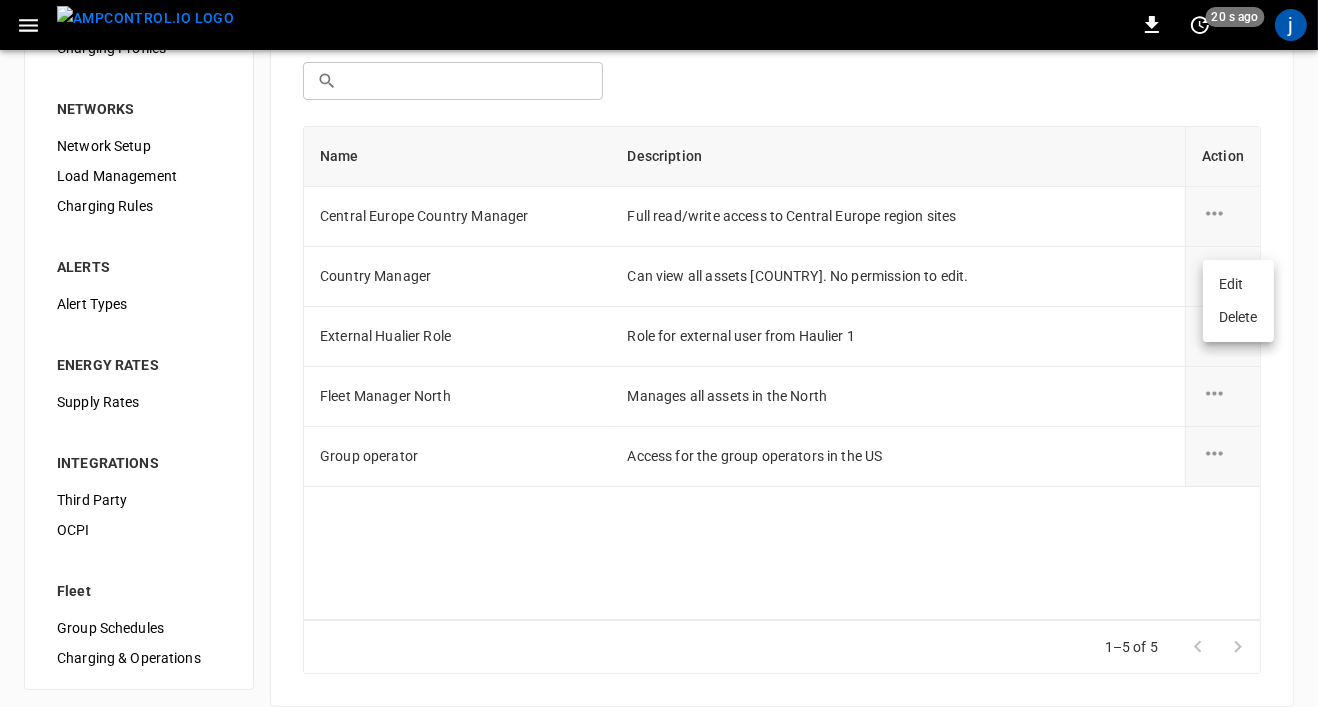 click on "Edit" at bounding box center (1238, 284) 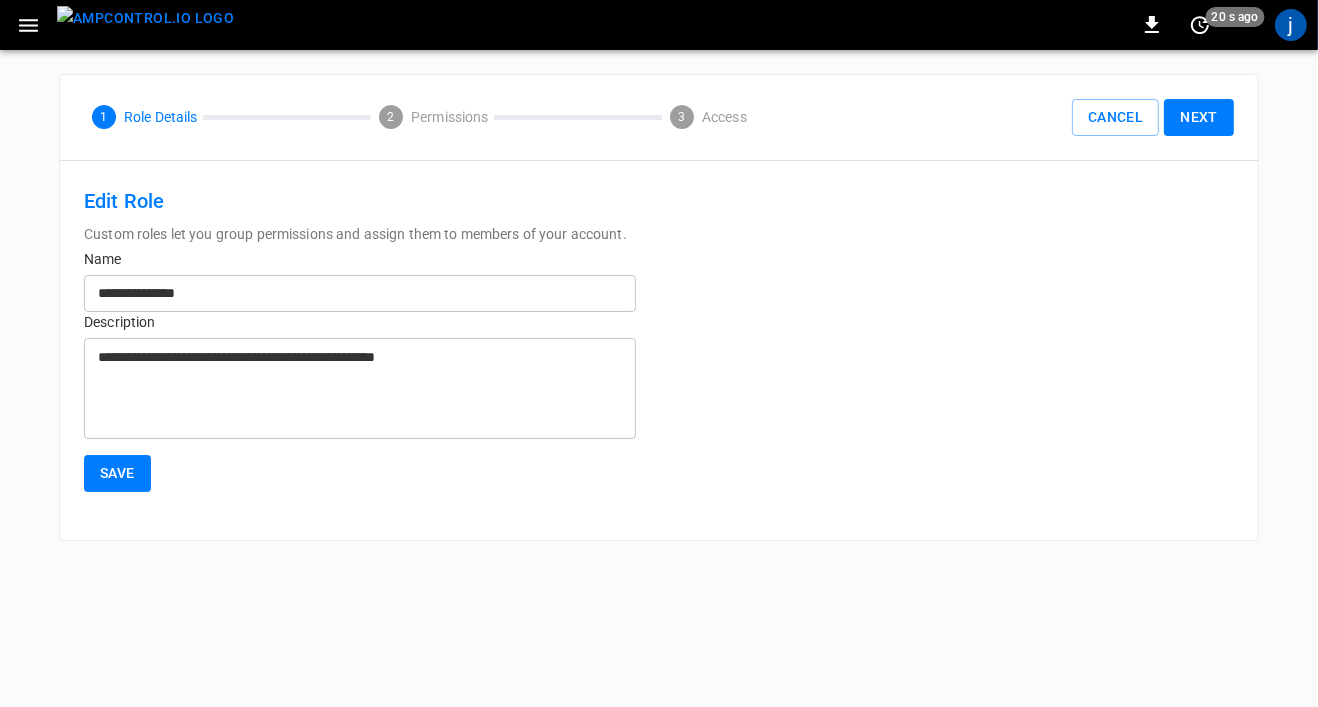 scroll, scrollTop: 0, scrollLeft: 0, axis: both 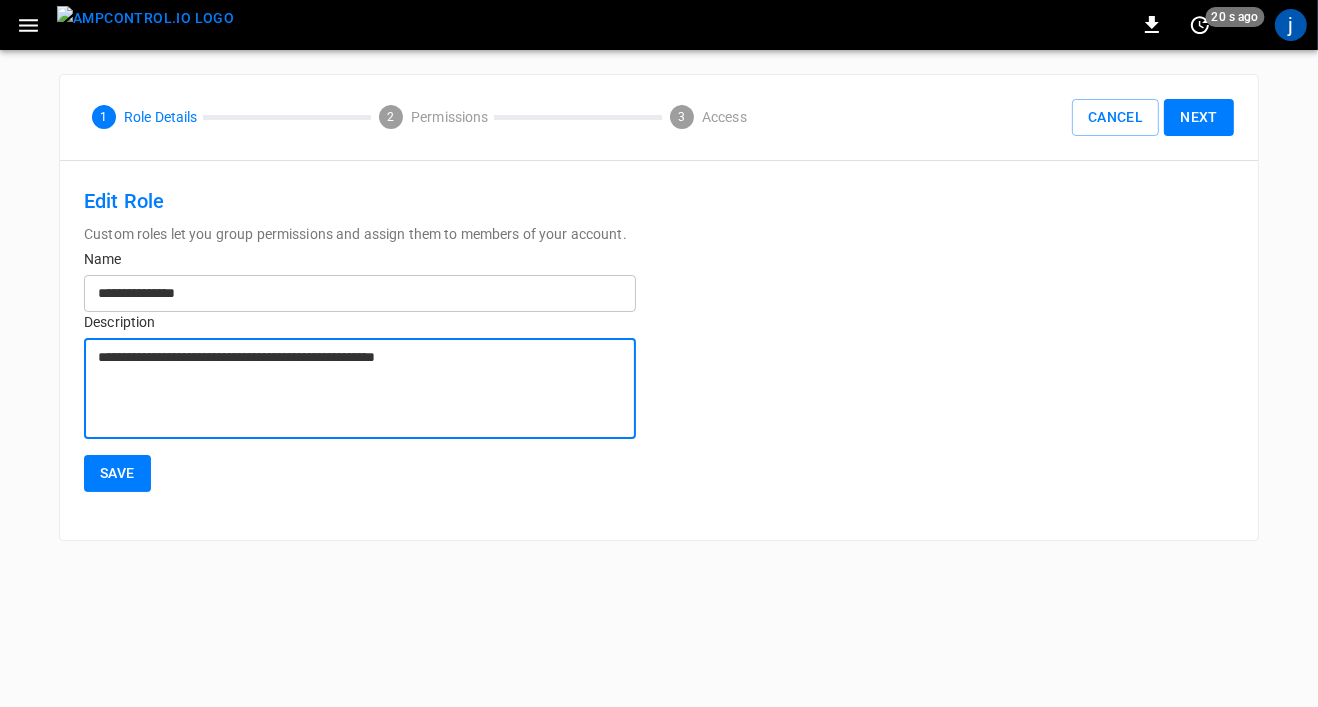 click on "**********" at bounding box center (360, 389) 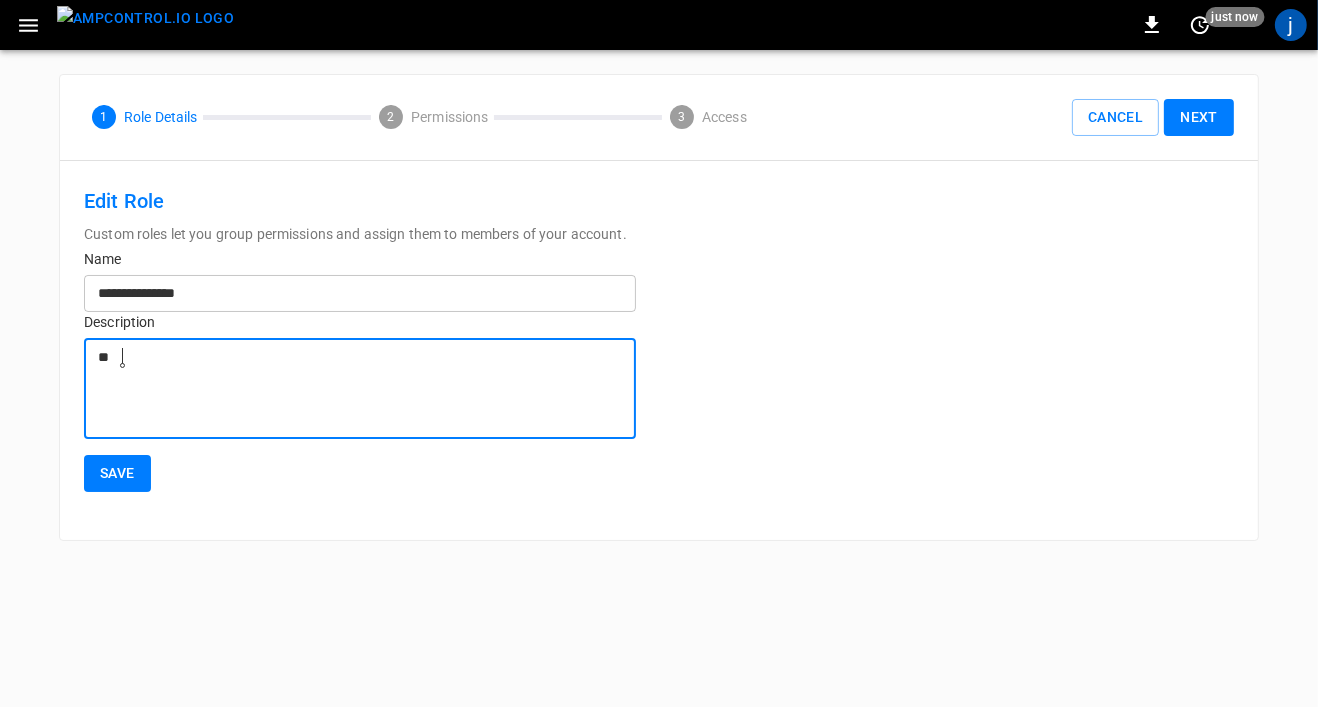 type on "*" 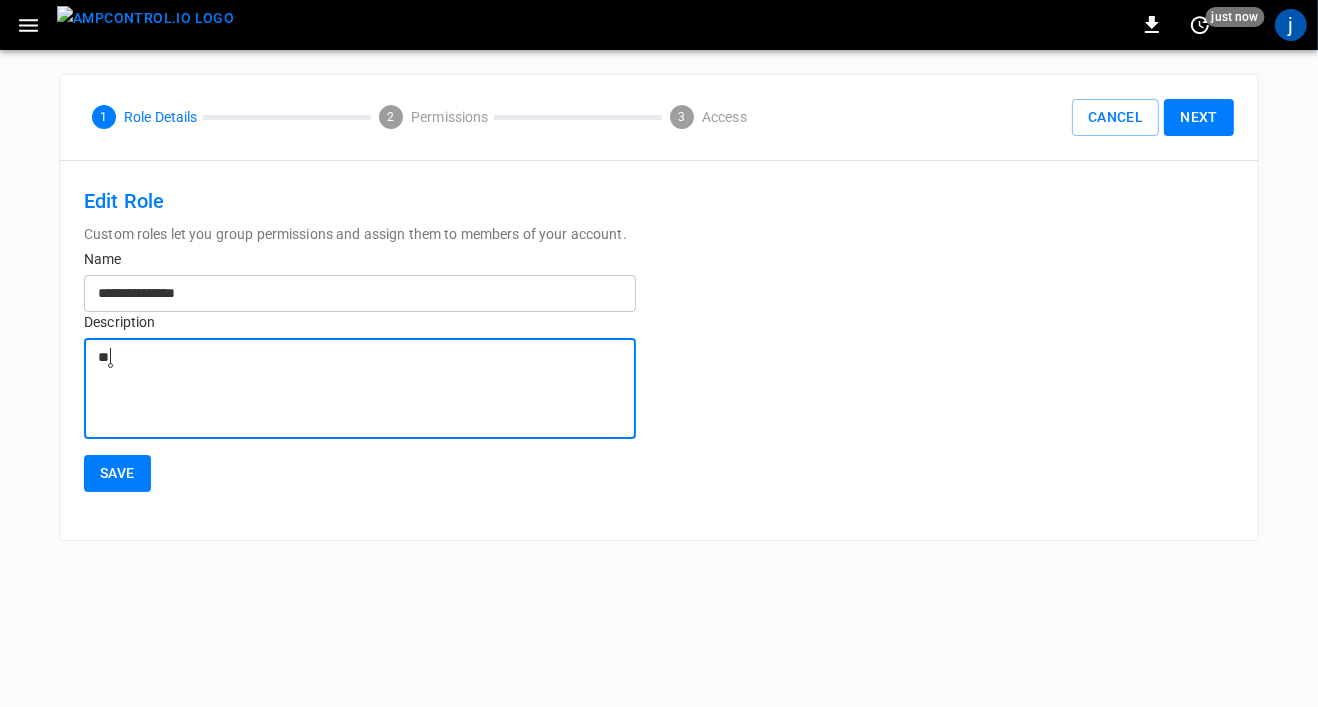 type on "*" 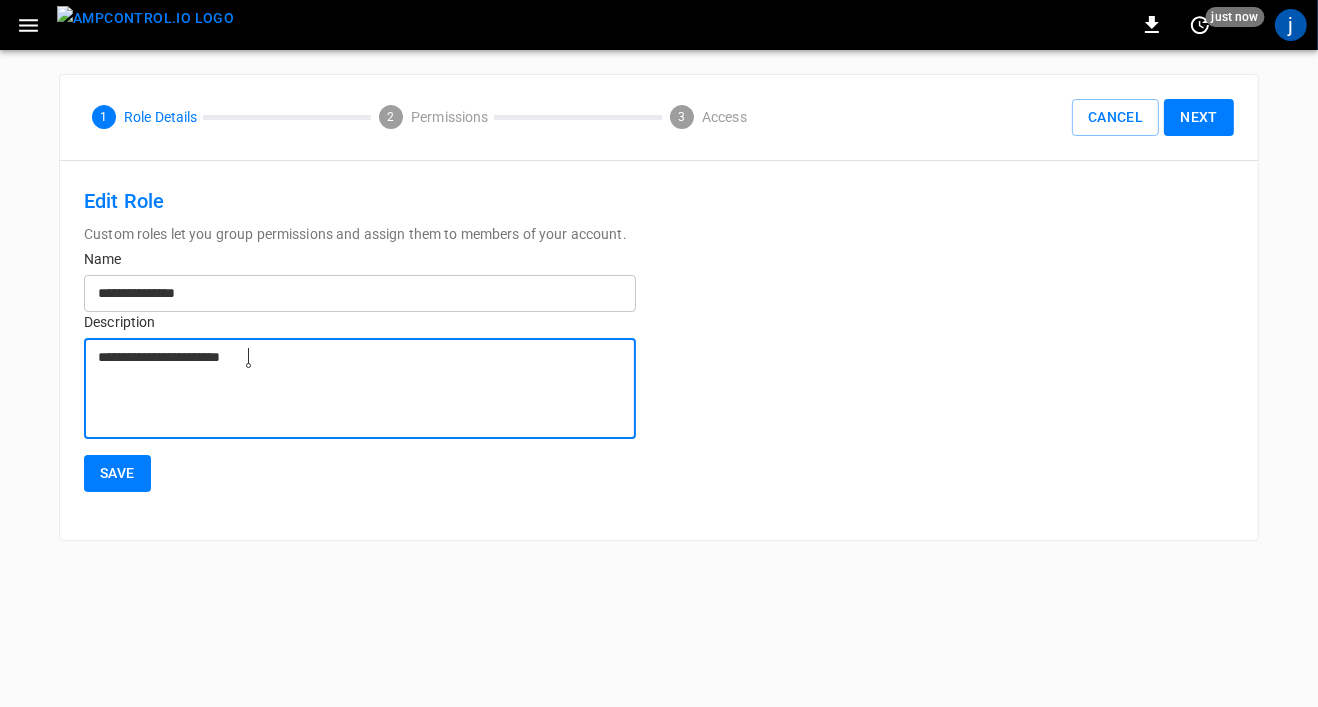 type on "**********" 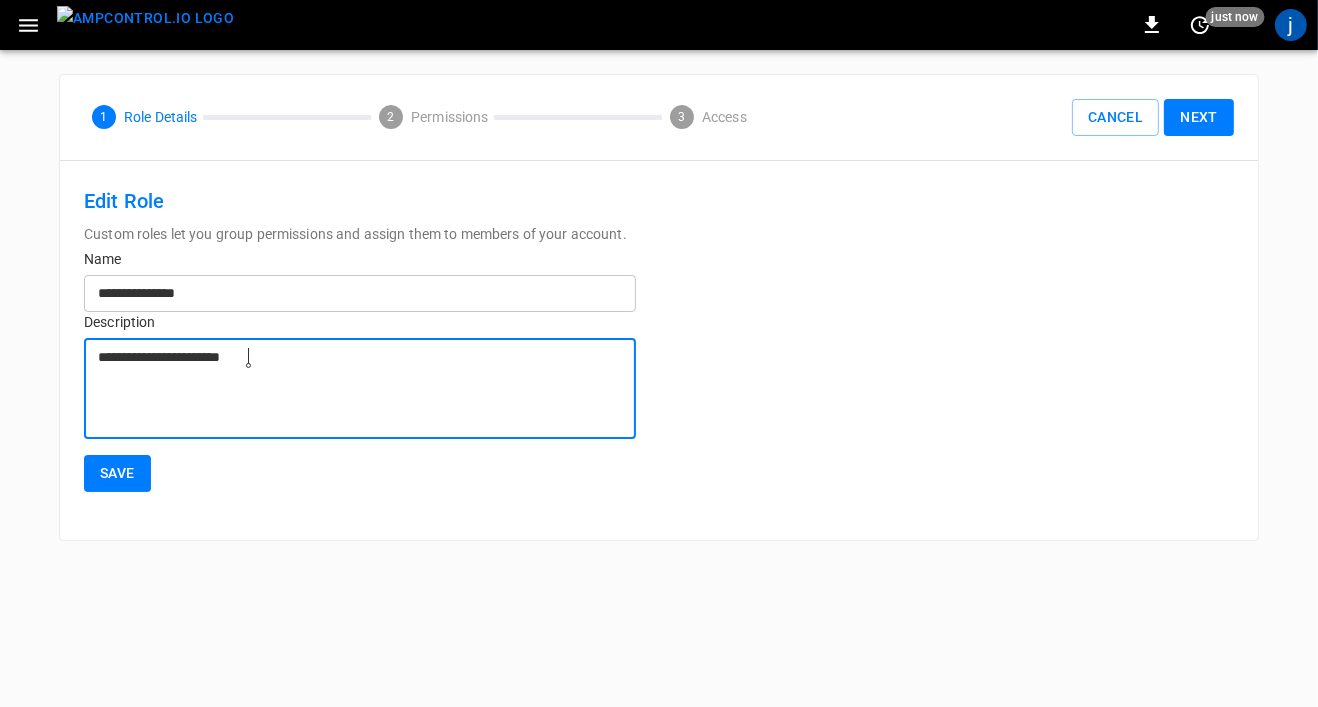 click on "**********" at bounding box center (360, 293) 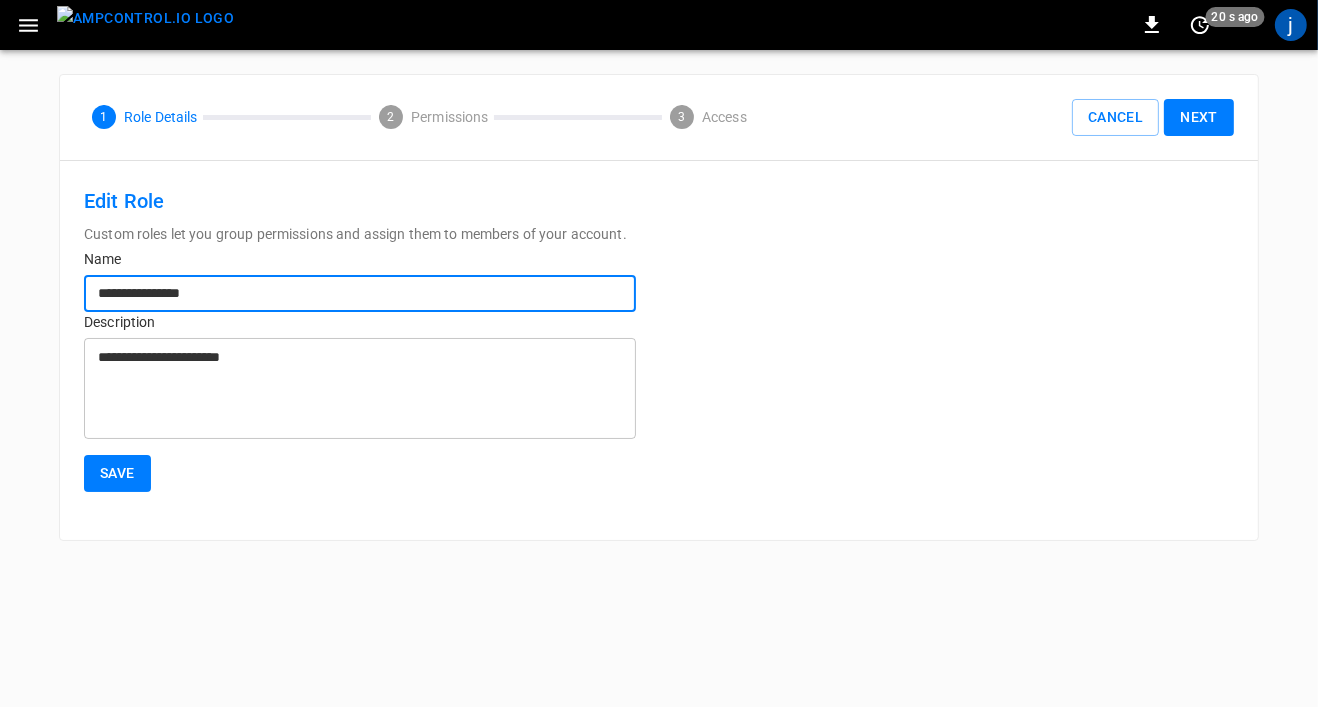 type on "**********" 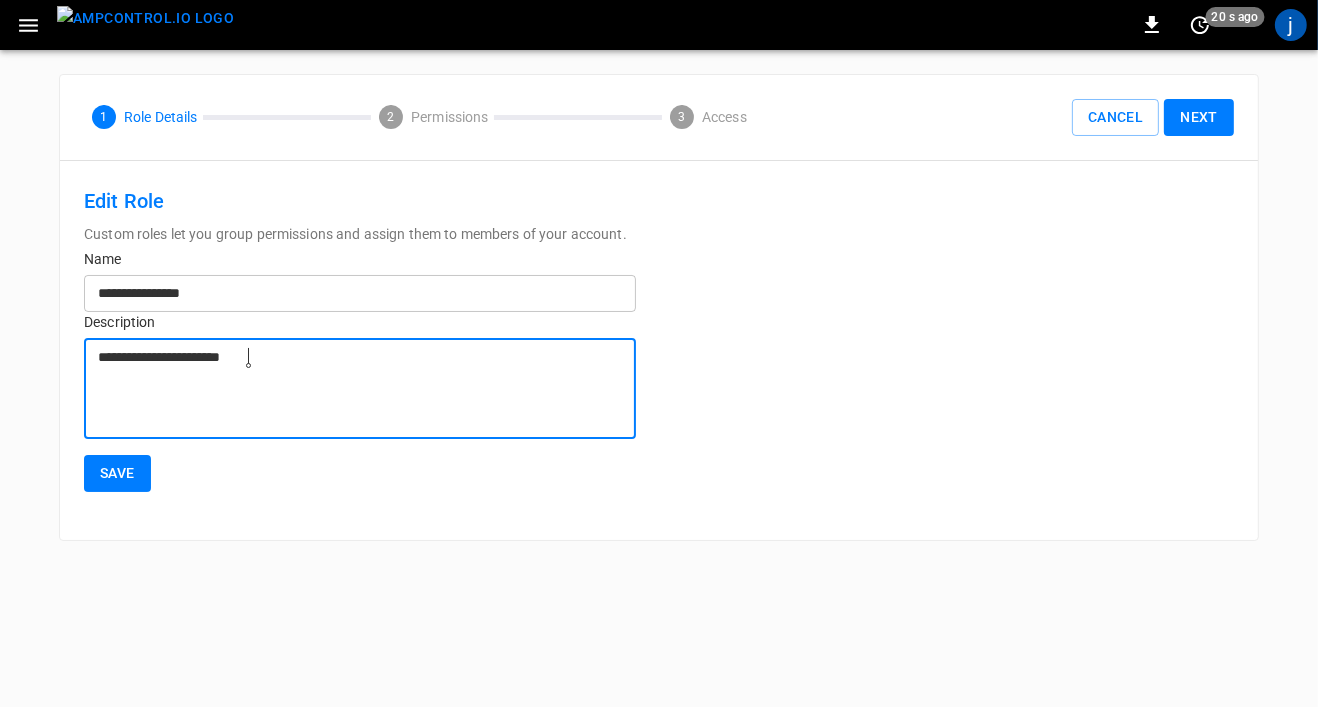 click on "**********" at bounding box center [360, 389] 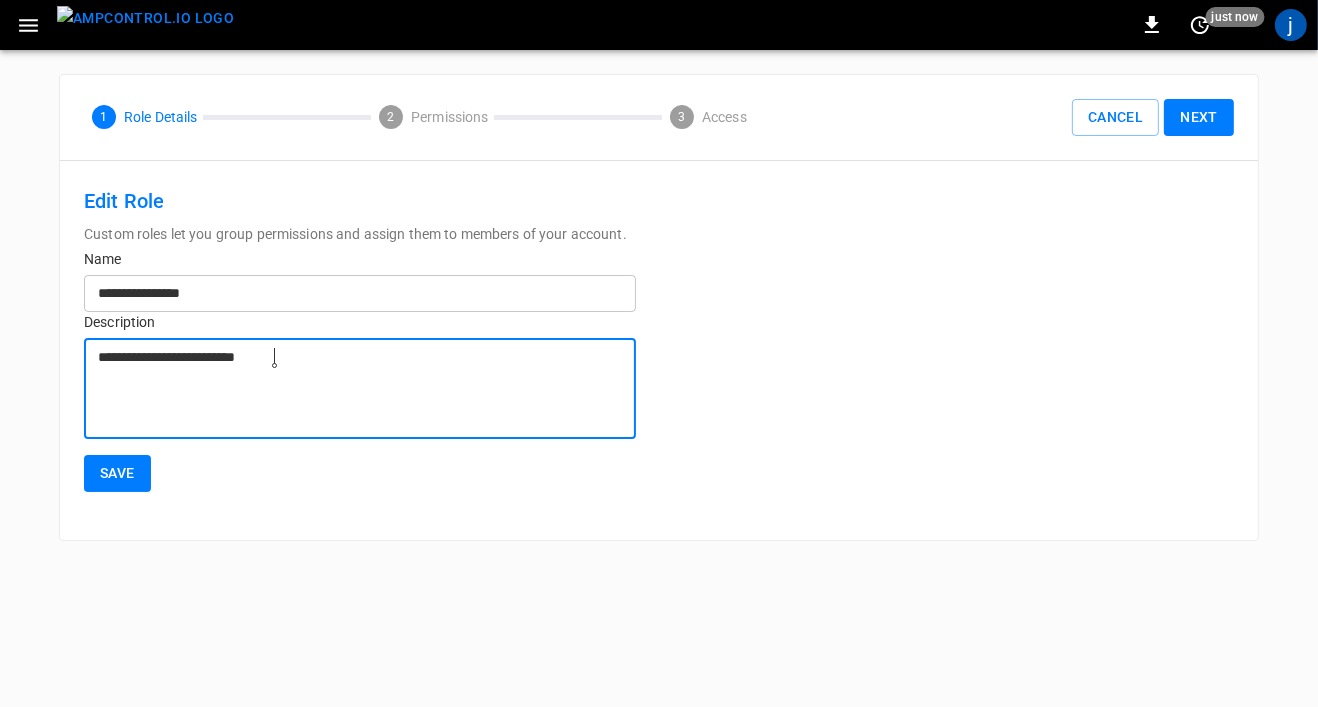 click on "**********" at bounding box center [360, 389] 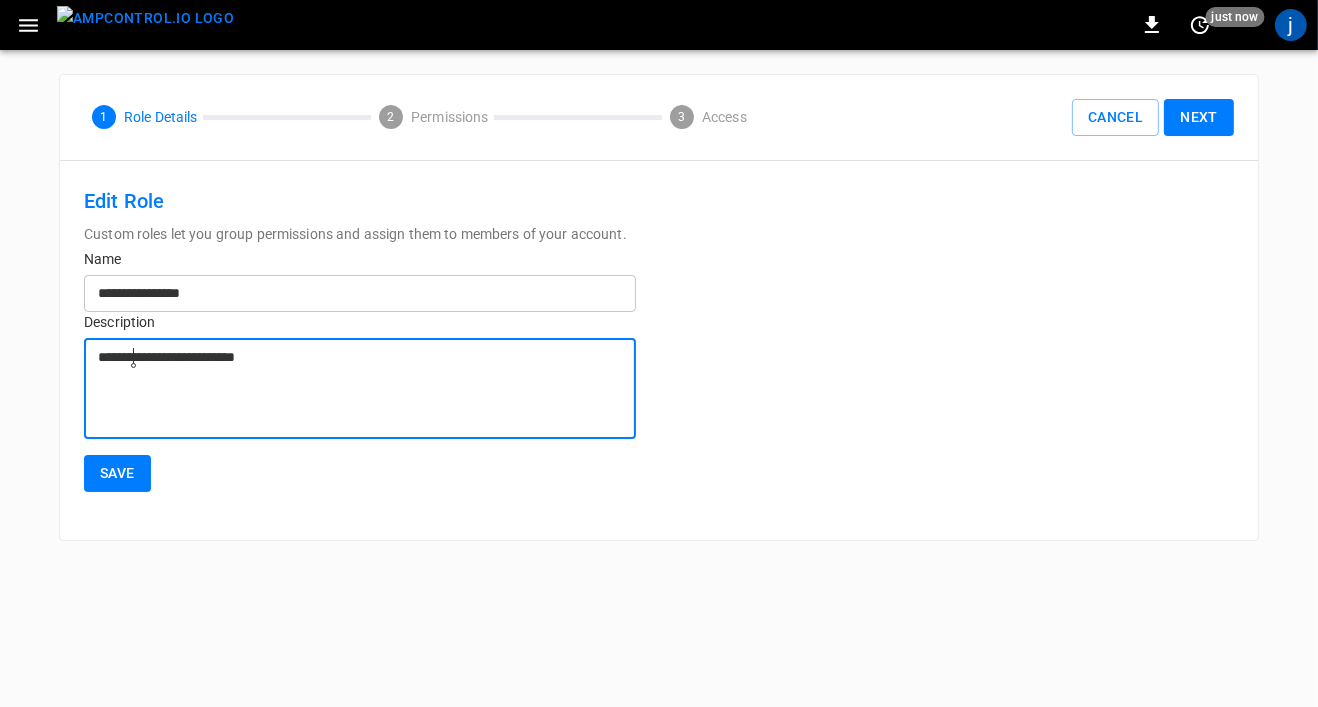 click on "*********" 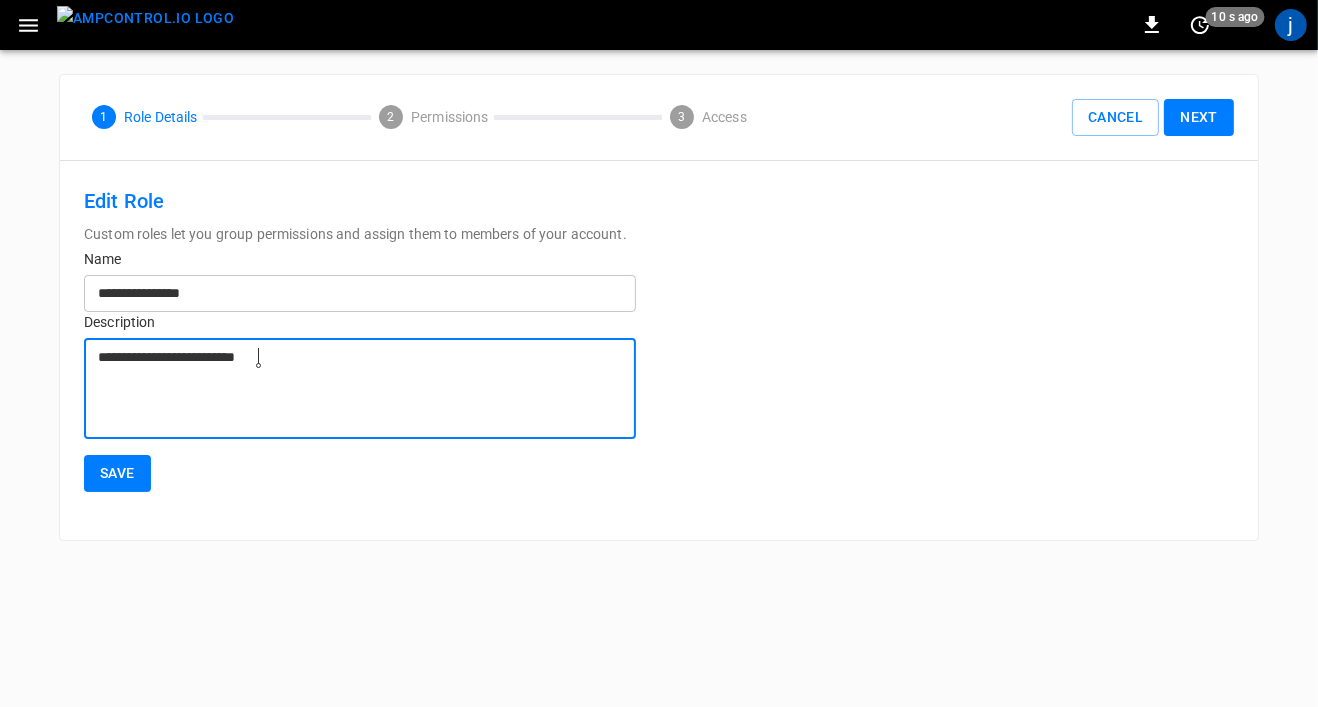 click on "**********" at bounding box center [360, 389] 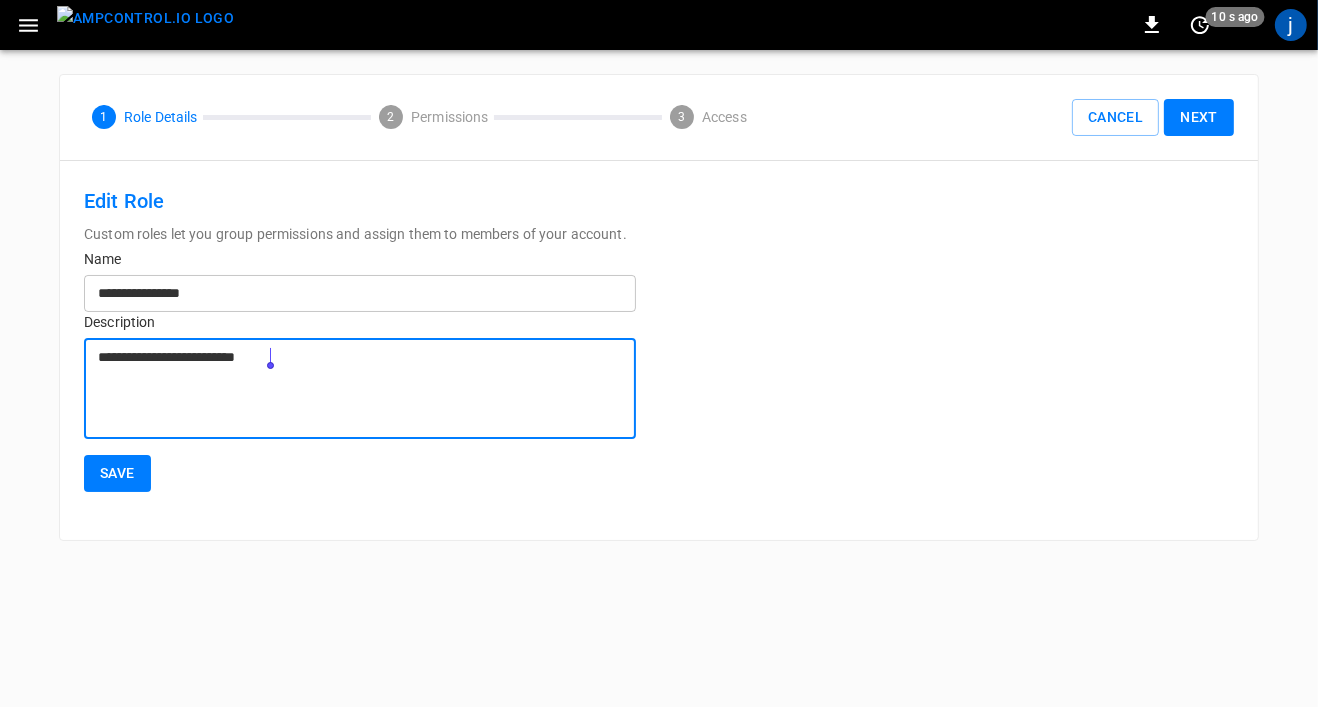 click on "**********" at bounding box center (360, 389) 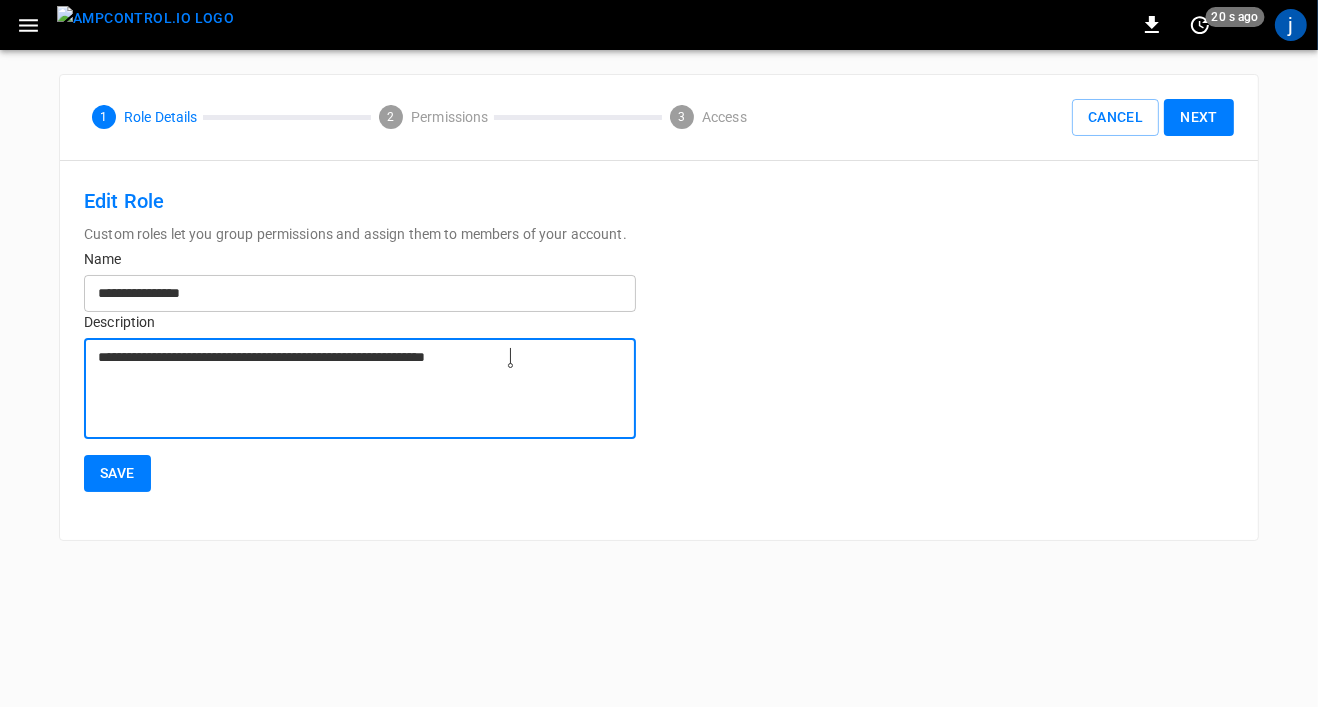 type on "**********" 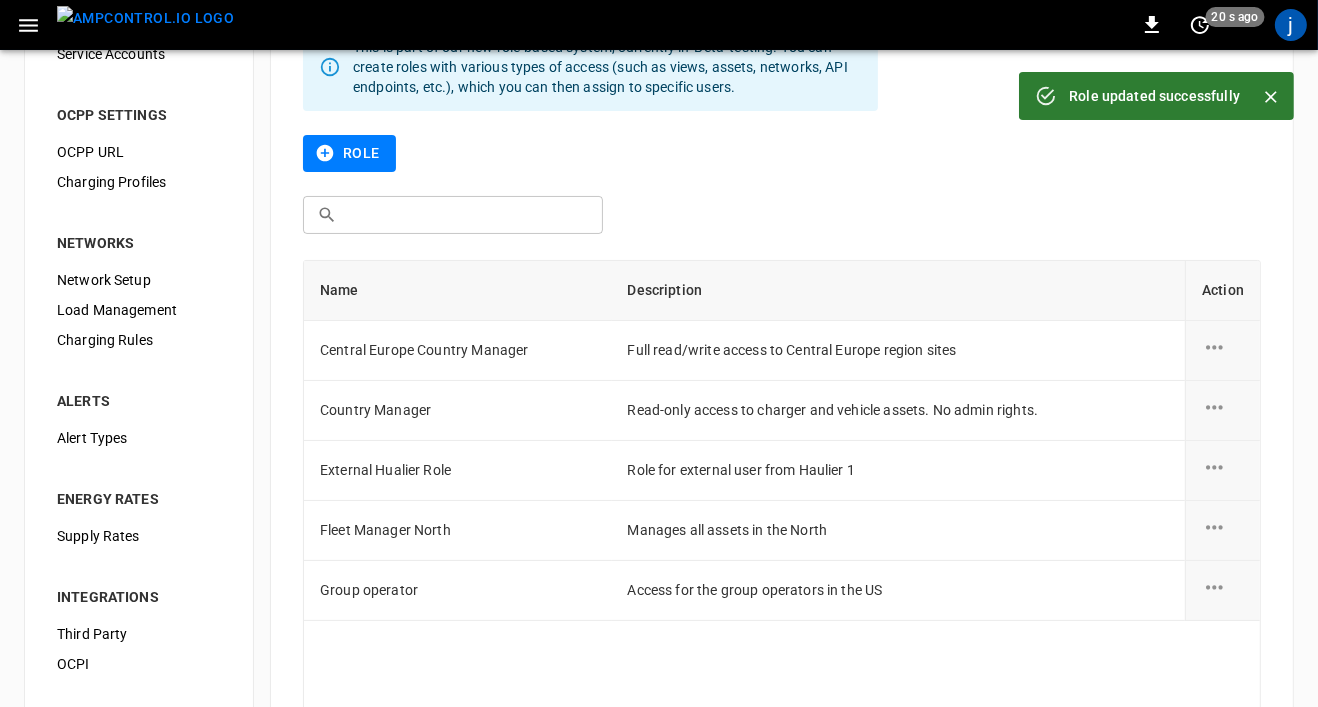 scroll, scrollTop: 159, scrollLeft: 0, axis: vertical 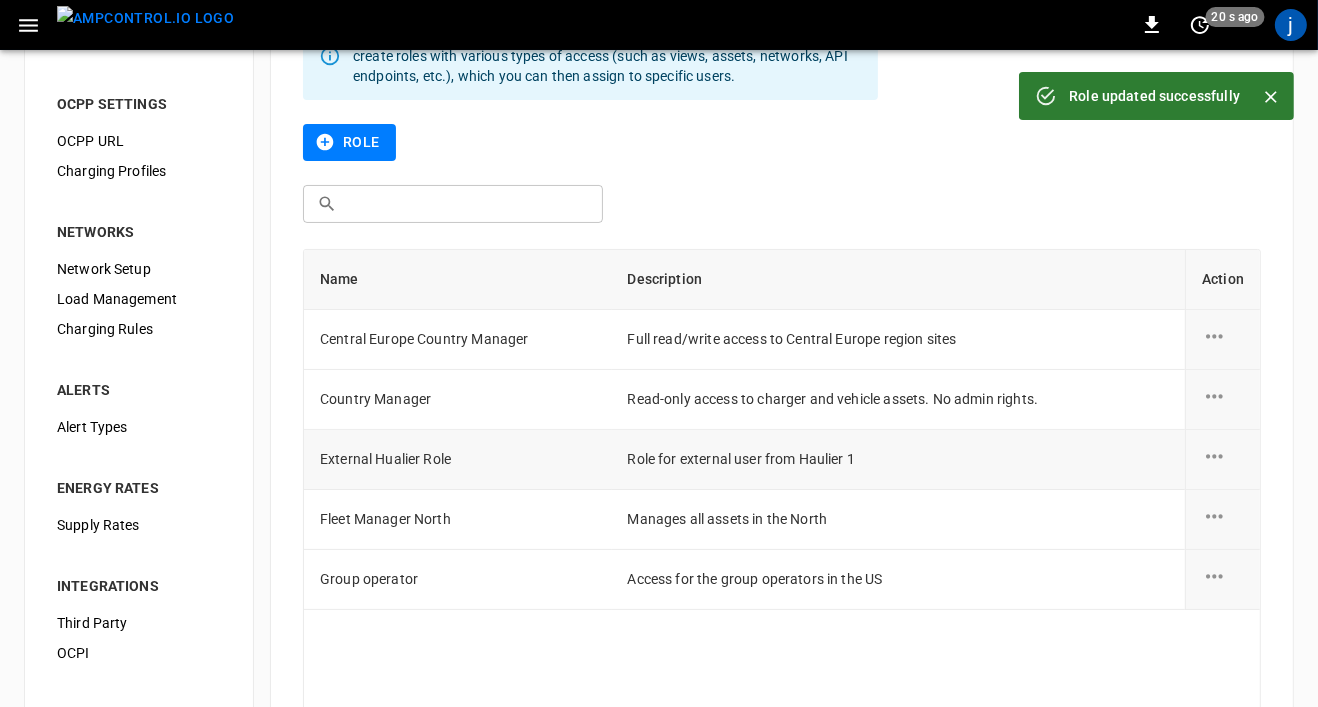 click 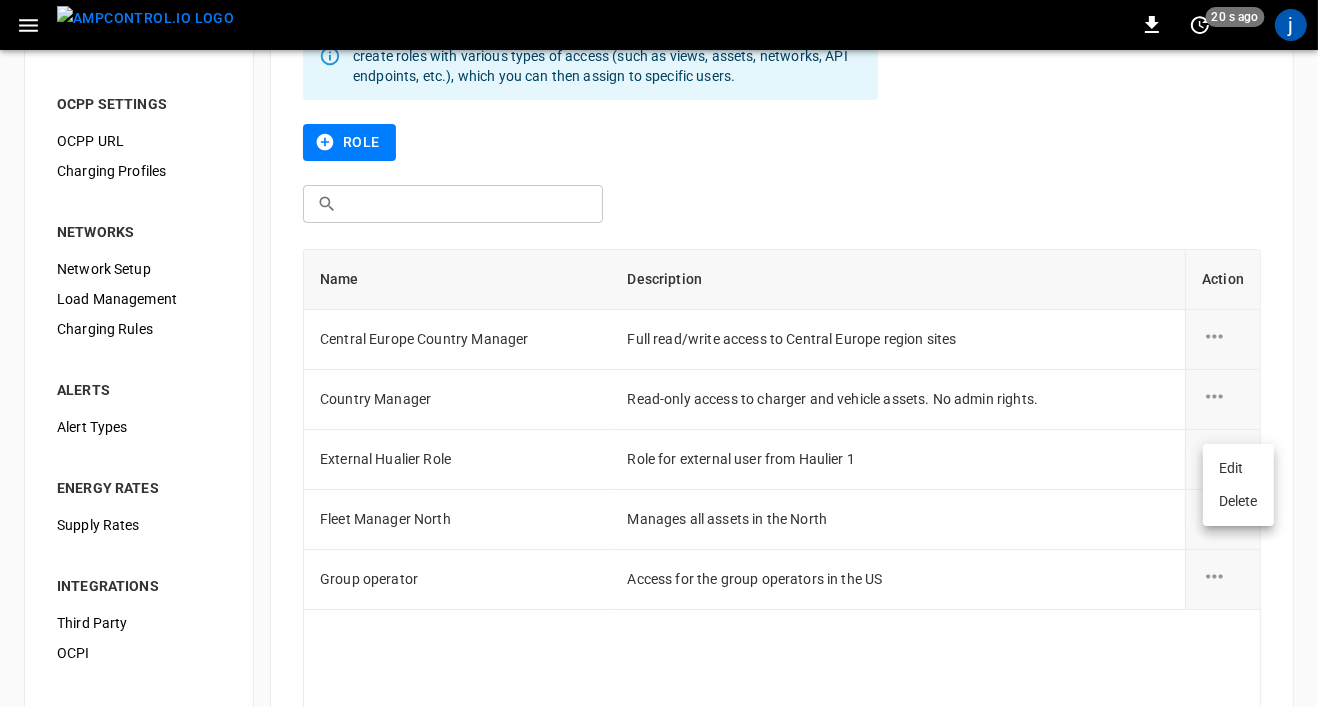 click on "Edit" at bounding box center [1238, 468] 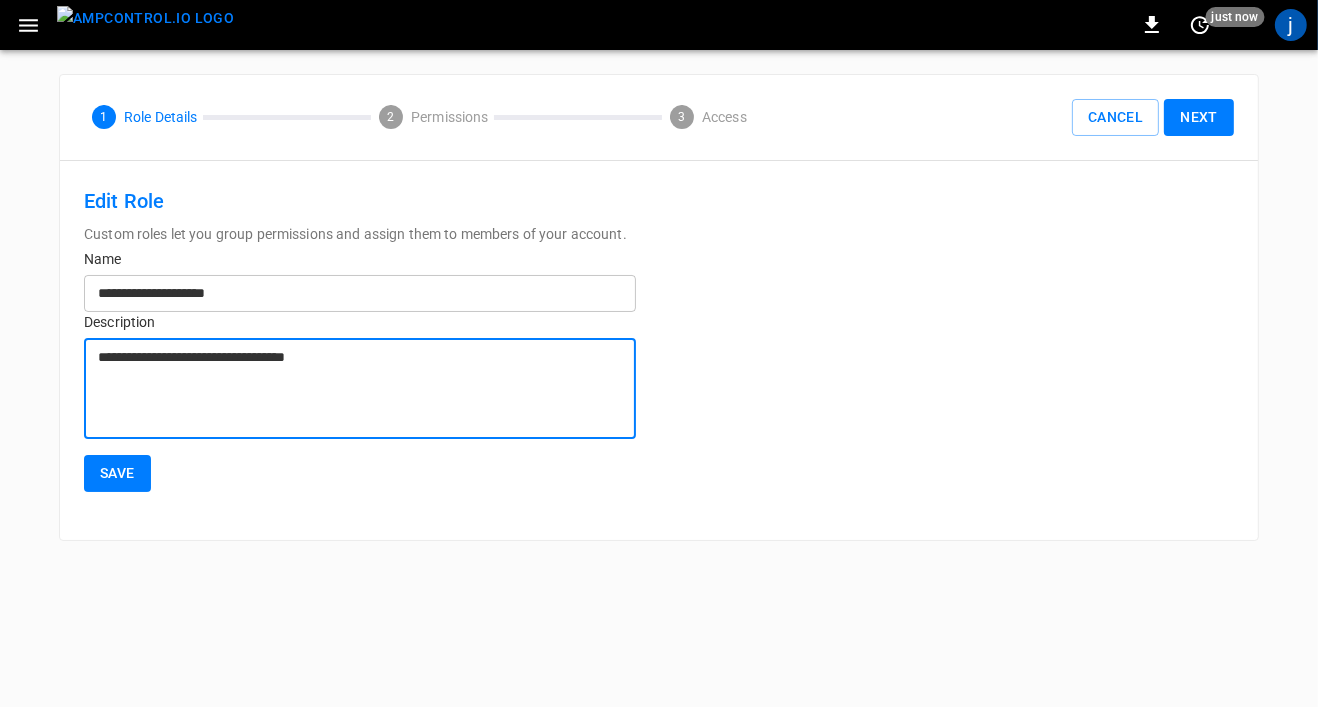 click on "**********" at bounding box center [360, 389] 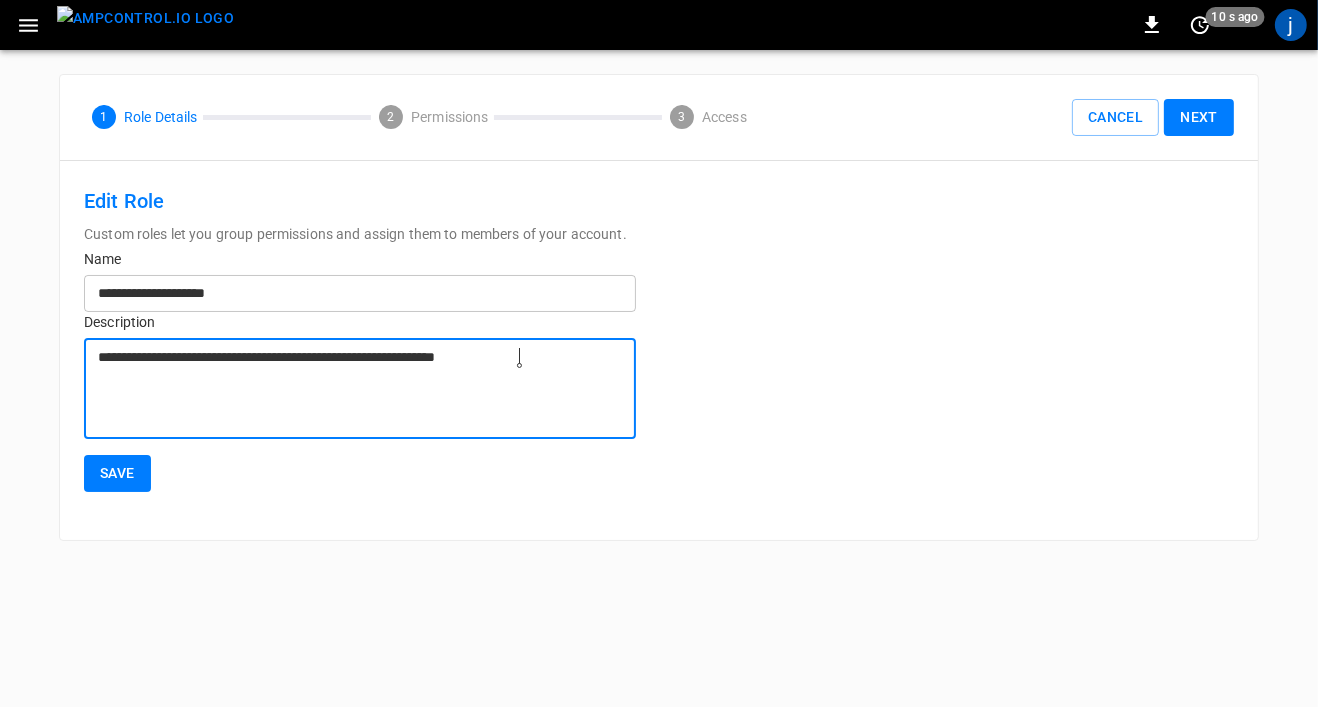 type on "**********" 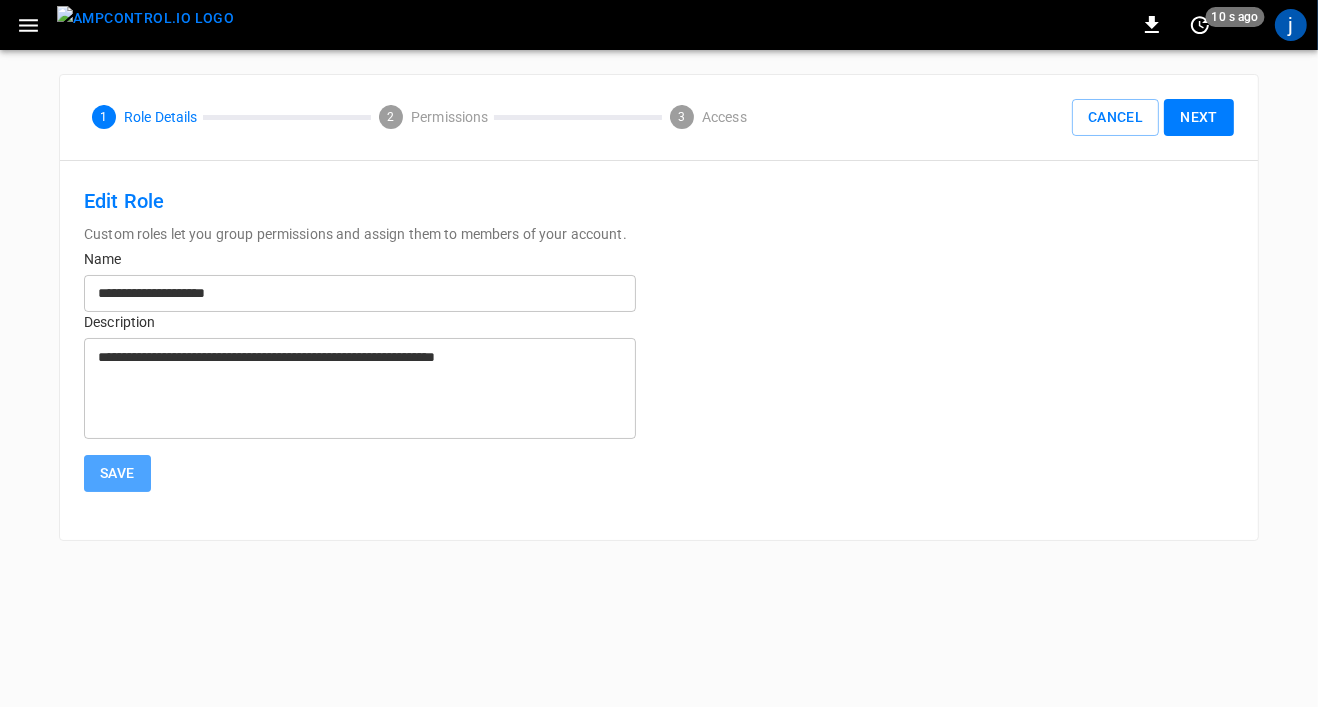 click on "Save" at bounding box center (117, 473) 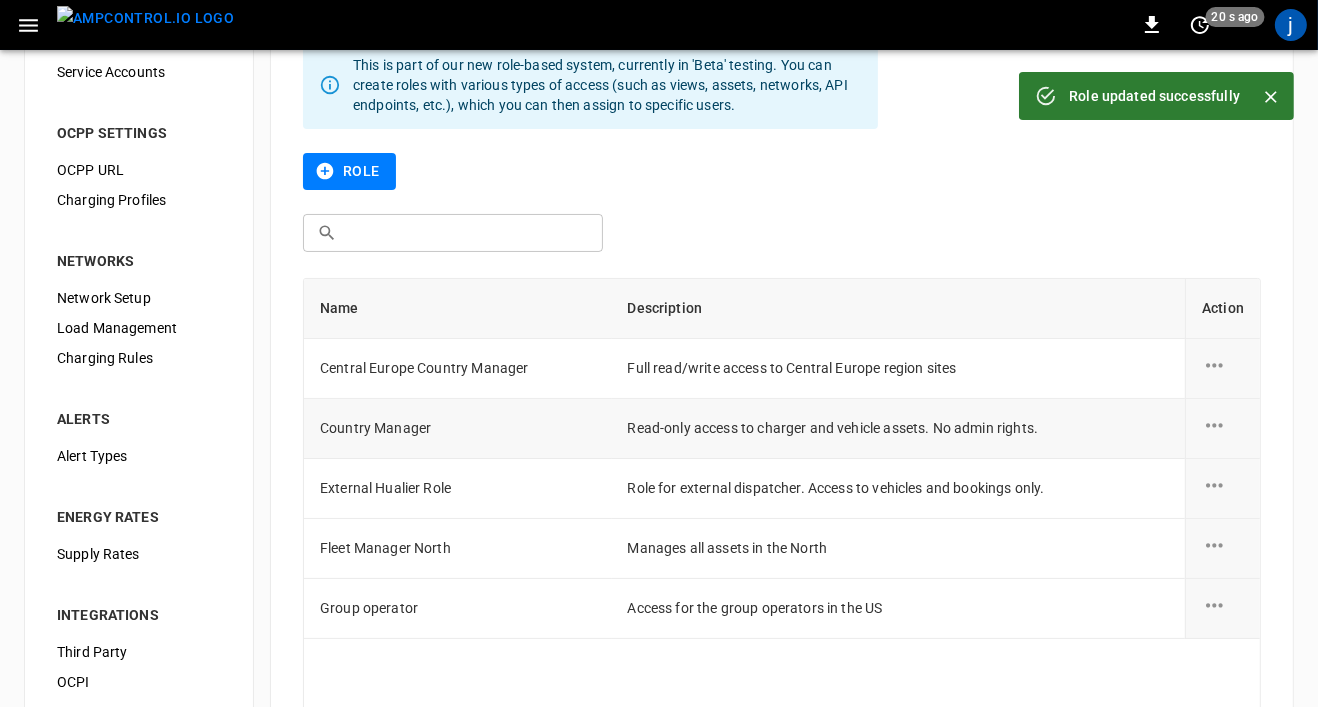 scroll, scrollTop: 131, scrollLeft: 0, axis: vertical 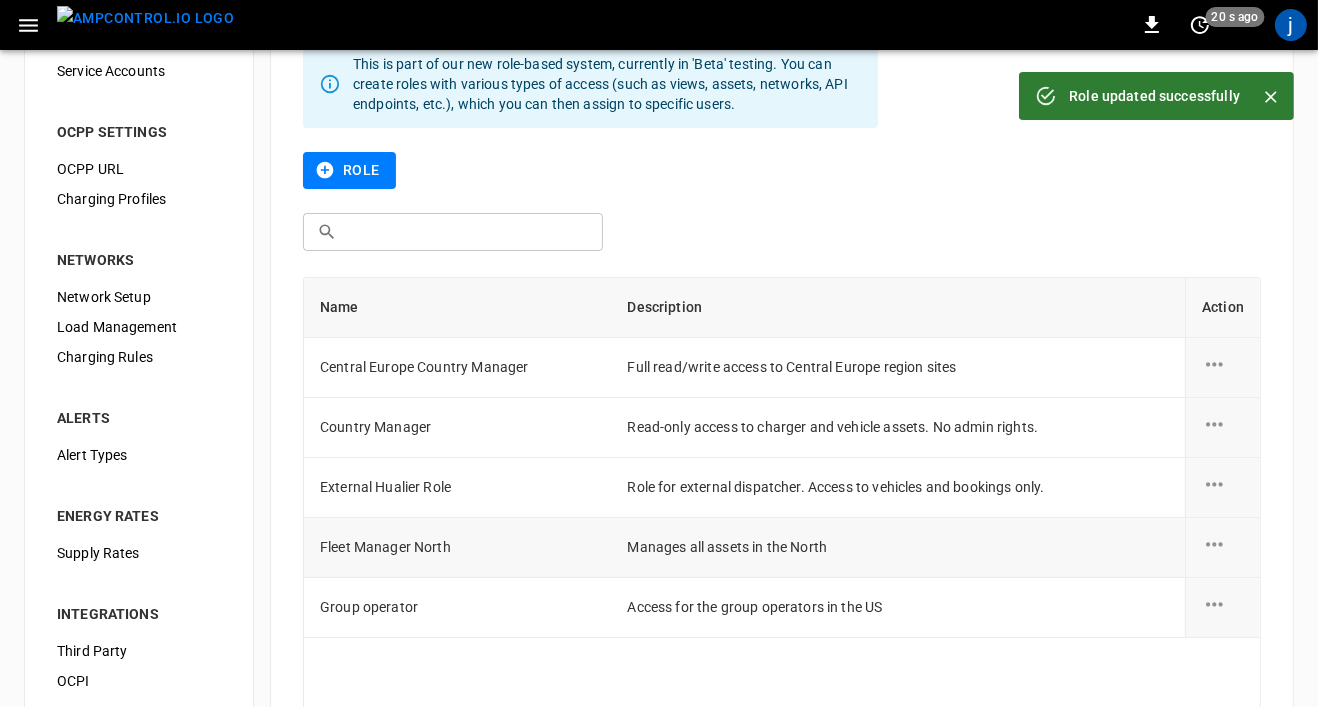 click 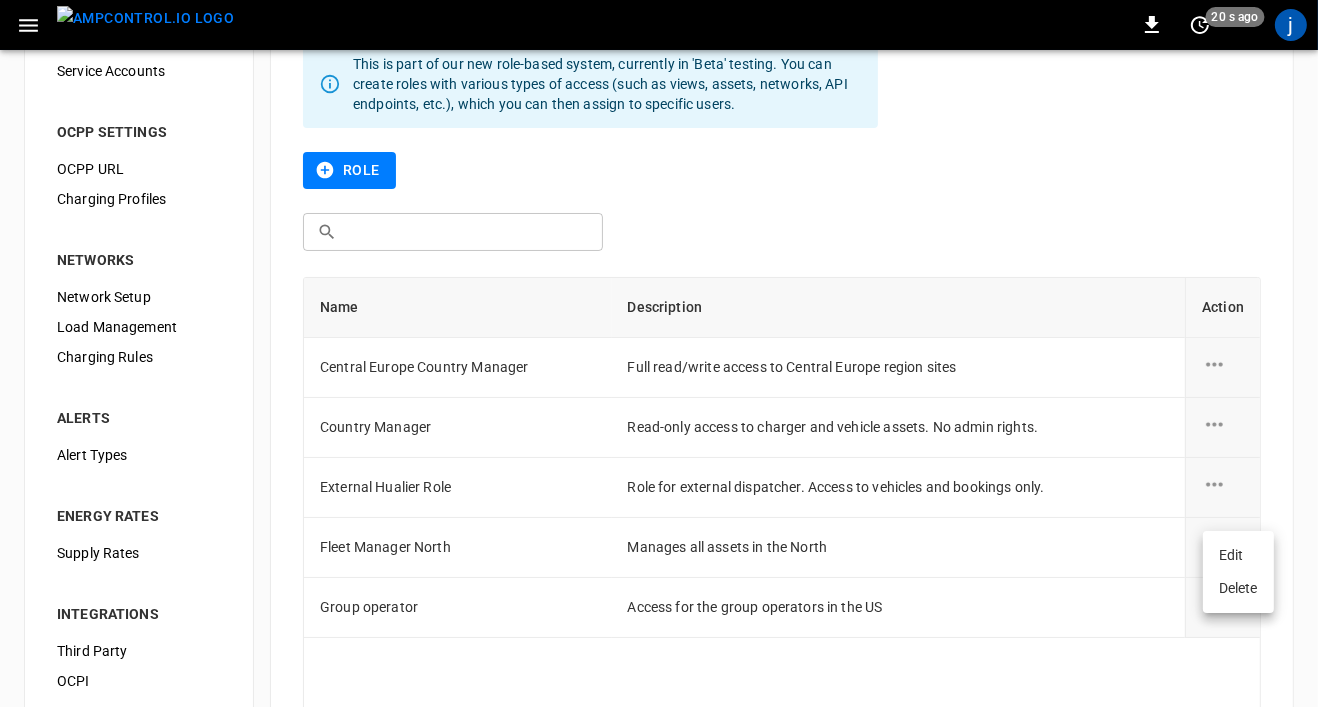 click at bounding box center [659, 353] 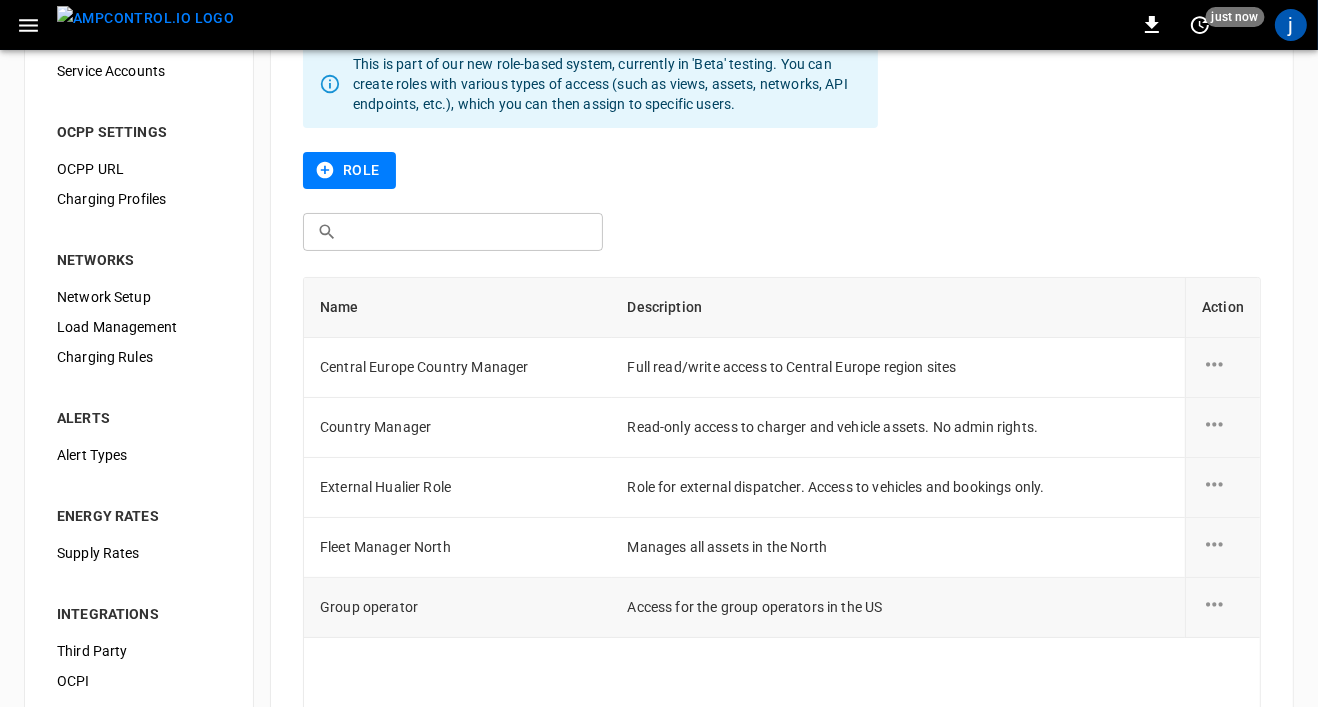 click 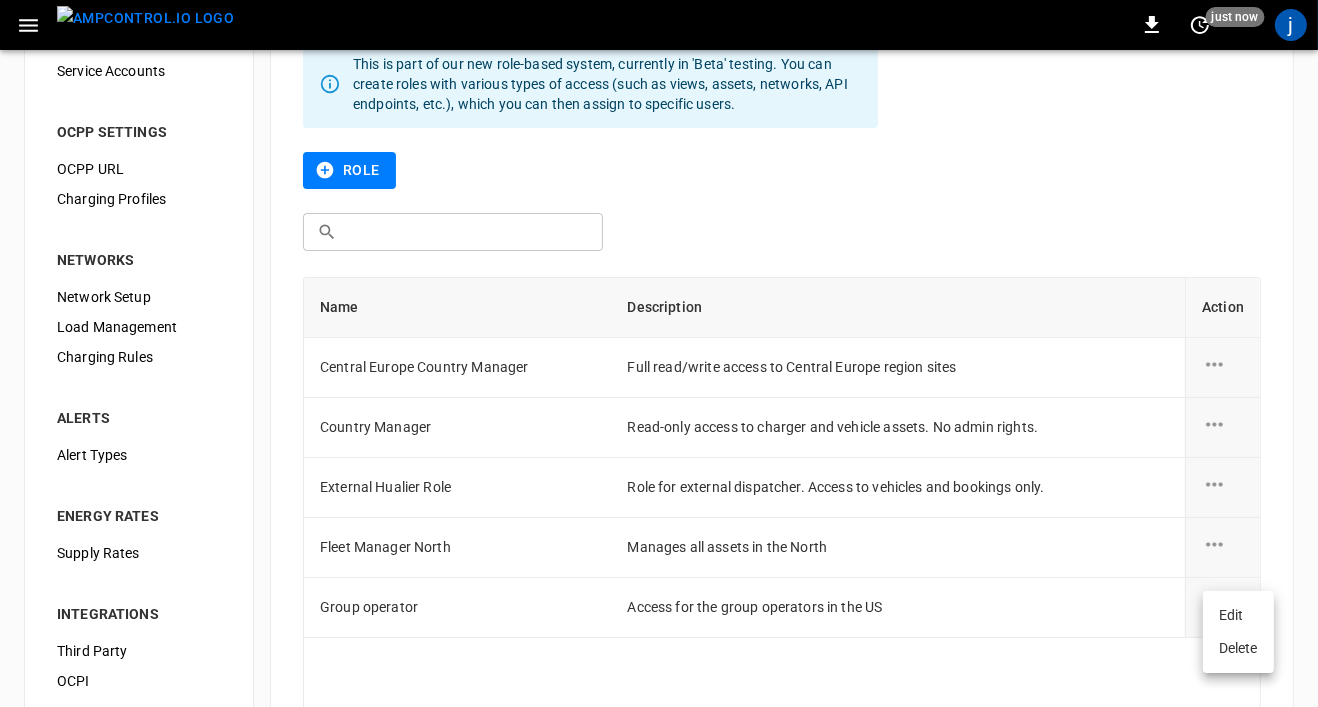 click on "Edit" at bounding box center [1238, 615] 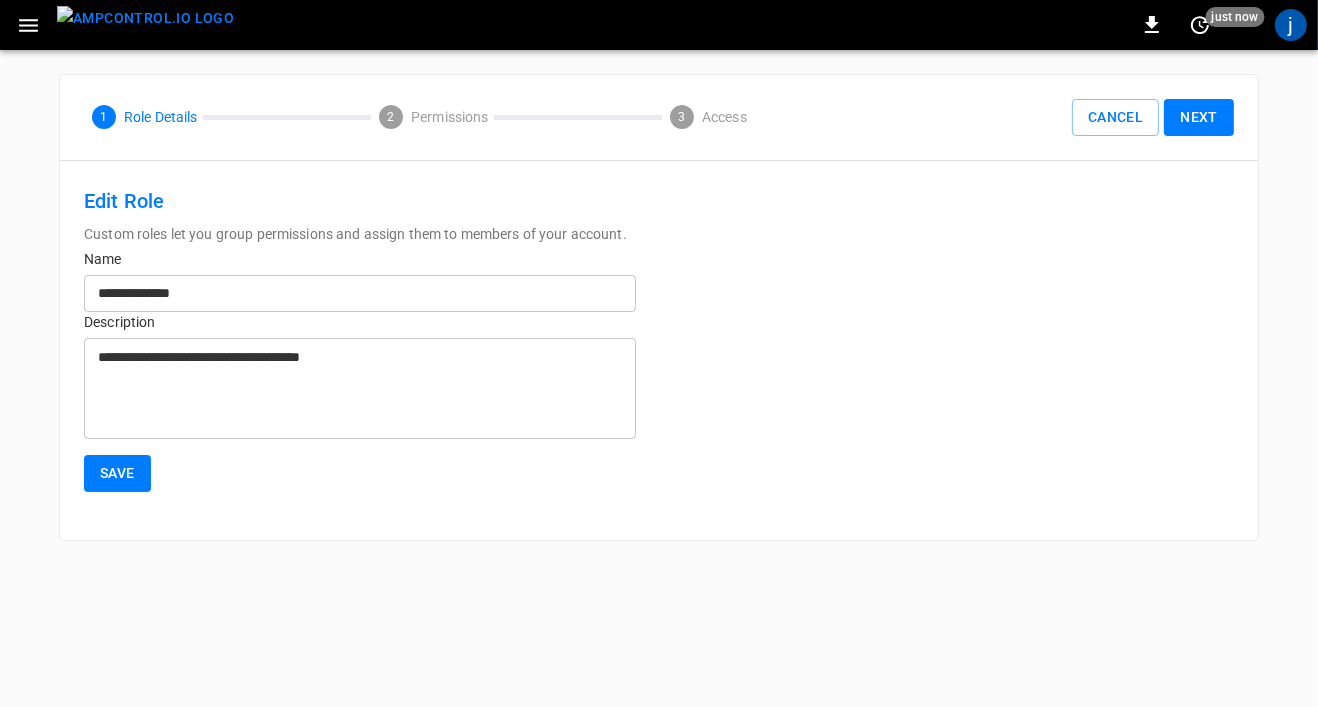 scroll, scrollTop: 0, scrollLeft: 0, axis: both 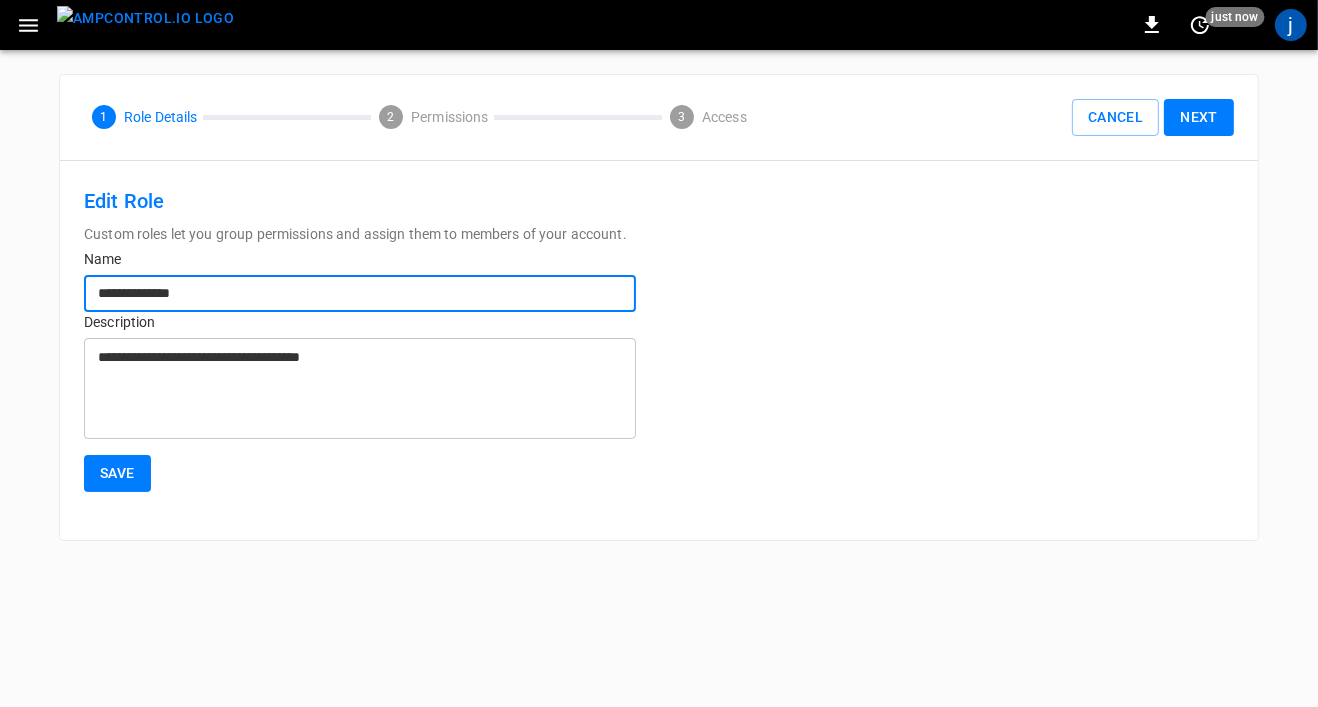 click on "**********" at bounding box center (360, 293) 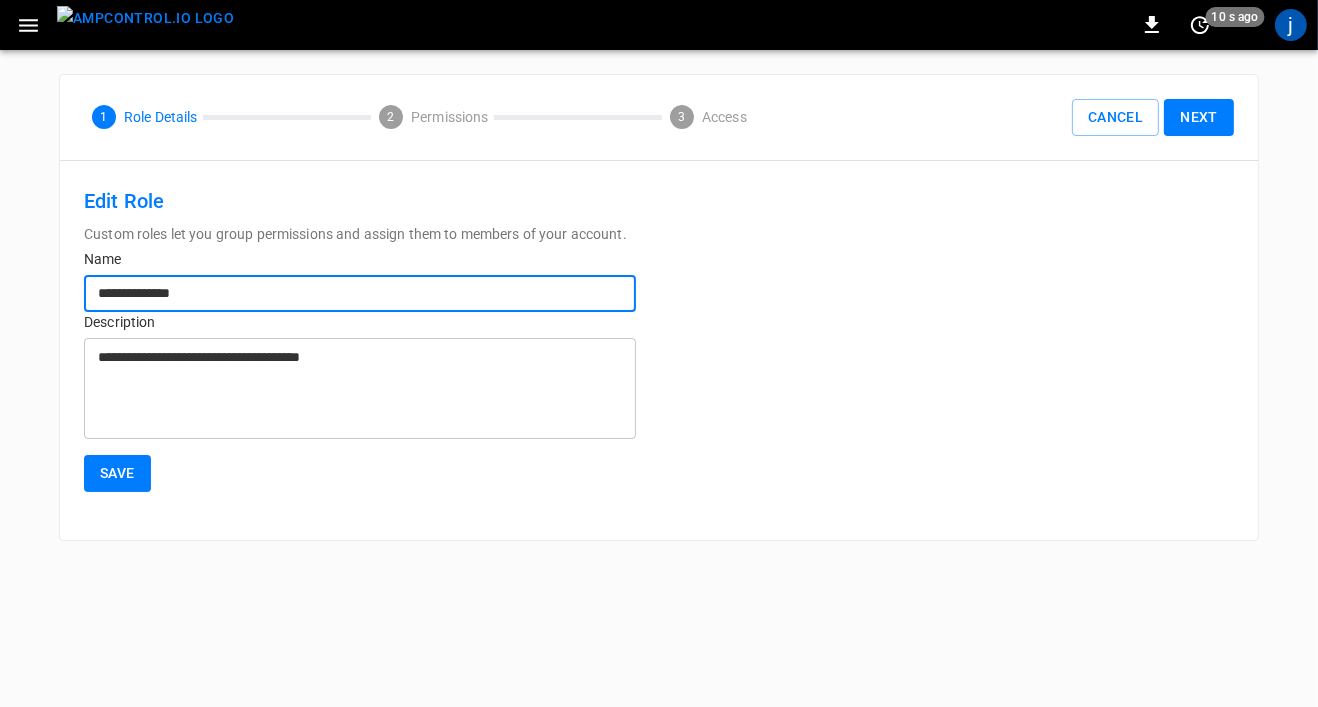 type on "*" 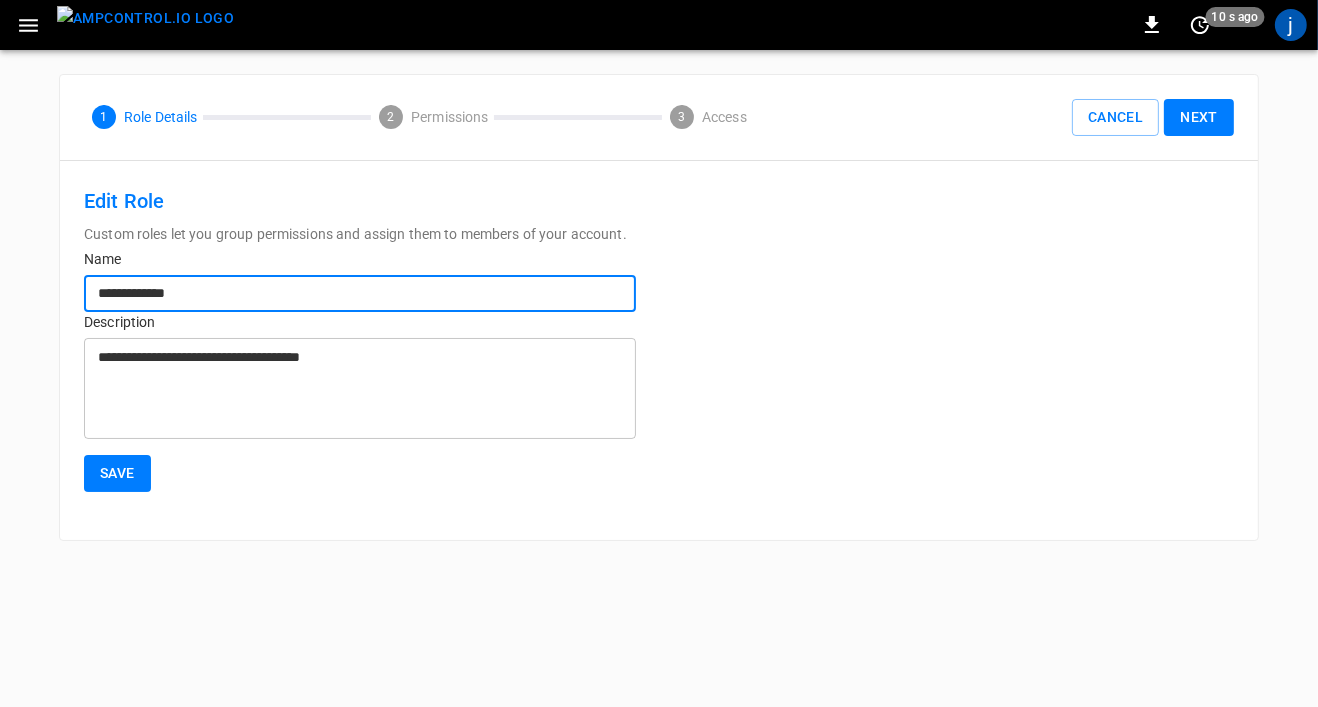 type on "**********" 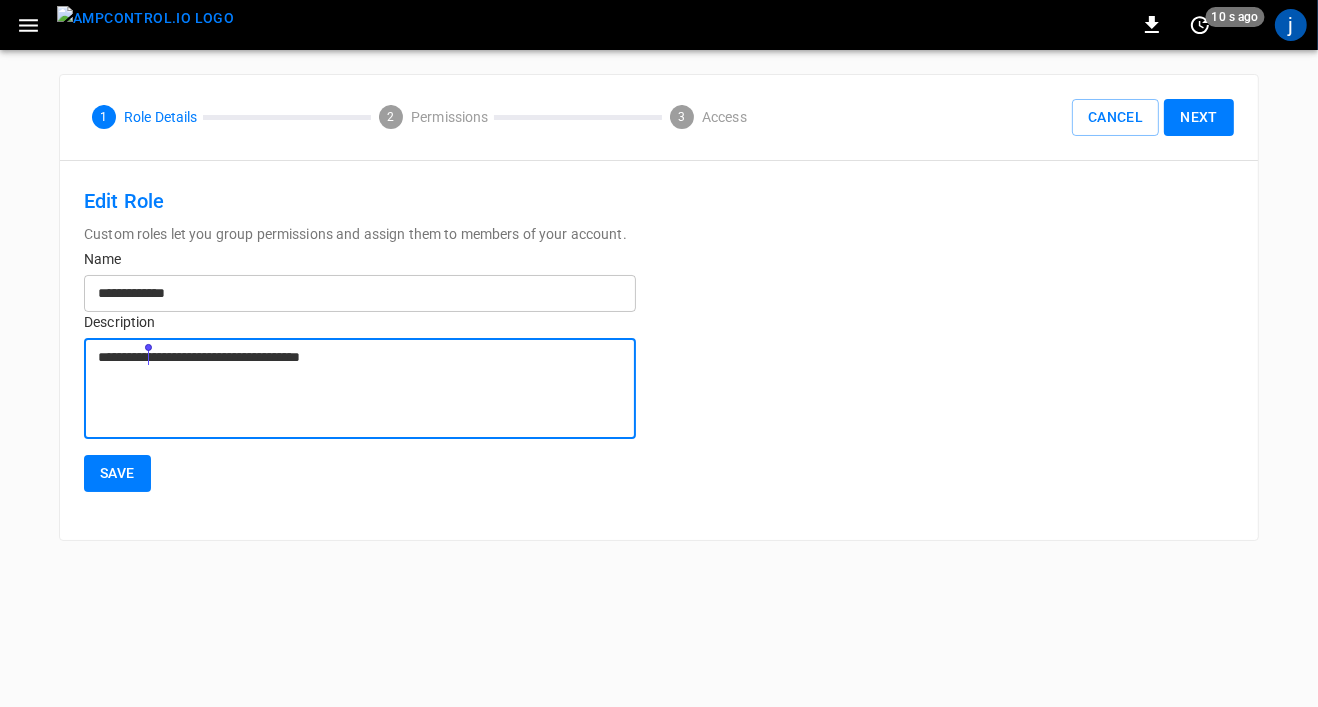 drag, startPoint x: 374, startPoint y: 356, endPoint x: 148, endPoint y: 355, distance: 226.00221 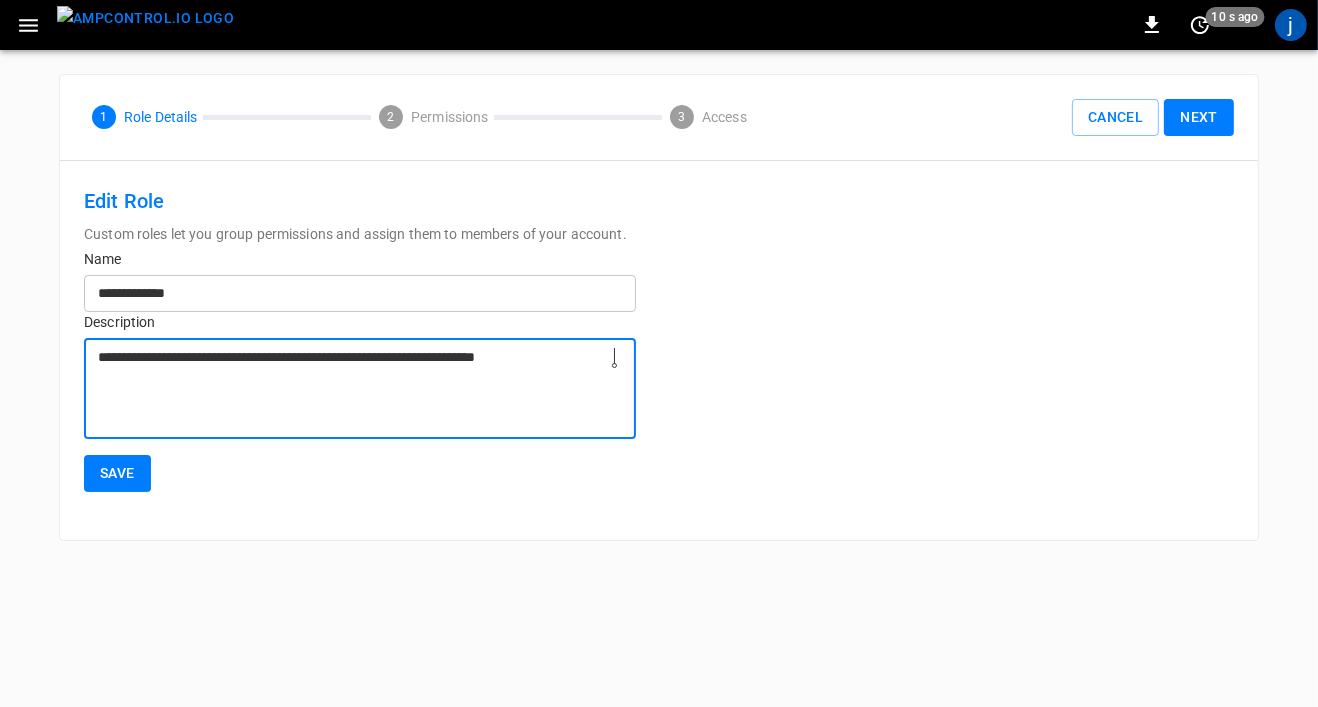 type on "**********" 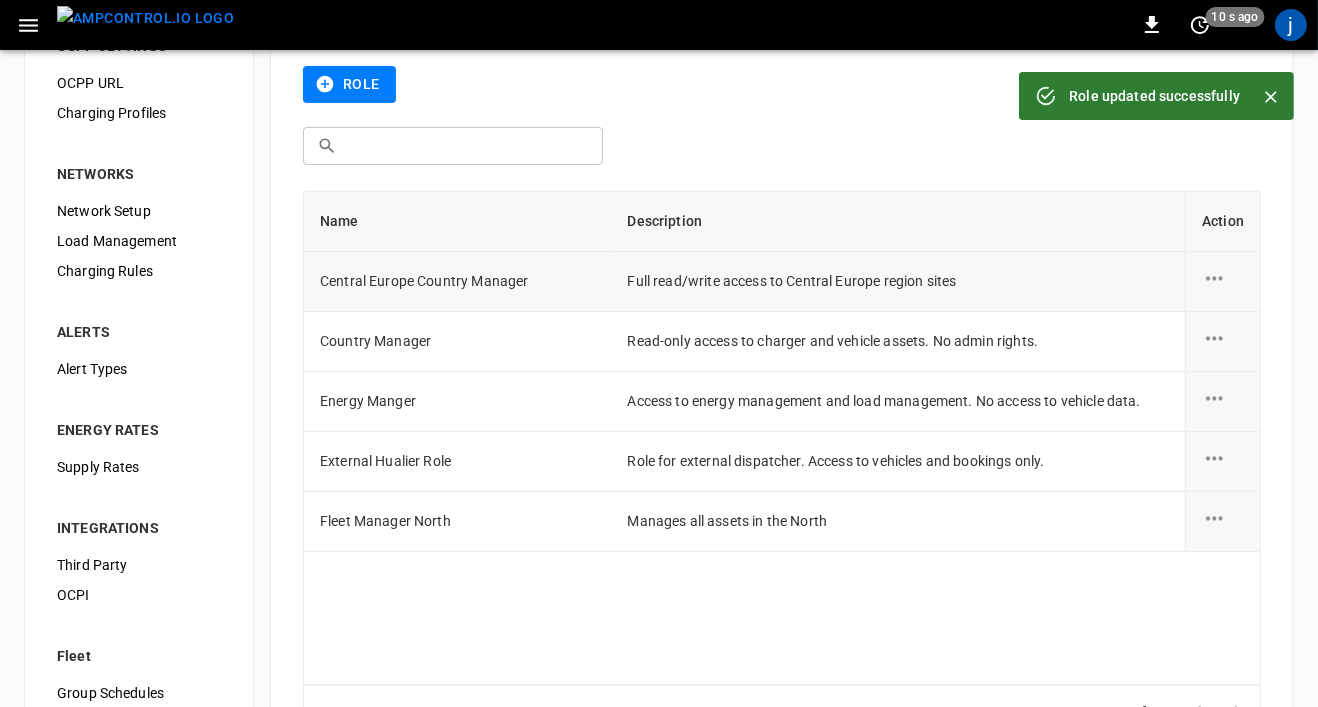 scroll, scrollTop: 220, scrollLeft: 0, axis: vertical 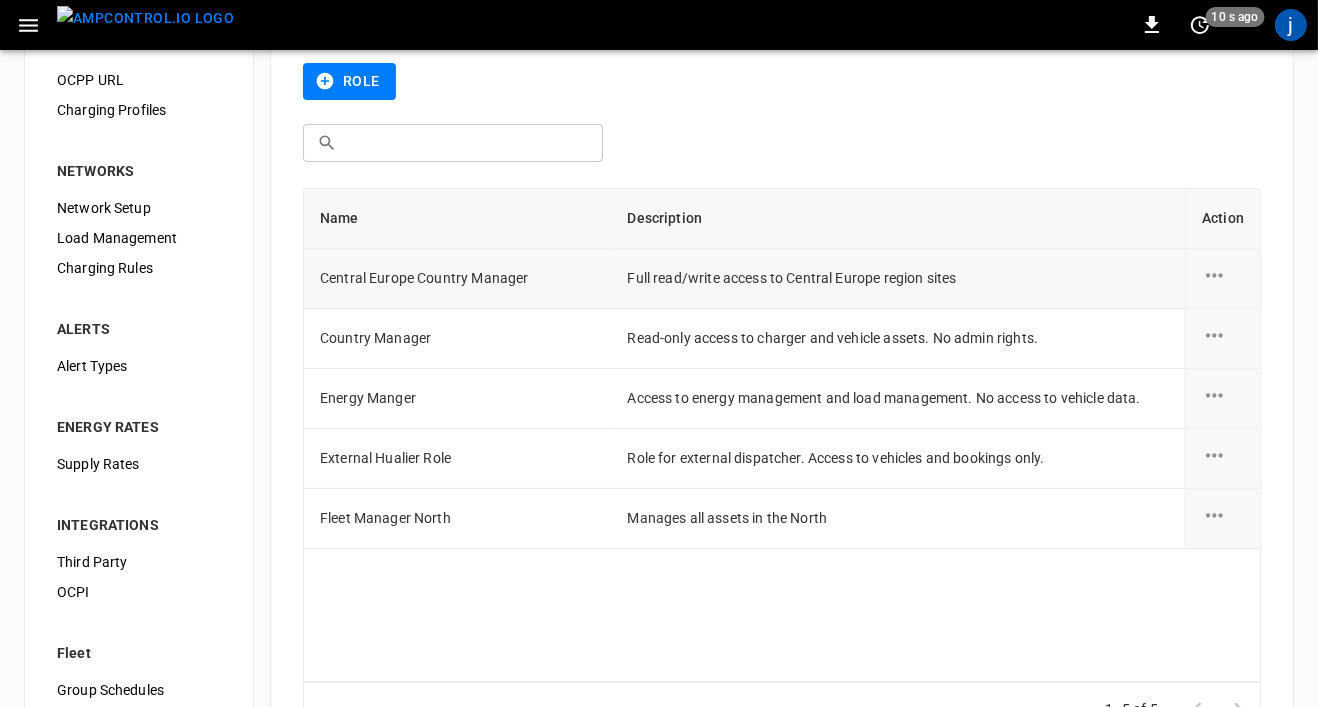 click 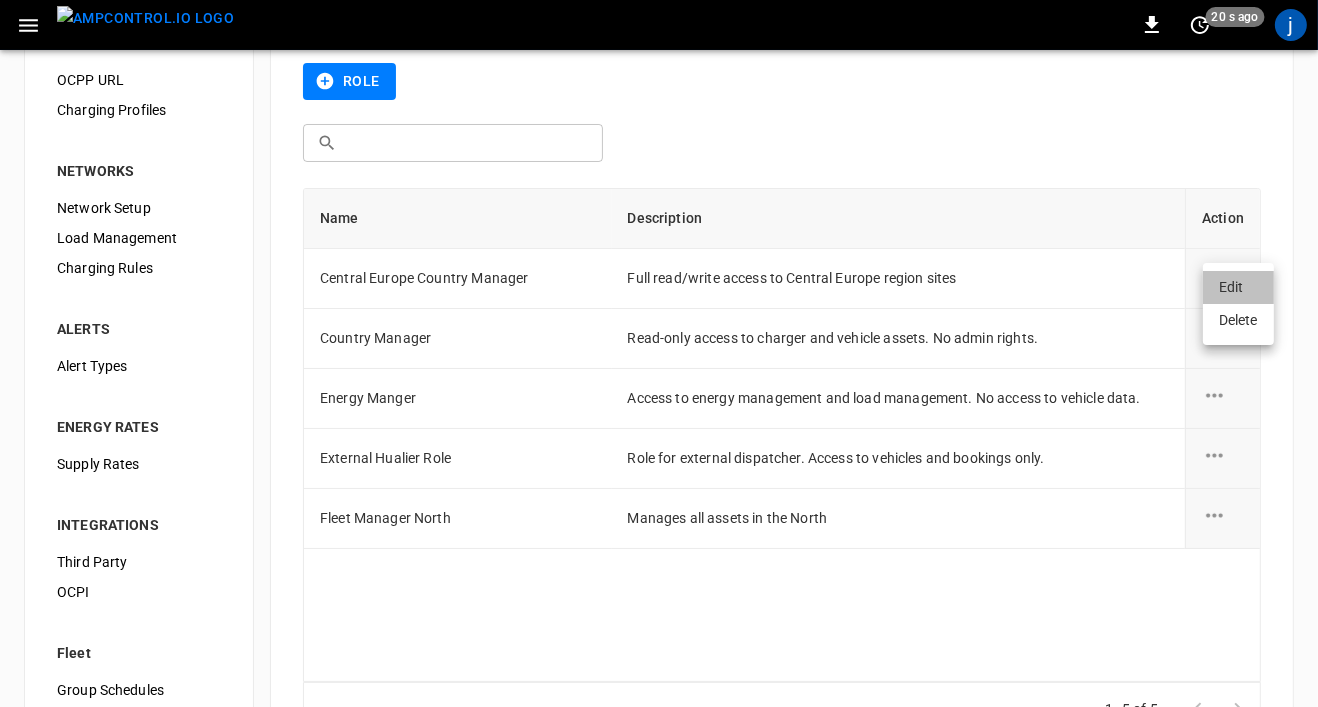 click on "Edit" at bounding box center (1238, 287) 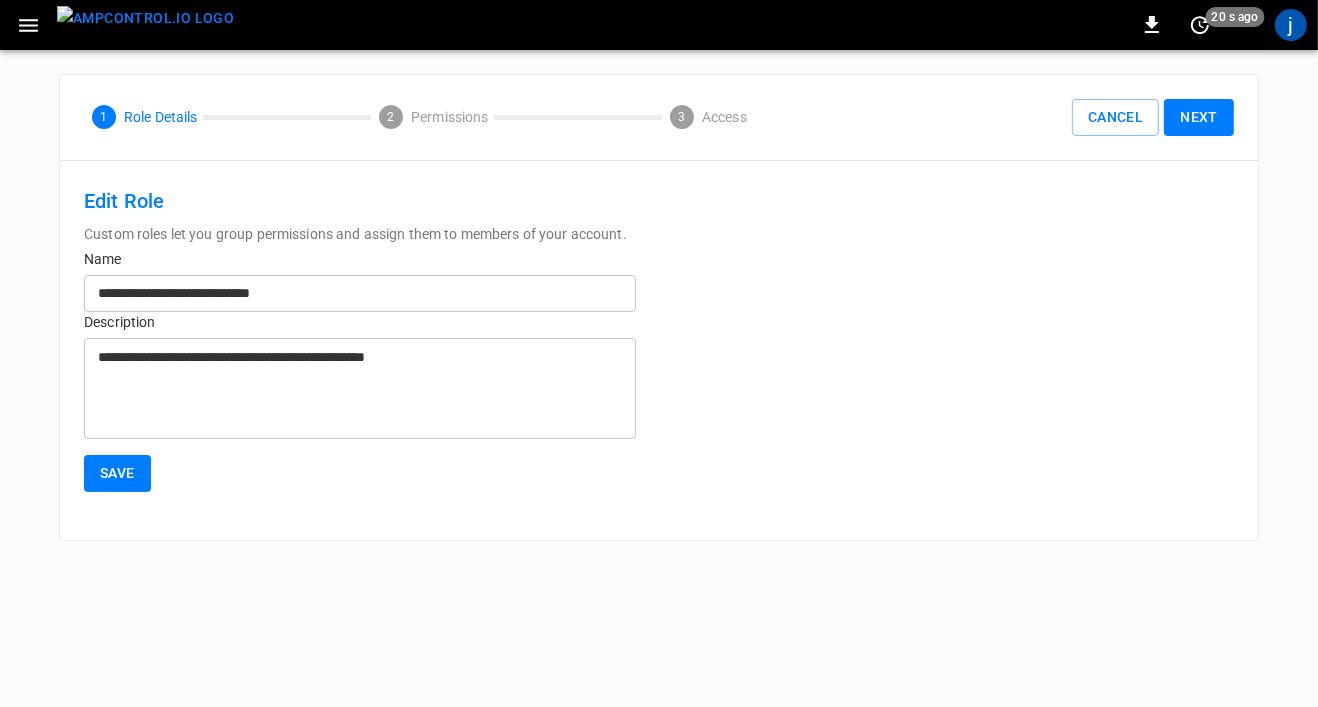 click on "**********" at bounding box center (360, 293) 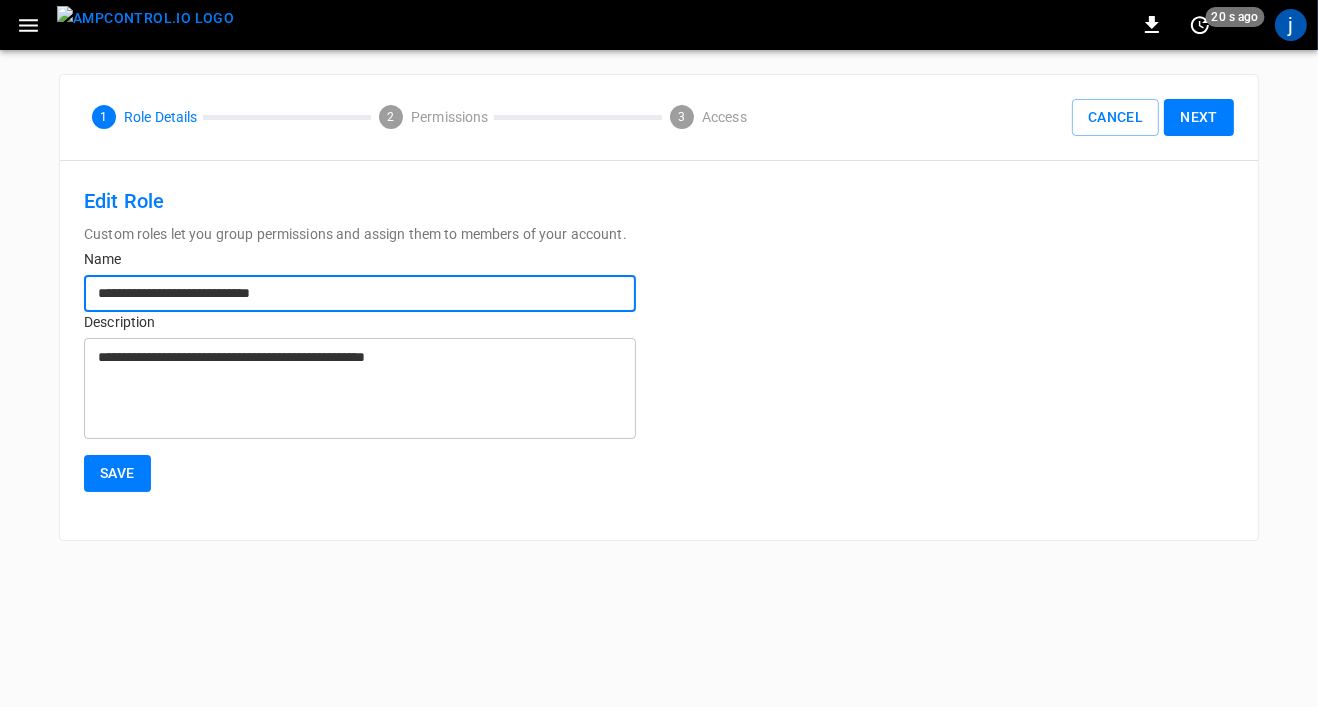 click on "**********" at bounding box center [360, 293] 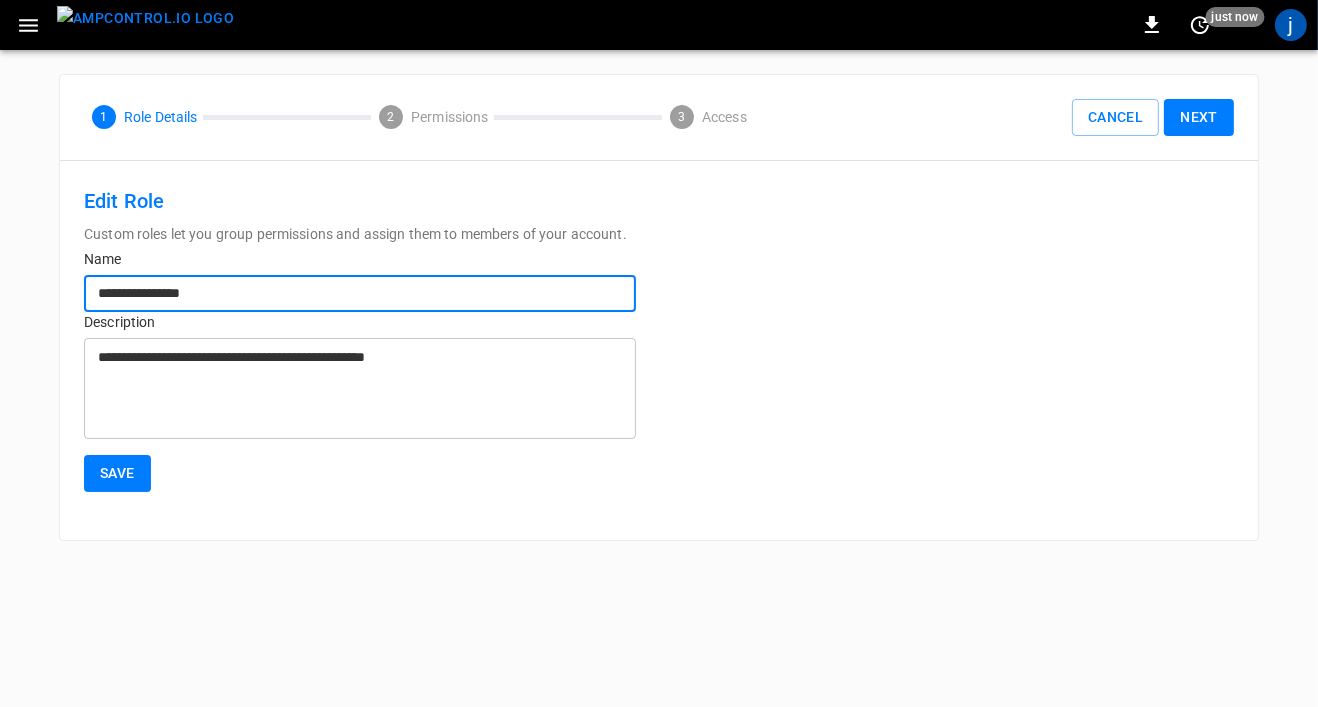 type on "**********" 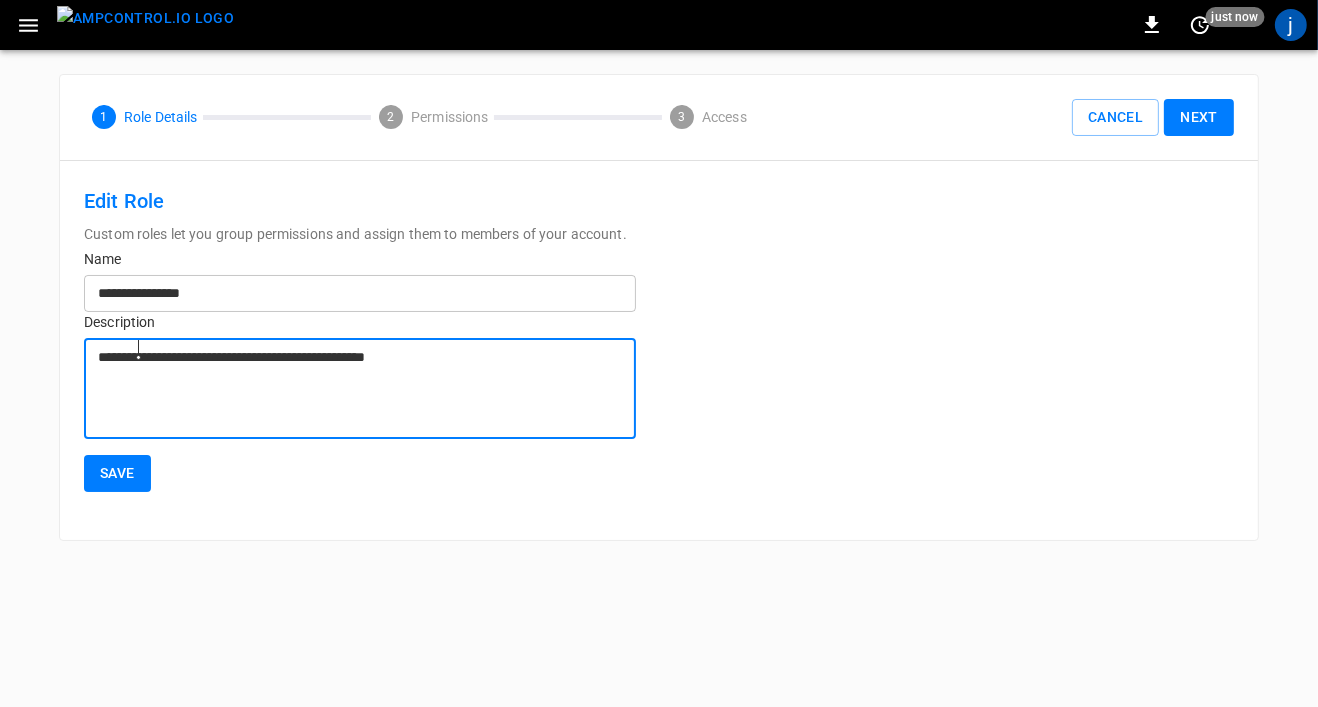 click on "**********" at bounding box center (360, 389) 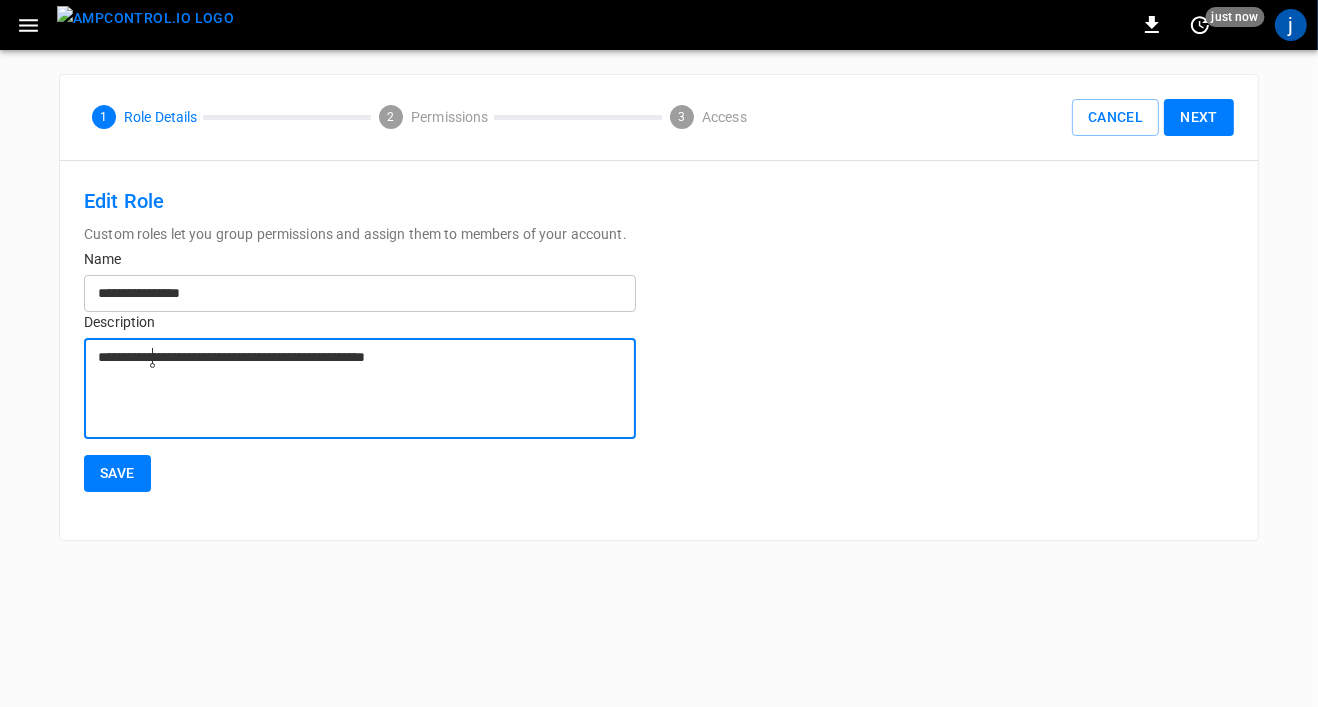 click on "**********" at bounding box center (360, 389) 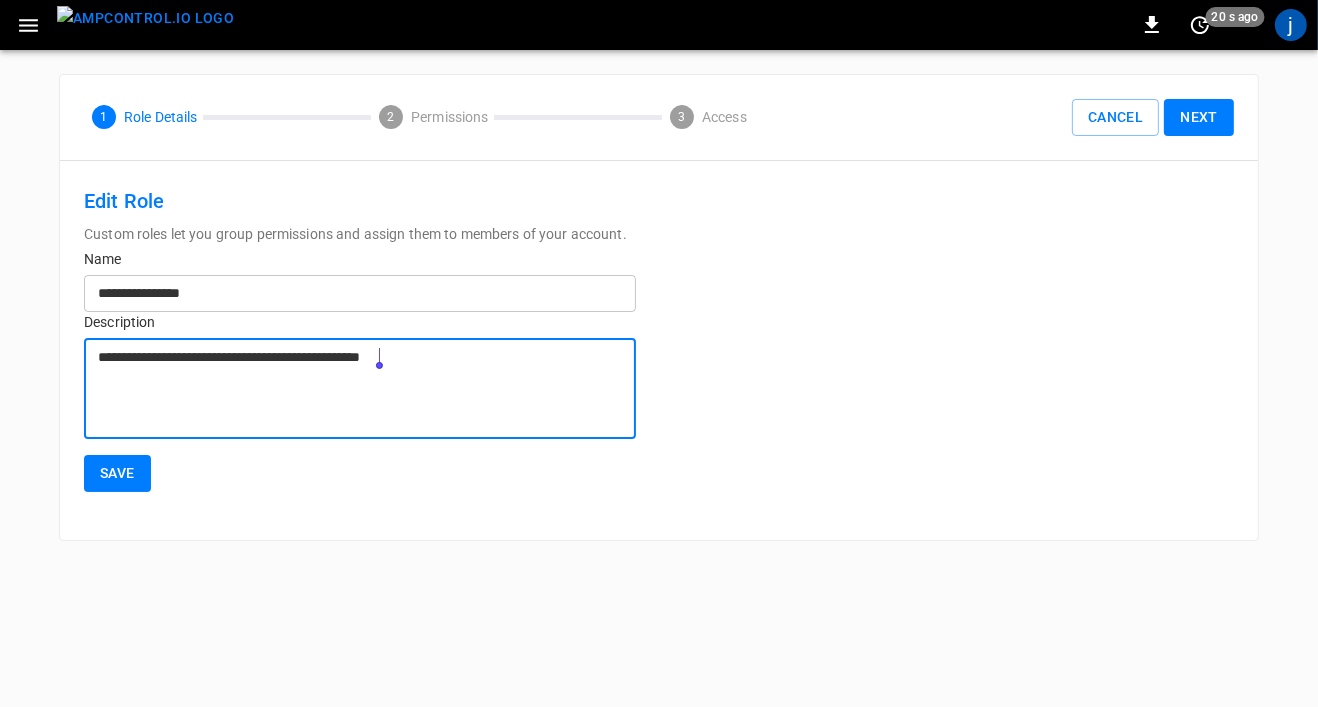 drag, startPoint x: 247, startPoint y: 361, endPoint x: 452, endPoint y: 375, distance: 205.4775 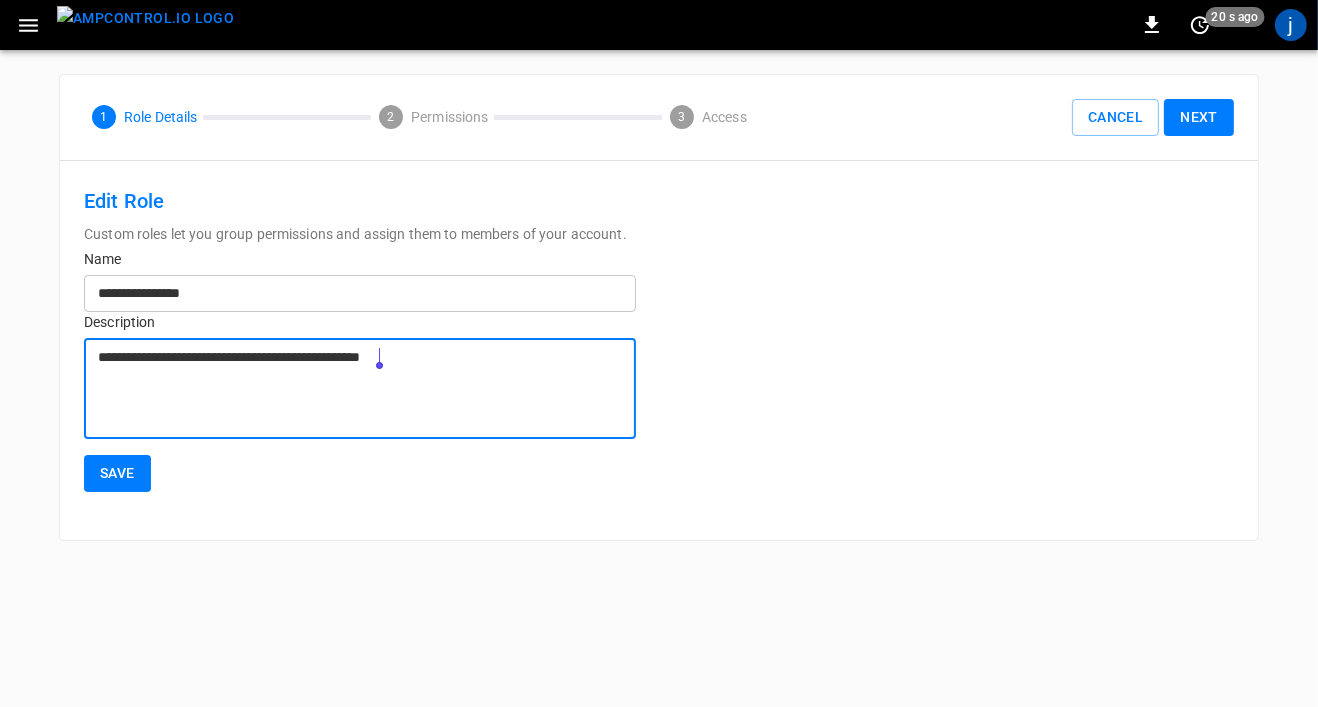 click on "**********" at bounding box center (360, 389) 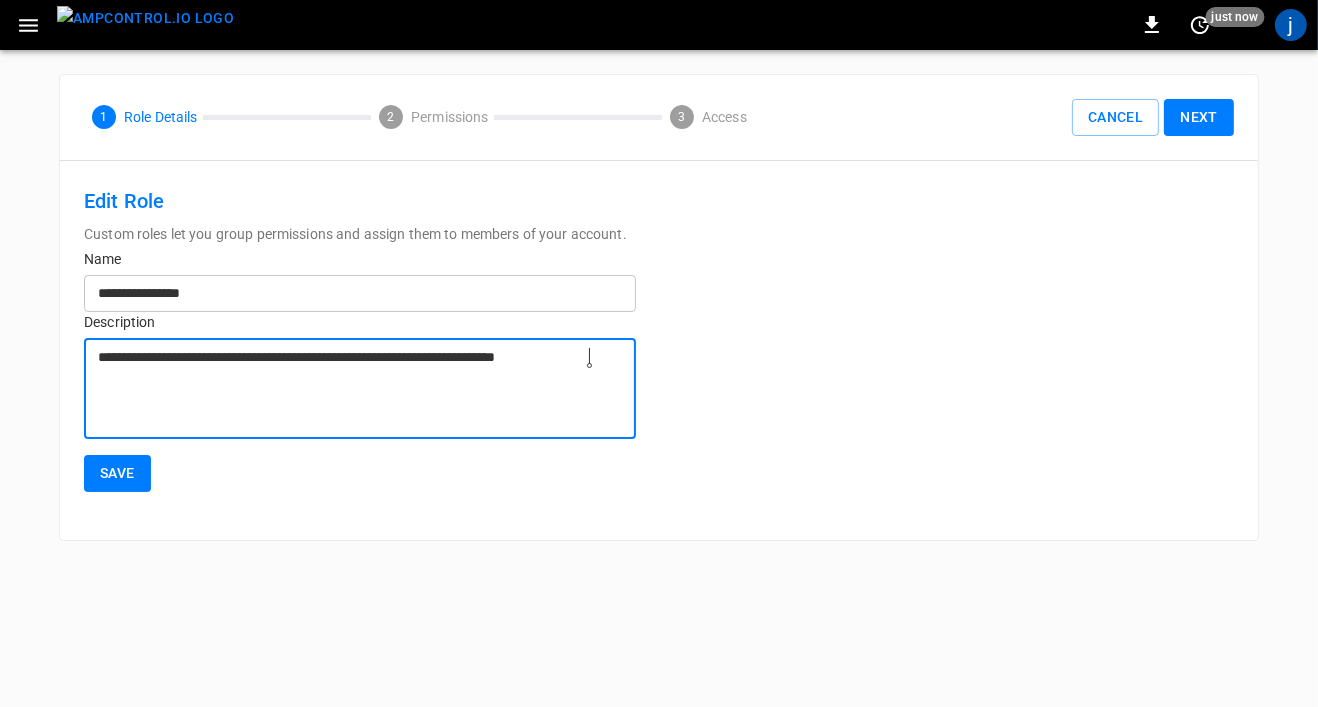 type on "**********" 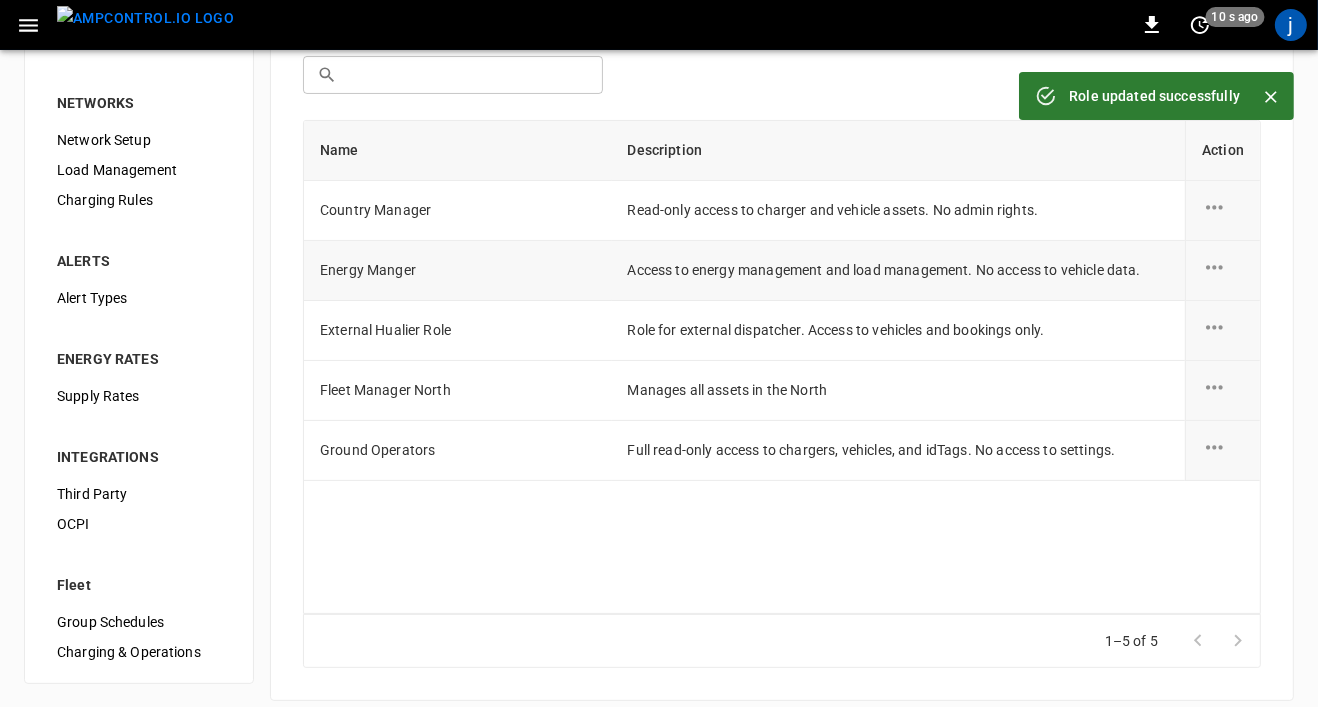 scroll, scrollTop: 290, scrollLeft: 0, axis: vertical 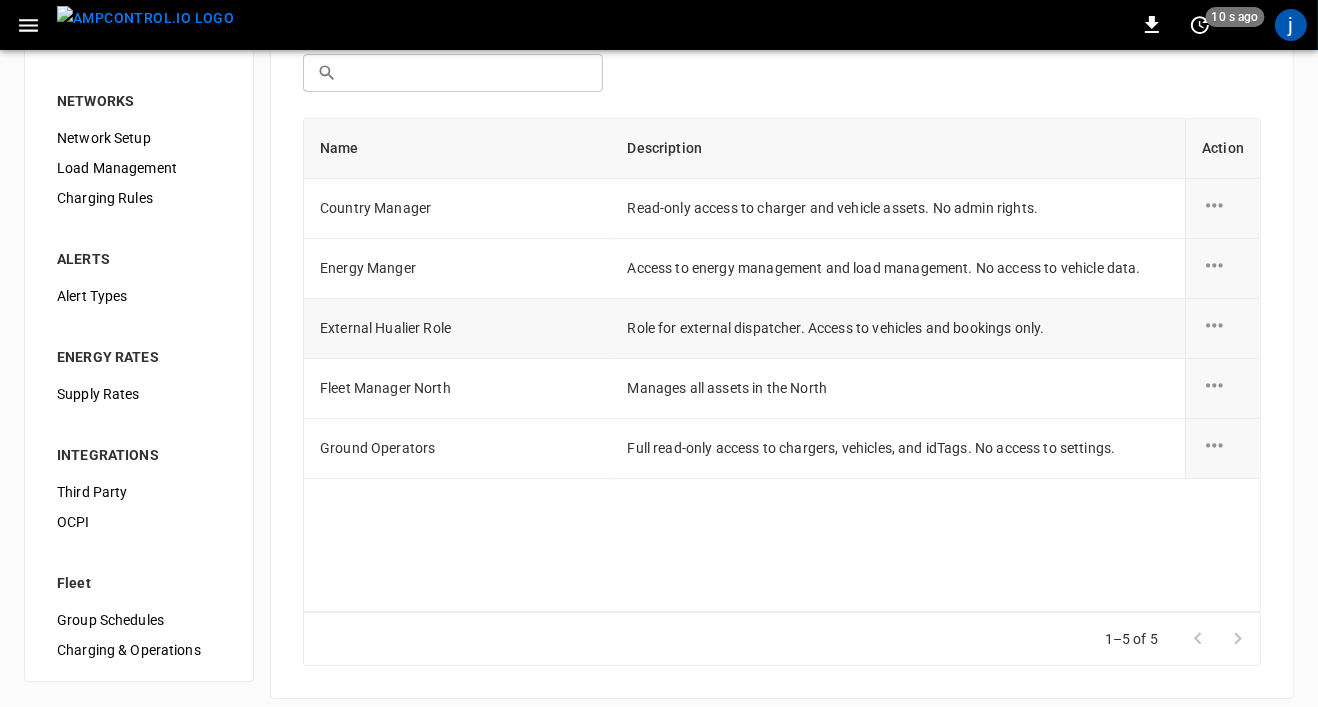 click 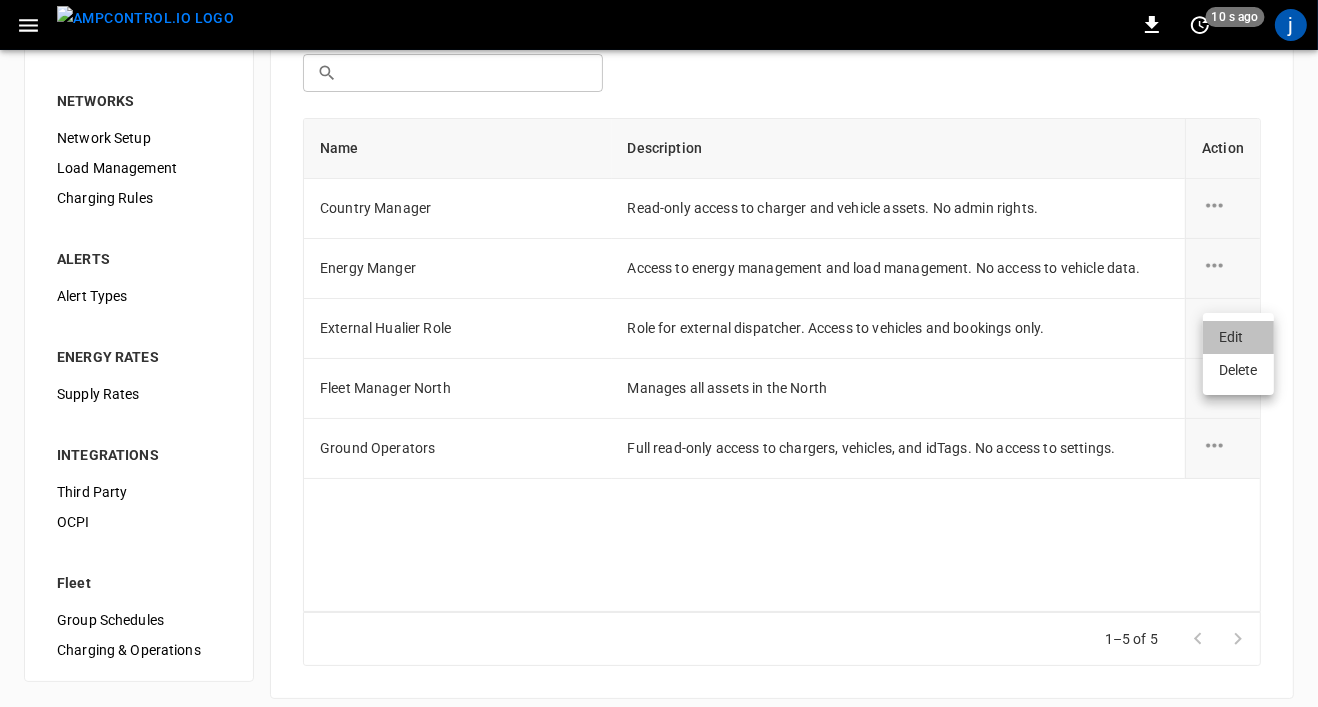 click on "Edit" at bounding box center [1238, 337] 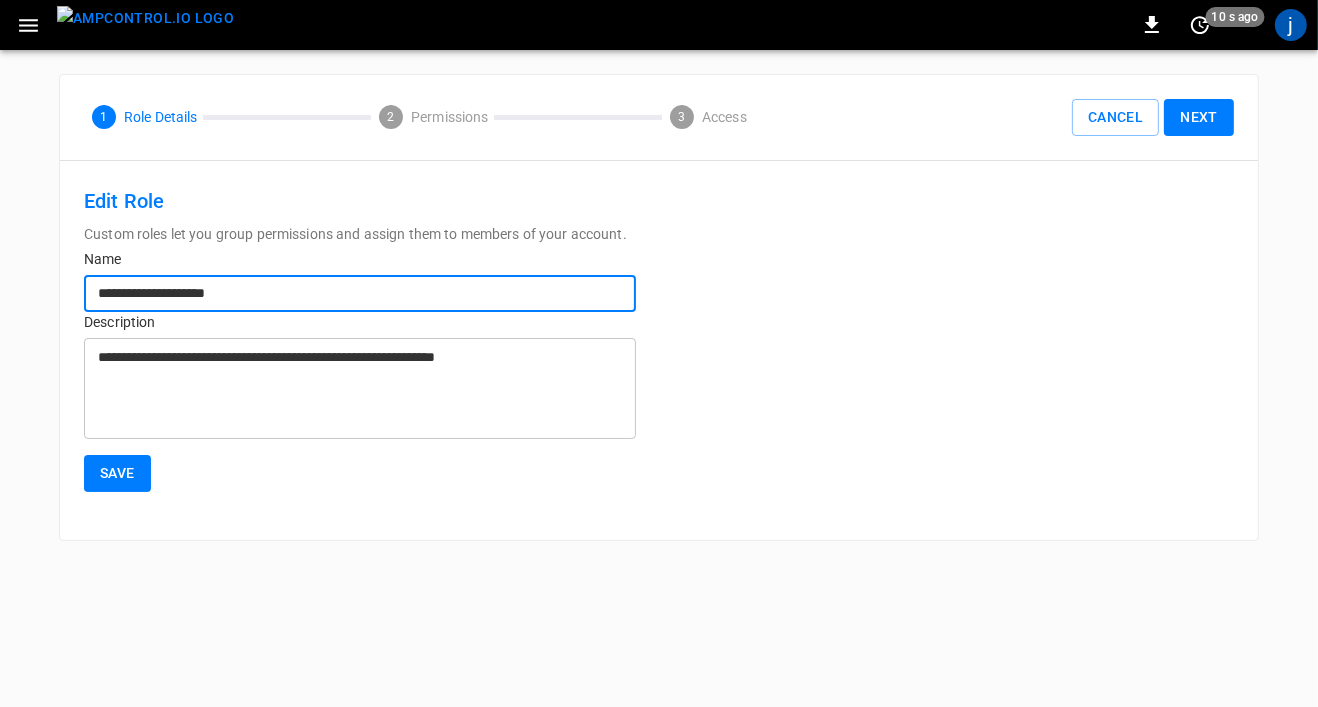 click on "**********" at bounding box center (360, 293) 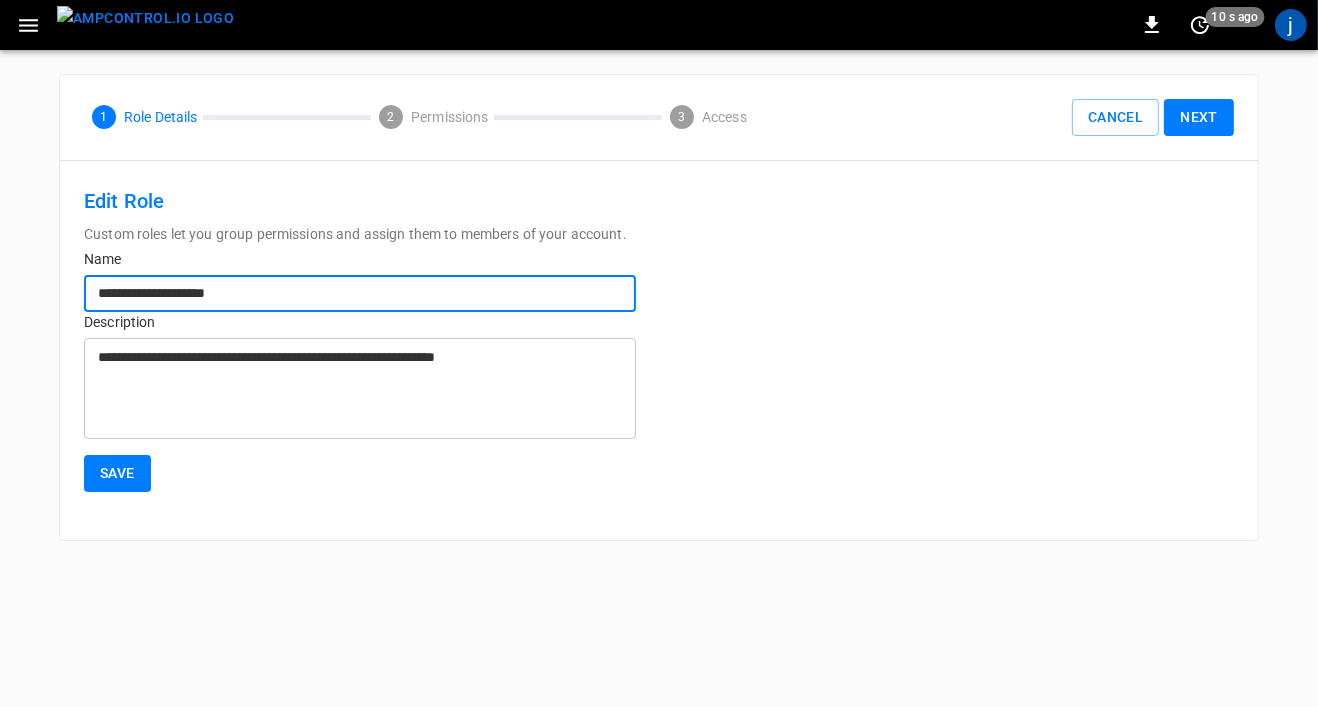 click on "**********" at bounding box center [360, 293] 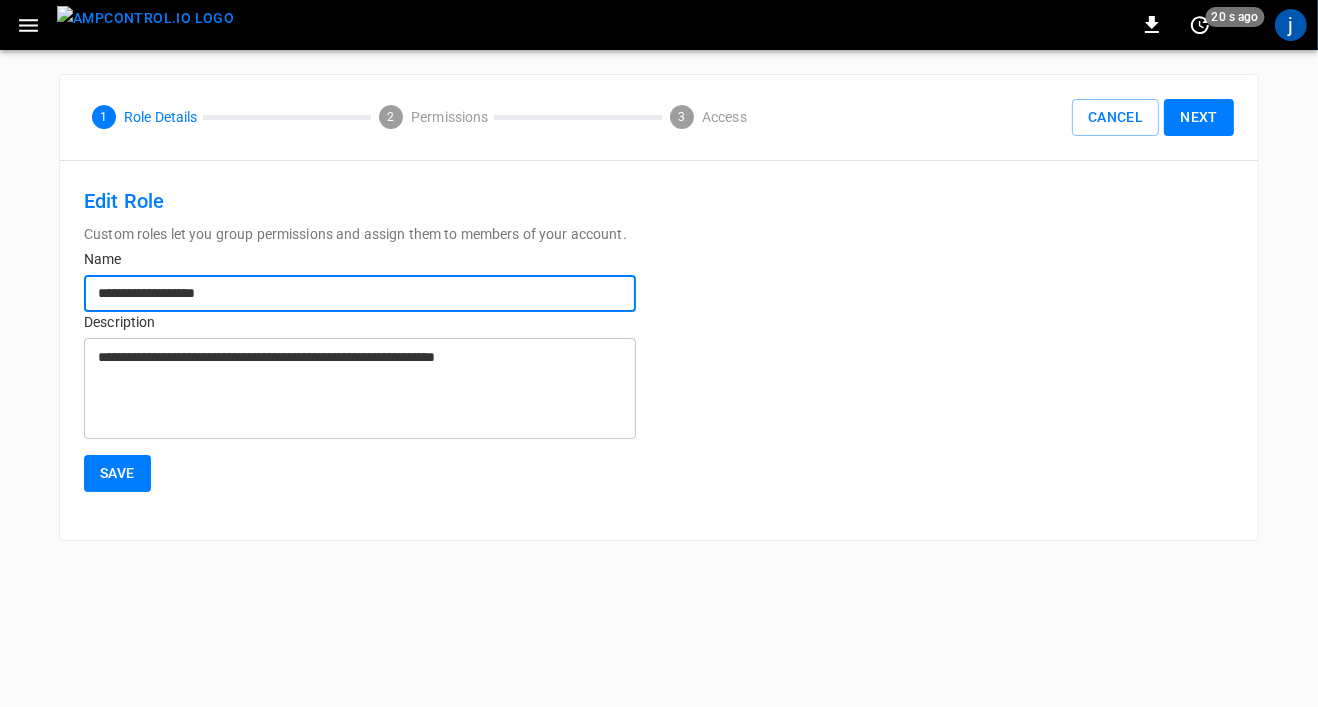 type on "**********" 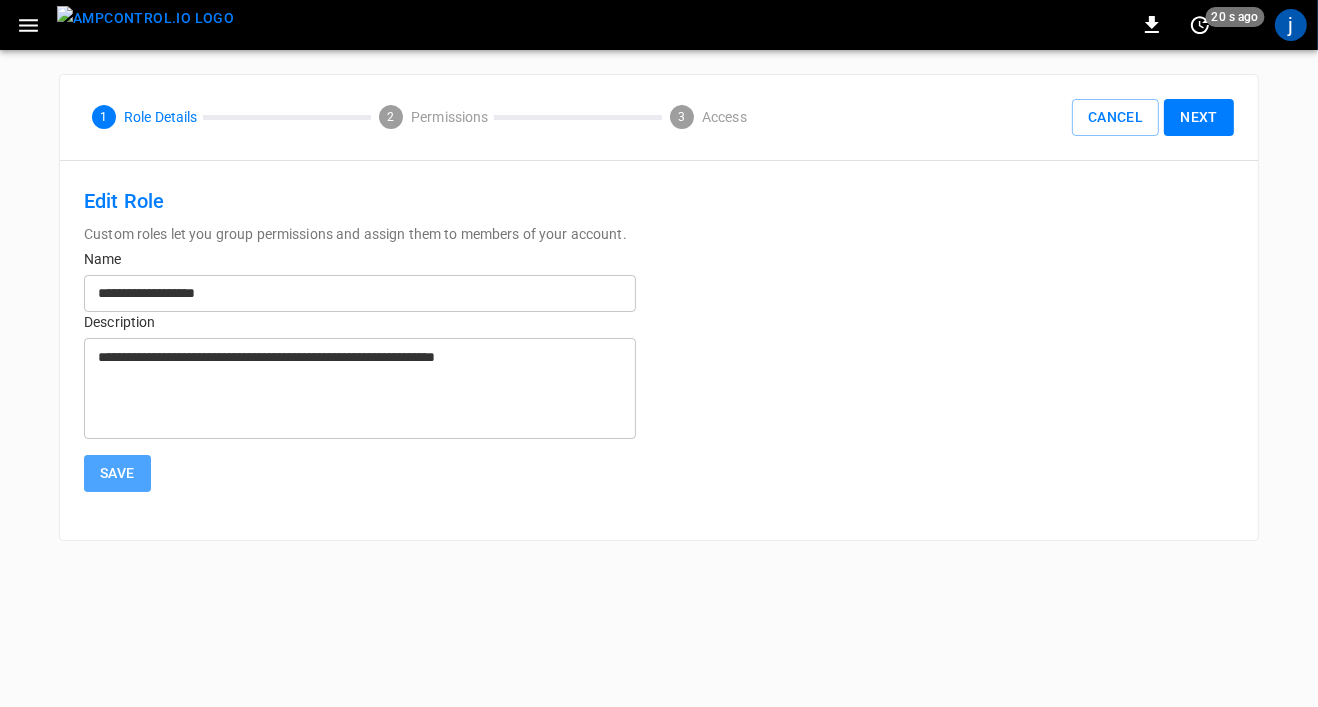 click on "Save" at bounding box center (117, 473) 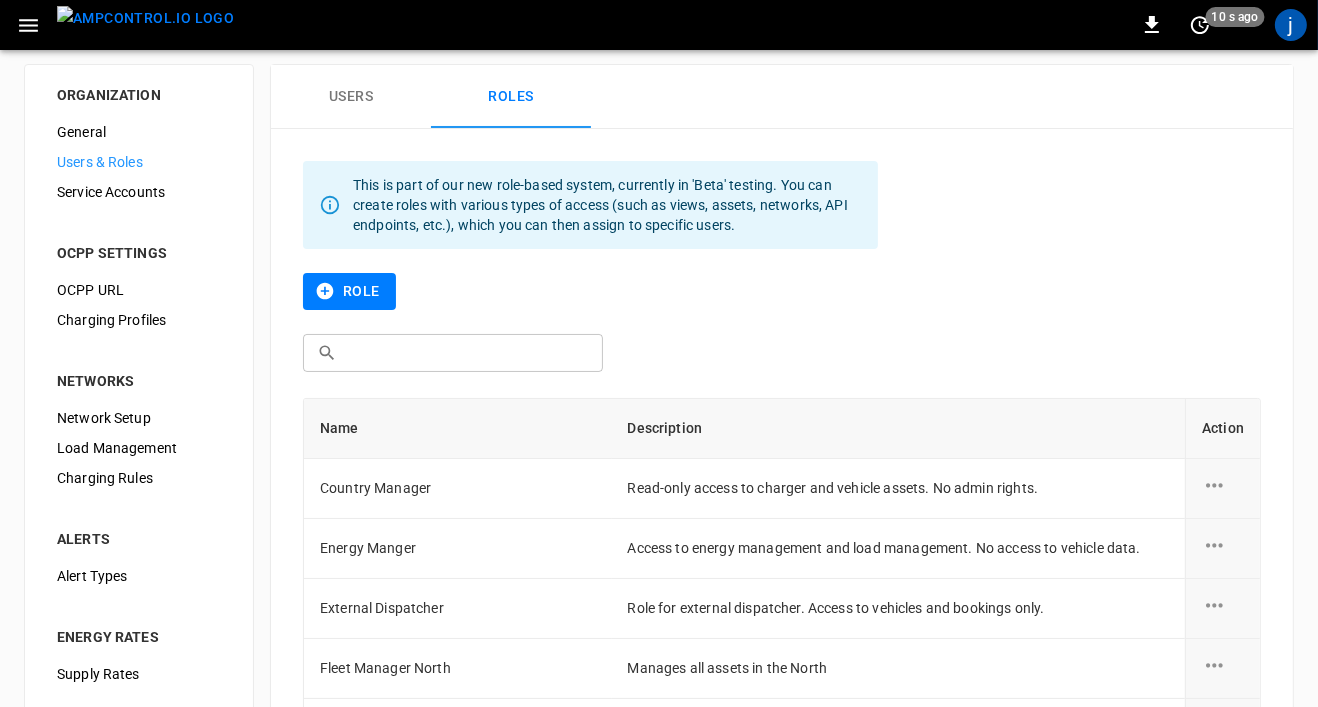 scroll, scrollTop: 0, scrollLeft: 0, axis: both 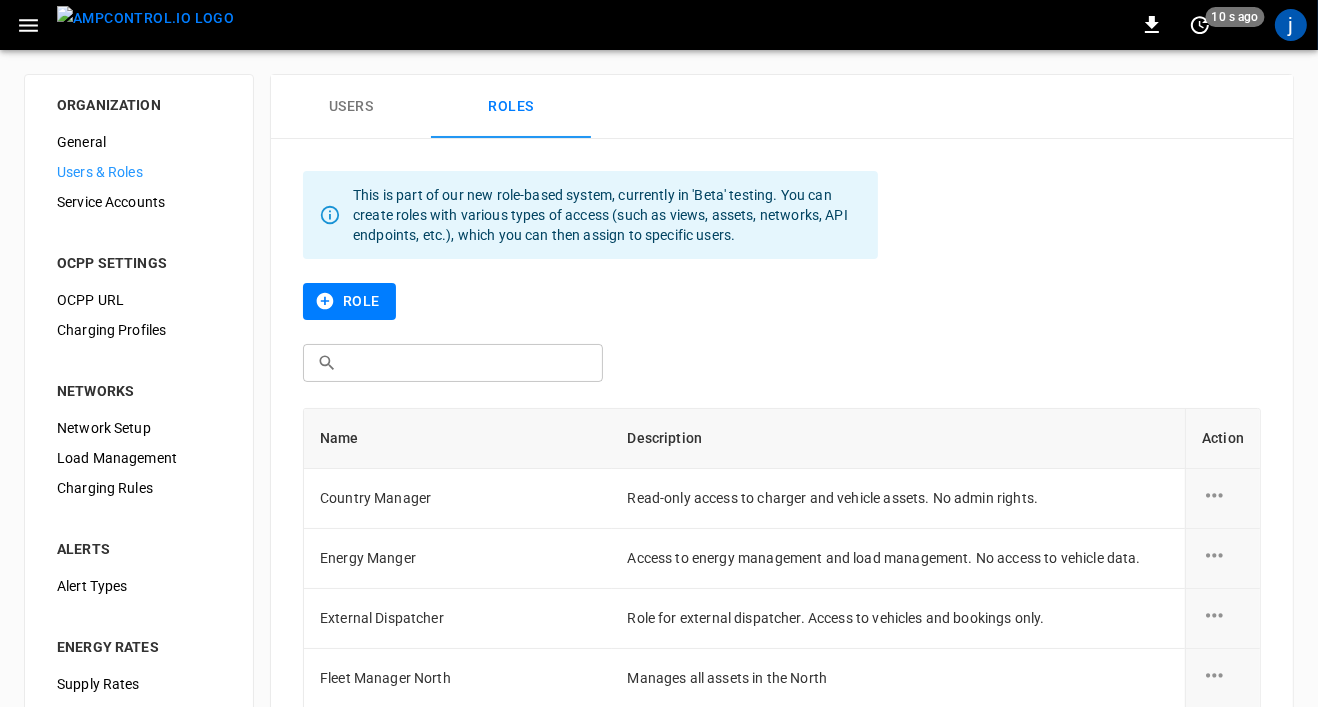 click on "Users" at bounding box center (351, 107) 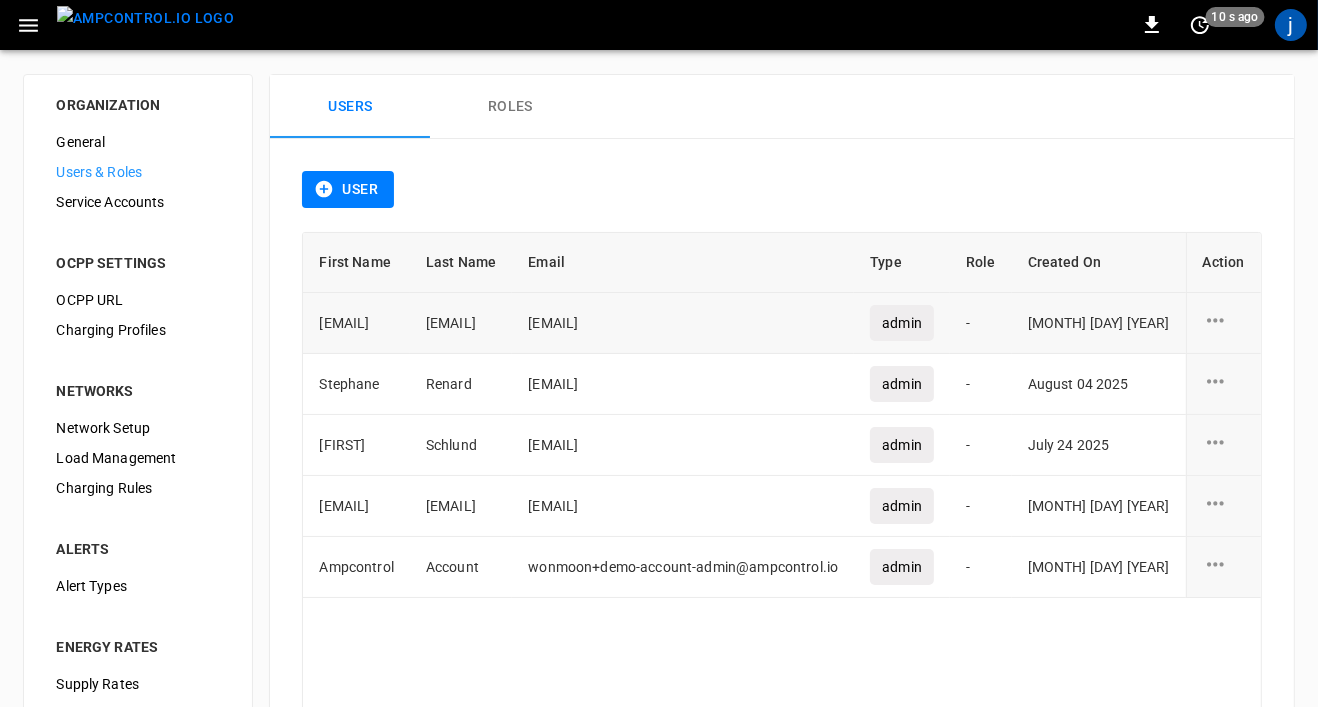 scroll, scrollTop: 0, scrollLeft: 0, axis: both 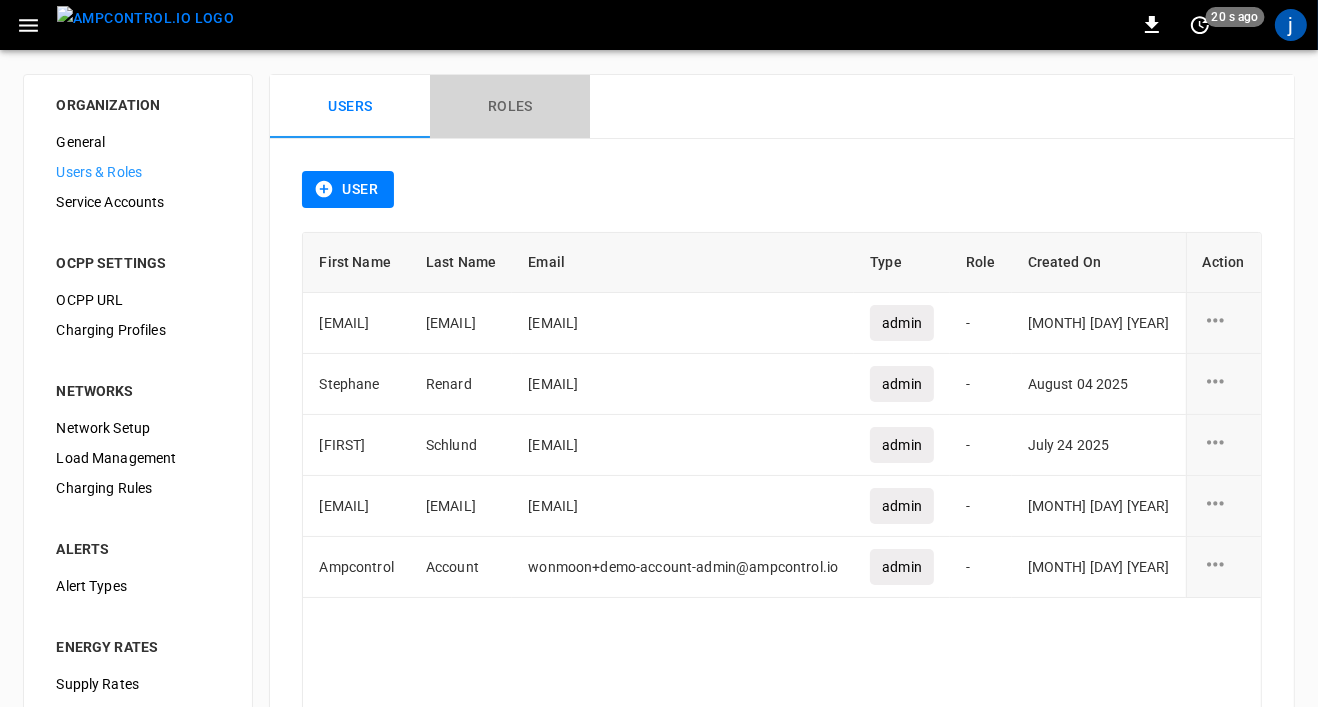 click on "Roles" at bounding box center [510, 107] 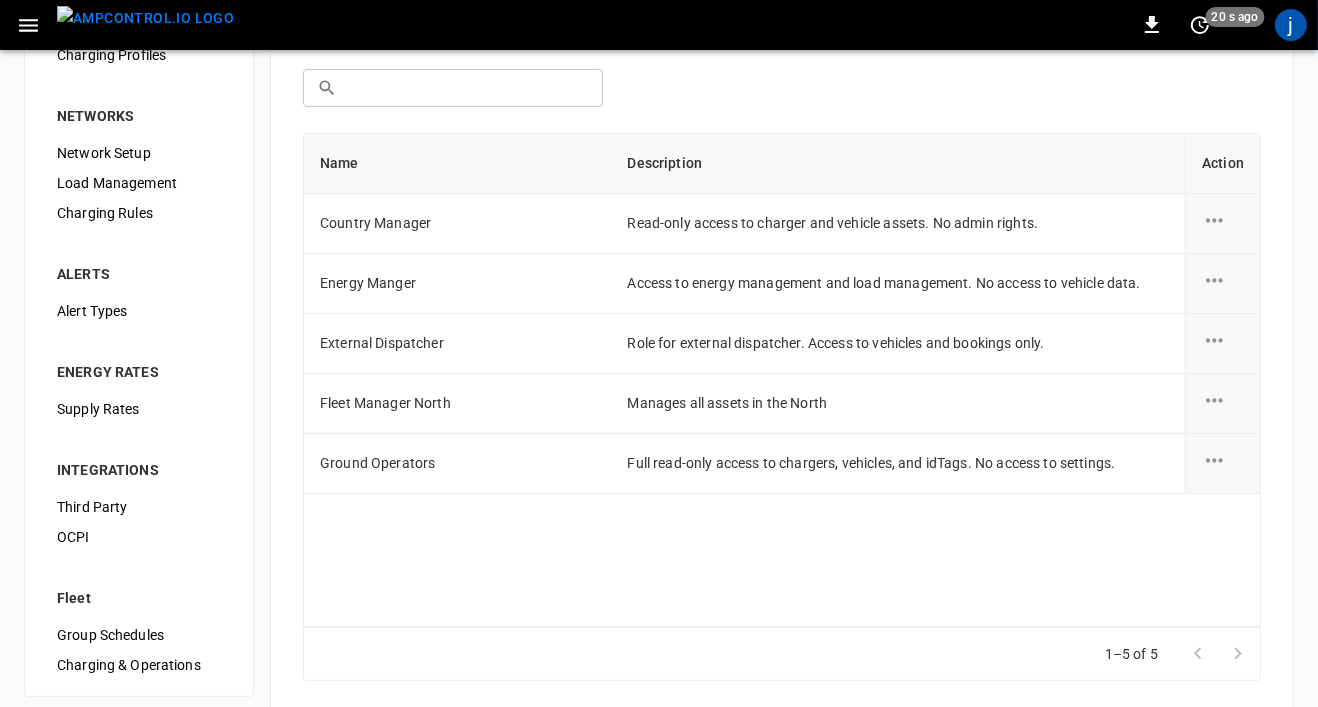 scroll, scrollTop: 305, scrollLeft: 0, axis: vertical 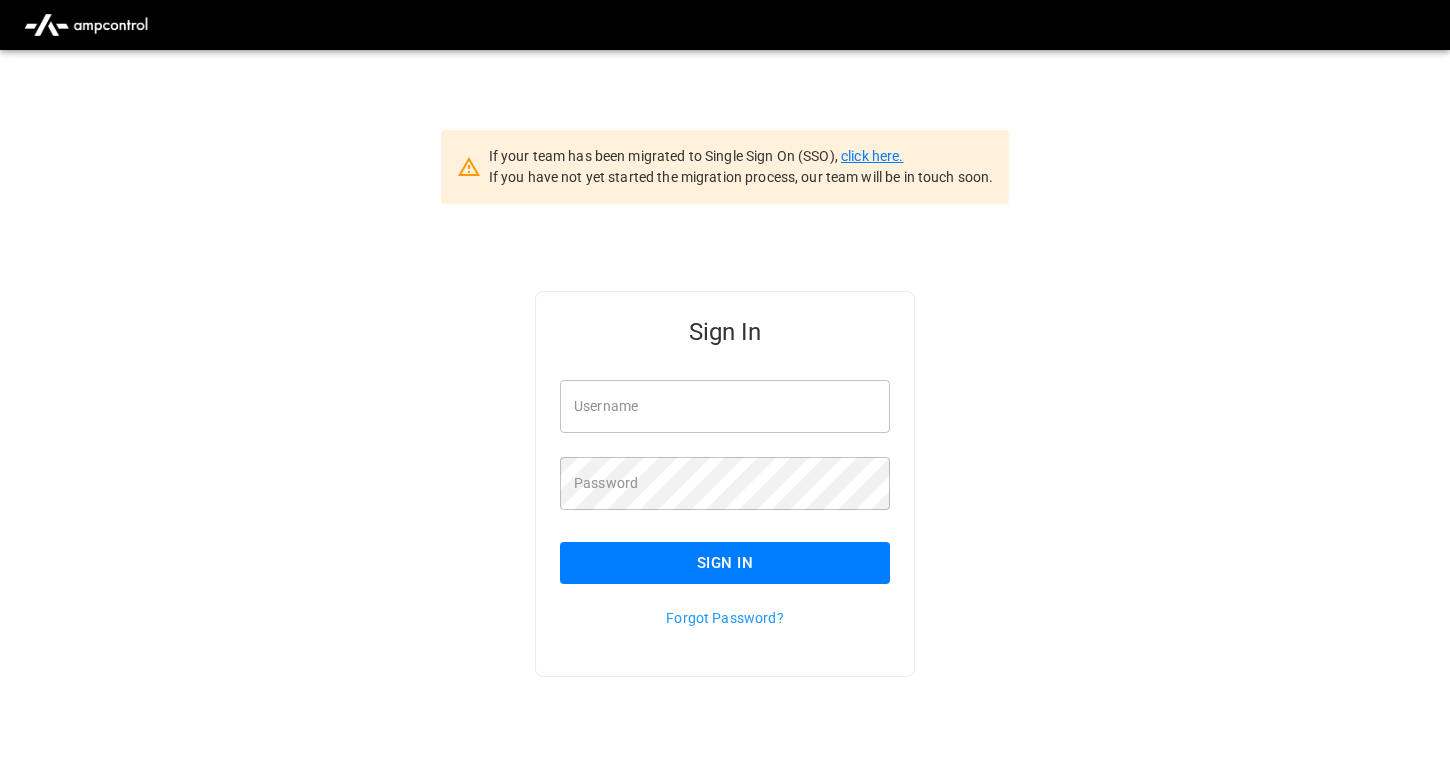 click on "click here." at bounding box center [872, 156] 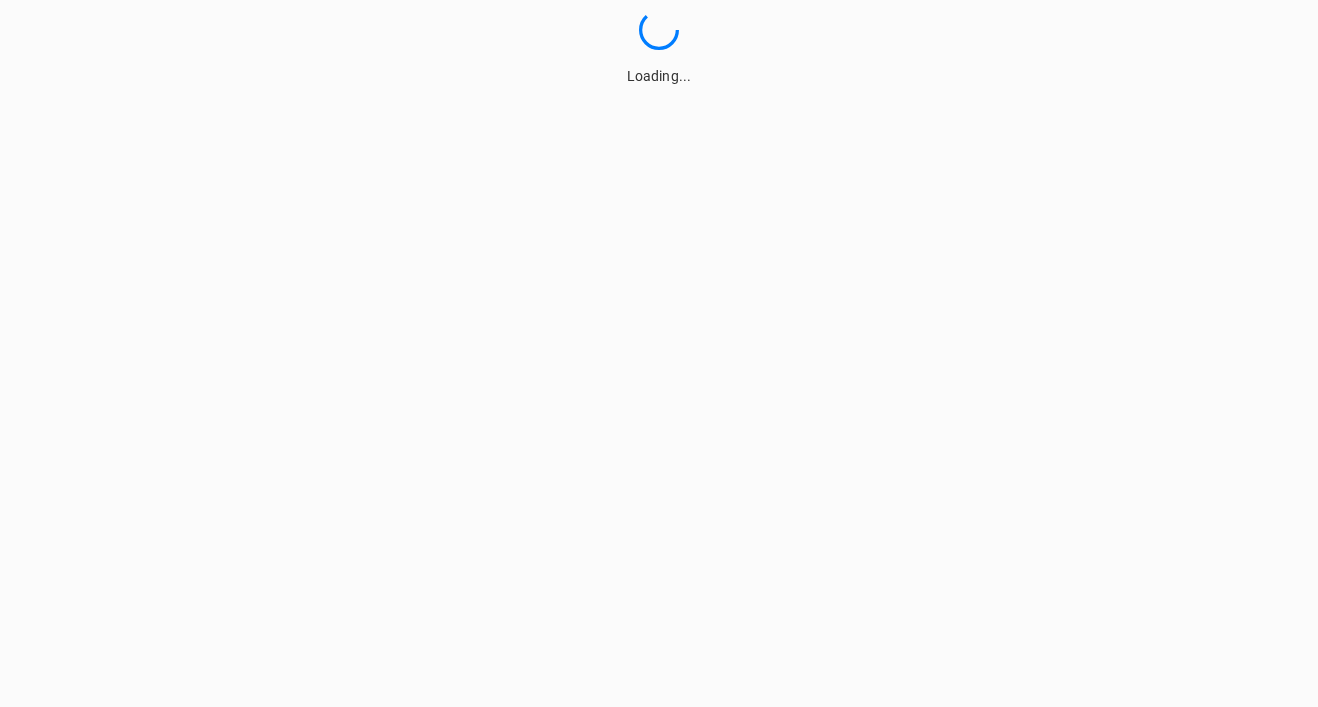 scroll, scrollTop: 0, scrollLeft: 0, axis: both 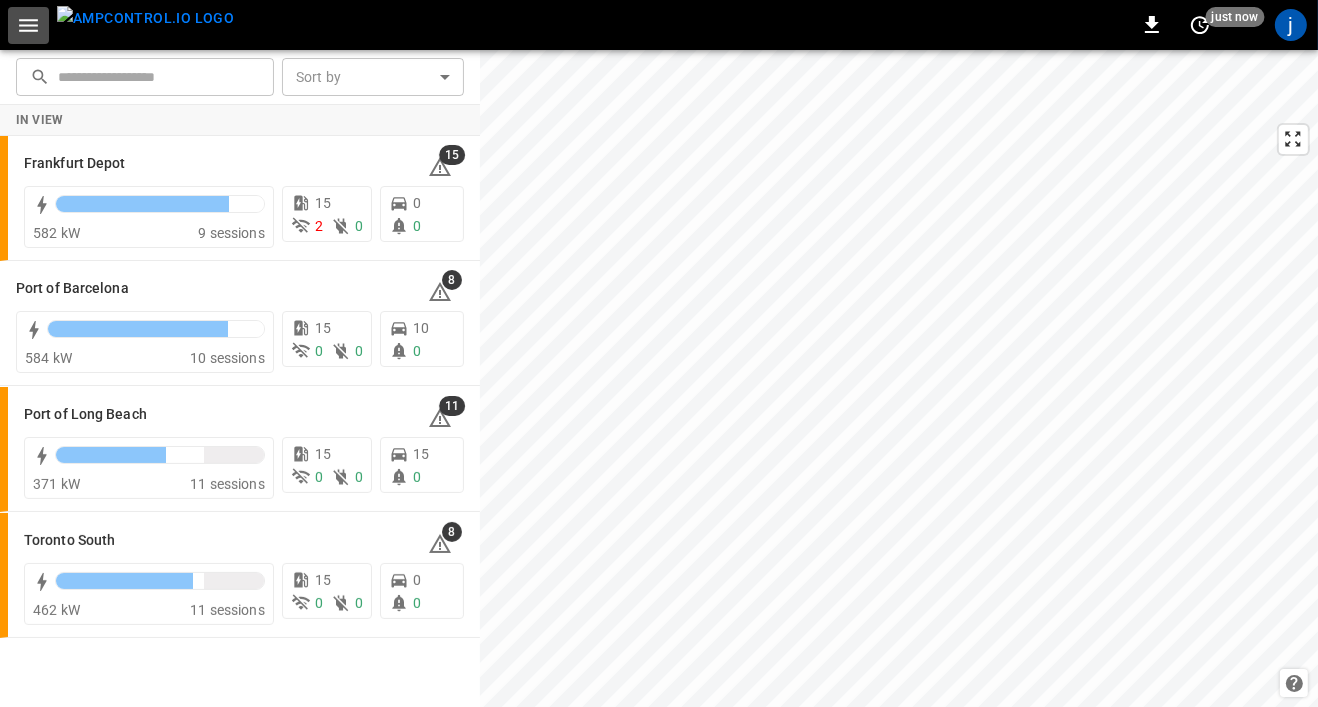click 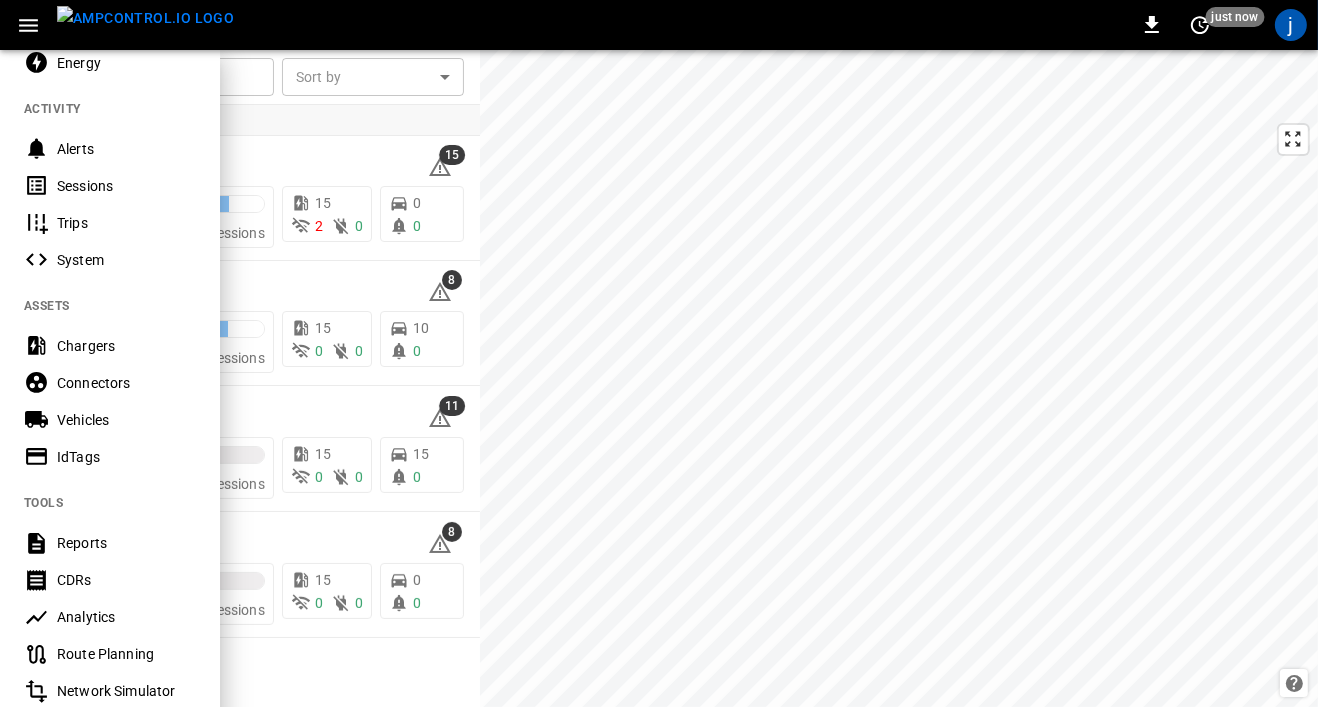 scroll, scrollTop: 455, scrollLeft: 0, axis: vertical 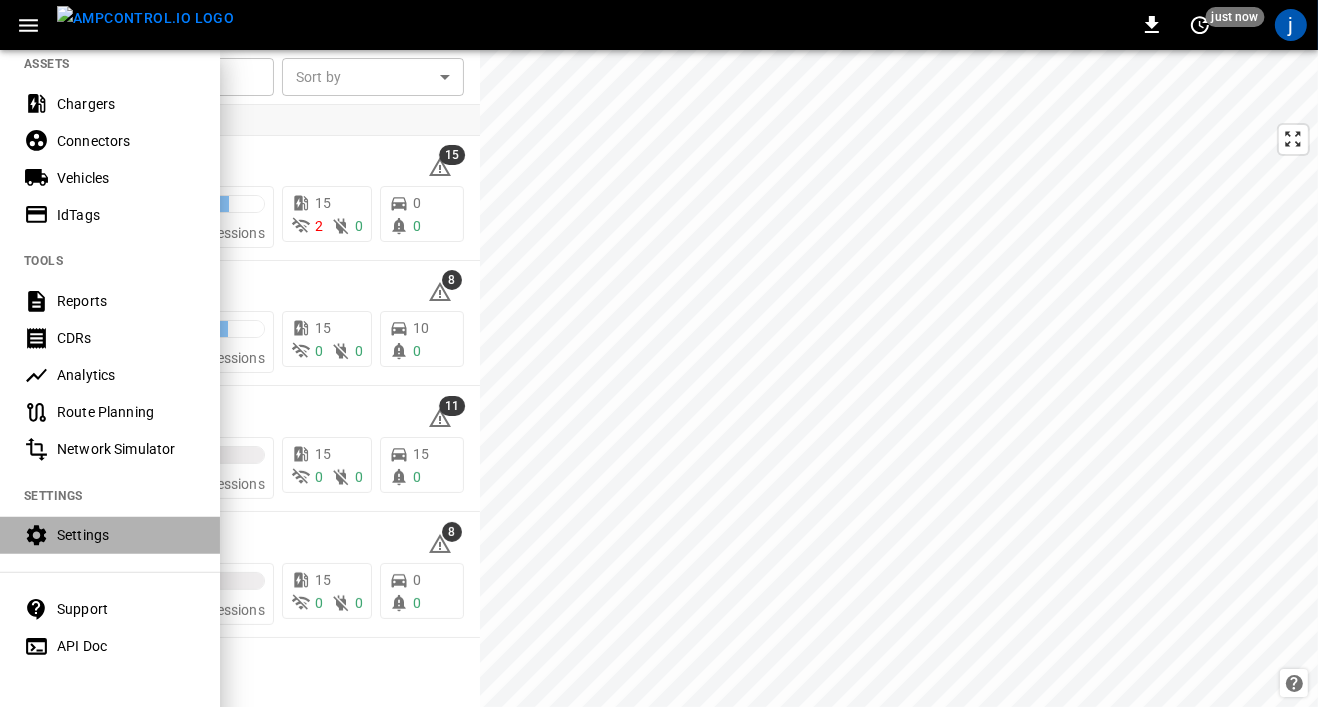 click on "Settings" at bounding box center (110, 535) 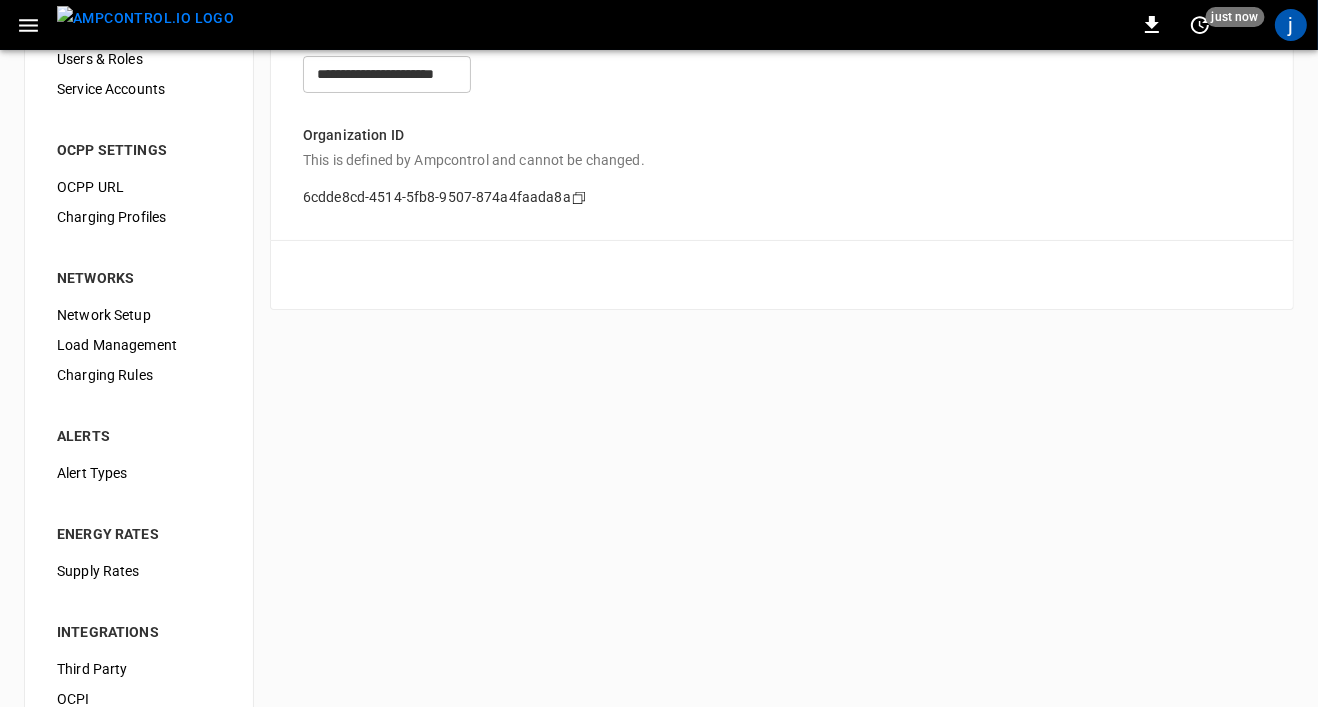 scroll, scrollTop: 122, scrollLeft: 0, axis: vertical 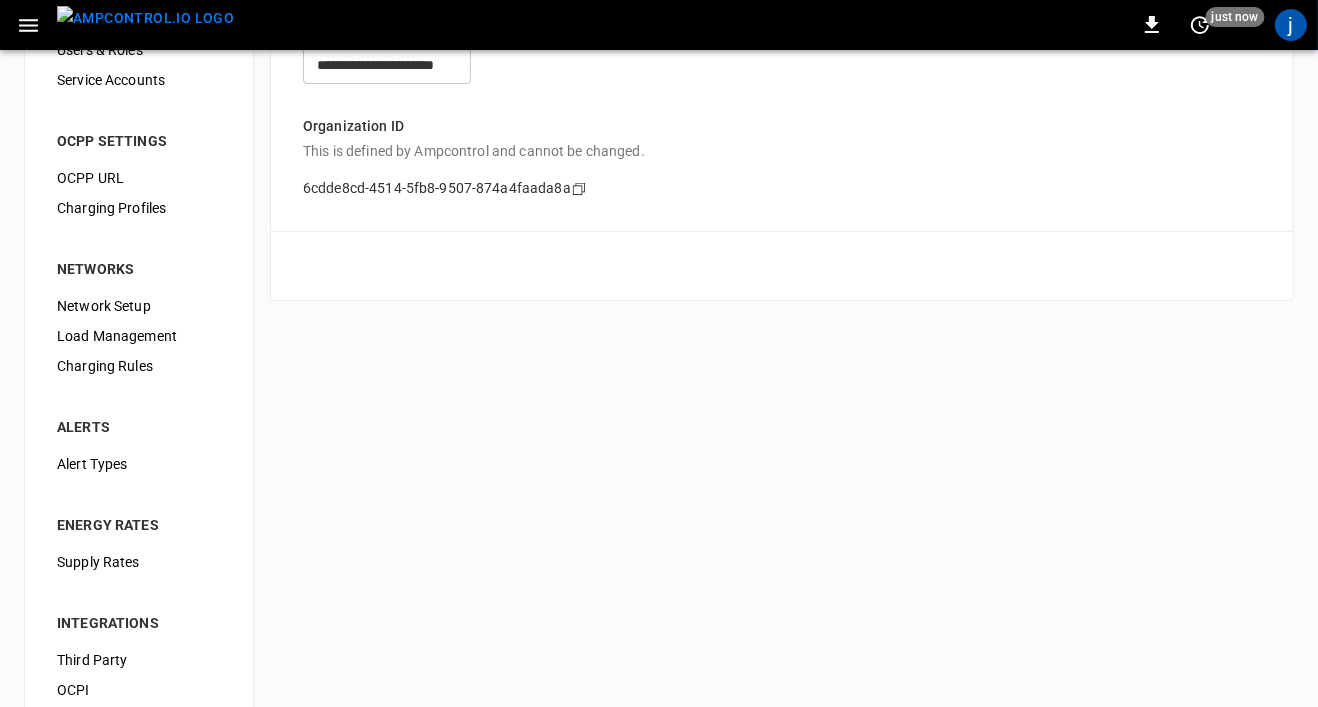 click on "Load Management" at bounding box center [139, 336] 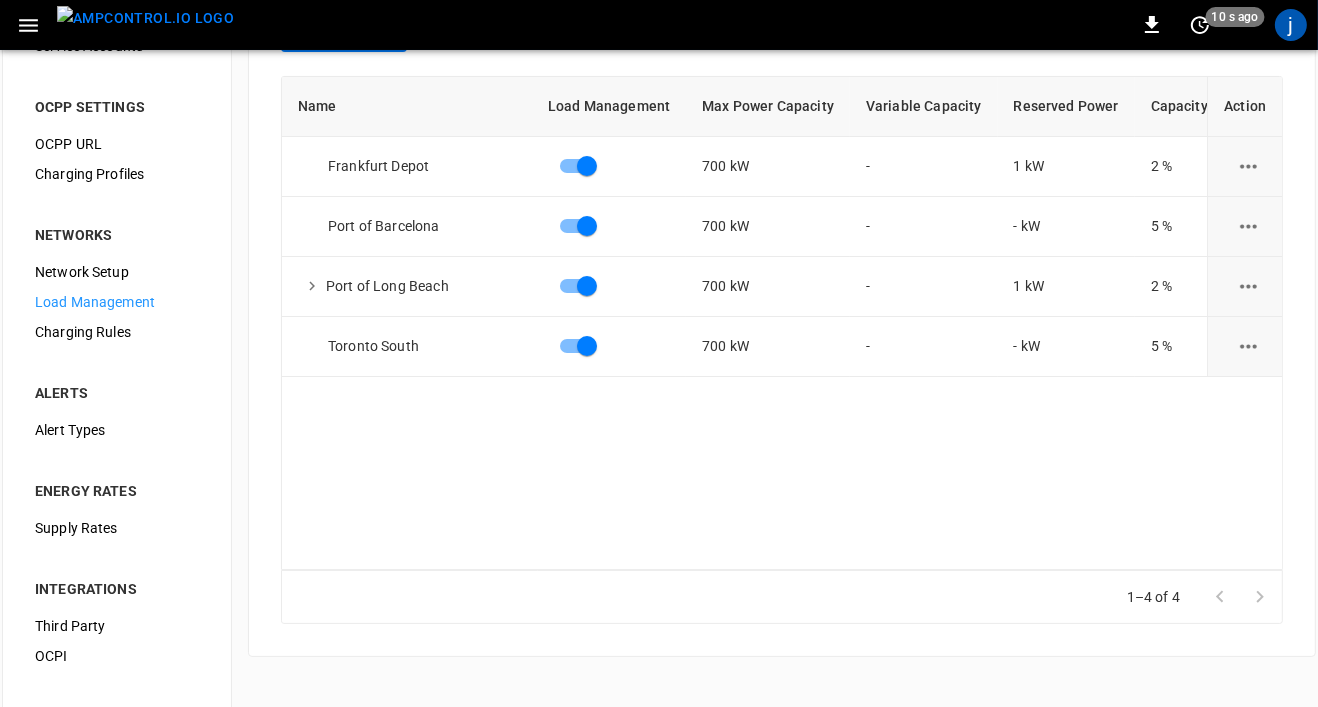 scroll, scrollTop: 154, scrollLeft: 0, axis: vertical 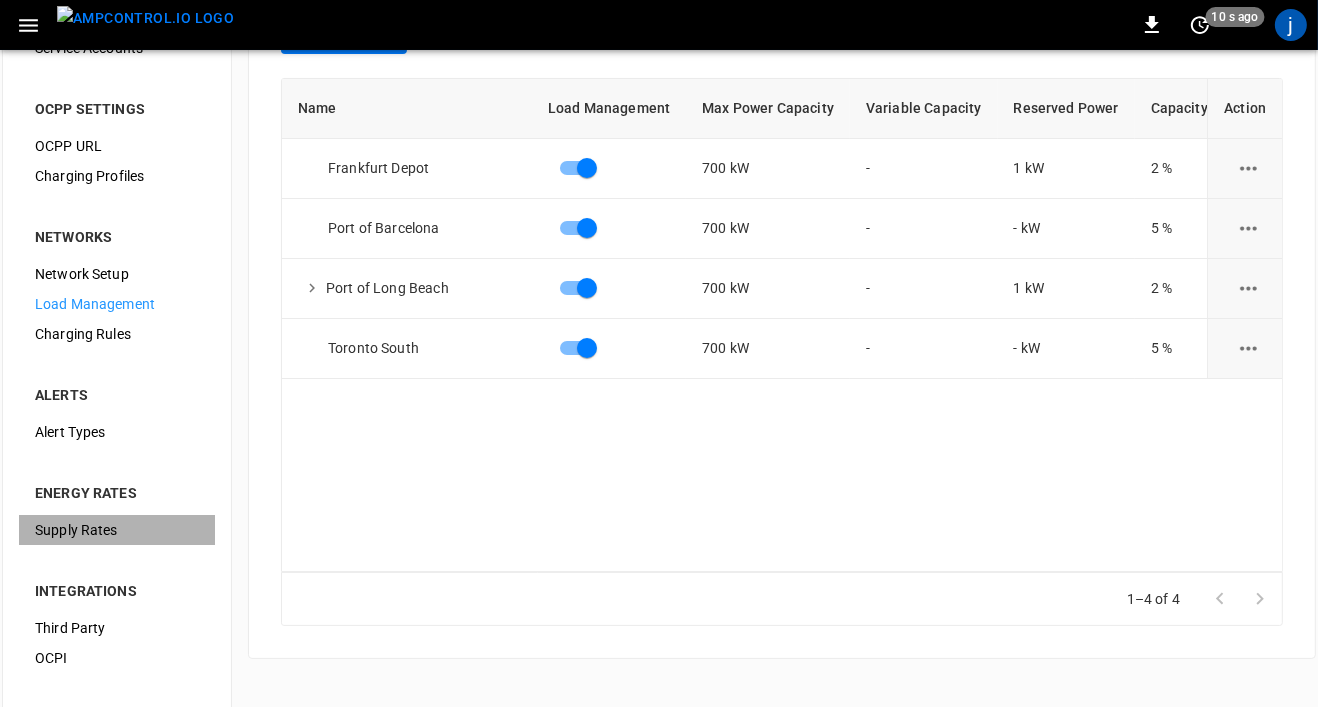 click on "Supply Rates" at bounding box center [117, 530] 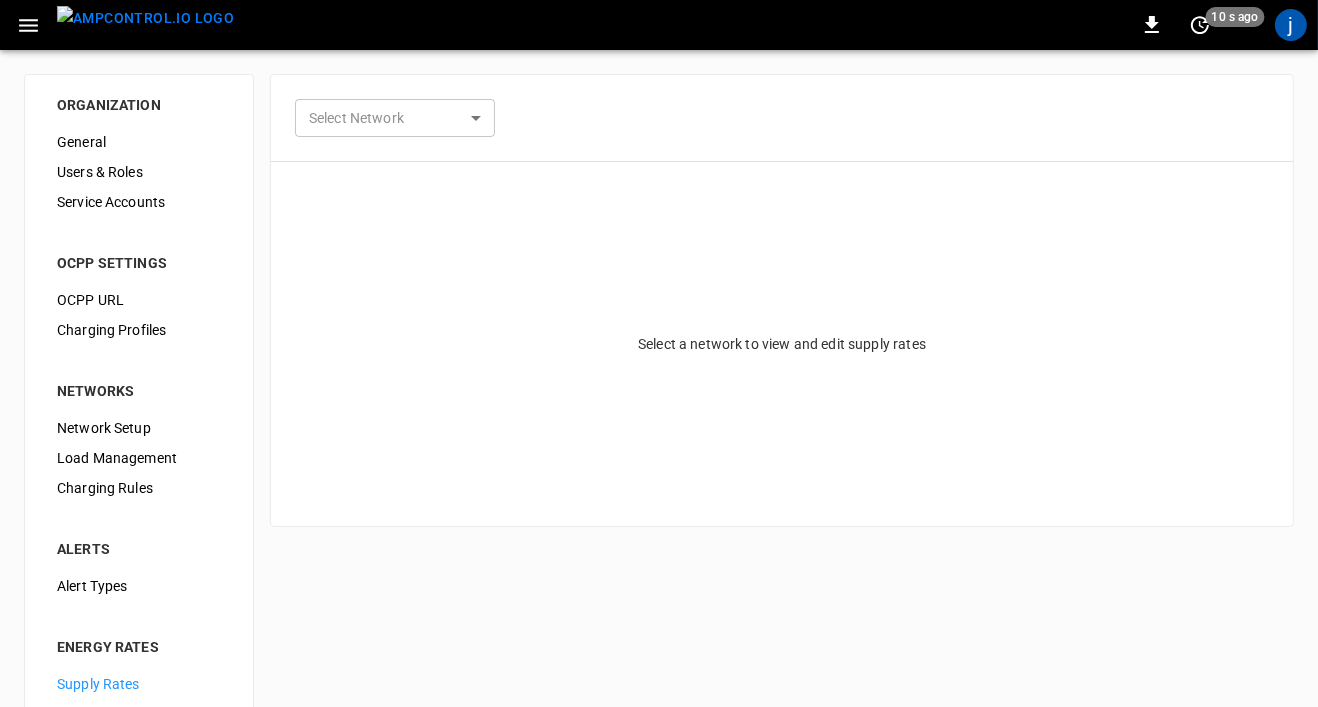 click on "0 10 s ago j ORGANIZATION General Users & Roles Service Accounts OCPP SETTINGS OCPP URL Charging Profiles NETWORKS Network Setup Load Management Charging Rules ALERTS Alert Types ENERGY RATES Supply Rates INTEGRATIONS Third Party OCPI Fleet Group Schedules Charging & Operations Select Network ​ Select Network Select a network to view and edit supply rates Refresh now Update every 5 sec Update every 30 sec Off Ampcontrol Demo Account joachim@ampcontrol.io joachim@ampcontrol.io joachim@ampcontrol.io admin Profile Settings Notifications Settings Other organizations AlphaStruxure Ampcontrol Ampcontrol Lab Germany Demo - Distribution Center DP World Peru - Demo Electrada Electrada-Example eMotion Fleet EVAI First Student OAuth Test One Display Name OAuth Test Two Presto Revel S2G Energy Samuel Grant Packaging Shell DLM Pilot Test Account 13 WattEV 1 Zoox Pilot Logout" at bounding box center (659, 498) 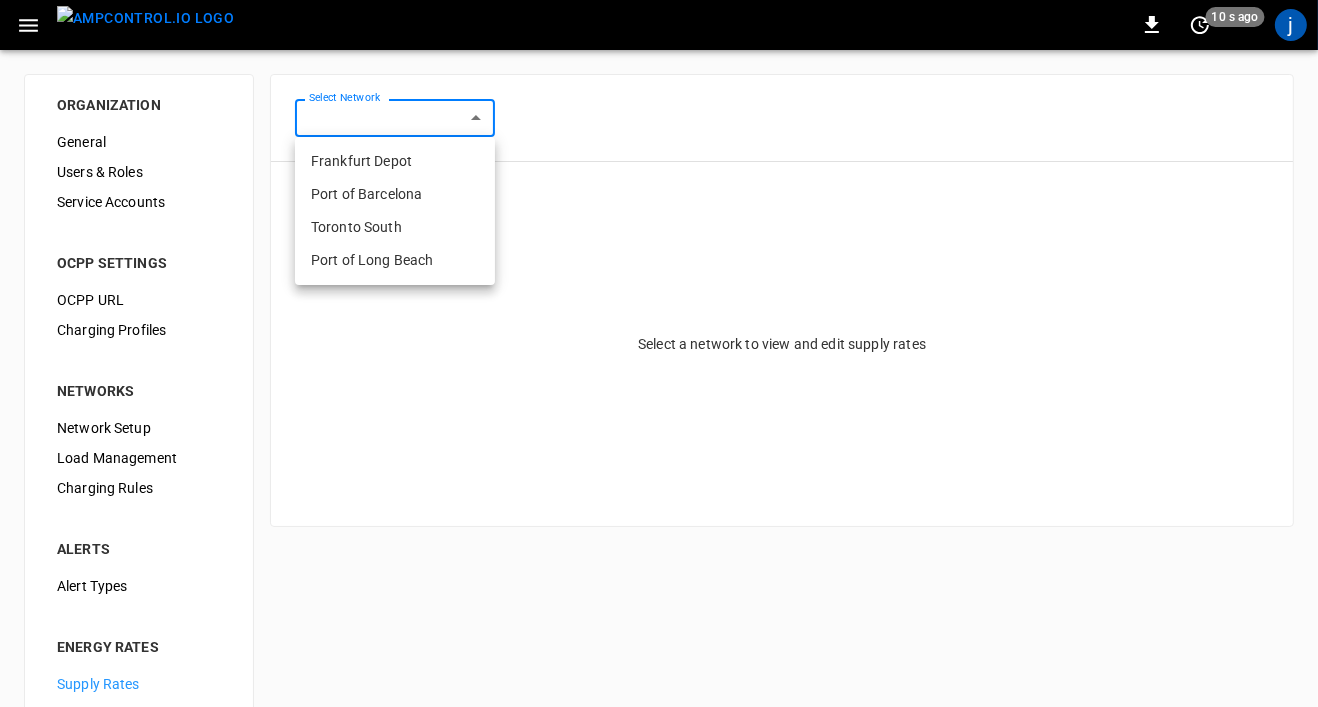 click on "Frankfurt Depot" at bounding box center [395, 161] 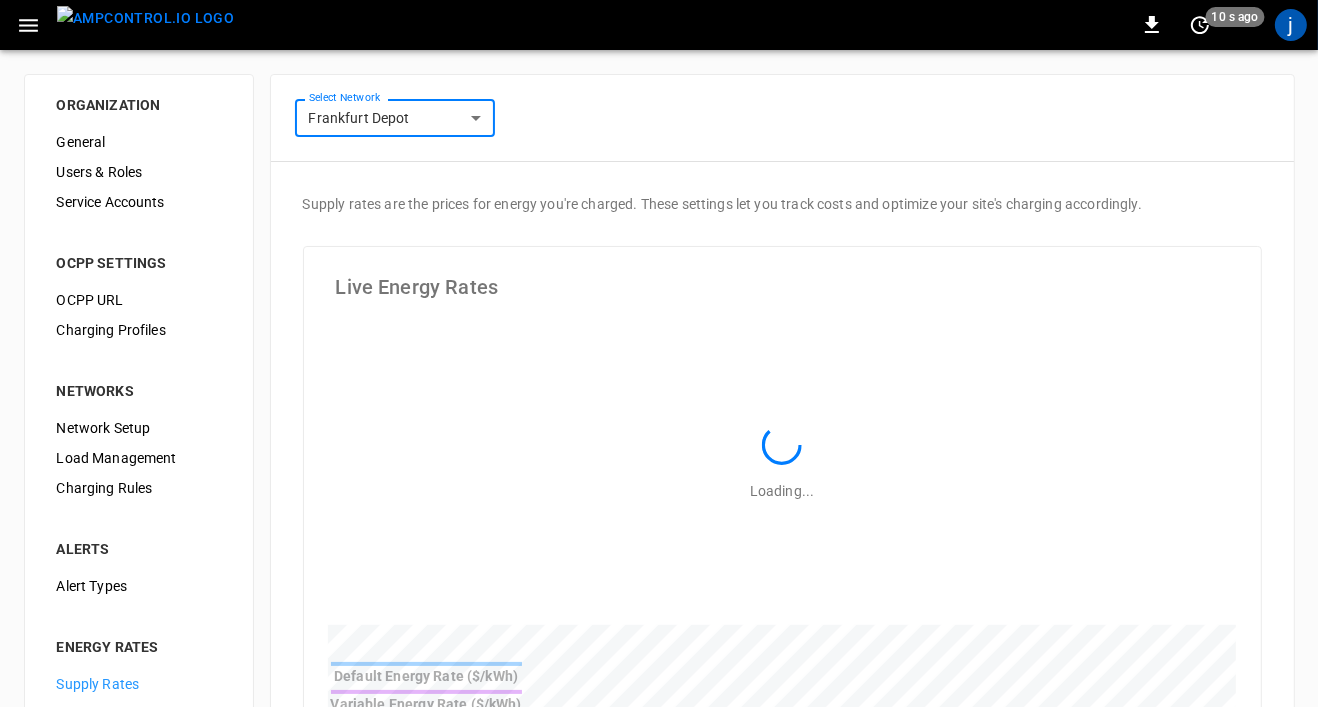 type on "**********" 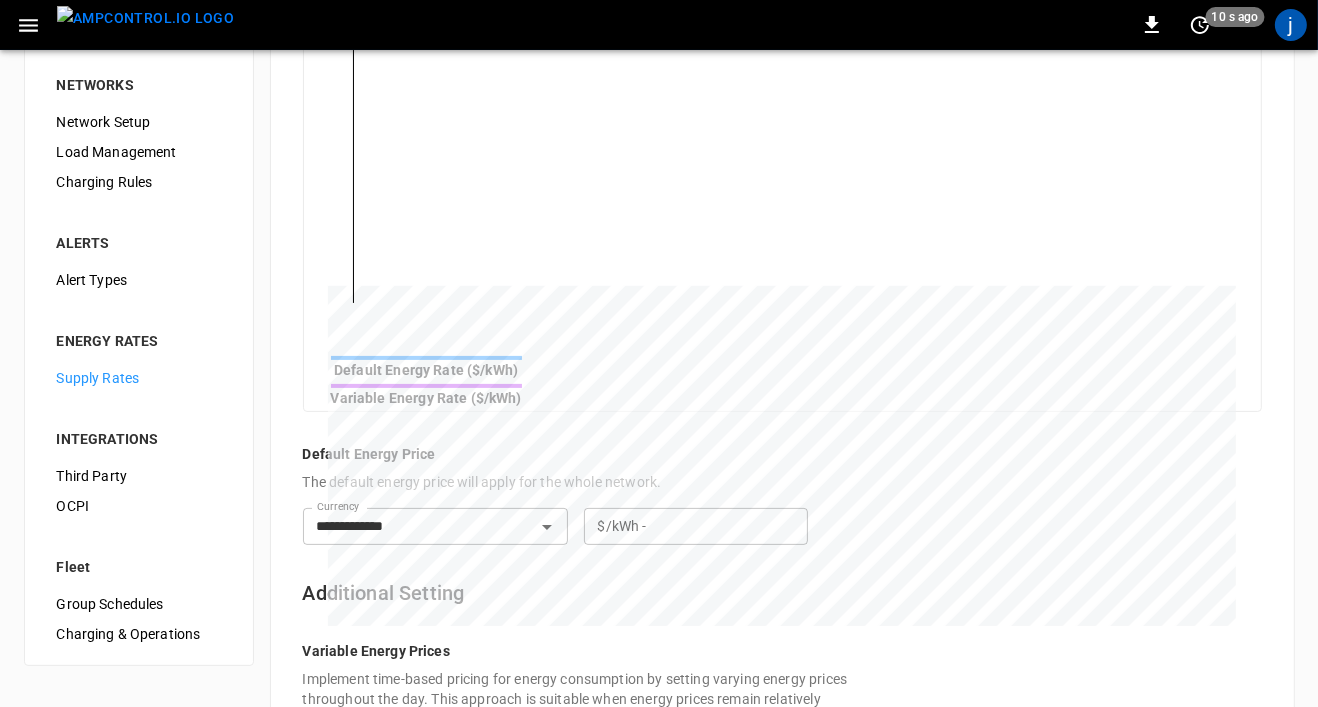 scroll, scrollTop: 324, scrollLeft: 0, axis: vertical 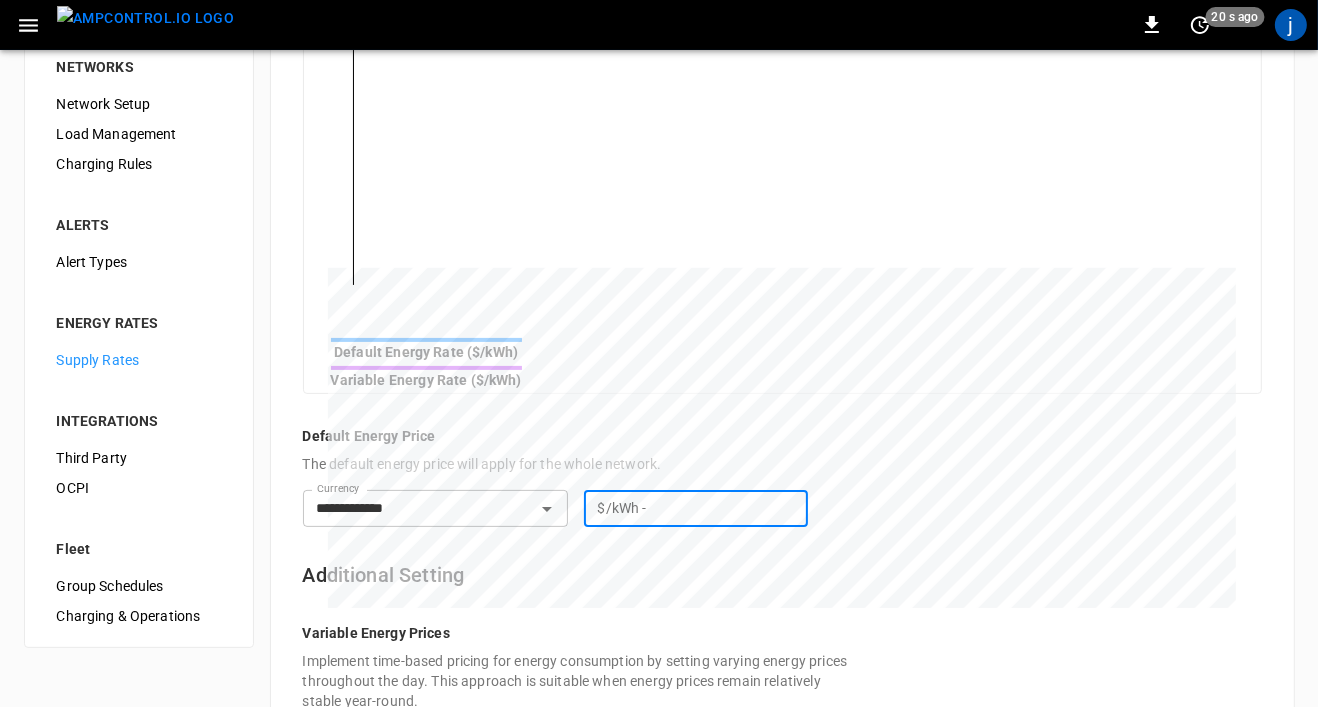 click at bounding box center [731, 508] 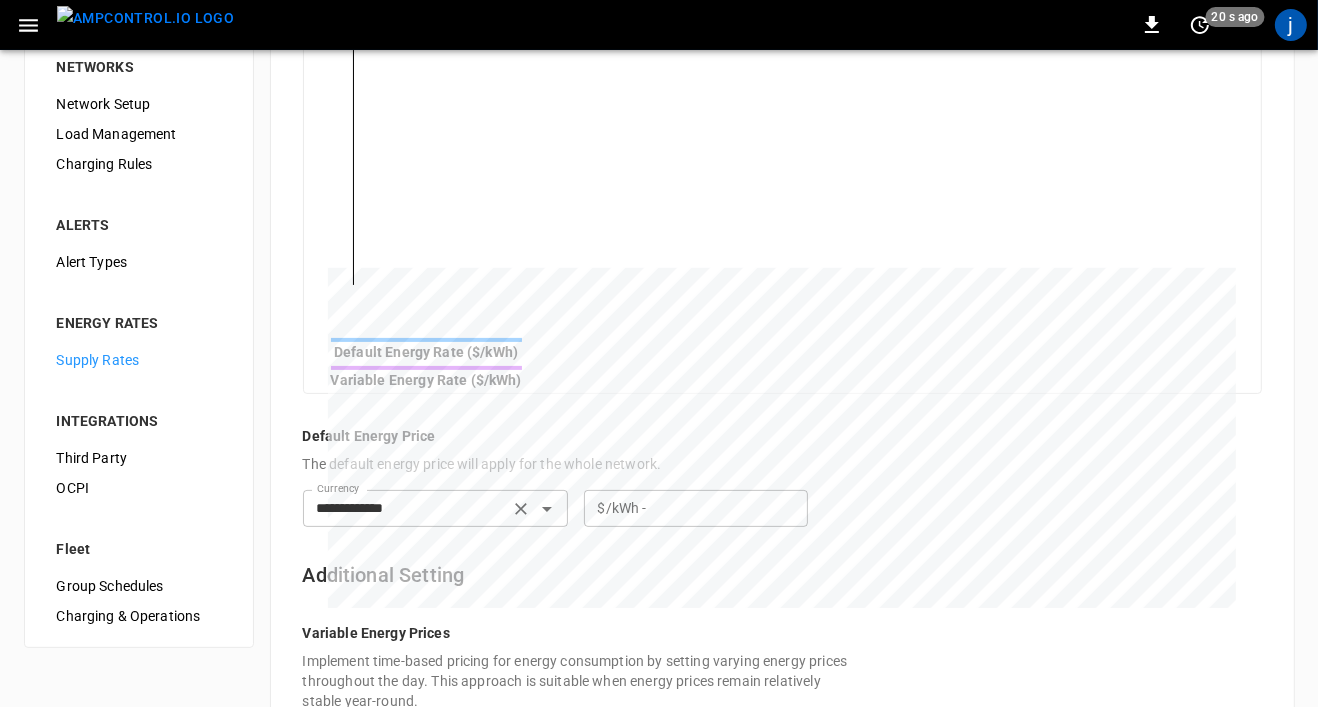 click 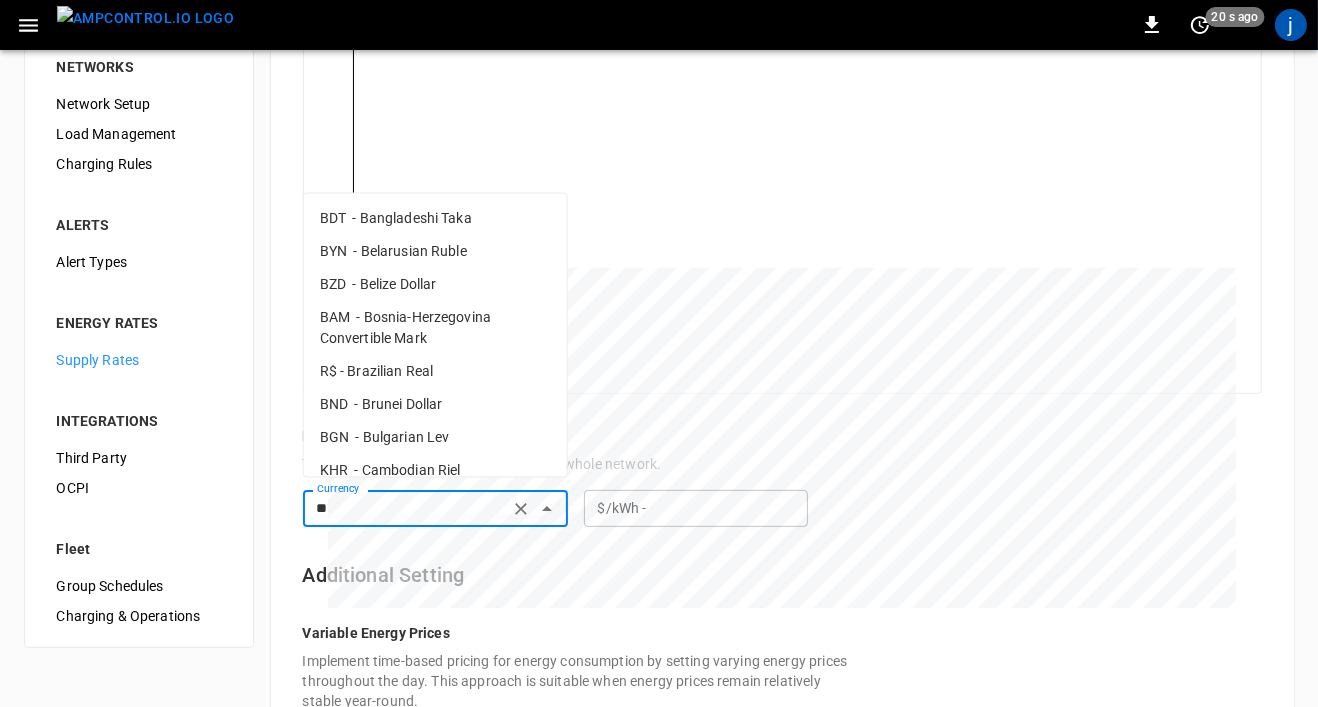 scroll, scrollTop: 0, scrollLeft: 0, axis: both 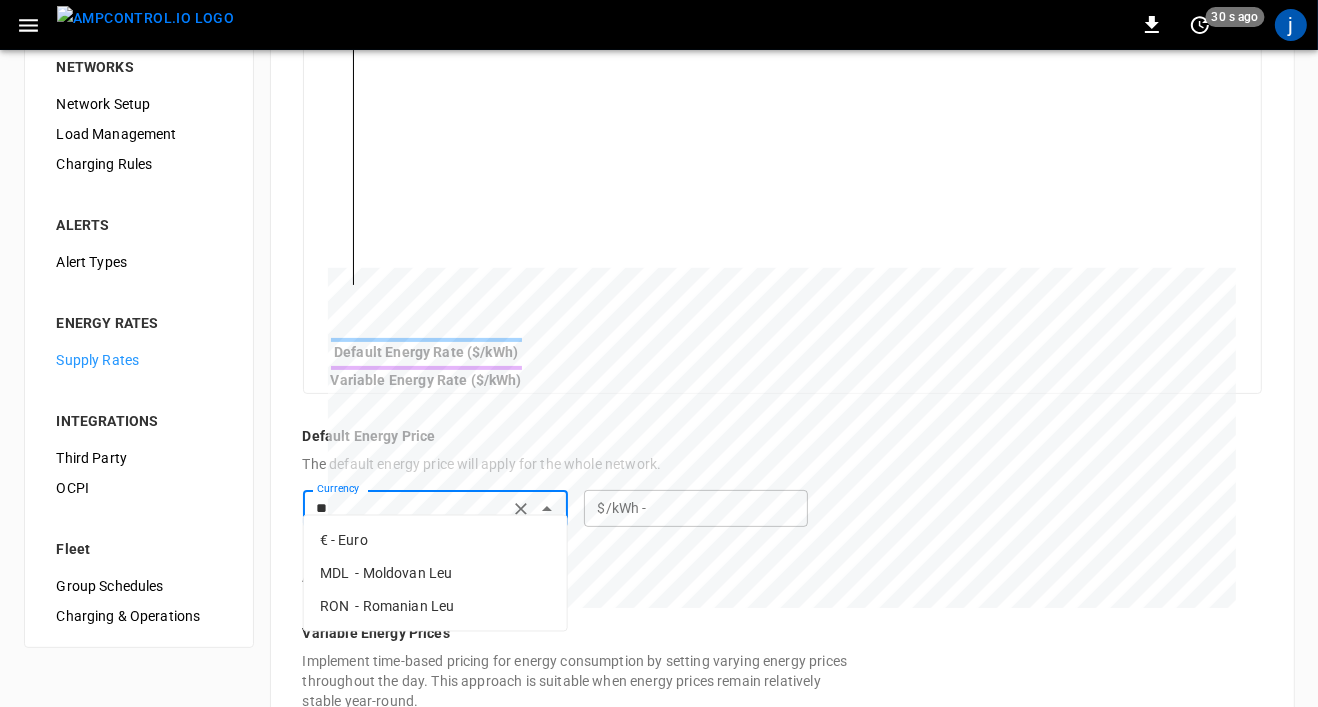 click on "€ - Euro" at bounding box center [435, 540] 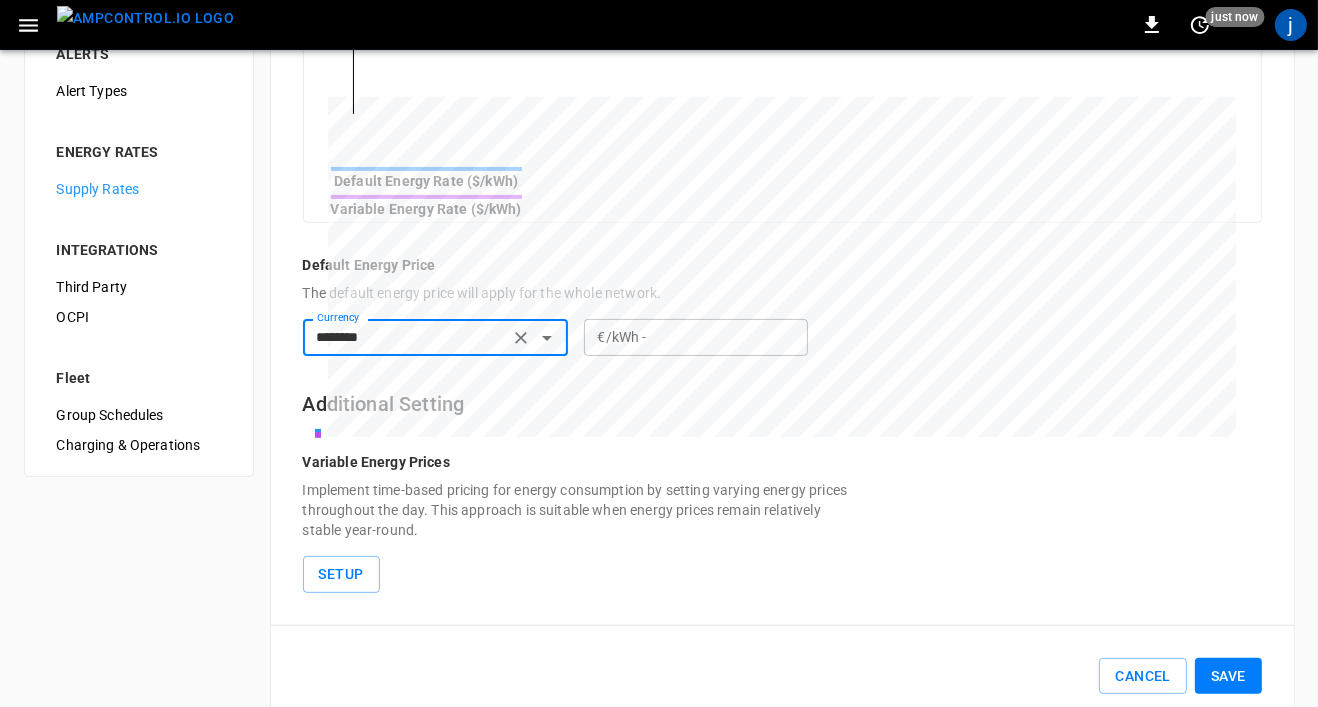 scroll, scrollTop: 525, scrollLeft: 0, axis: vertical 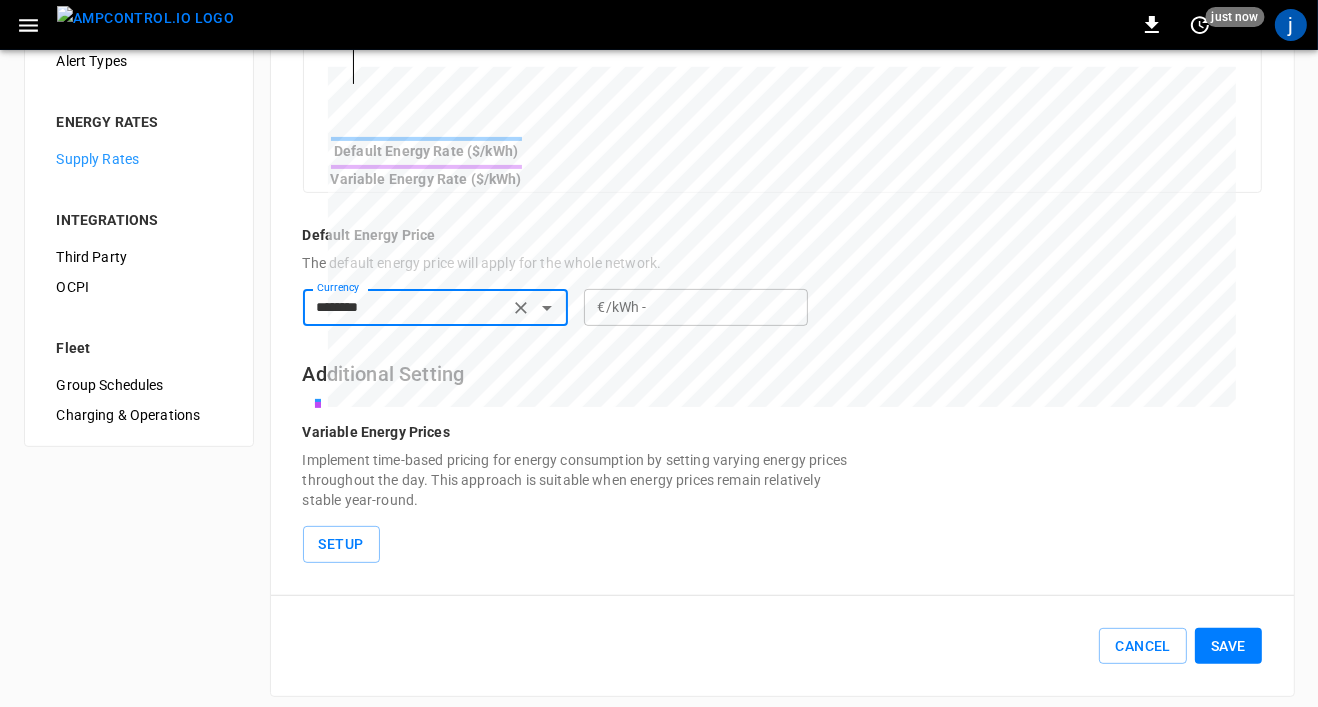 type on "********" 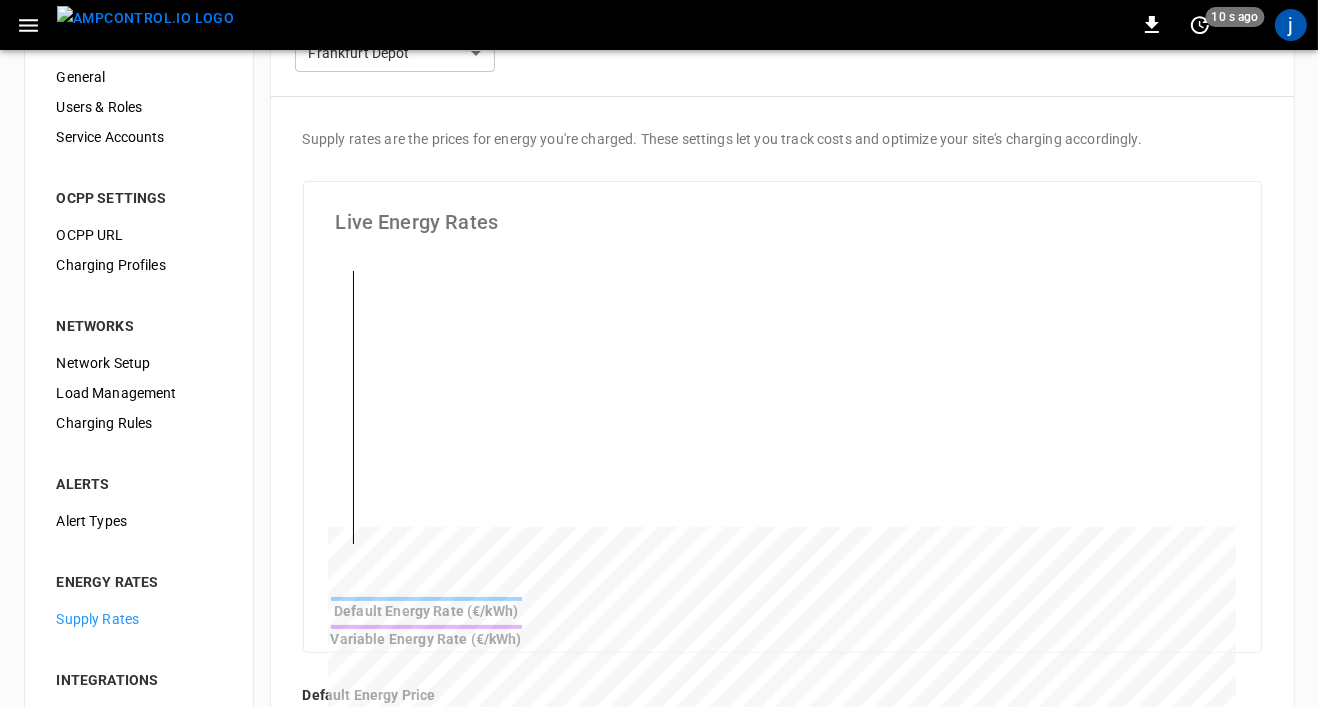 scroll, scrollTop: 0, scrollLeft: 0, axis: both 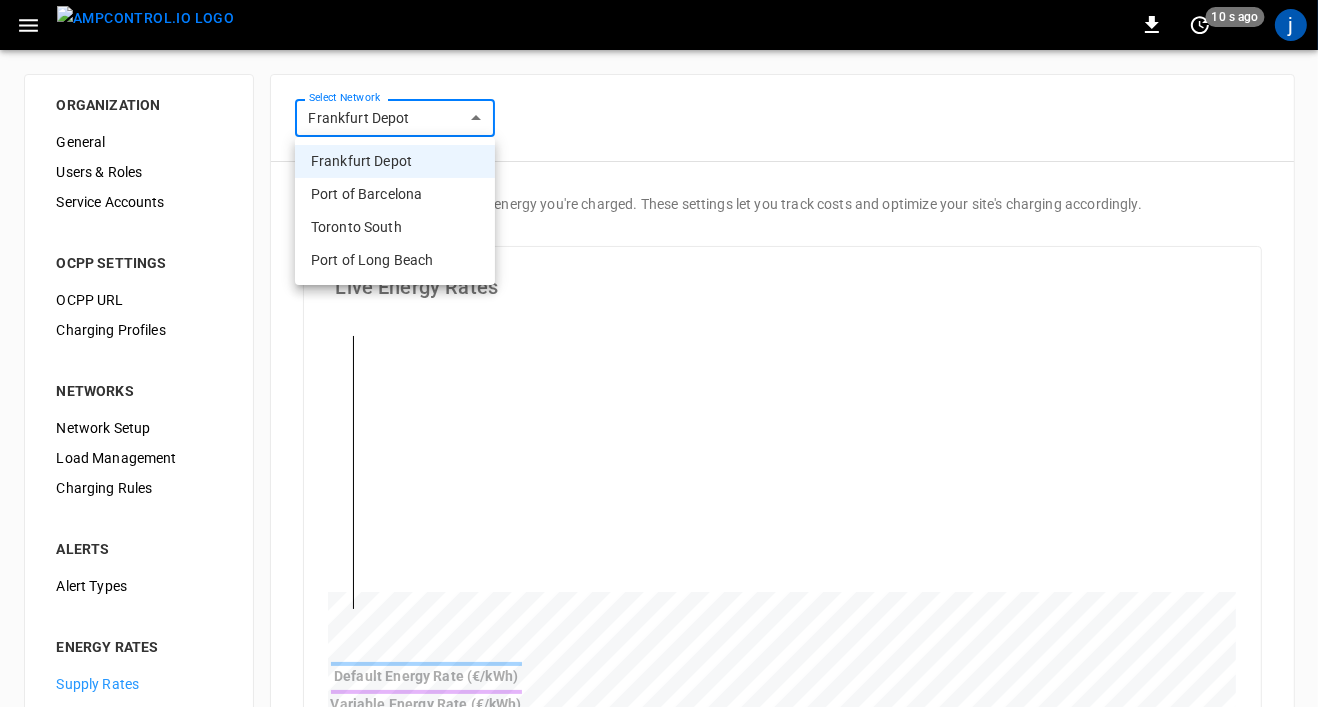 click on "**********" at bounding box center [659, 605] 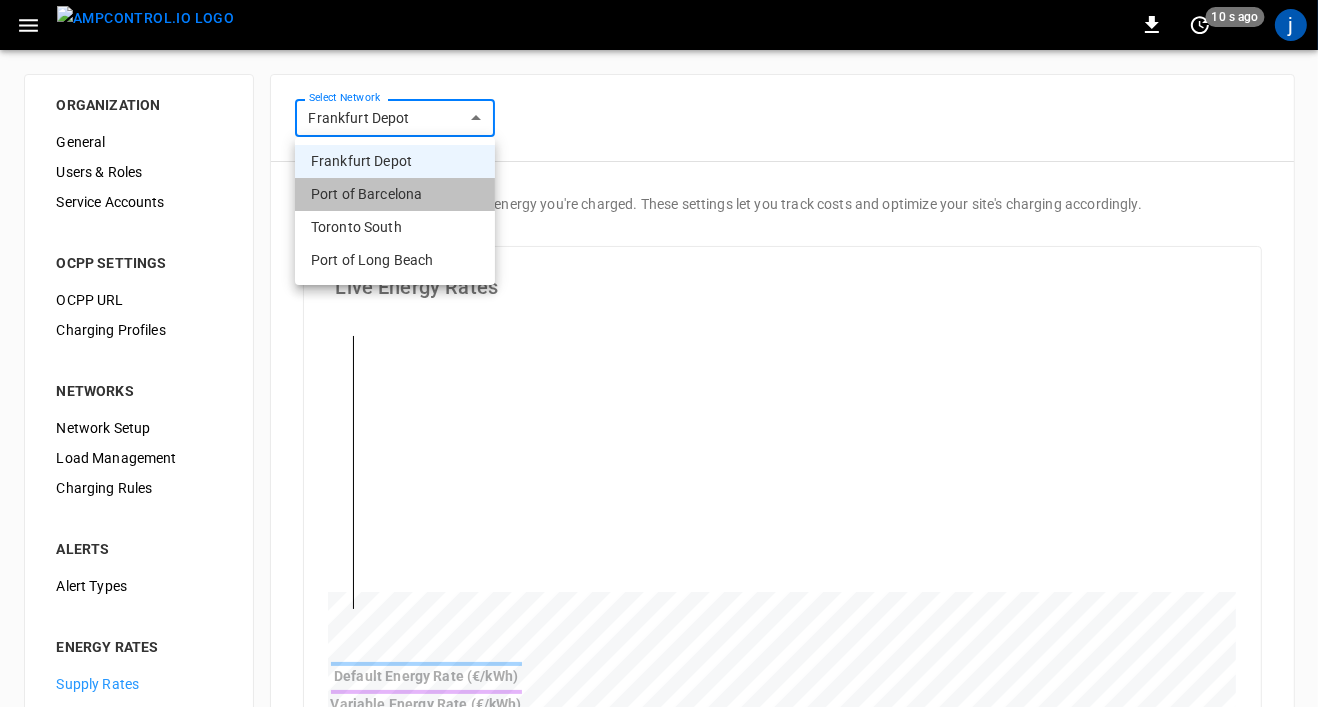 click on "Port of Barcelona" at bounding box center [395, 194] 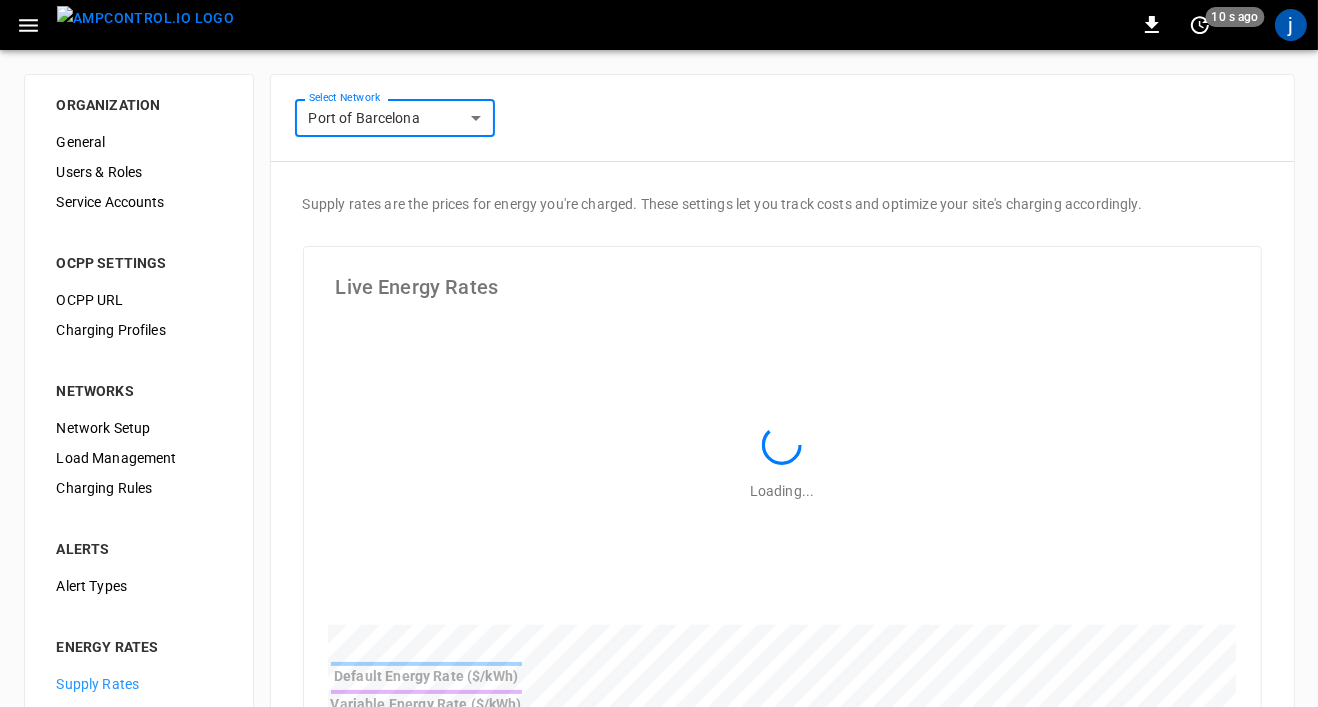 type on "**********" 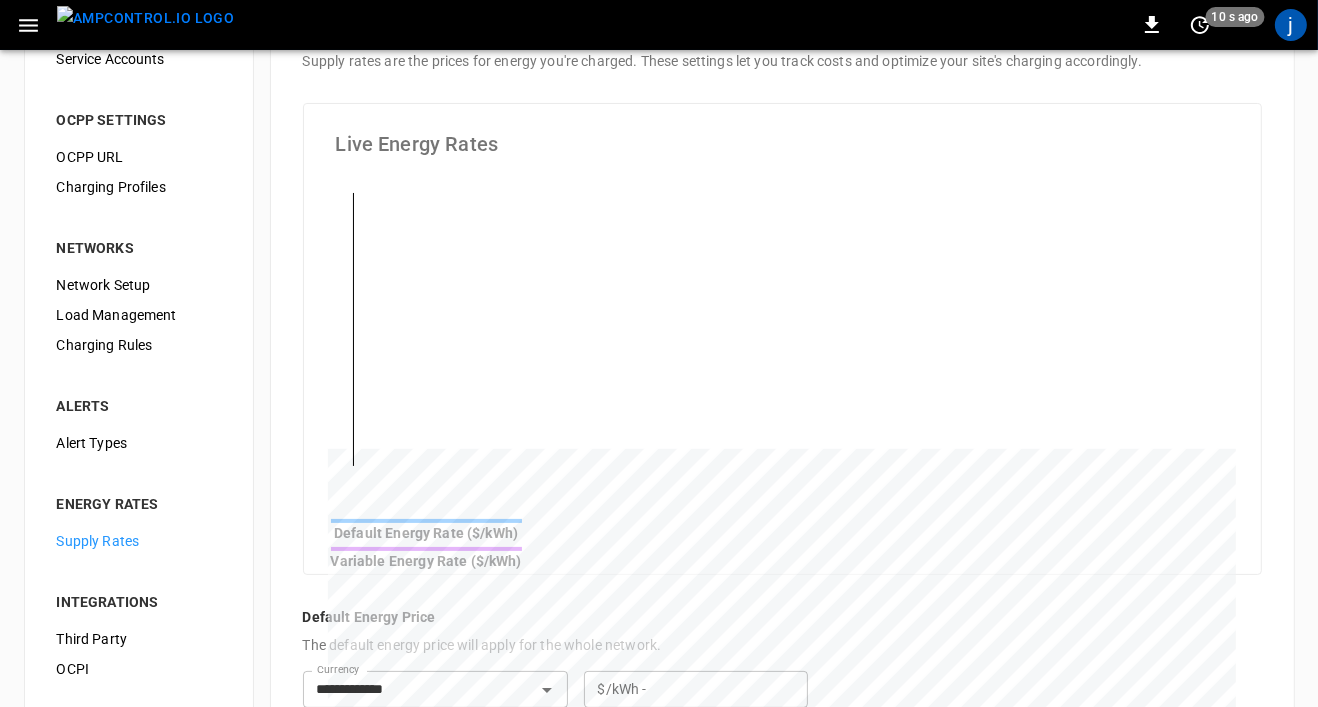 scroll, scrollTop: 489, scrollLeft: 0, axis: vertical 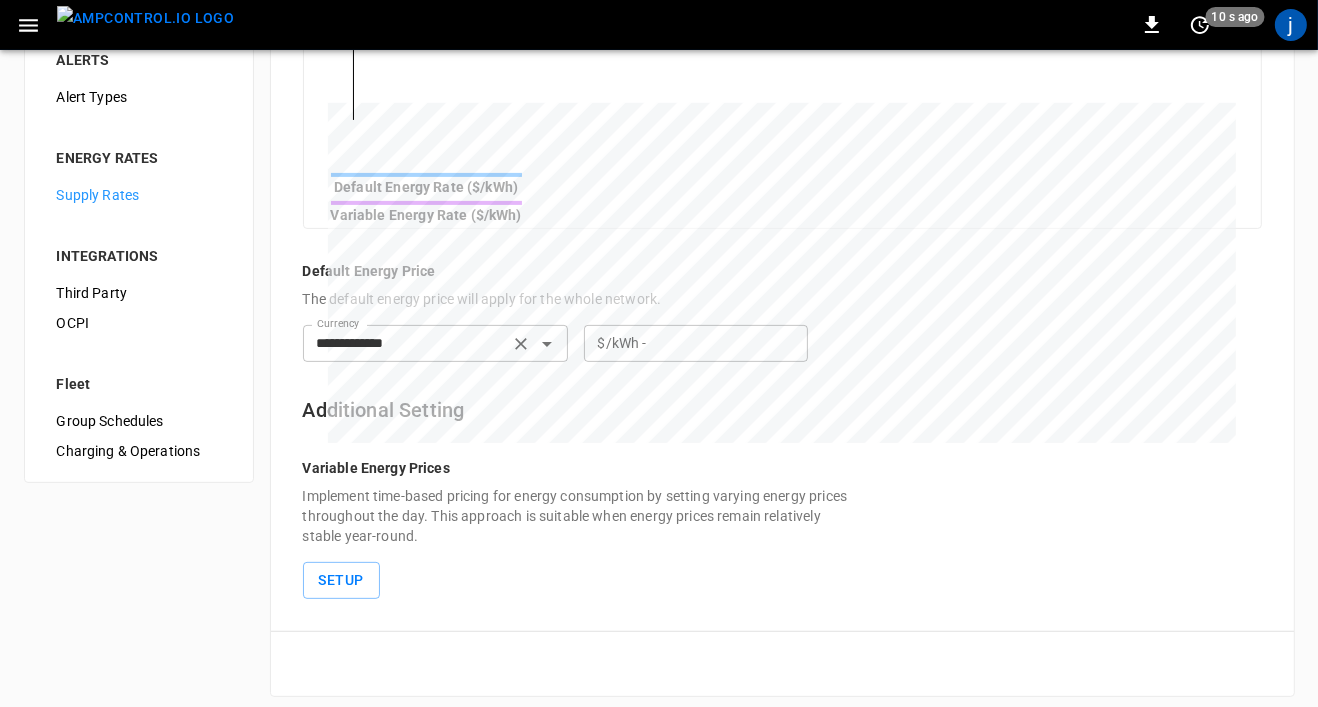 click on "**********" at bounding box center [435, 343] 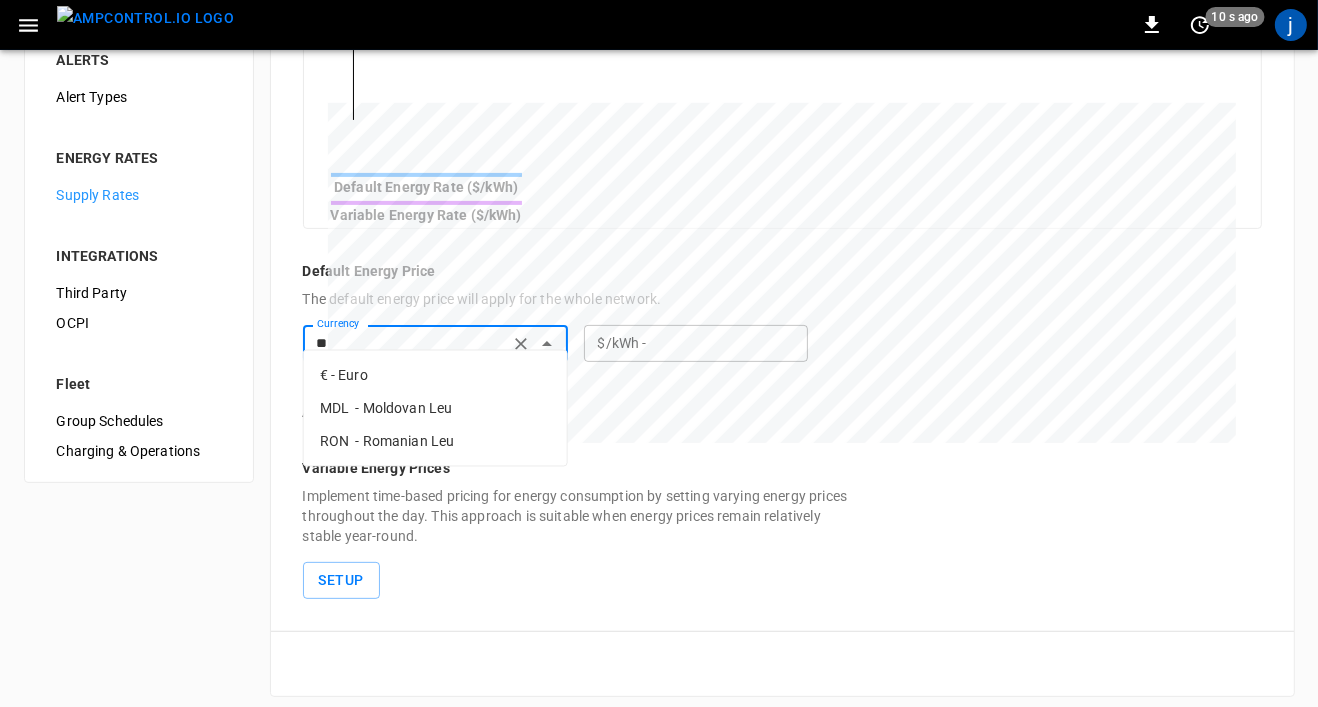 click on "€ - Euro" at bounding box center [435, 375] 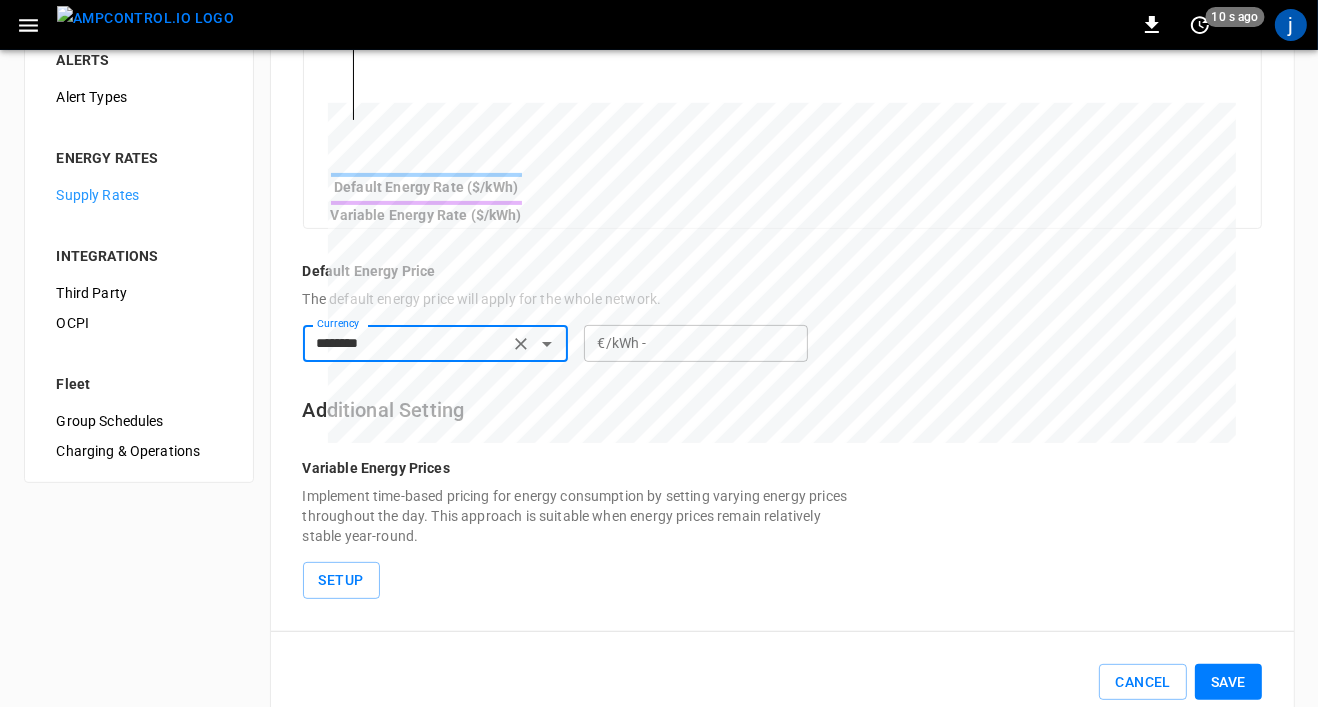 type on "********" 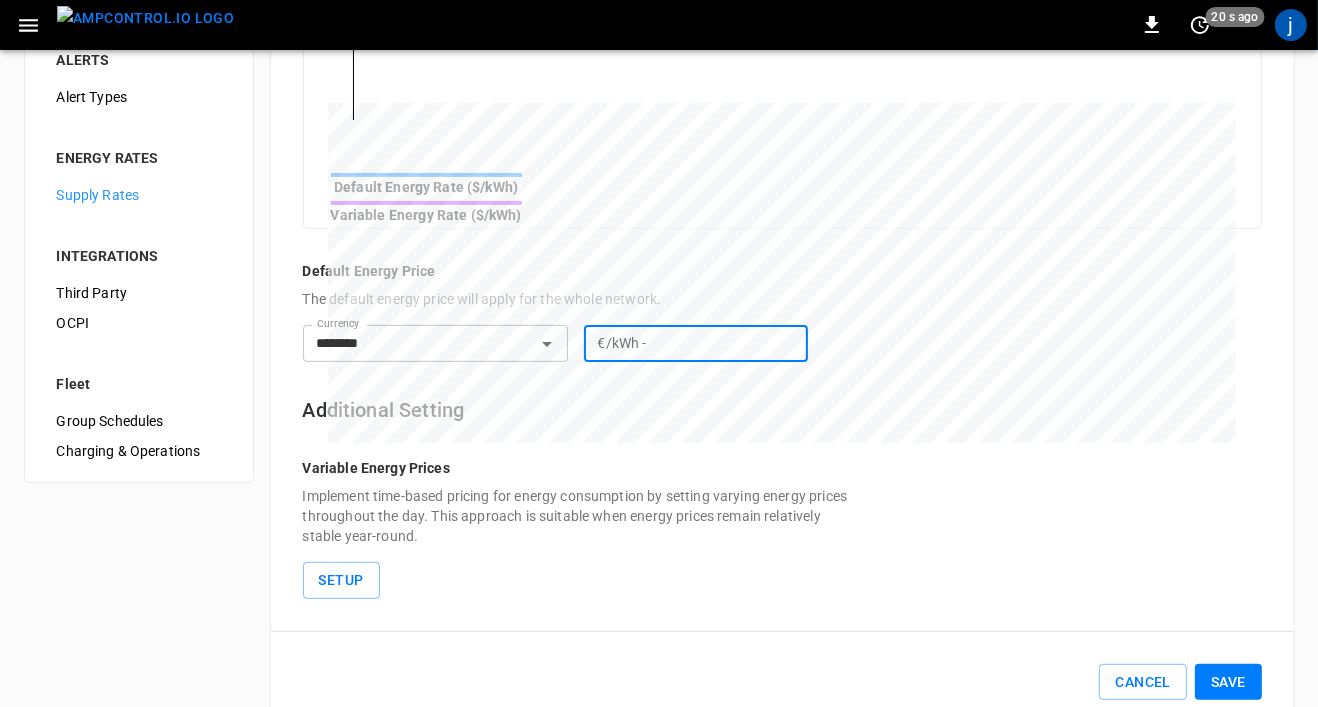 type on "****" 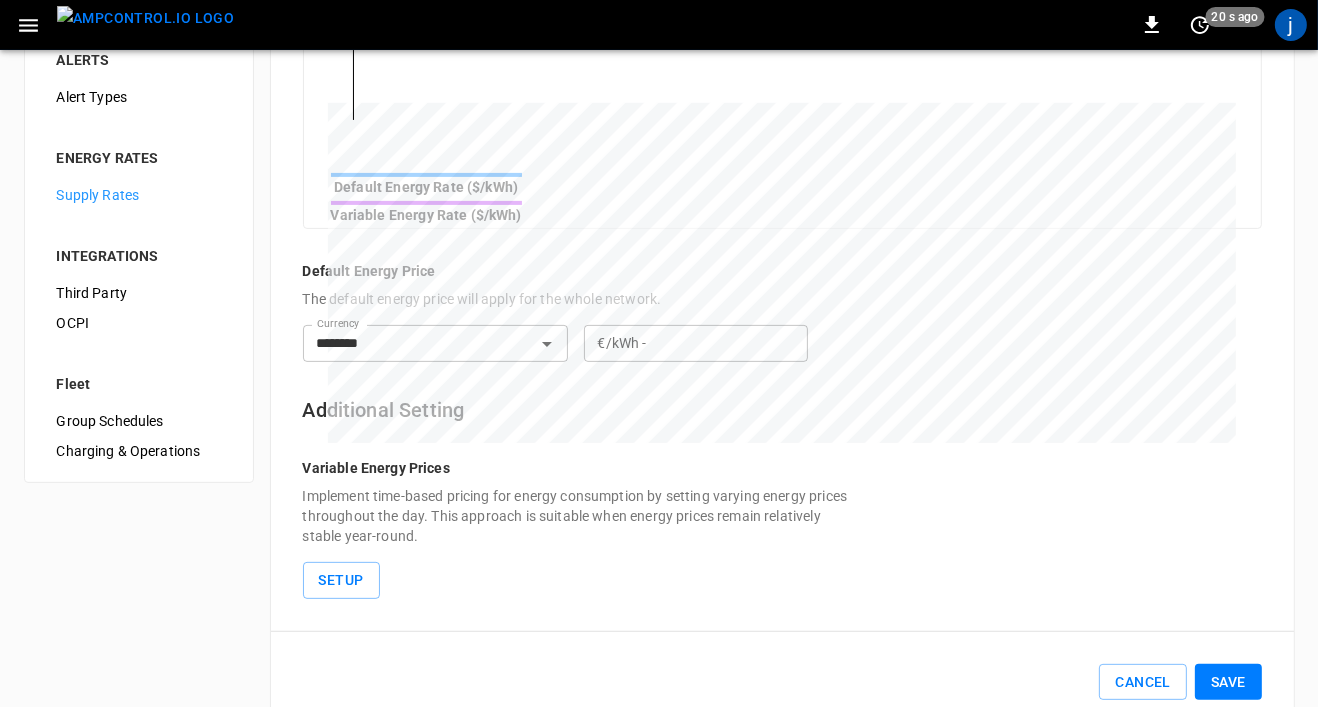 click on "Save" at bounding box center (1228, 682) 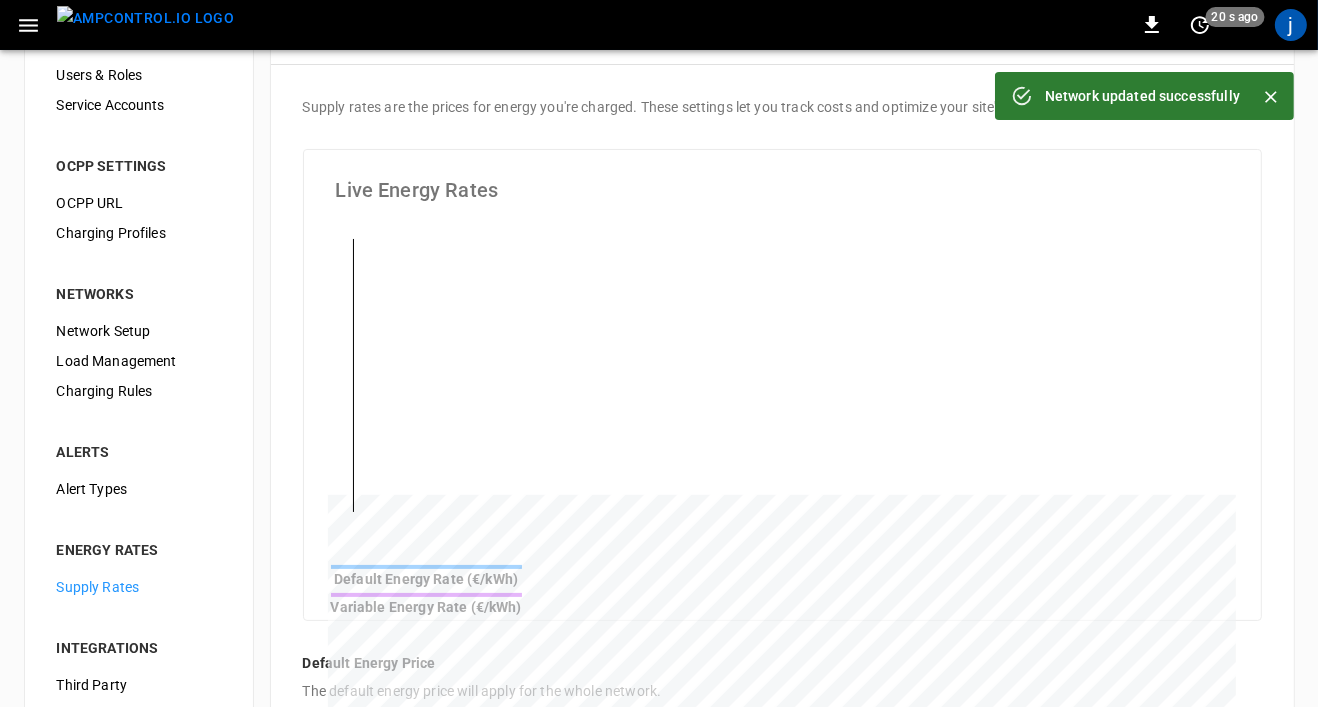 scroll, scrollTop: 0, scrollLeft: 0, axis: both 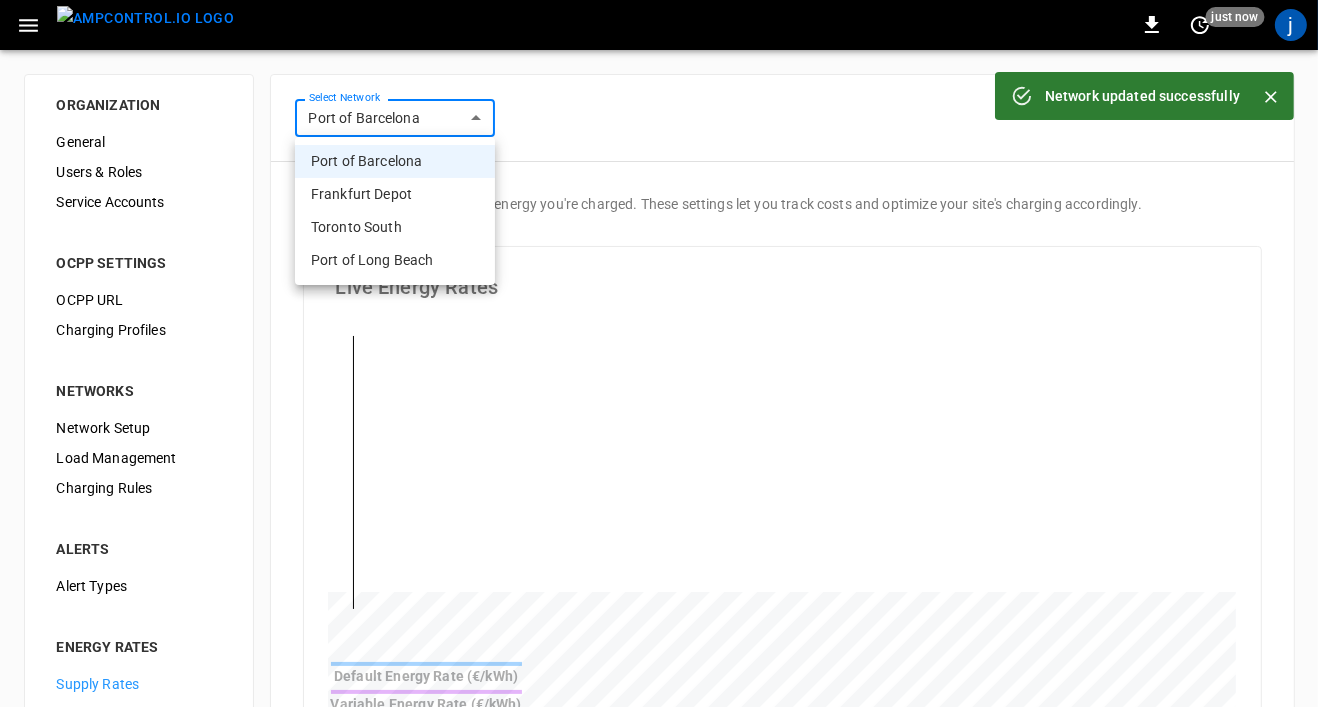 click on "**********" at bounding box center [659, 605] 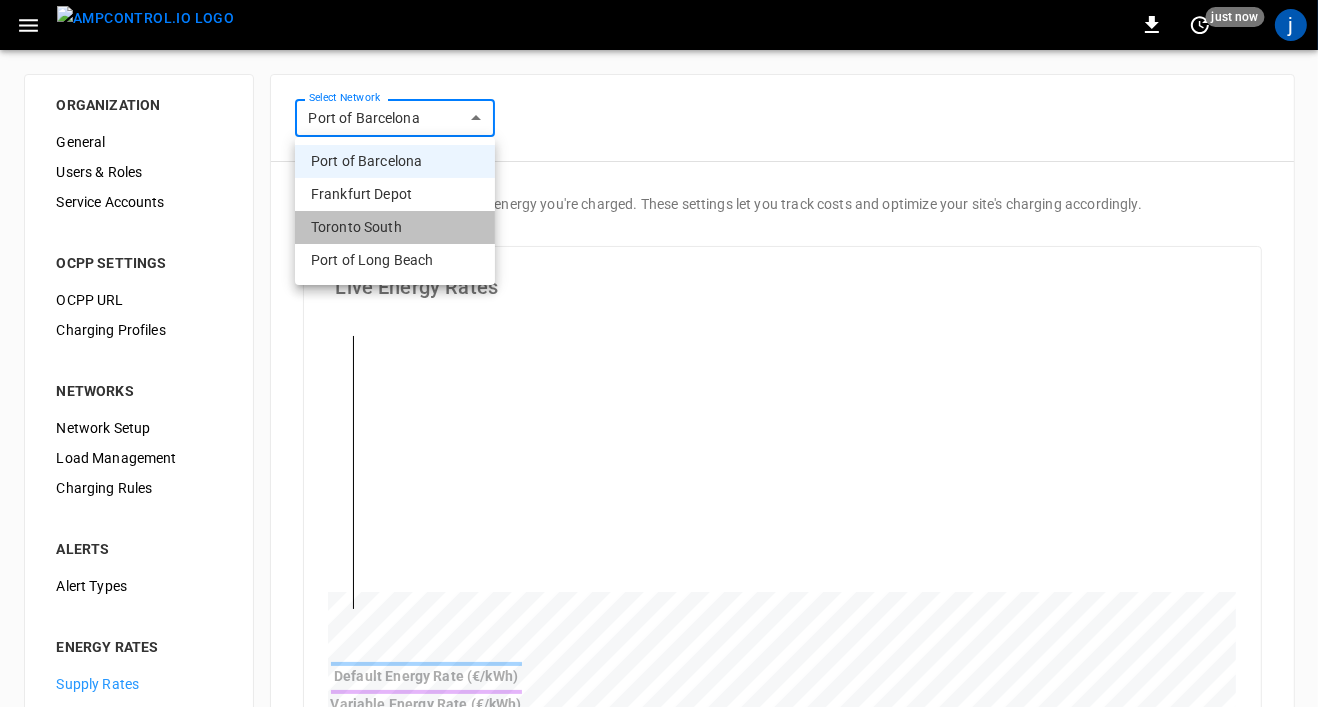 click on "Toronto South" at bounding box center (395, 227) 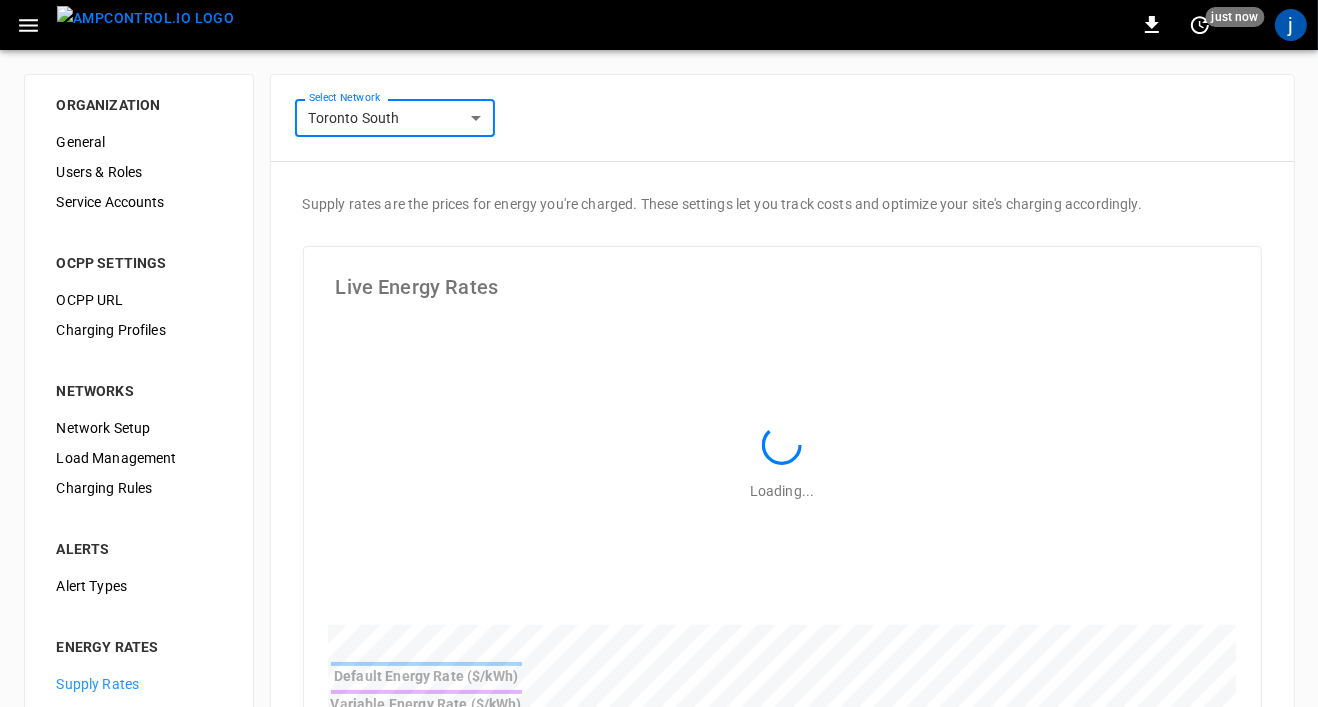 type on "**********" 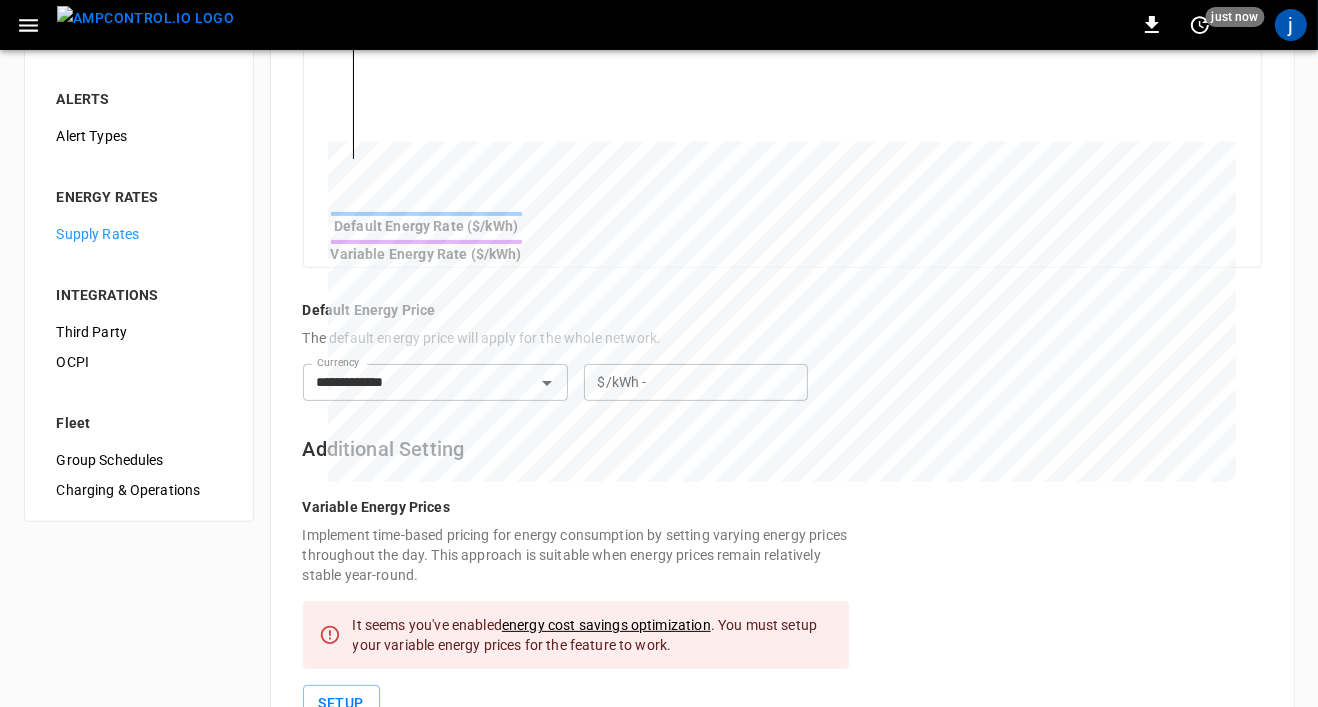 scroll, scrollTop: 512, scrollLeft: 0, axis: vertical 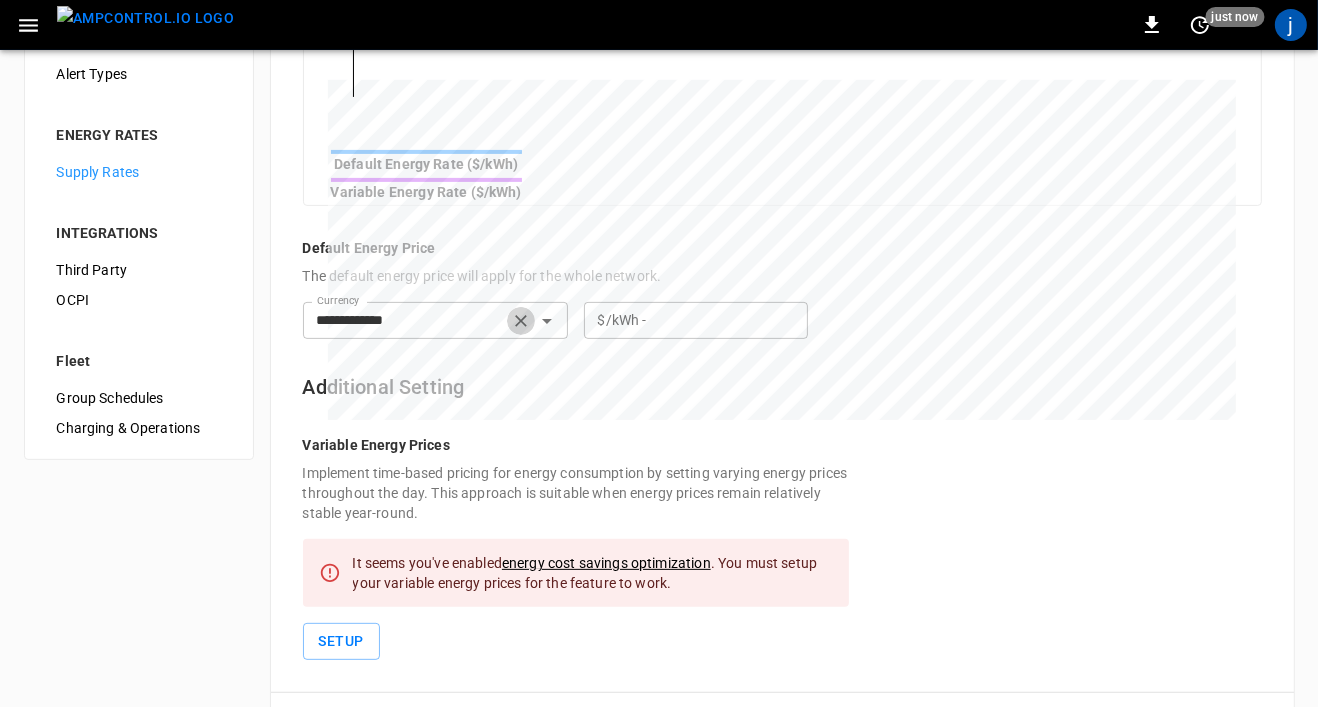 click at bounding box center (521, 321) 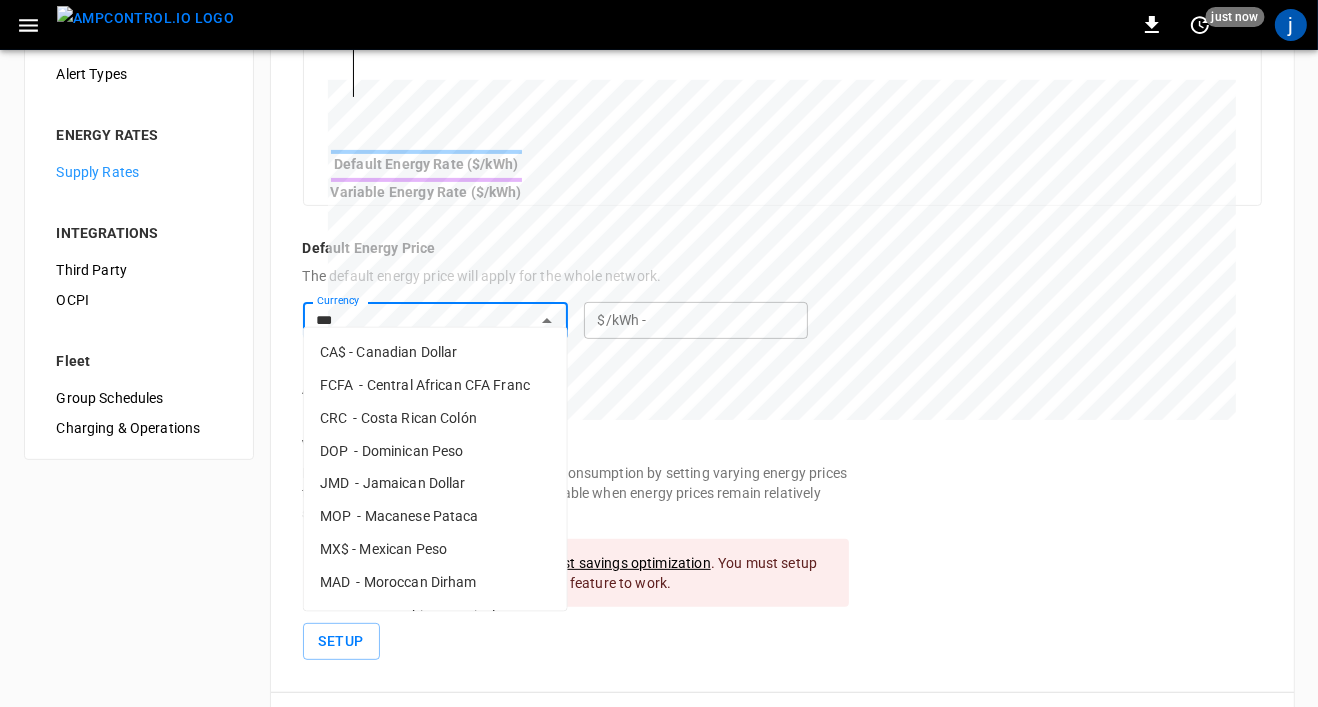 click on "CA$ - Canadian Dollar" at bounding box center [435, 352] 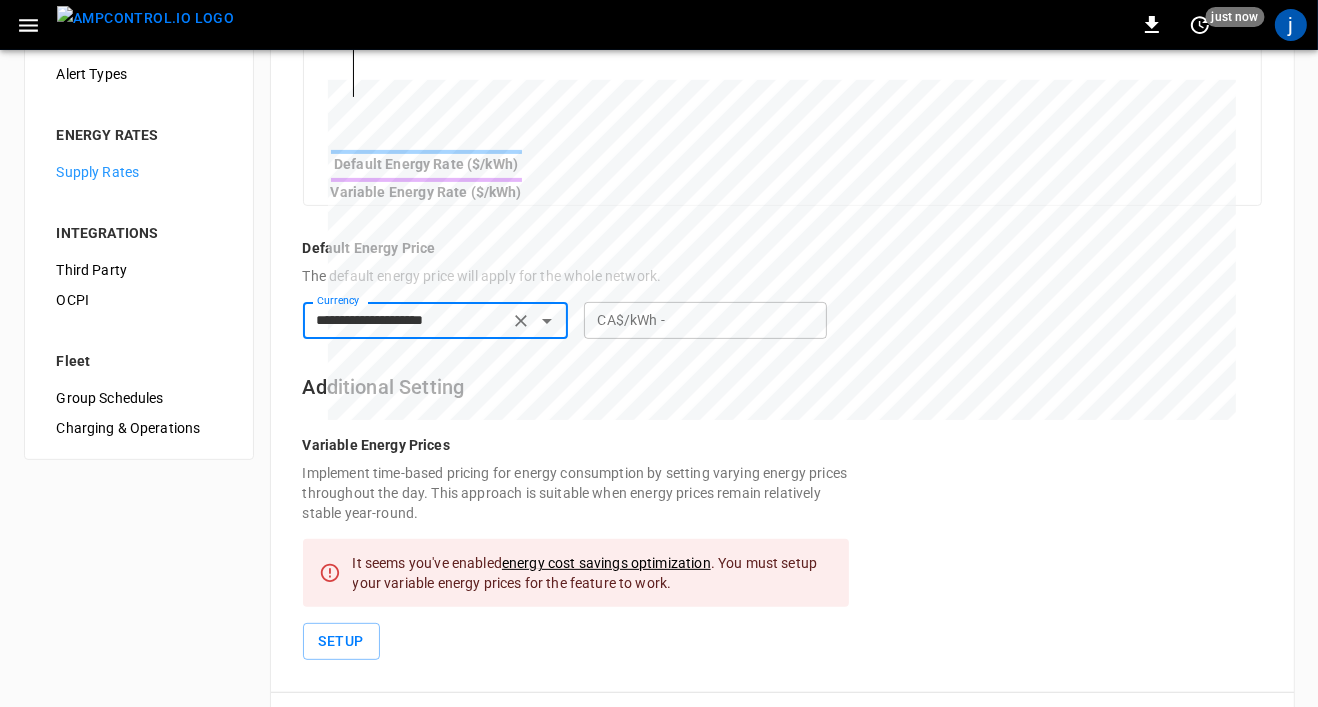 type on "**********" 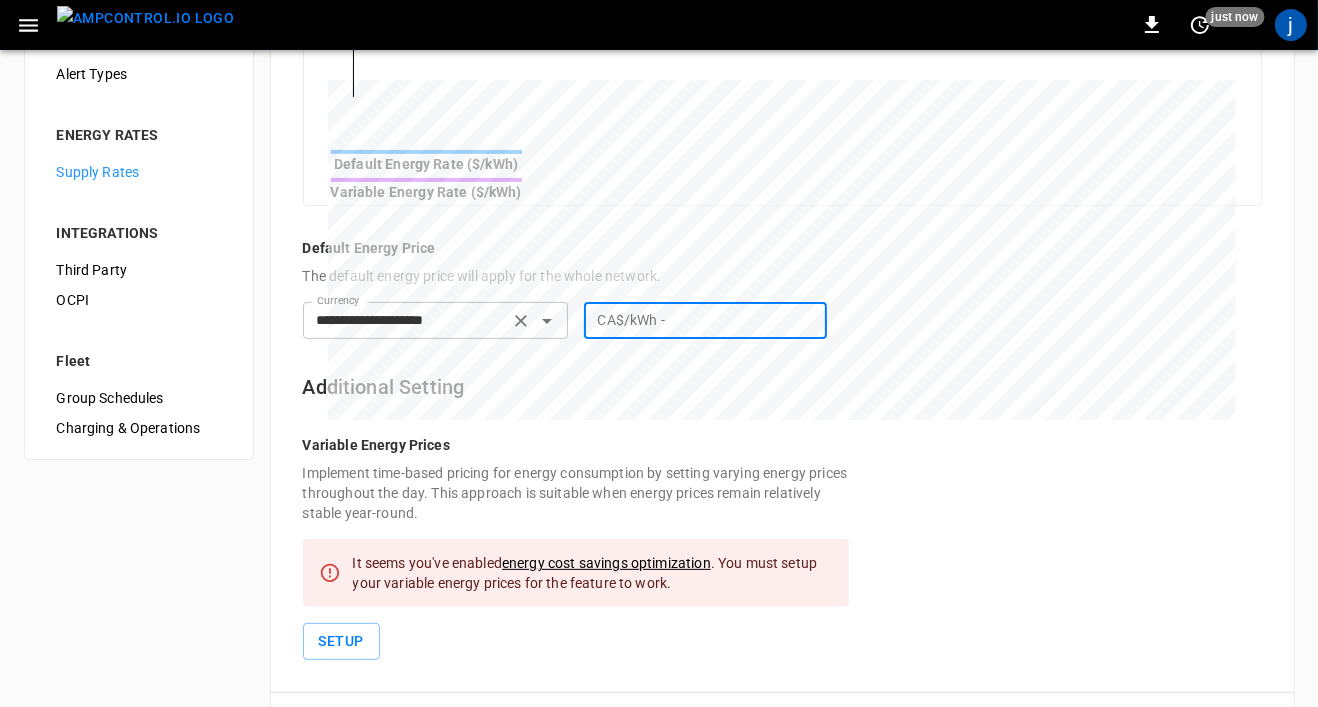 click at bounding box center (750, 320) 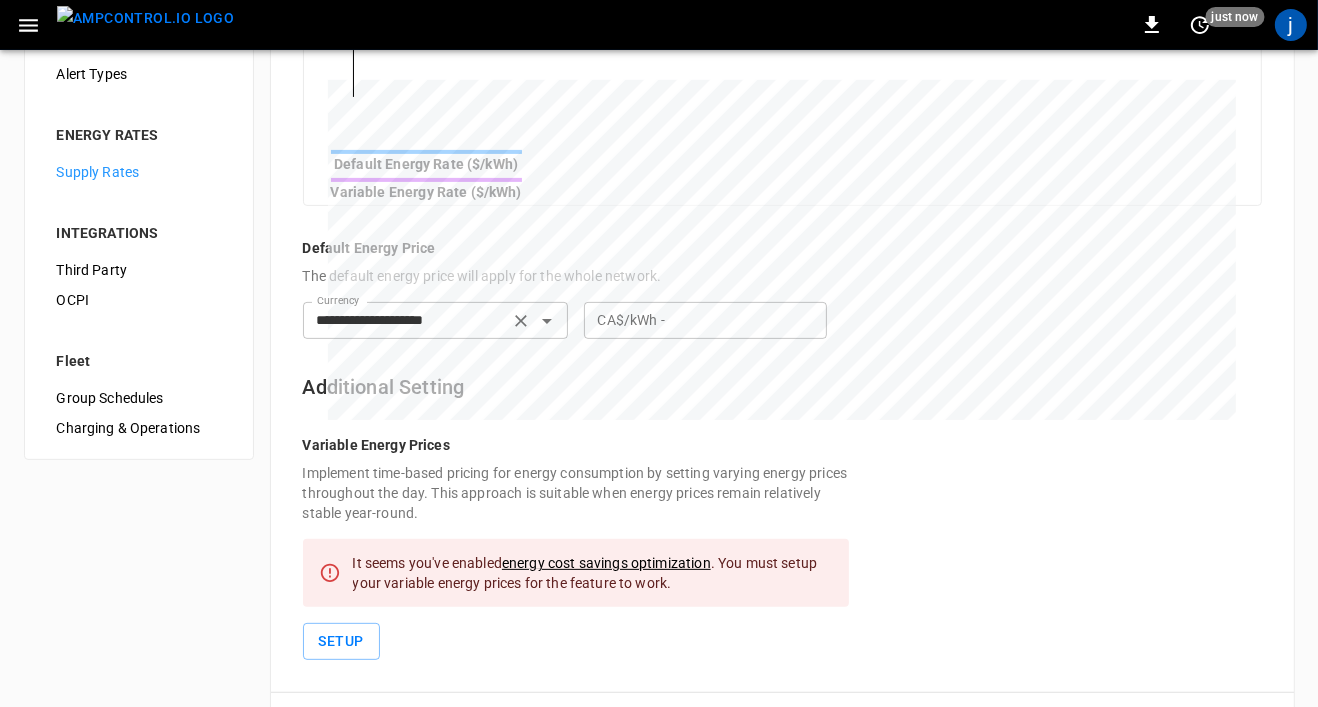 click on "Additional Setting" at bounding box center (576, 387) 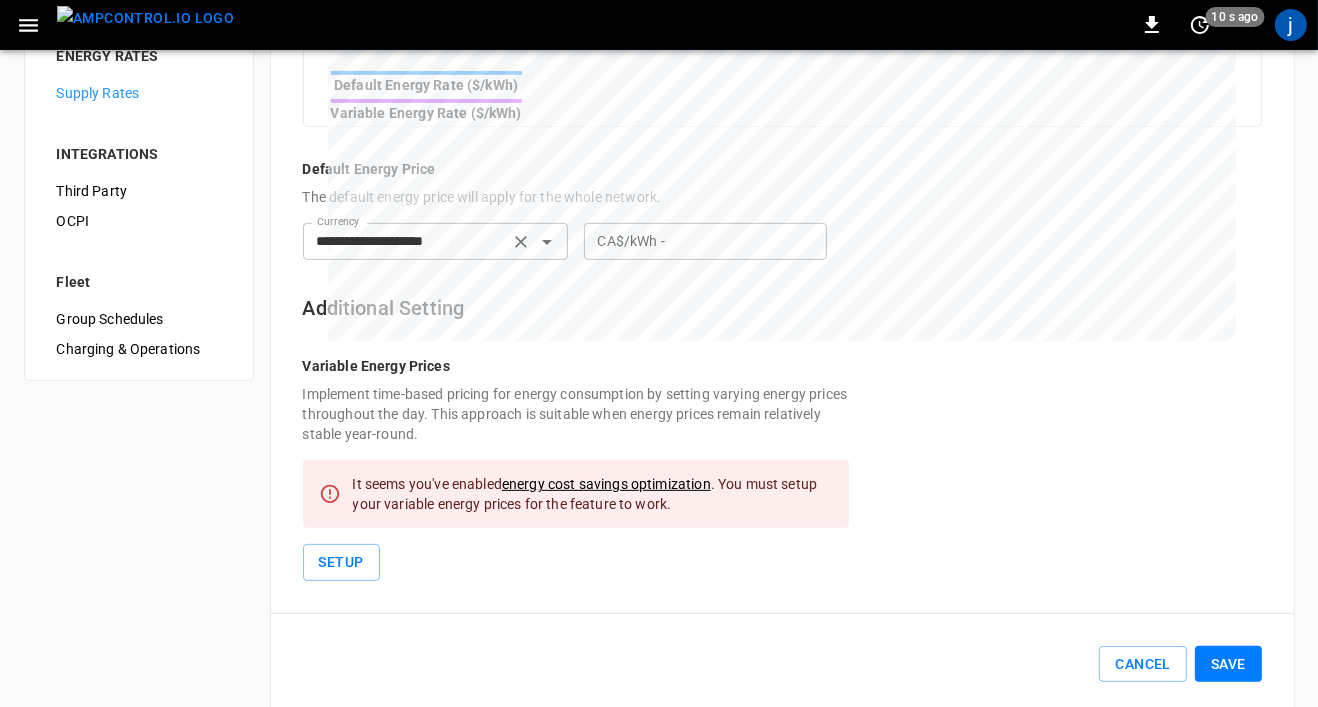 scroll, scrollTop: 610, scrollLeft: 0, axis: vertical 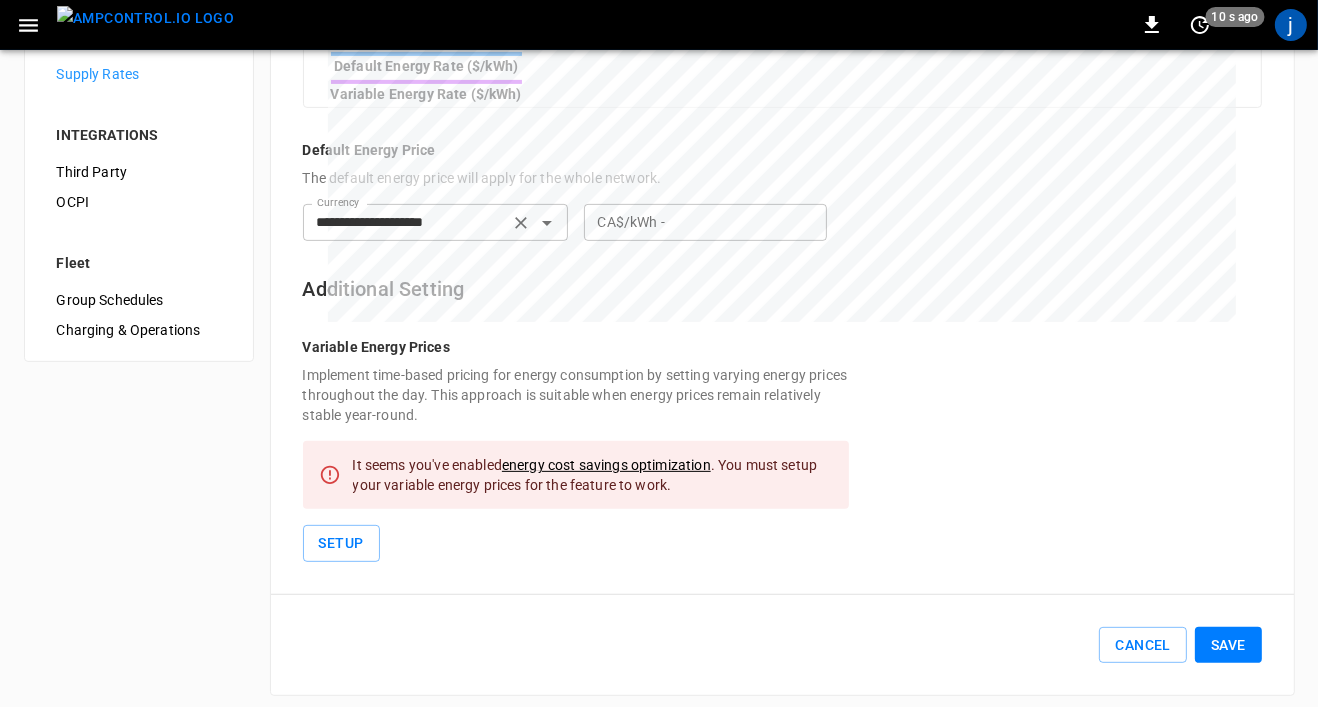 click on "Save" at bounding box center [1228, 645] 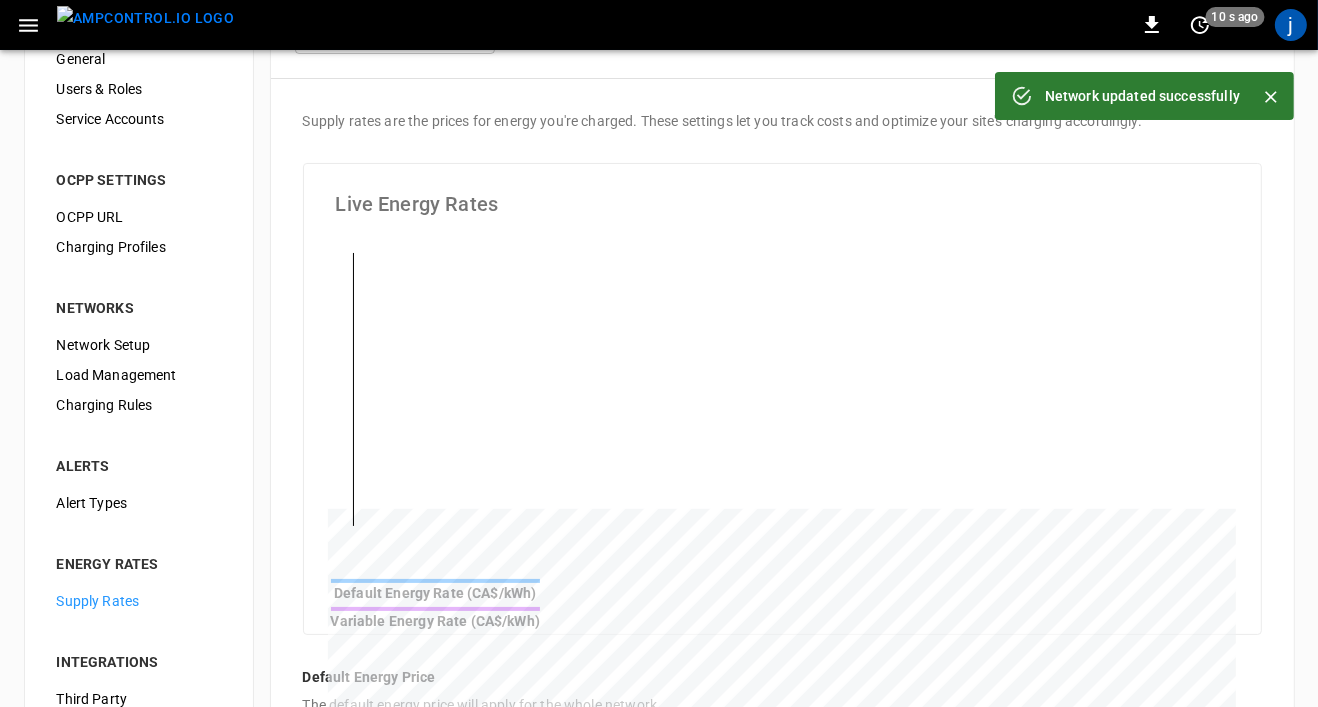 scroll, scrollTop: 0, scrollLeft: 0, axis: both 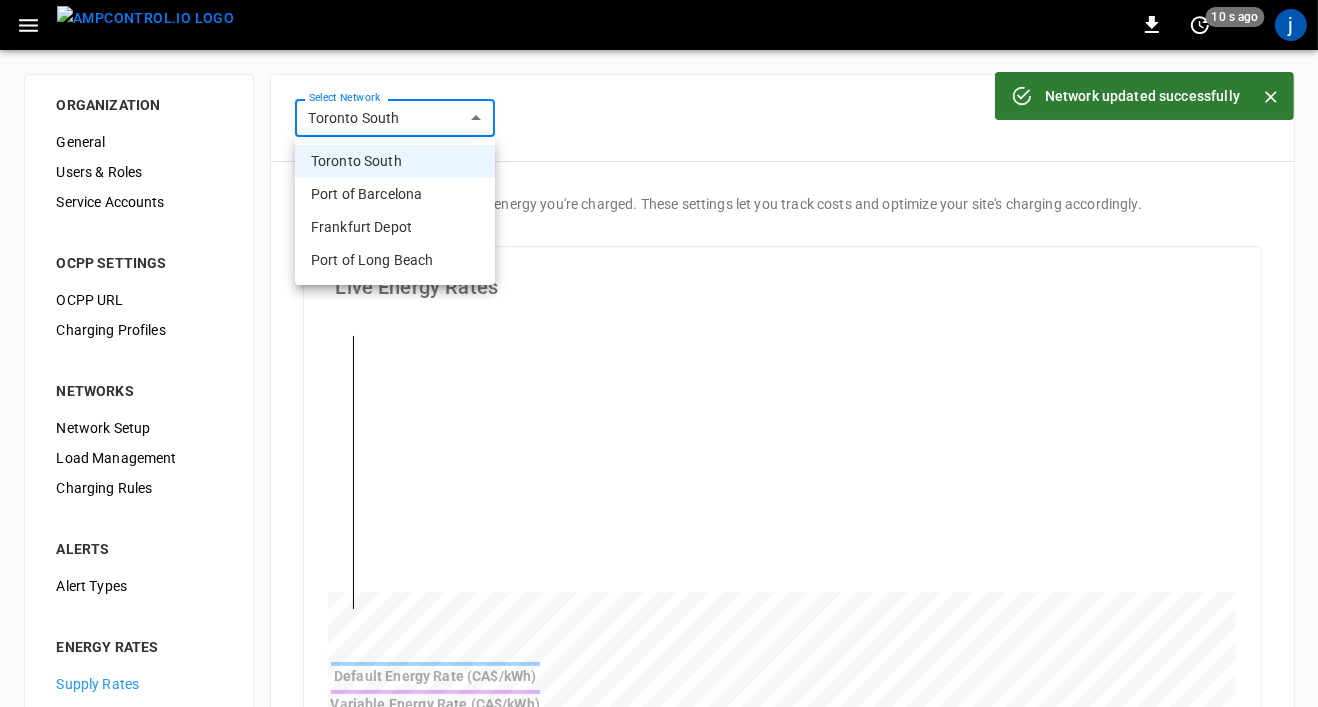 click on "**********" at bounding box center (659, 647) 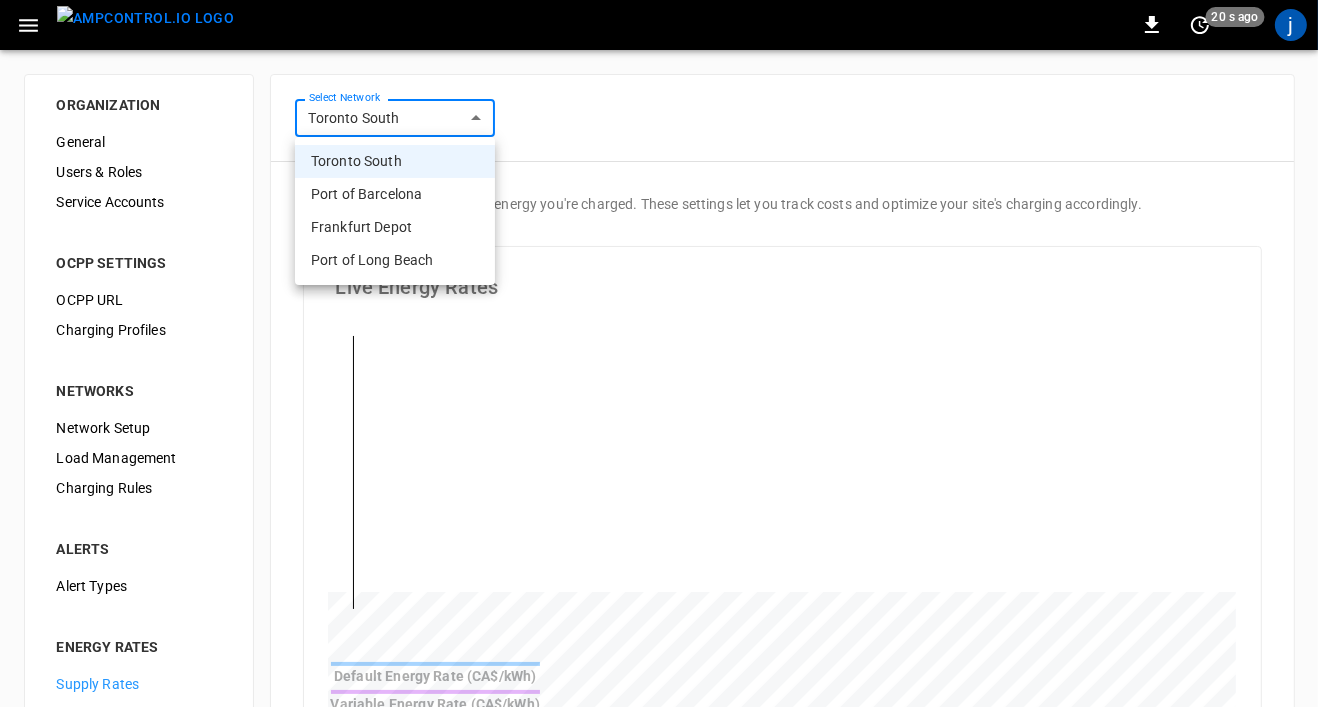 click on "Port of Long Beach" at bounding box center (395, 260) 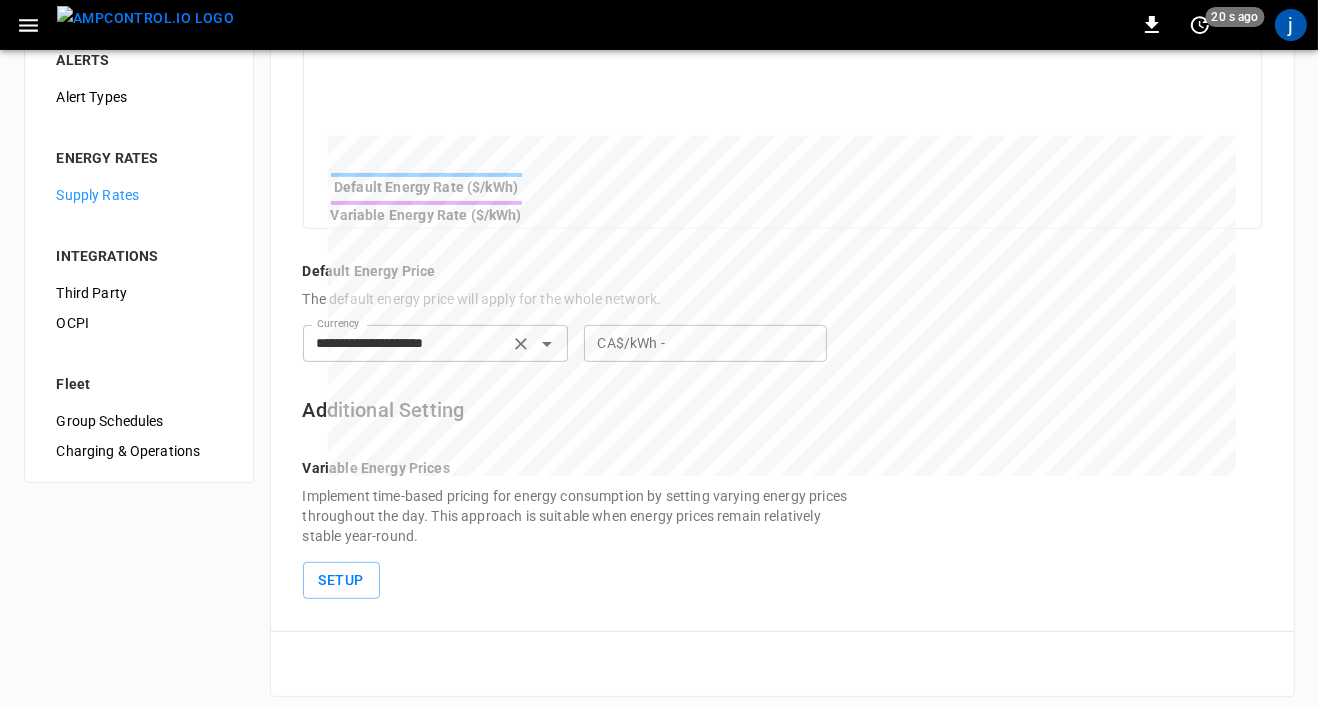 type on "**********" 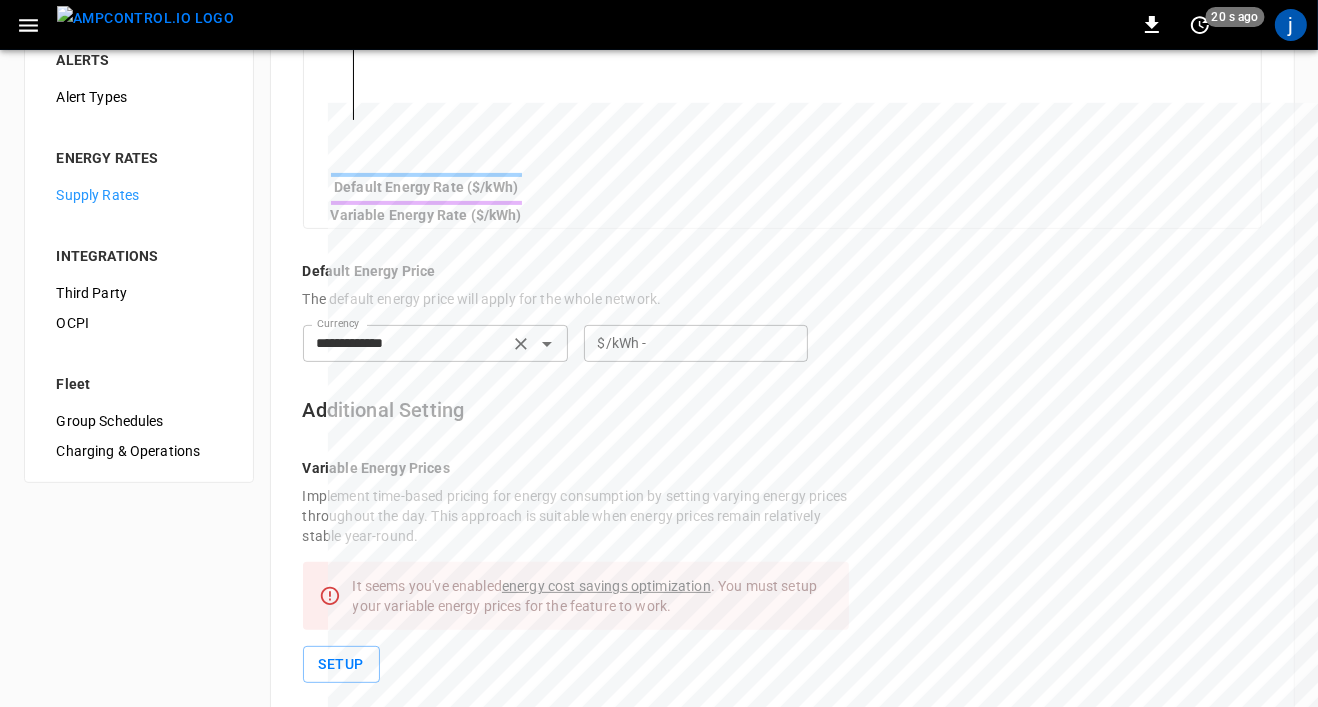 scroll, scrollTop: 492, scrollLeft: 0, axis: vertical 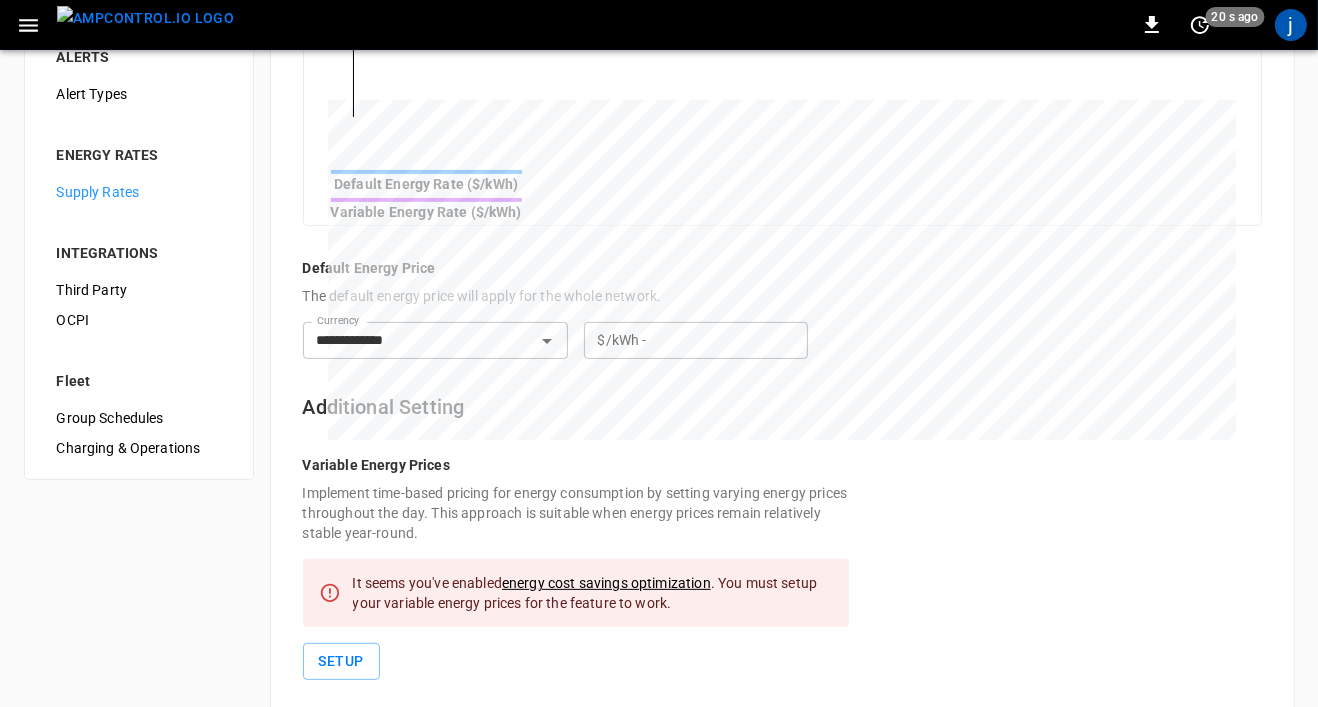 click at bounding box center (731, 340) 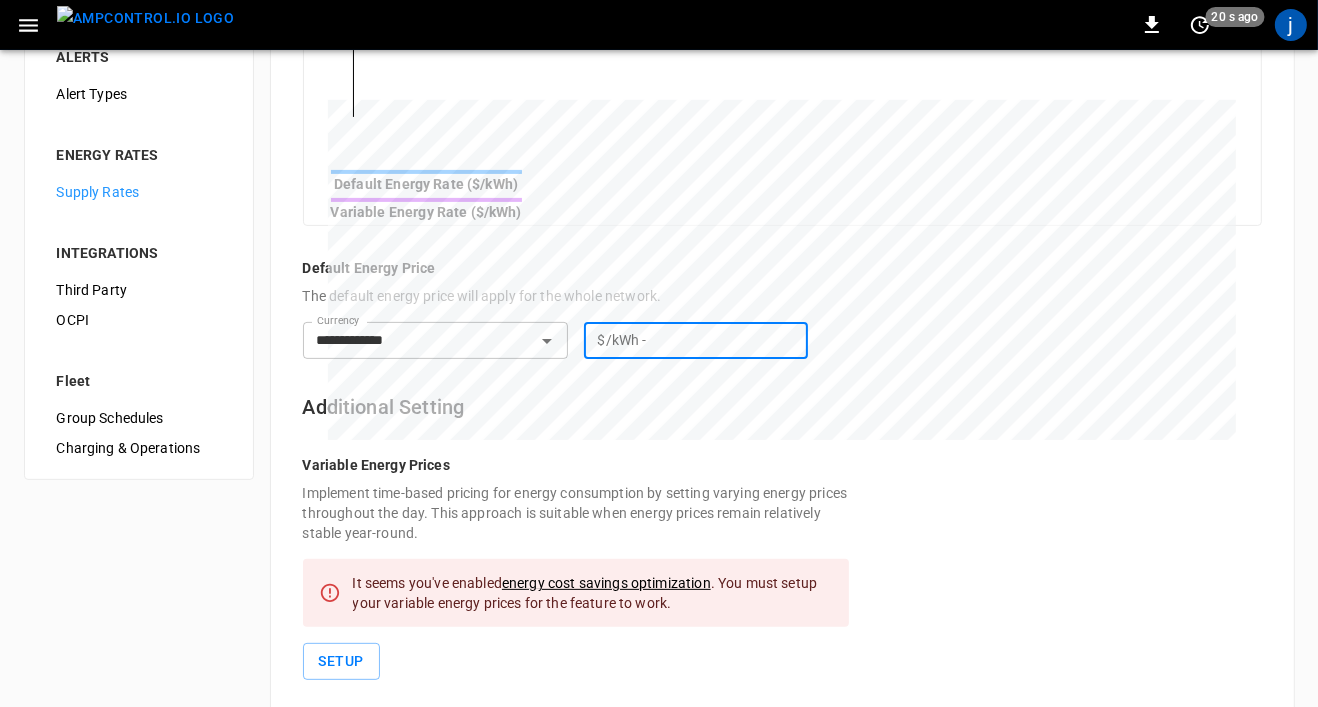 type on "*" 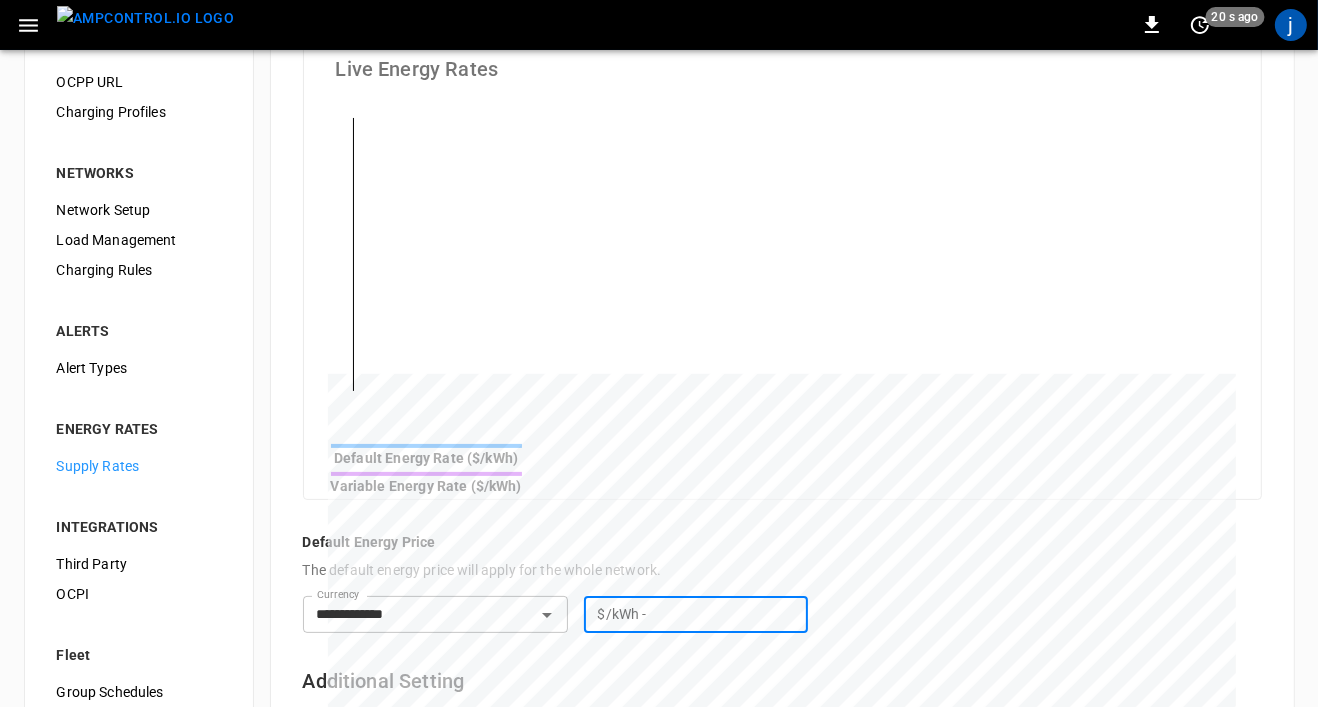 scroll, scrollTop: 220, scrollLeft: 0, axis: vertical 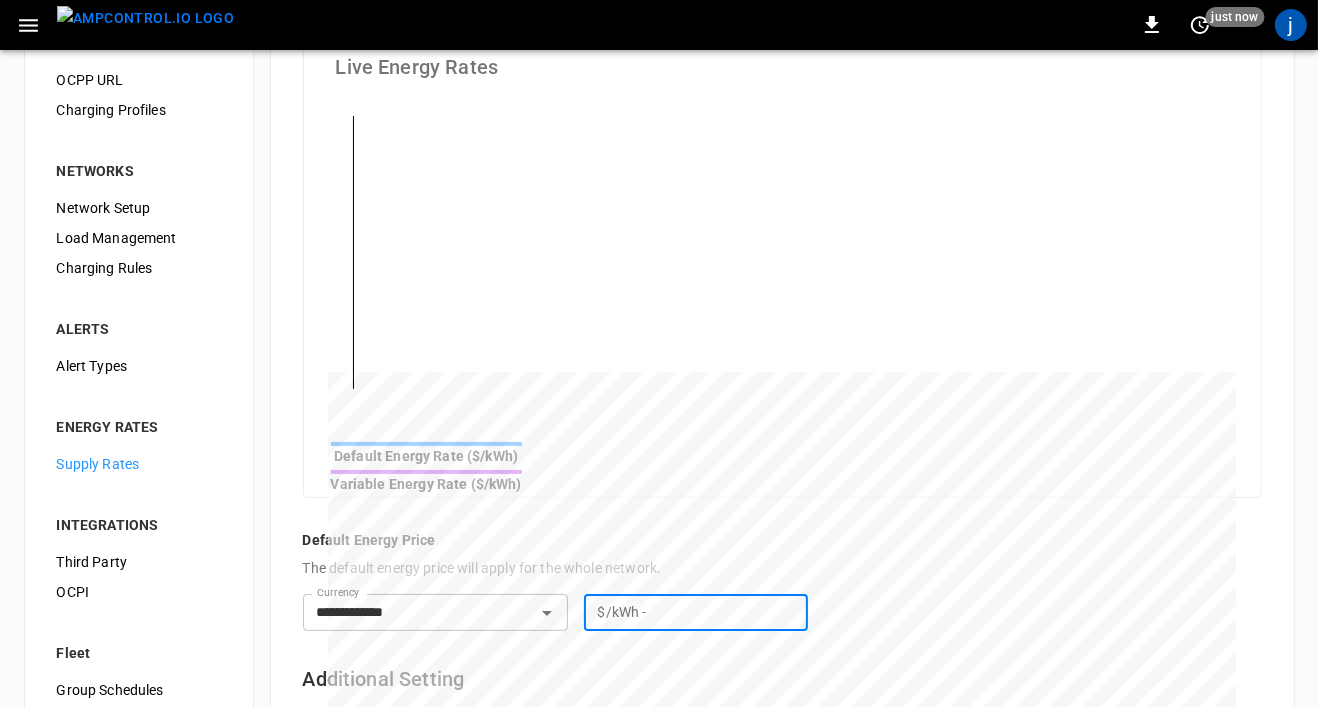 type on "*" 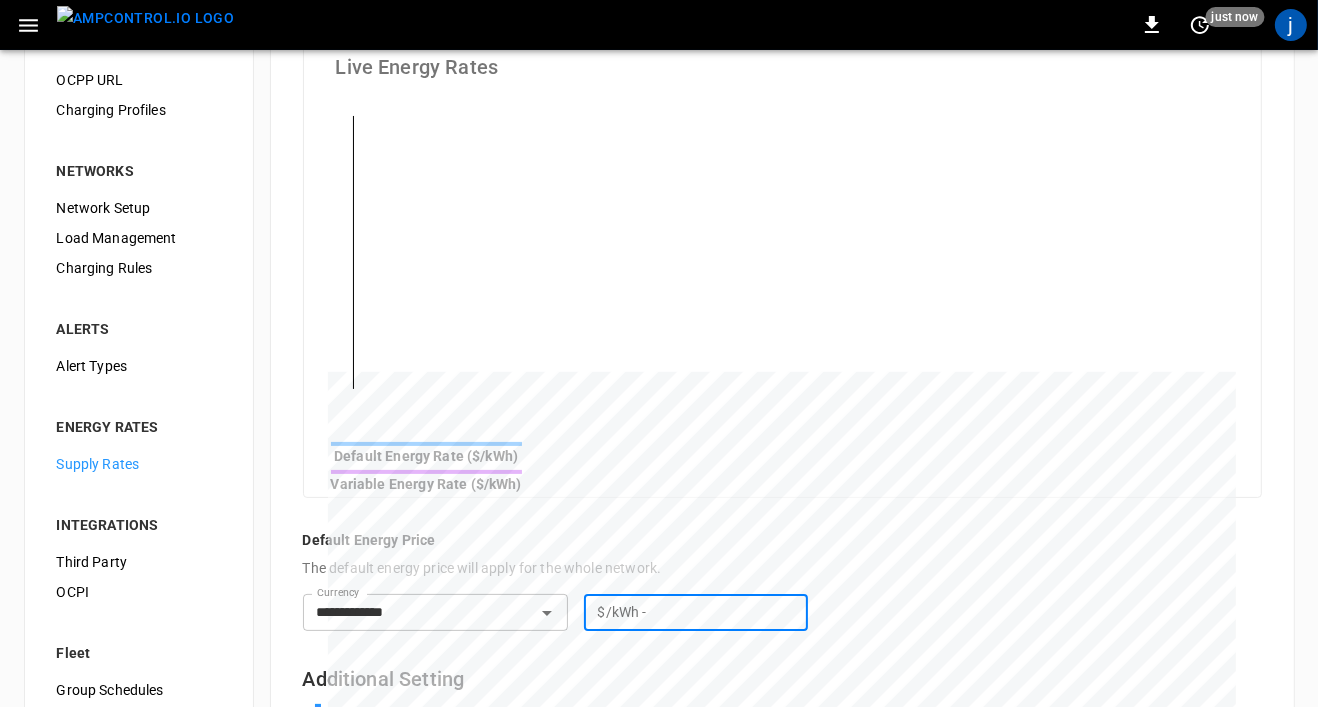 type on "***" 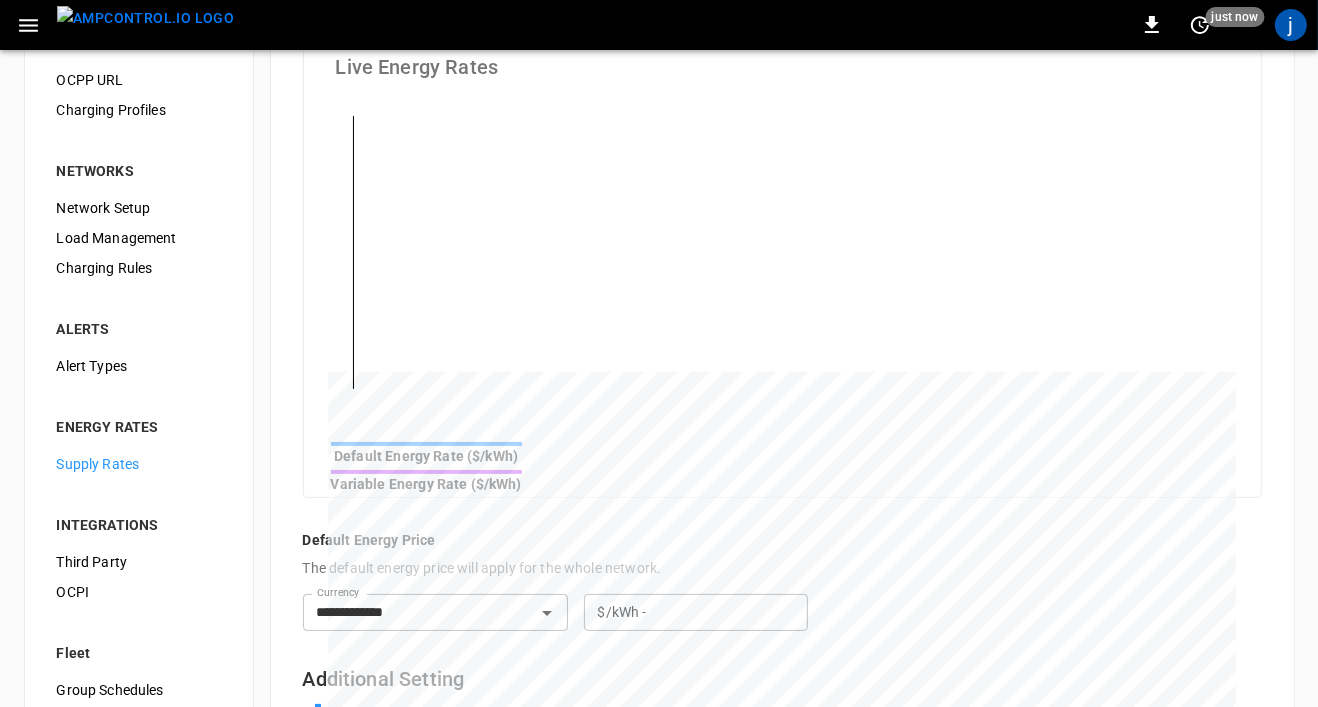click on "**********" at bounding box center (766, 725) 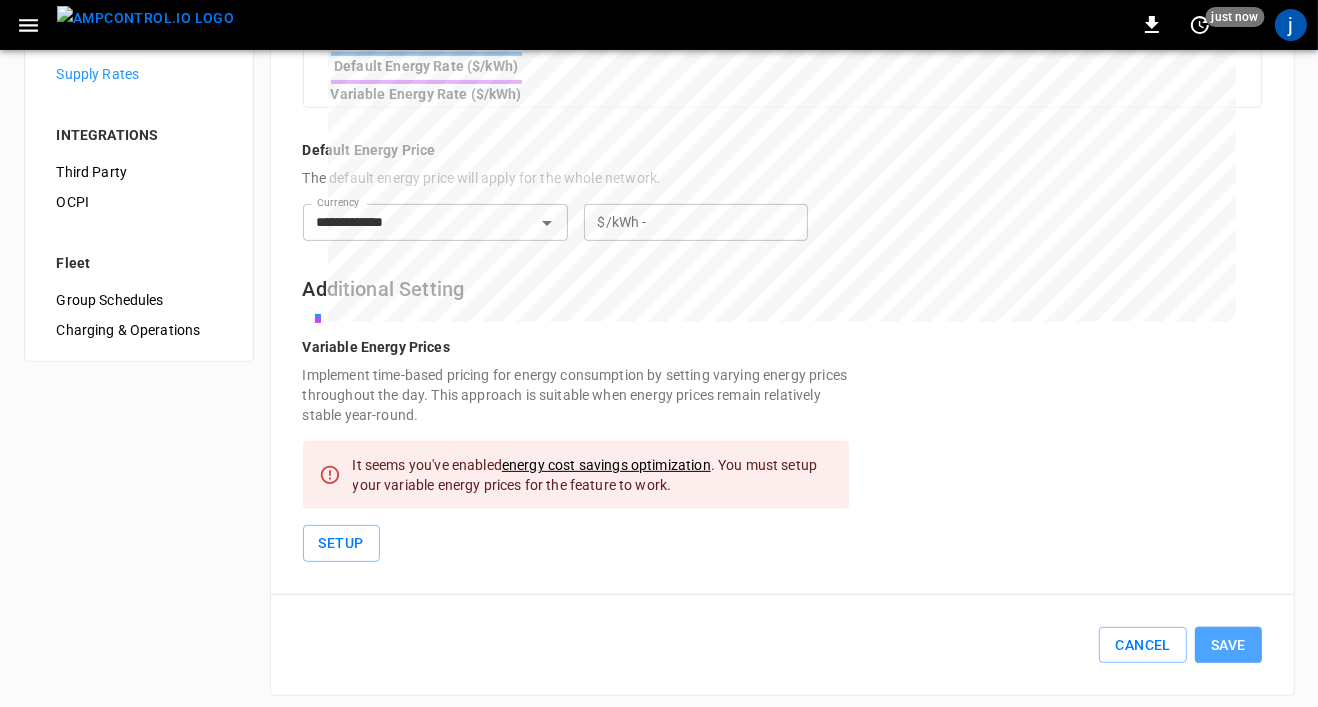 click on "Save" at bounding box center (1228, 645) 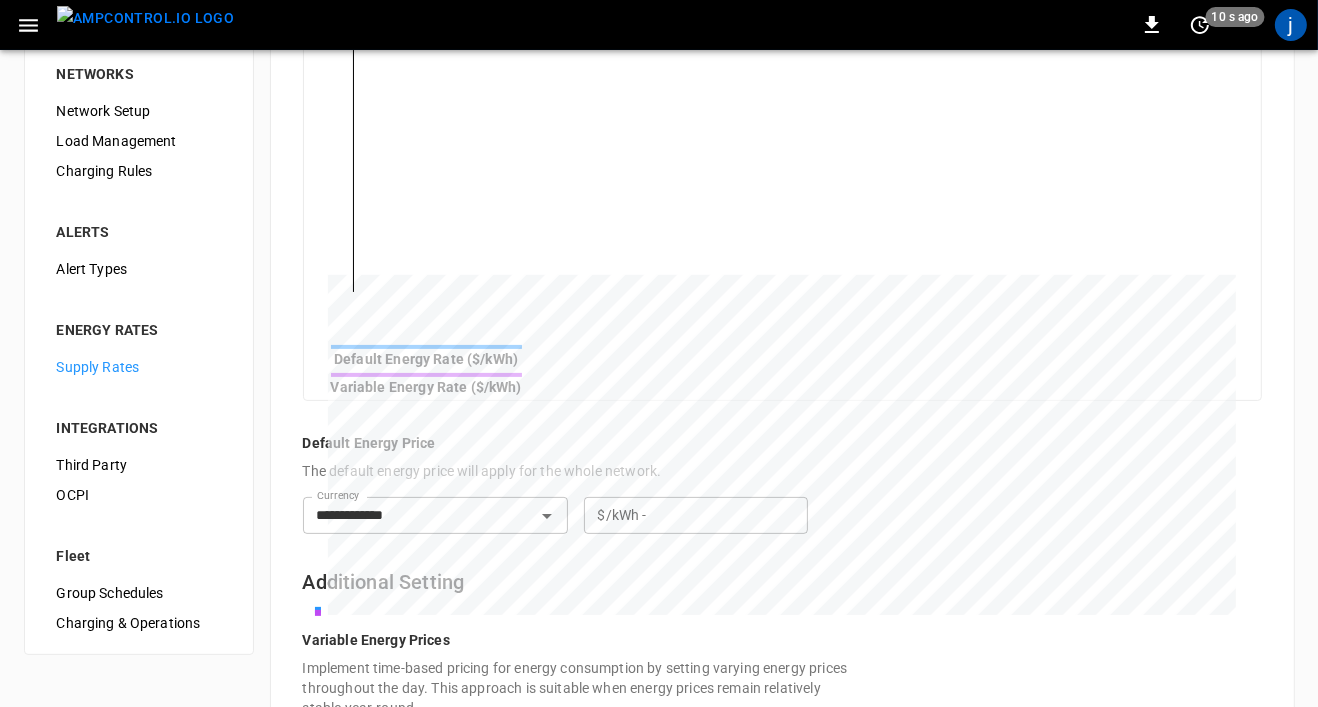 scroll, scrollTop: 324, scrollLeft: 0, axis: vertical 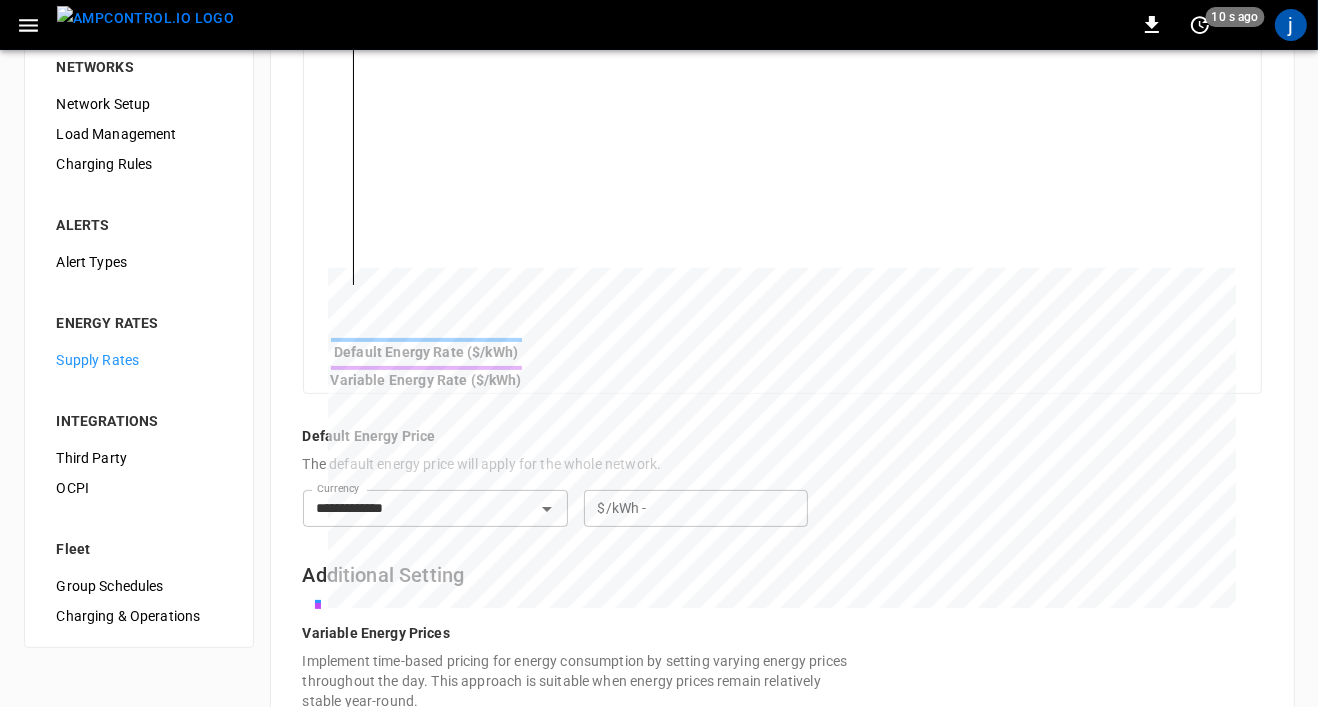 click on "Third Party" at bounding box center (139, 458) 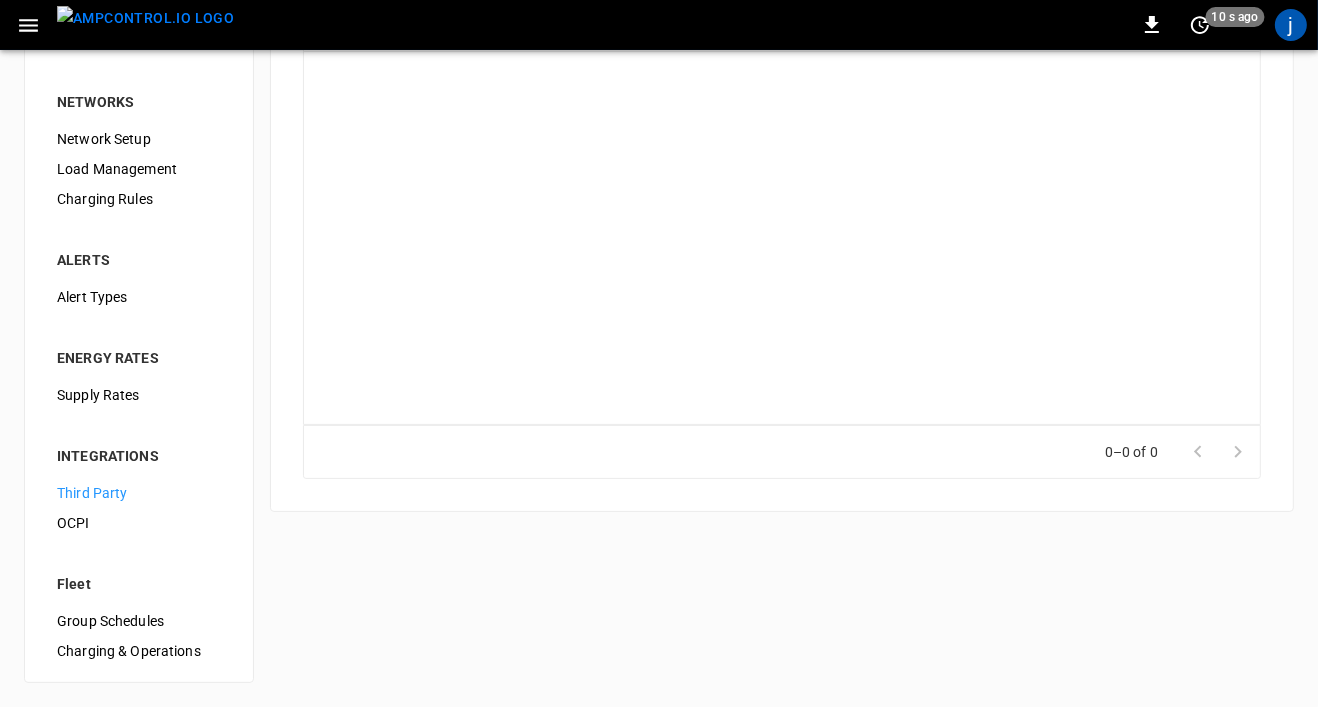 scroll, scrollTop: 0, scrollLeft: 0, axis: both 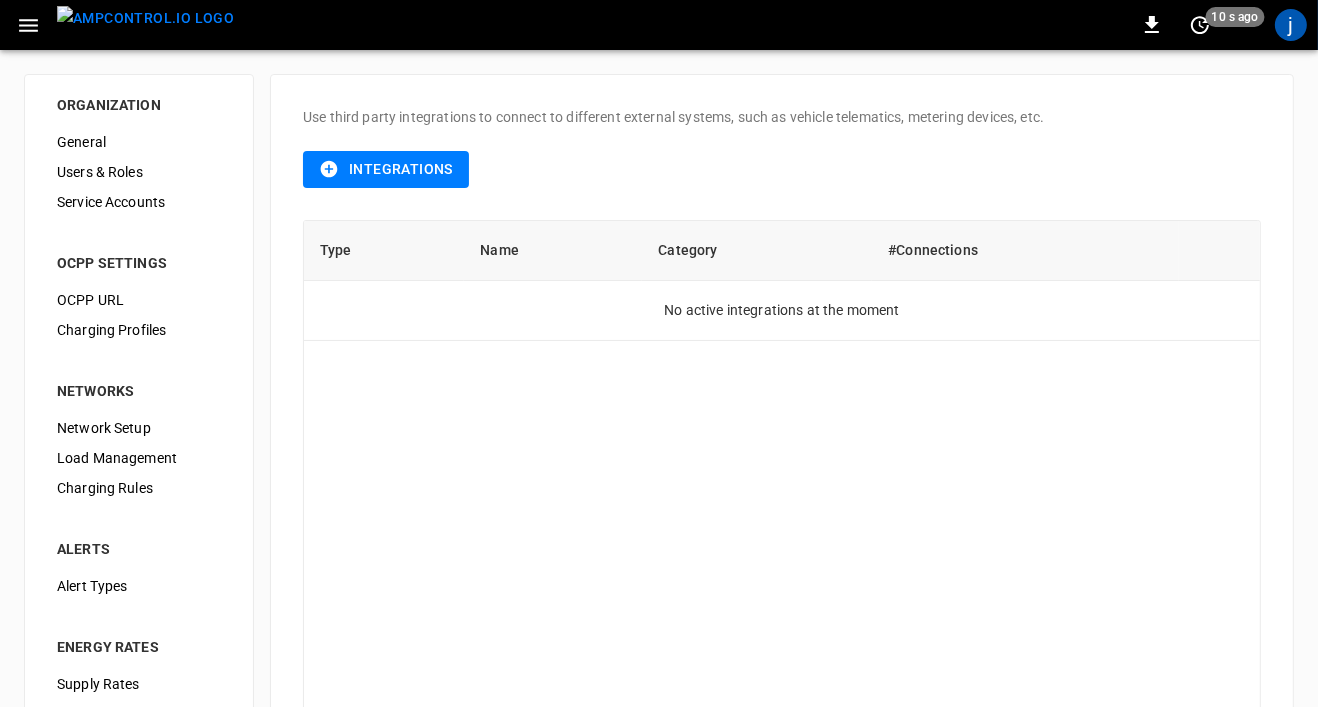 click on "Integrations" at bounding box center (782, 169) 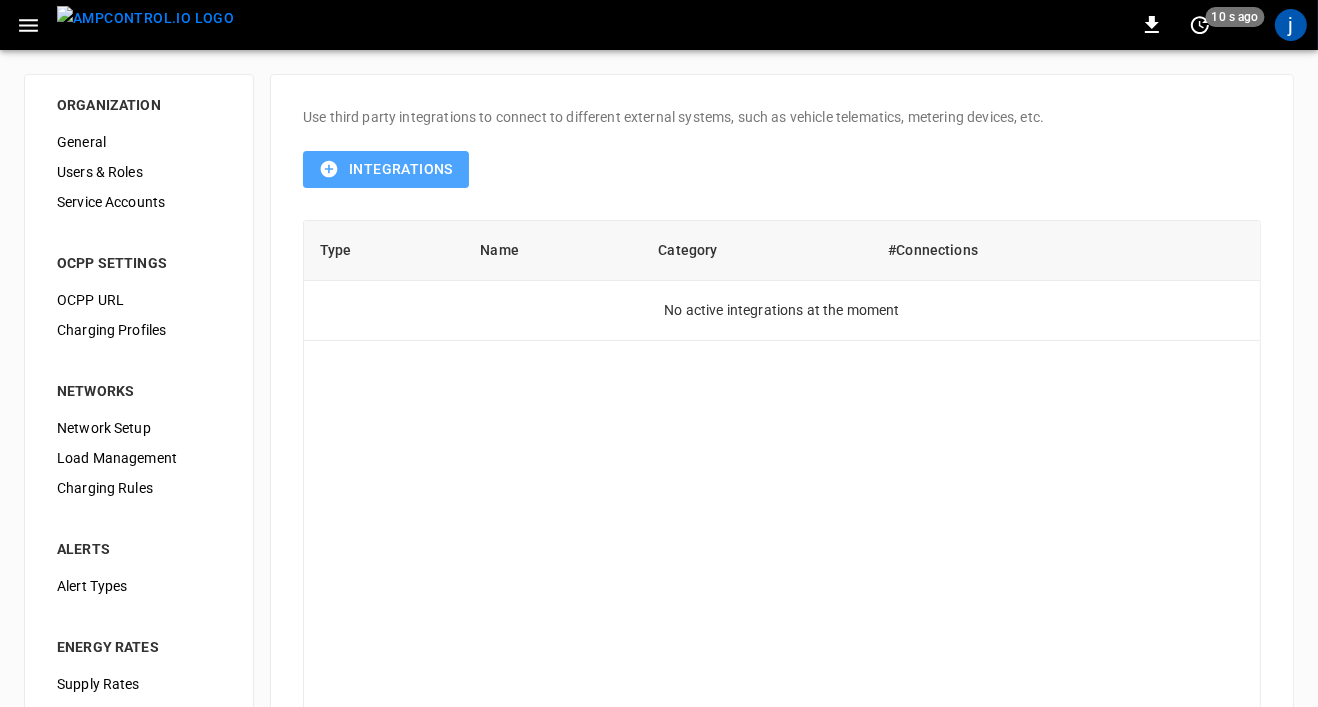 click on "Integrations" at bounding box center [386, 169] 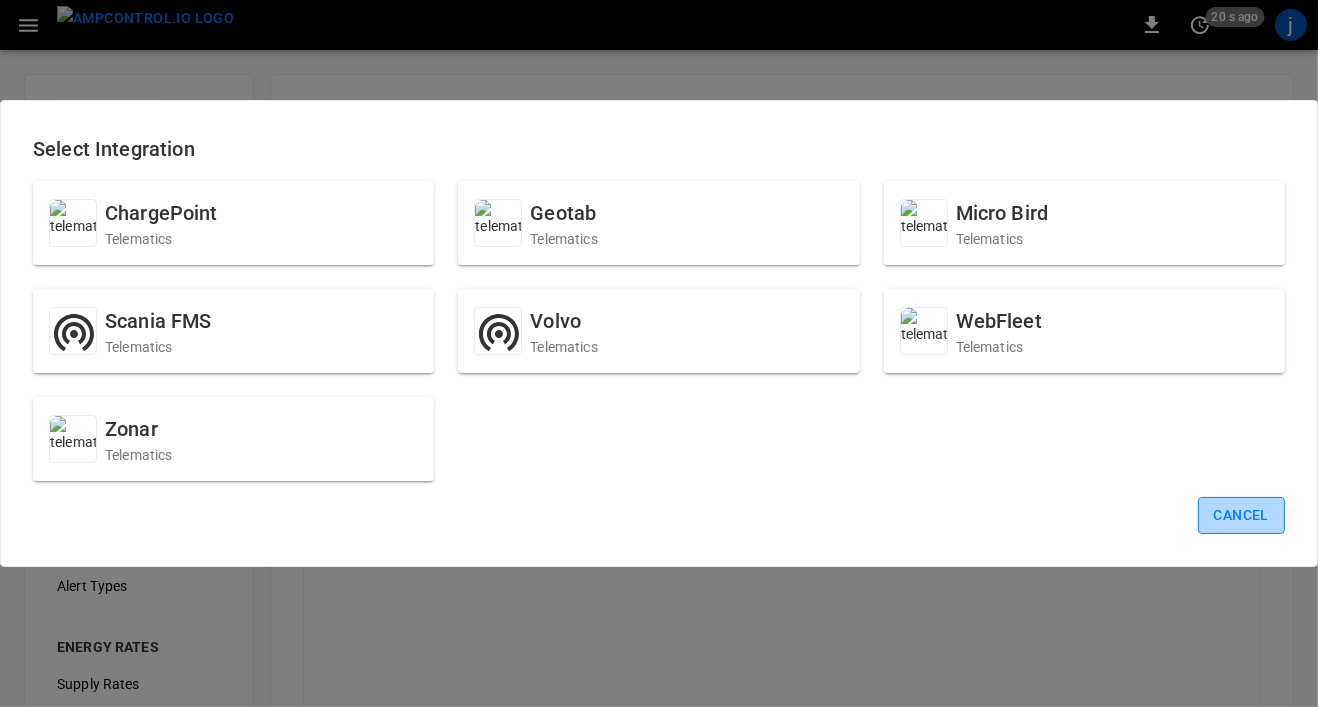 click on "Cancel" at bounding box center (1241, 515) 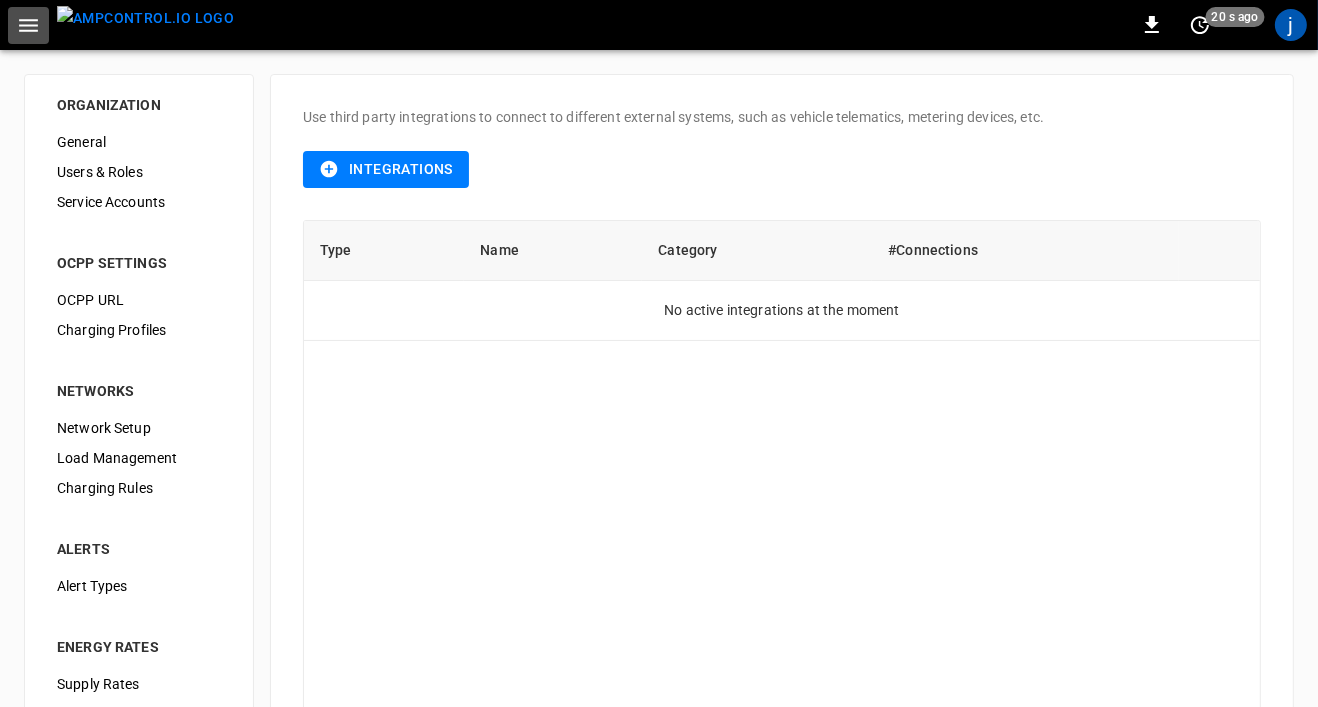 click 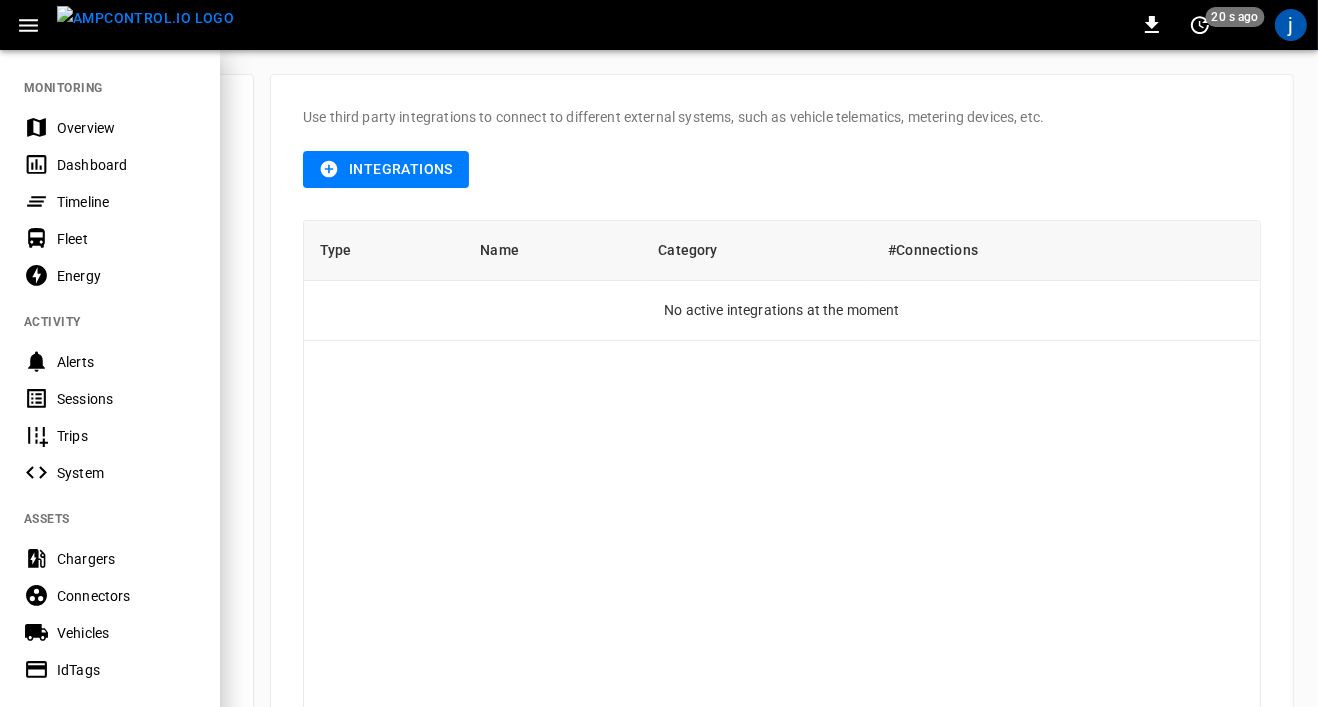 click at bounding box center (145, 18) 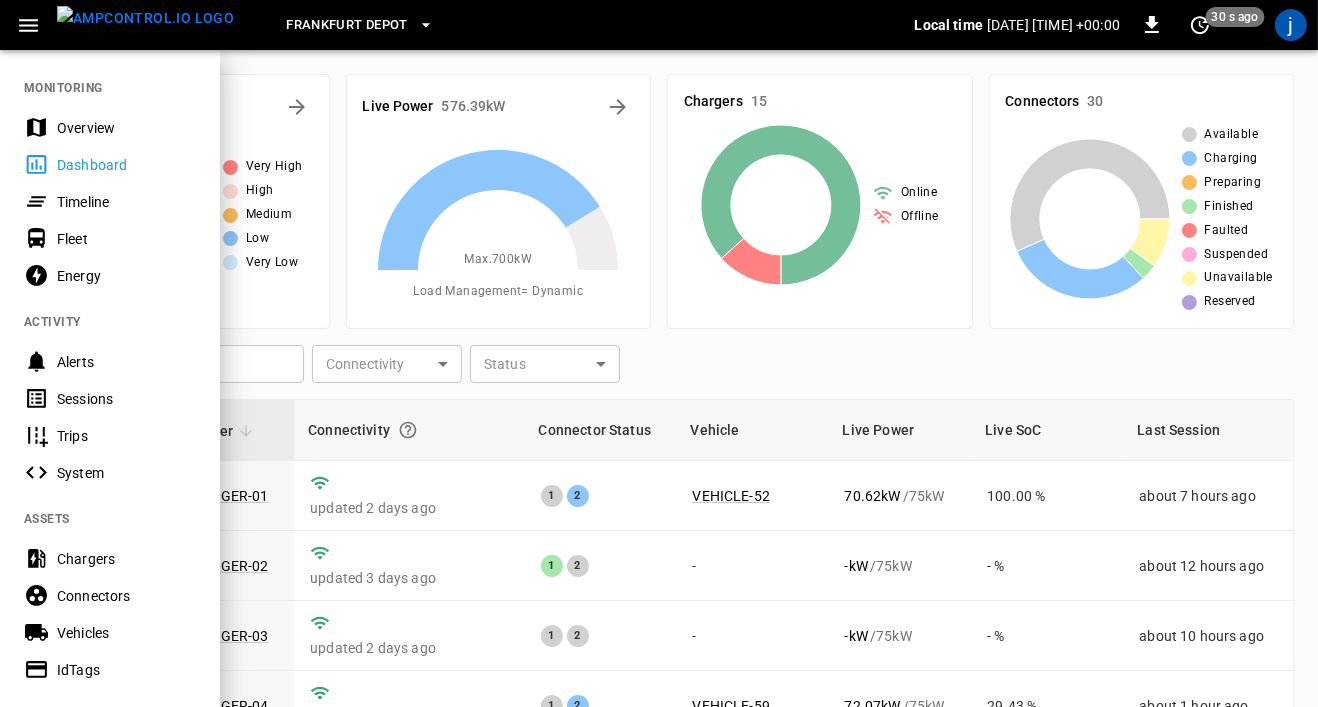 click on "Overview" at bounding box center (126, 128) 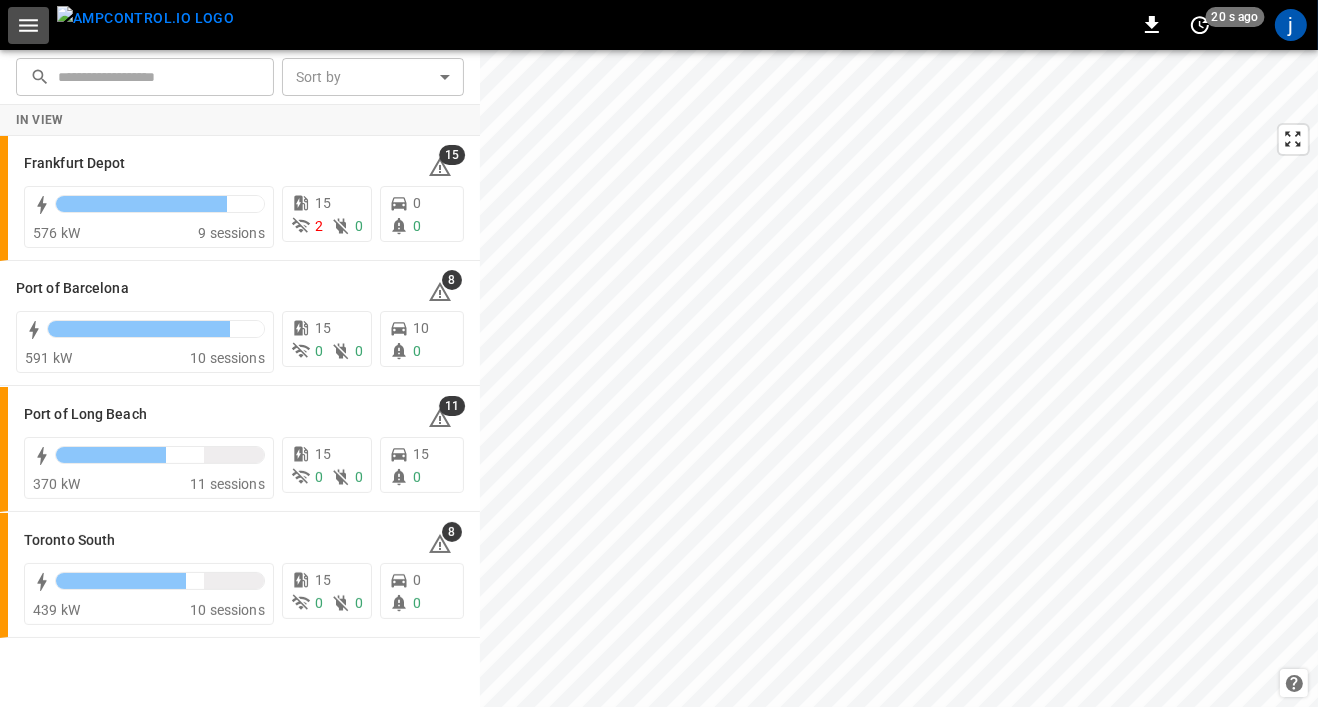click 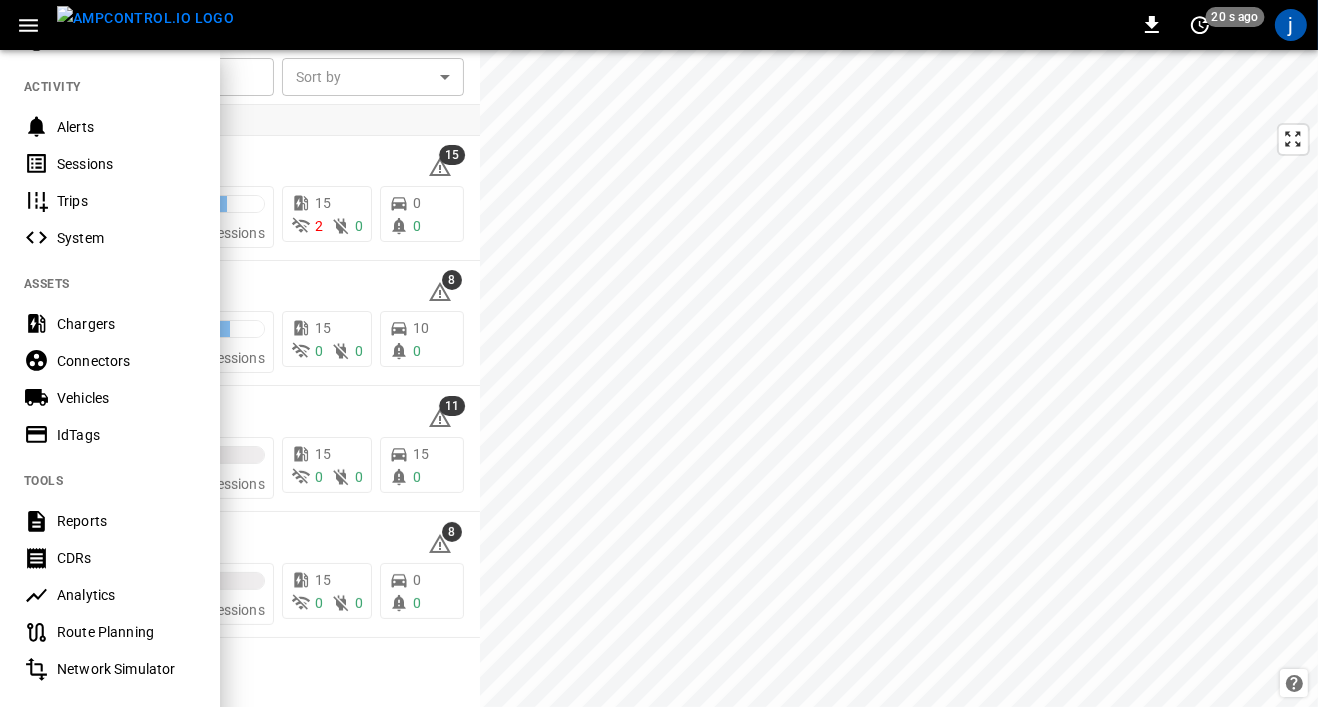 scroll, scrollTop: 455, scrollLeft: 0, axis: vertical 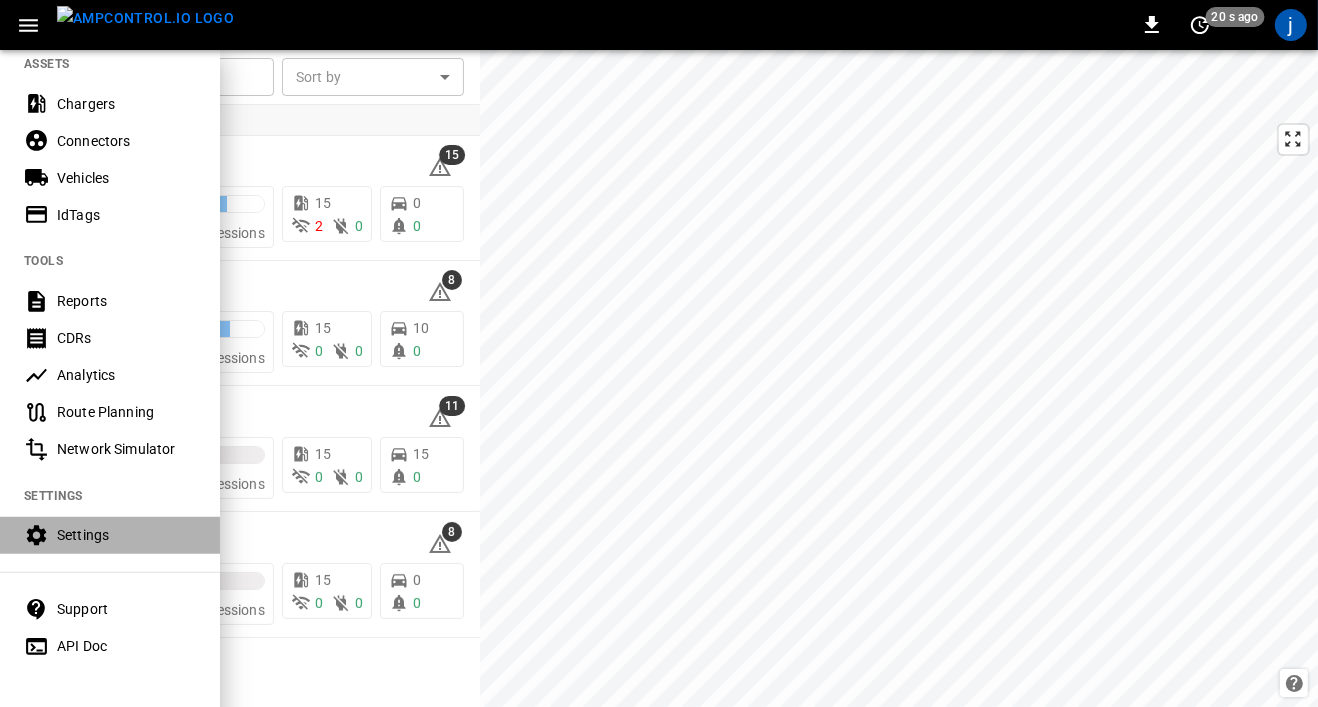 click on "Settings" at bounding box center [126, 535] 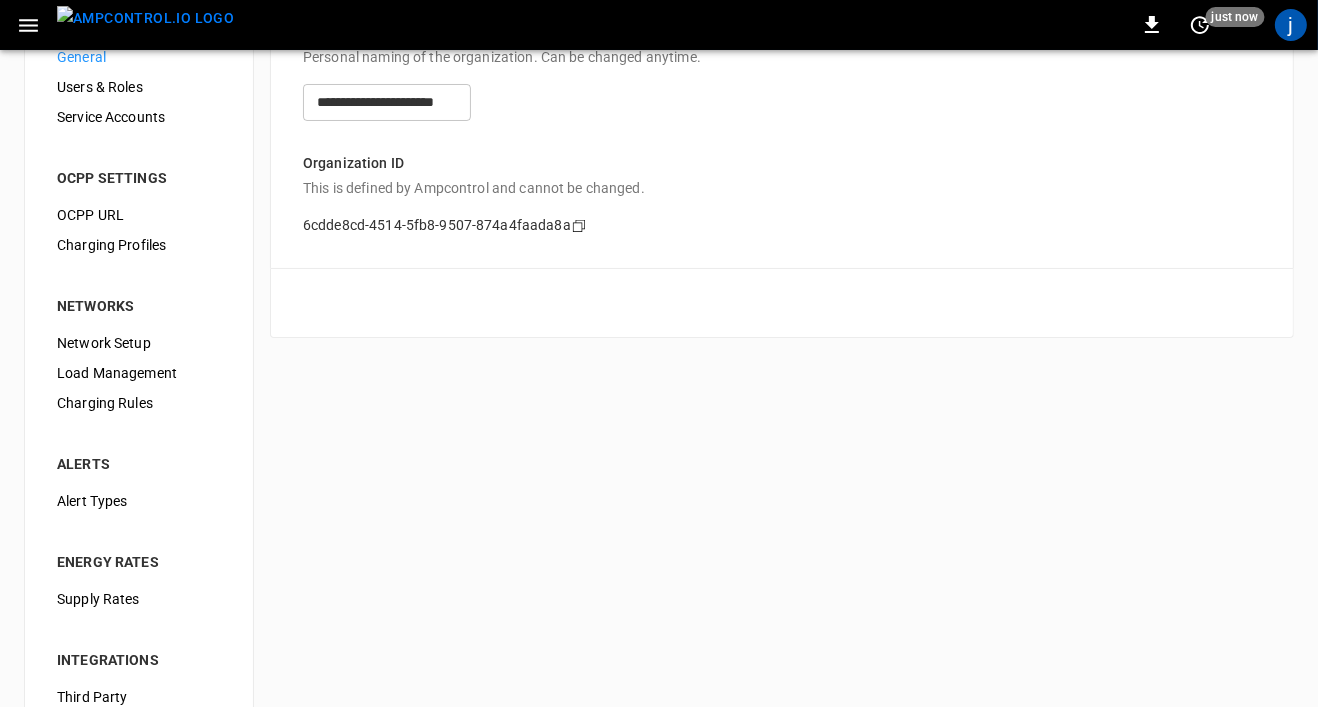 scroll, scrollTop: 117, scrollLeft: 0, axis: vertical 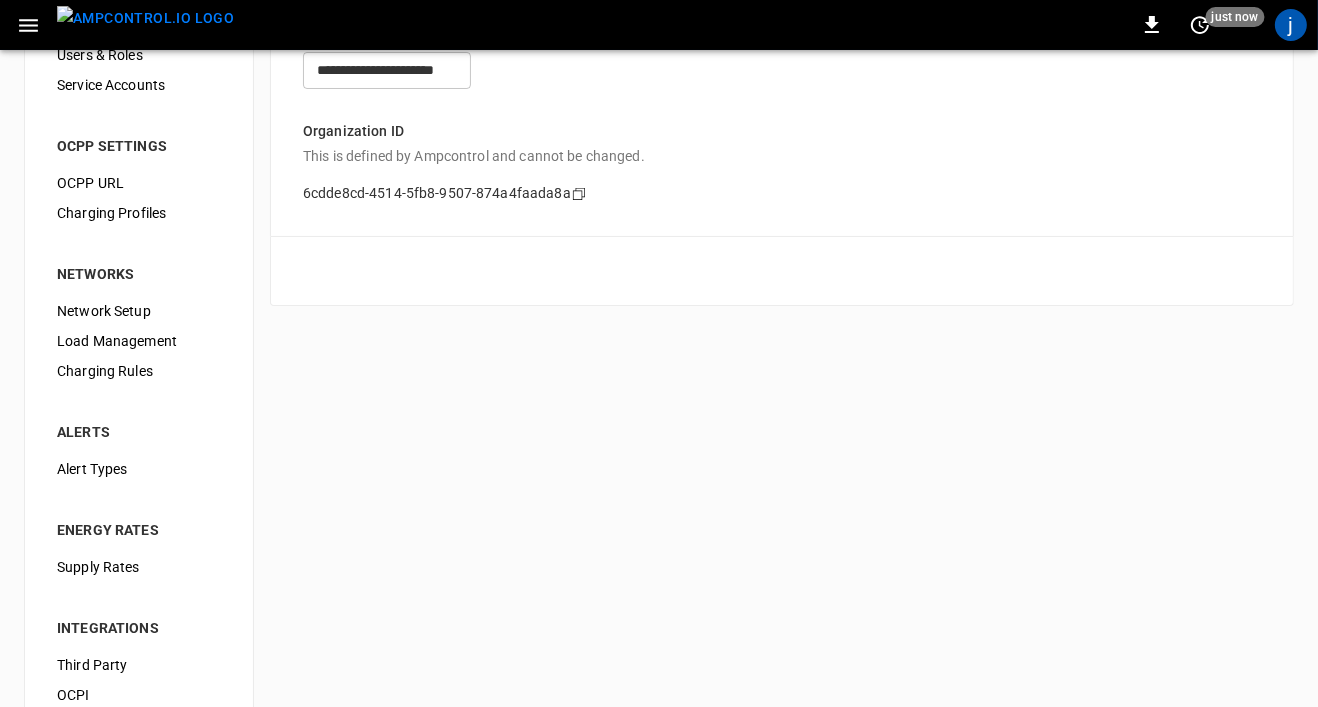 click on "Network Setup" at bounding box center (139, 311) 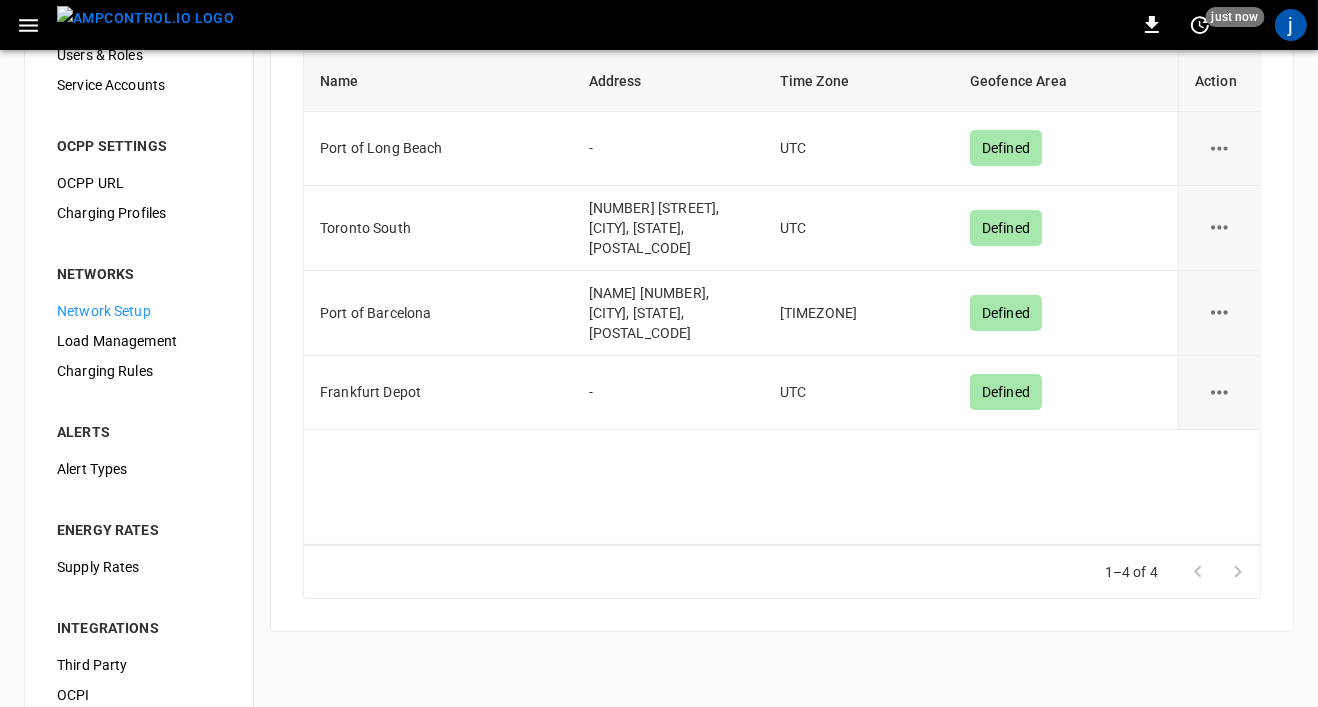 scroll, scrollTop: 0, scrollLeft: 0, axis: both 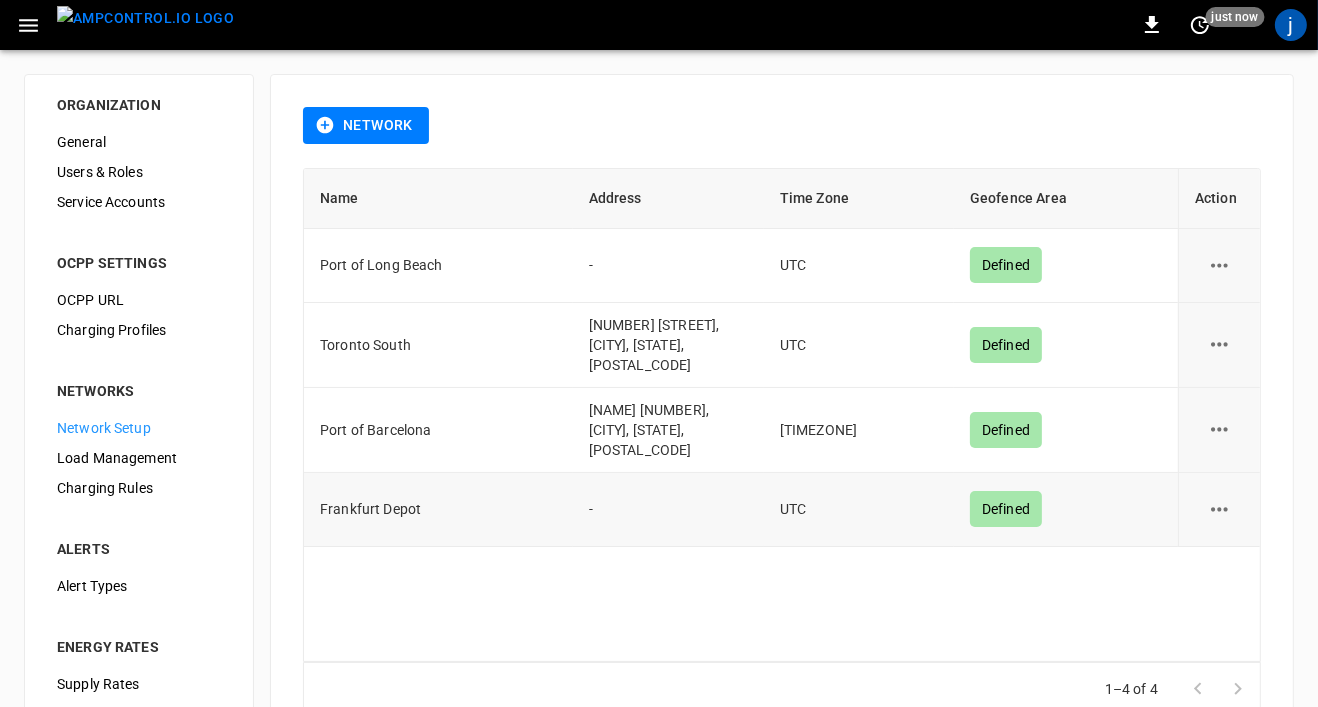 click 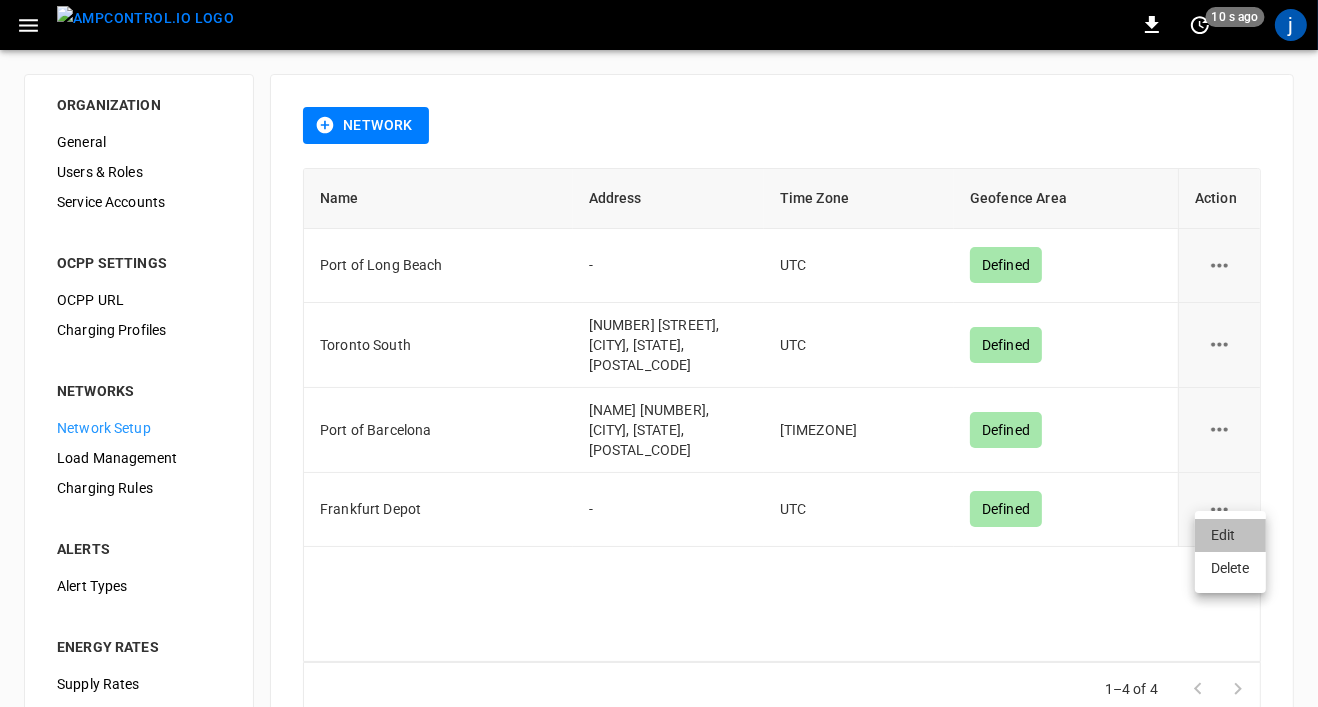 click on "Edit" at bounding box center [1230, 535] 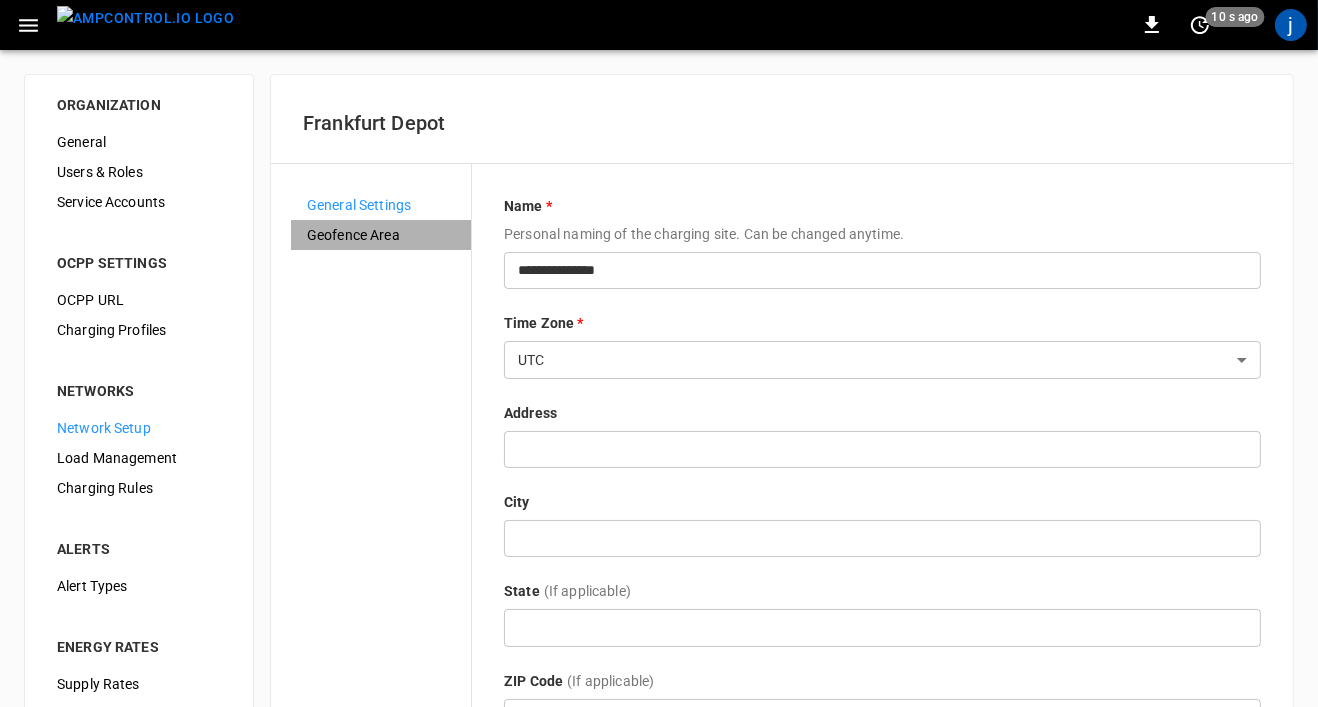click on "Geofence Area" at bounding box center [381, 235] 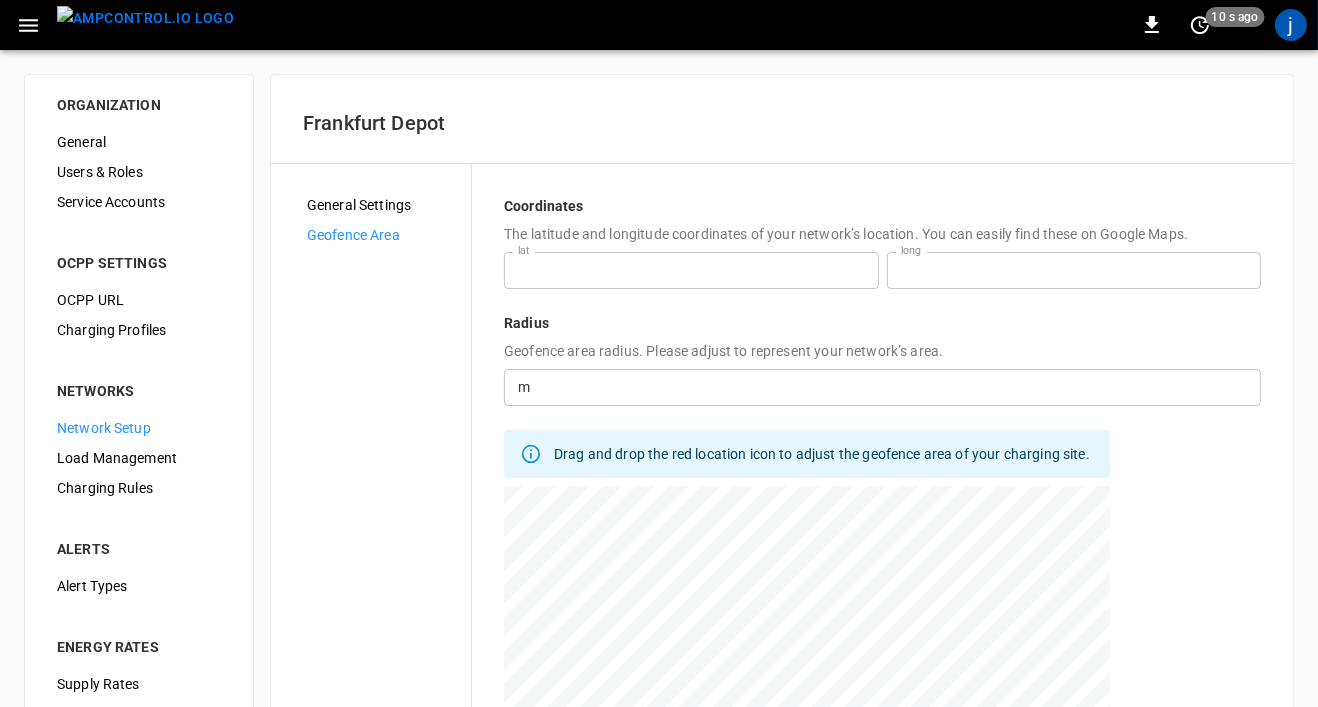 scroll, scrollTop: 370, scrollLeft: 0, axis: vertical 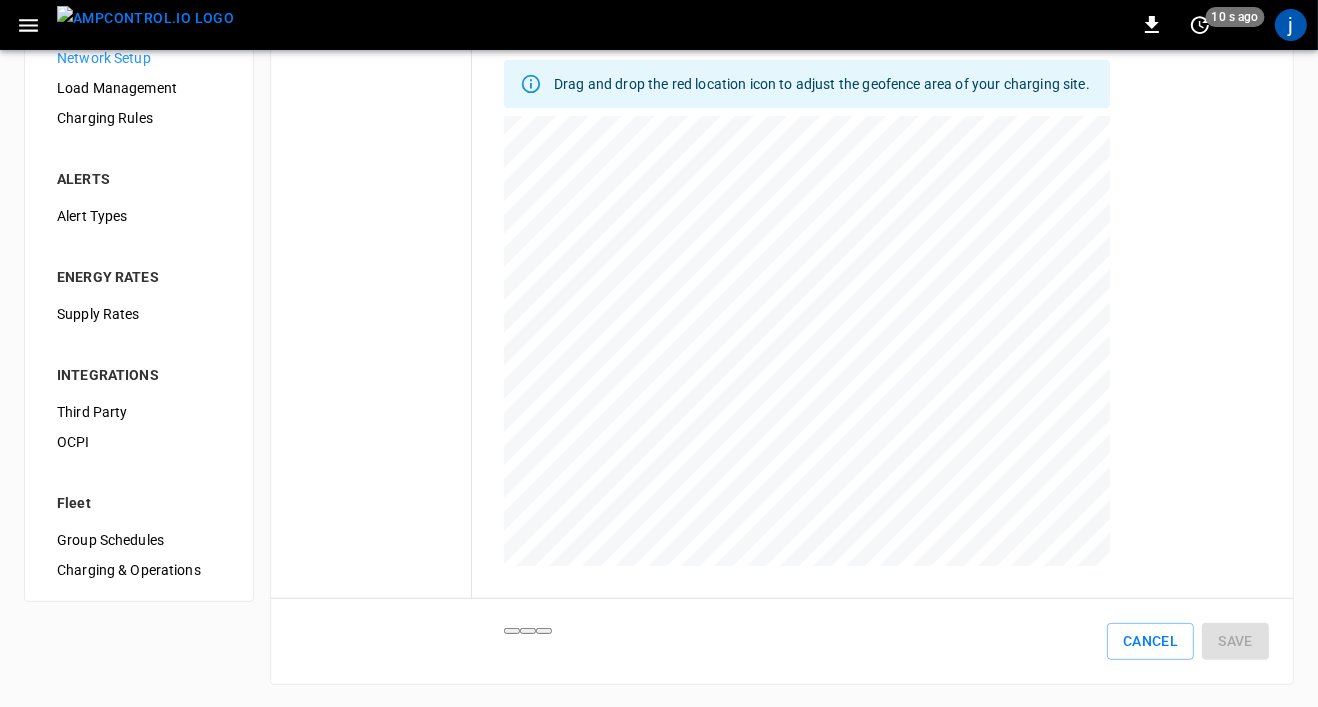 click at bounding box center (544, 631) 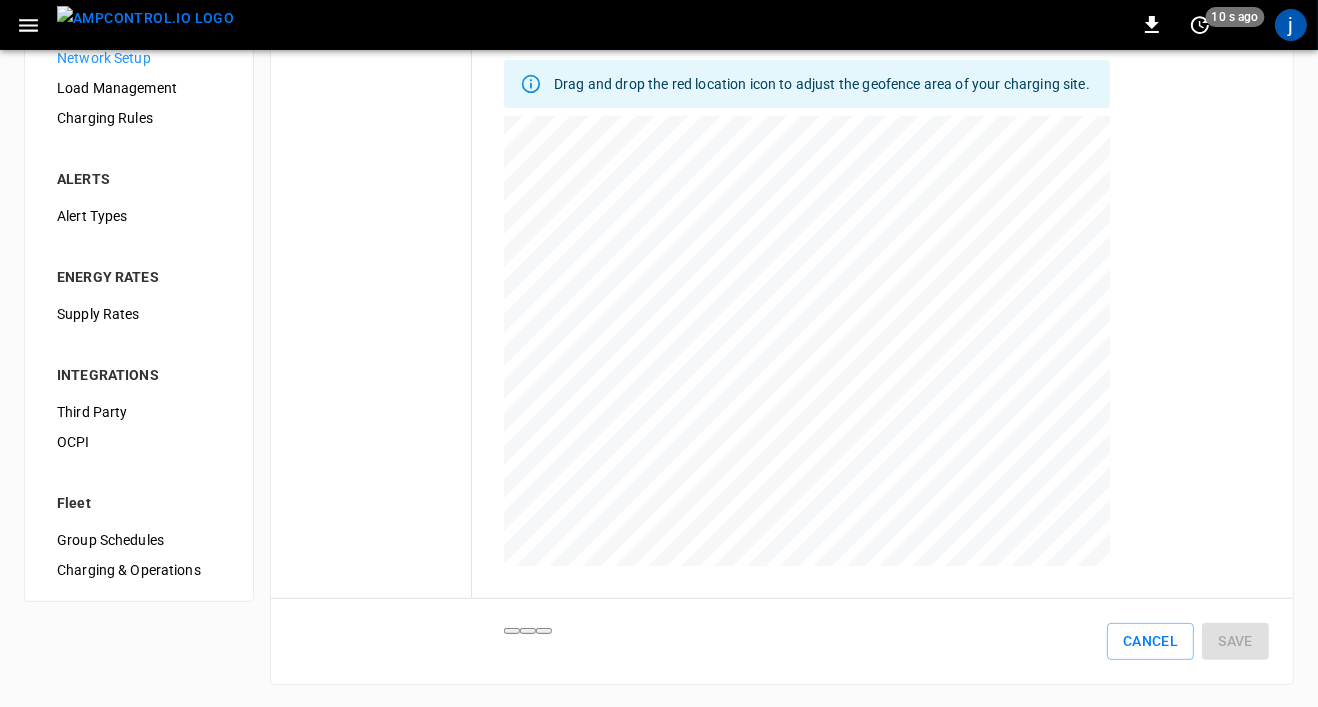 click at bounding box center [528, 631] 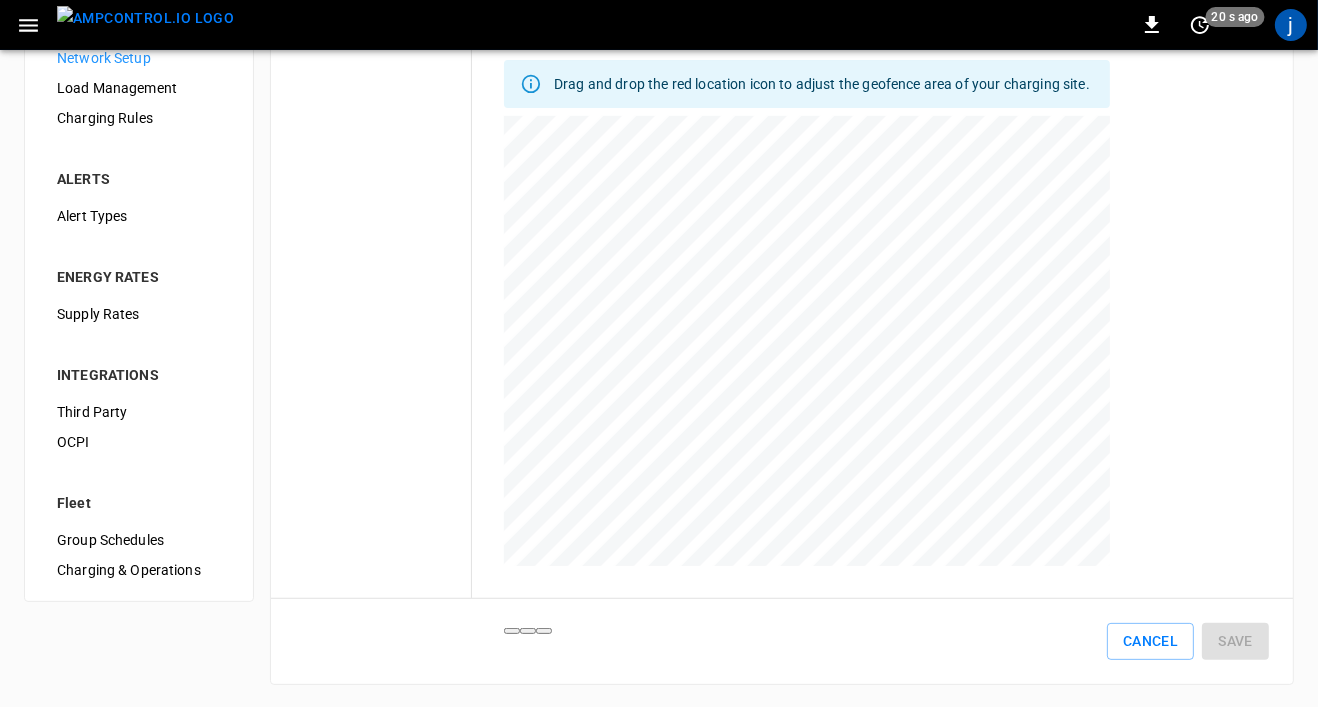 click at bounding box center (528, 631) 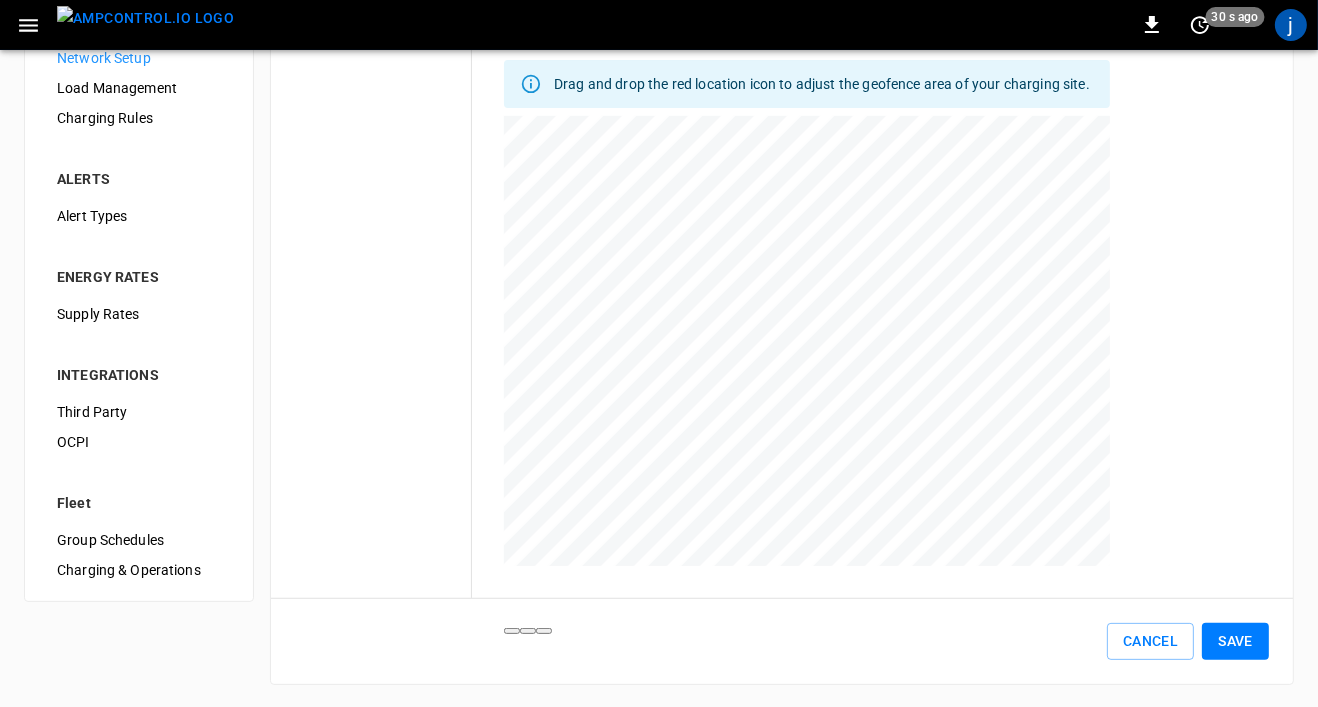 click at bounding box center [528, 631] 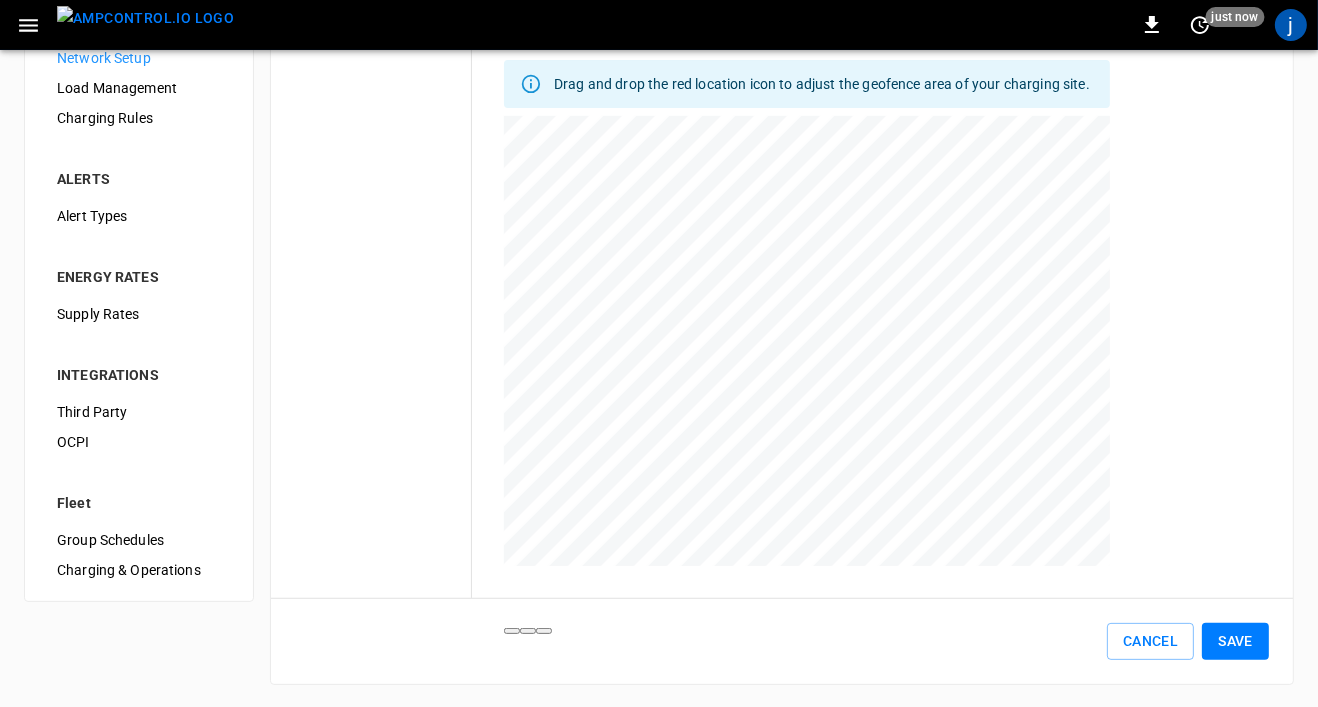 click at bounding box center [528, 631] 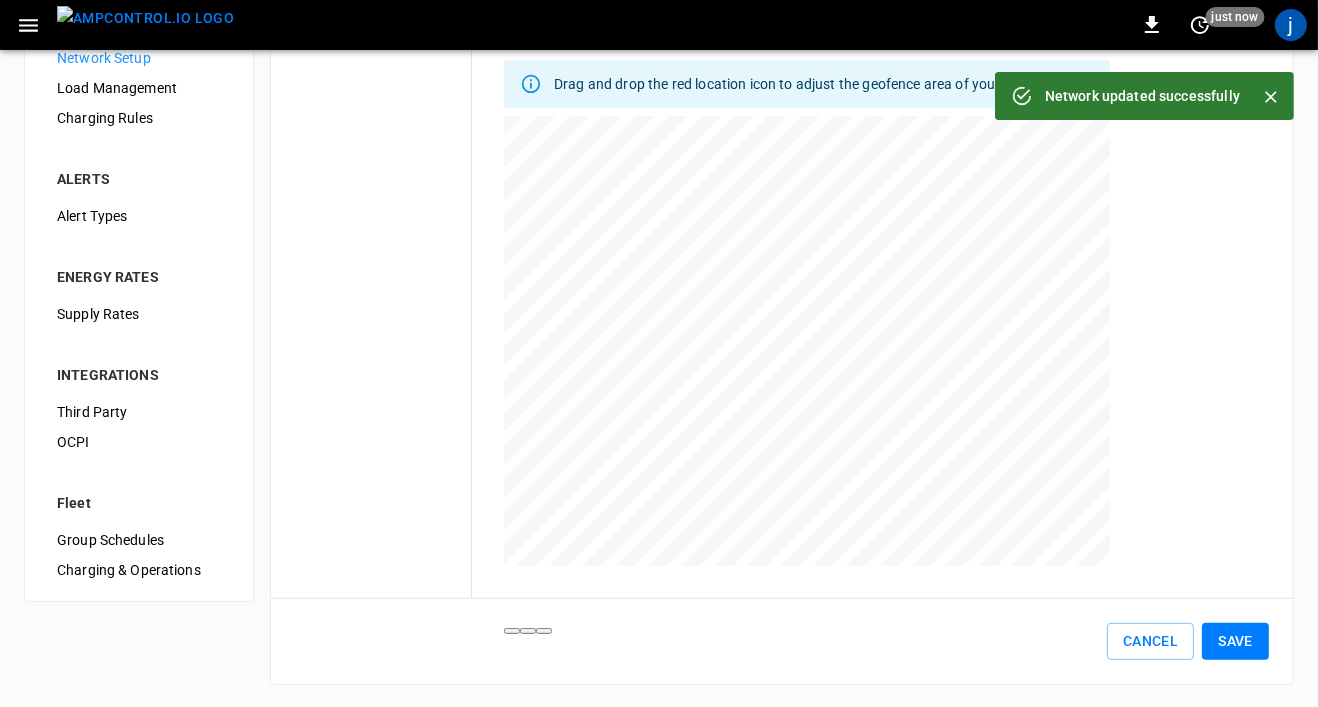 click at bounding box center [528, 631] 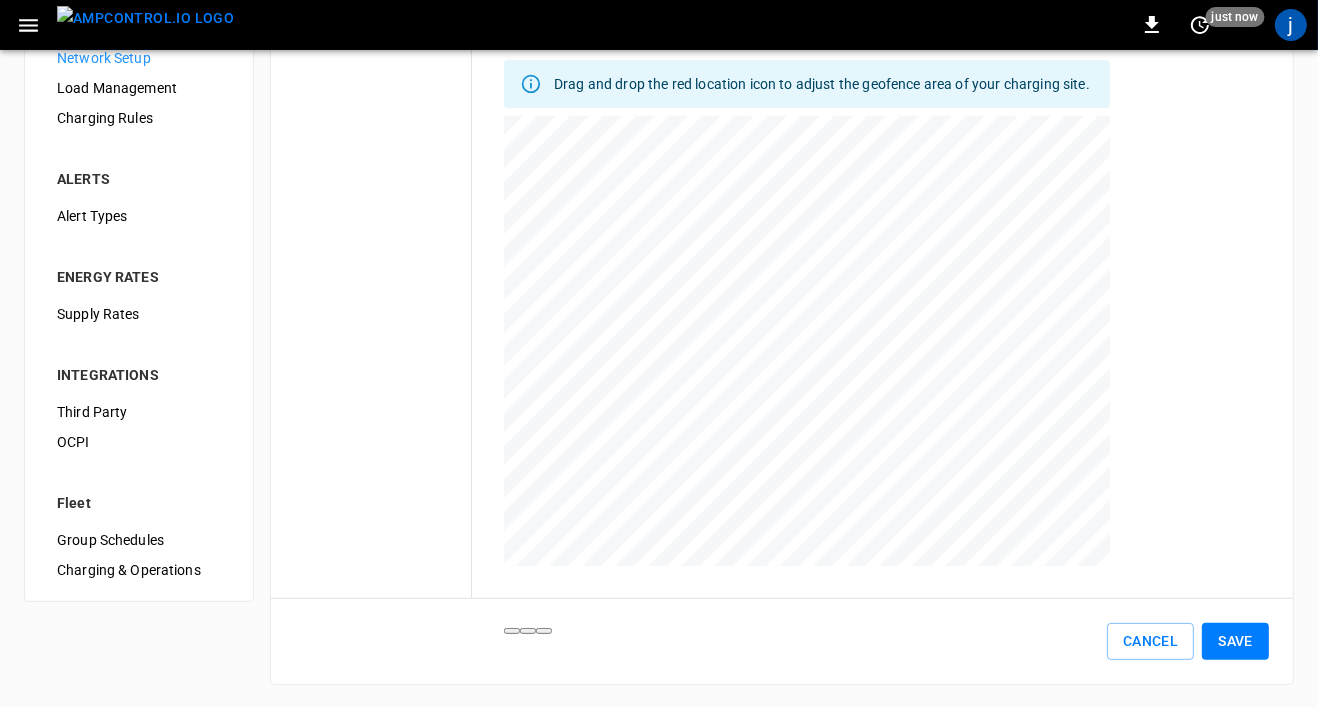 click at bounding box center [528, 631] 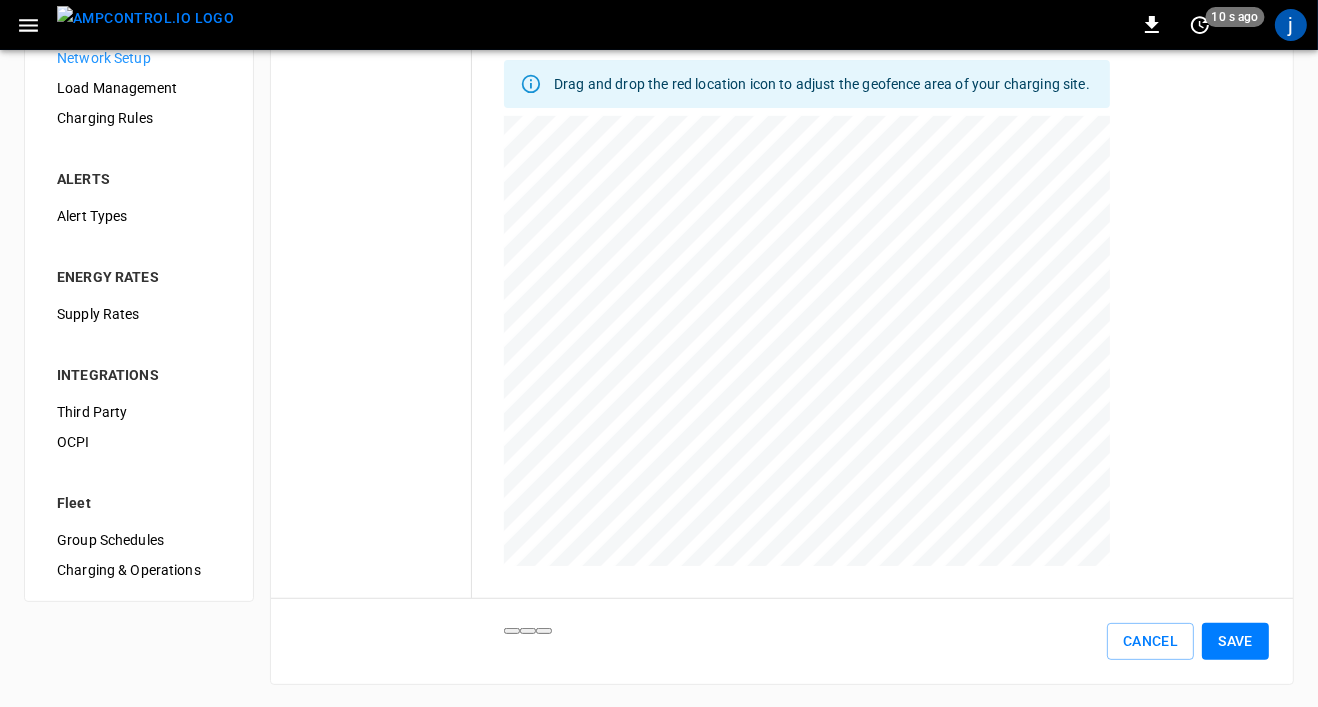 click at bounding box center [528, 631] 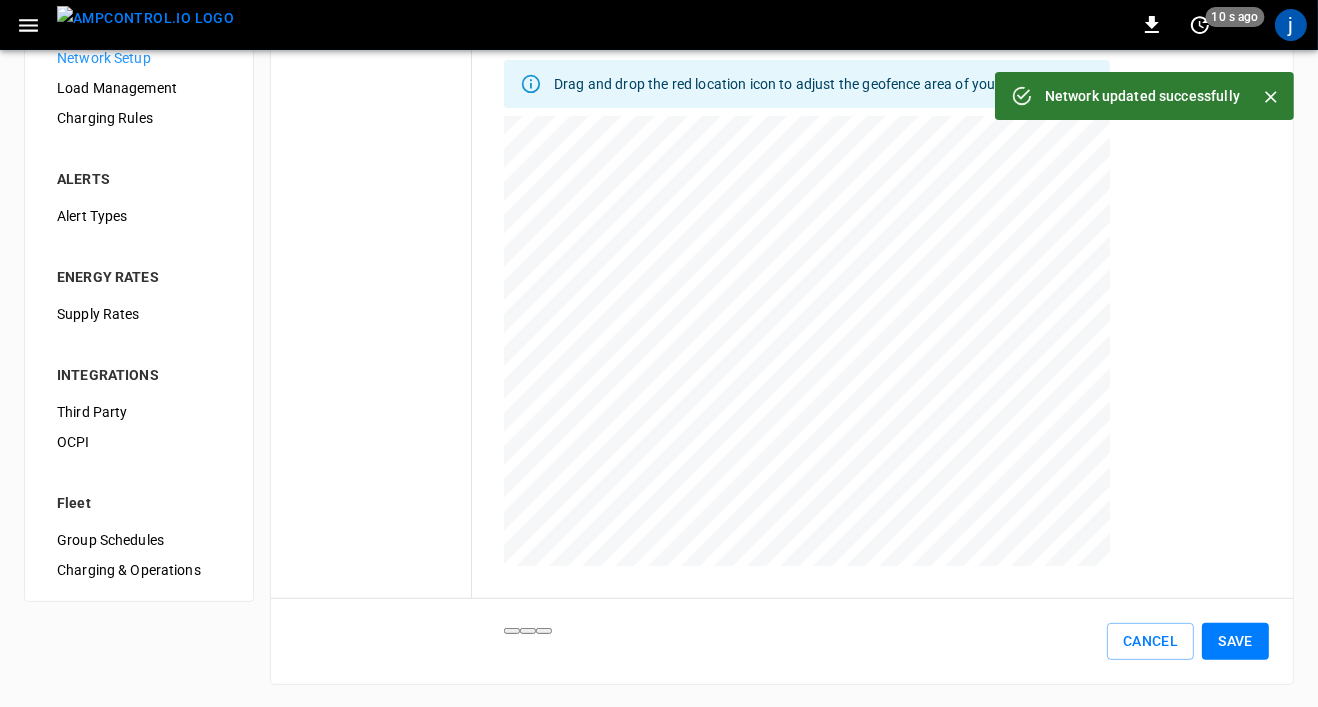 click at bounding box center (528, 631) 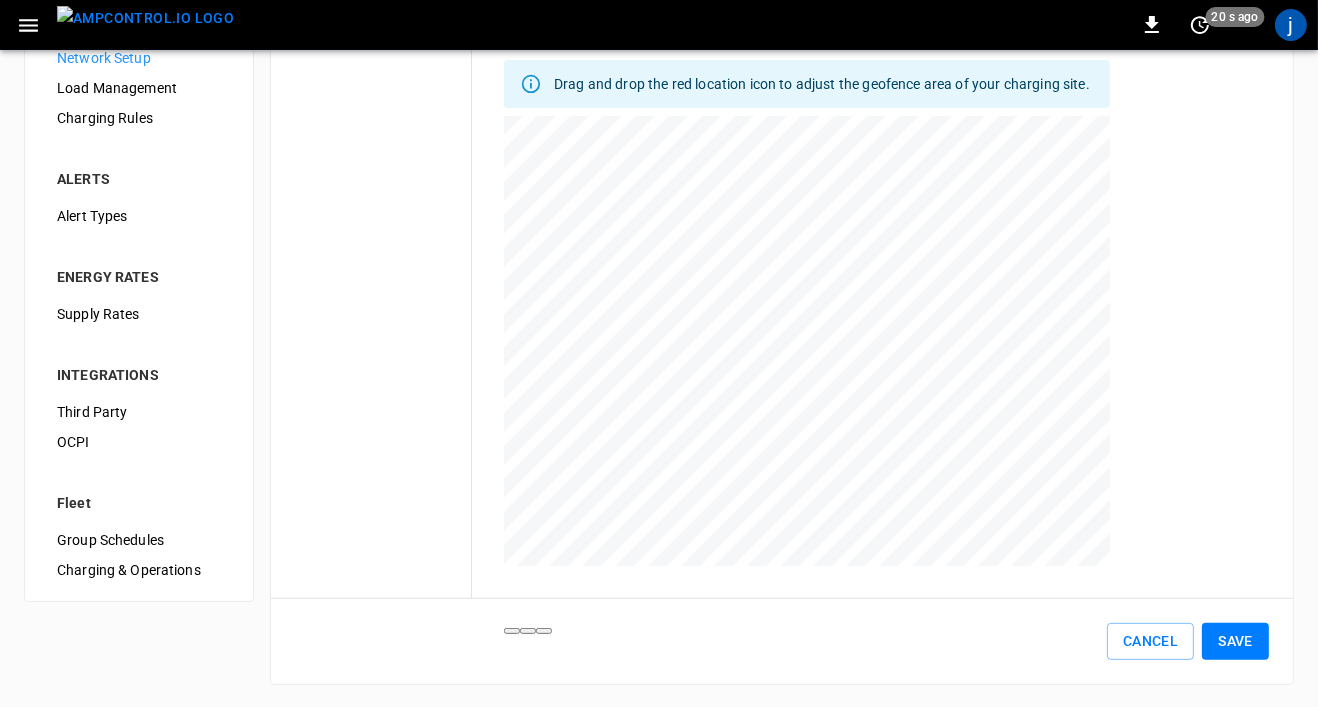 click at bounding box center (528, 631) 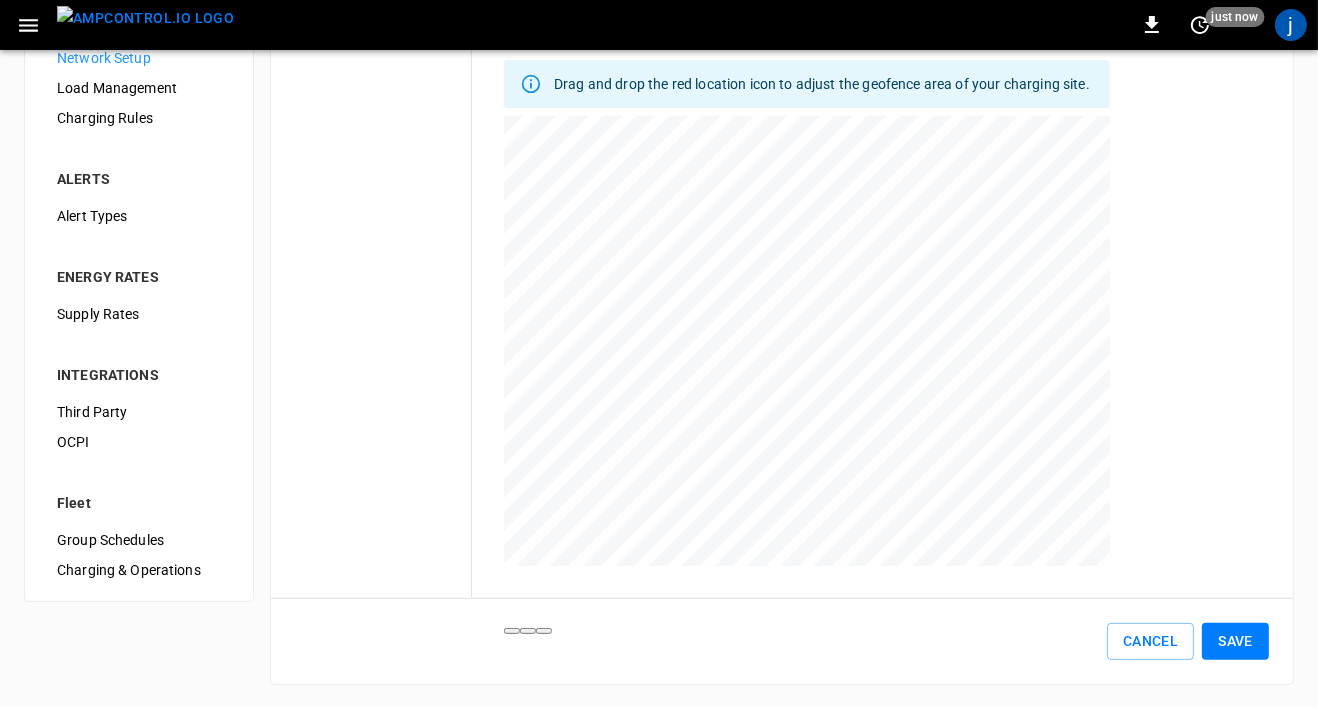click at bounding box center (528, 631) 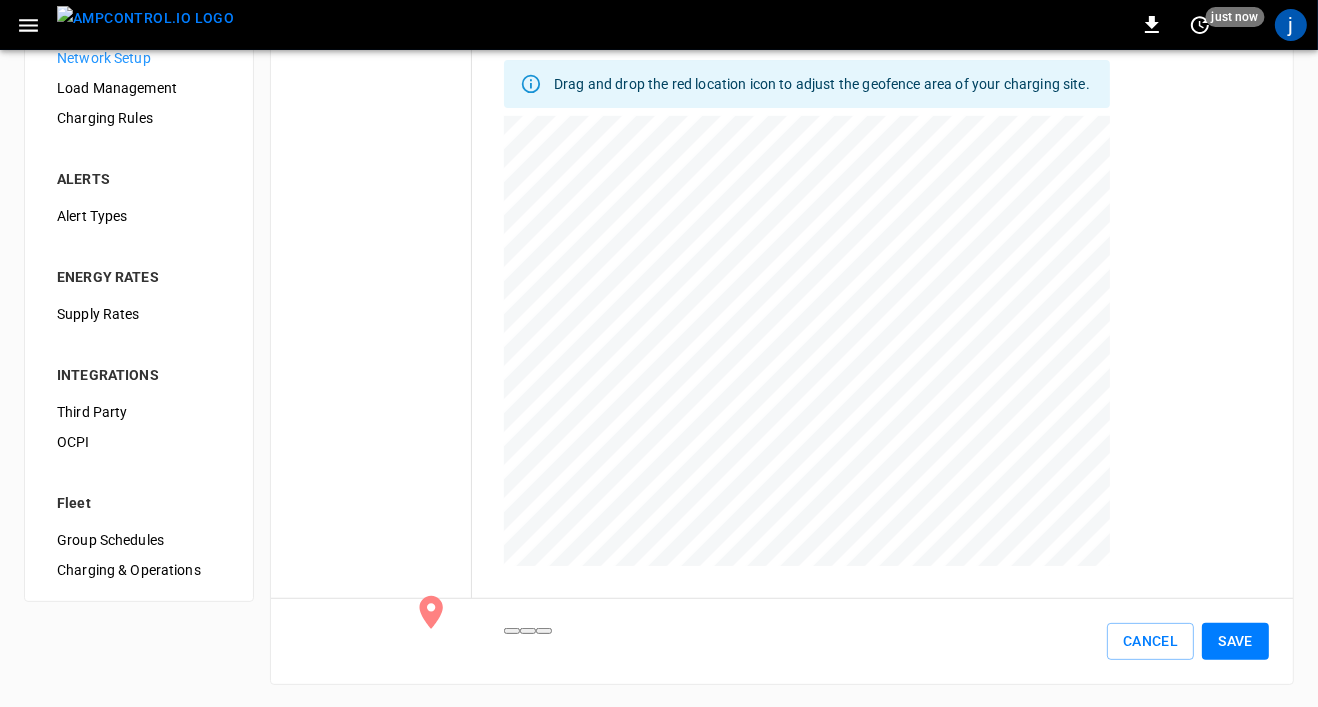 click at bounding box center (528, 631) 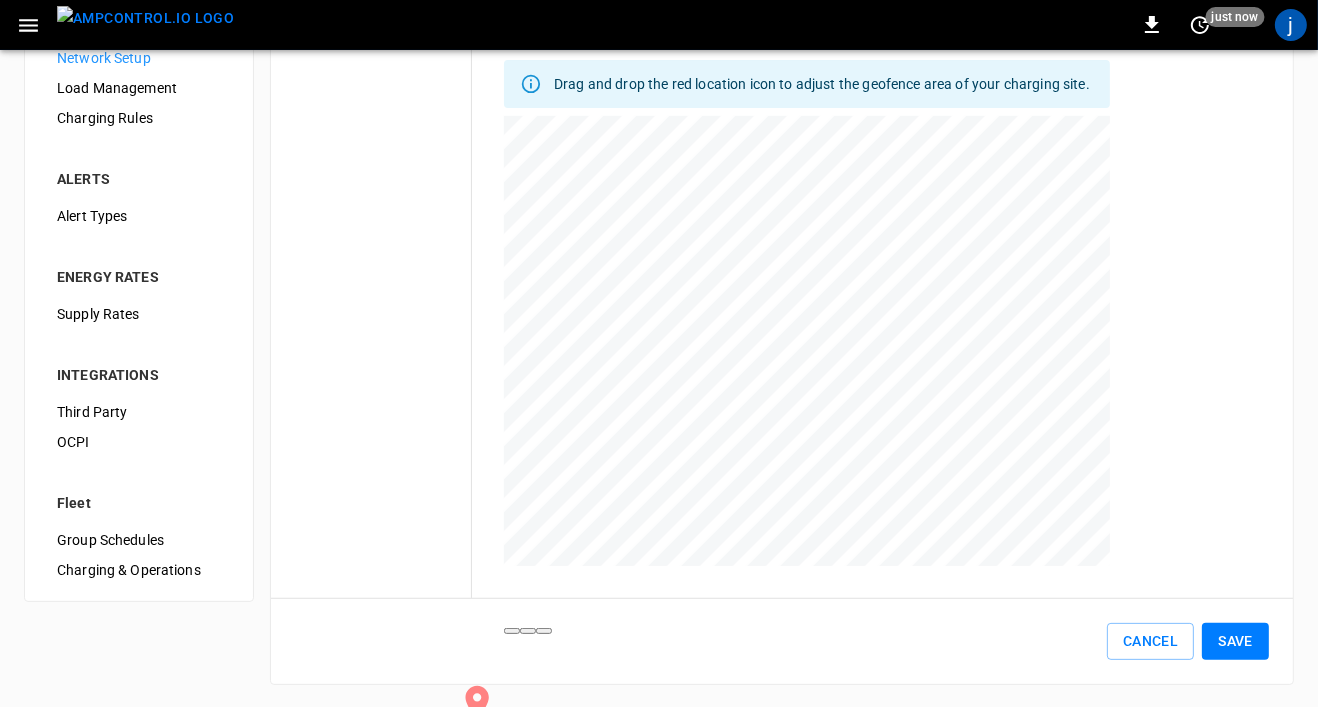 click at bounding box center (528, 631) 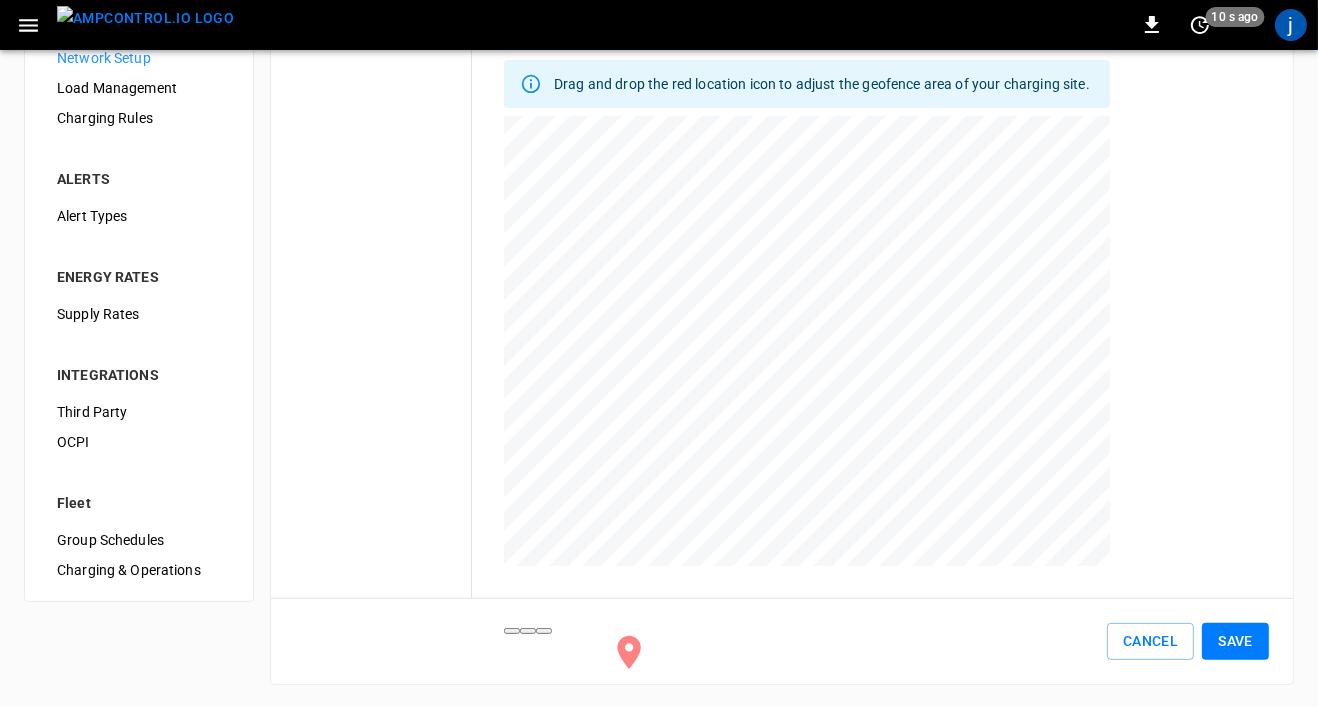 click at bounding box center [528, 631] 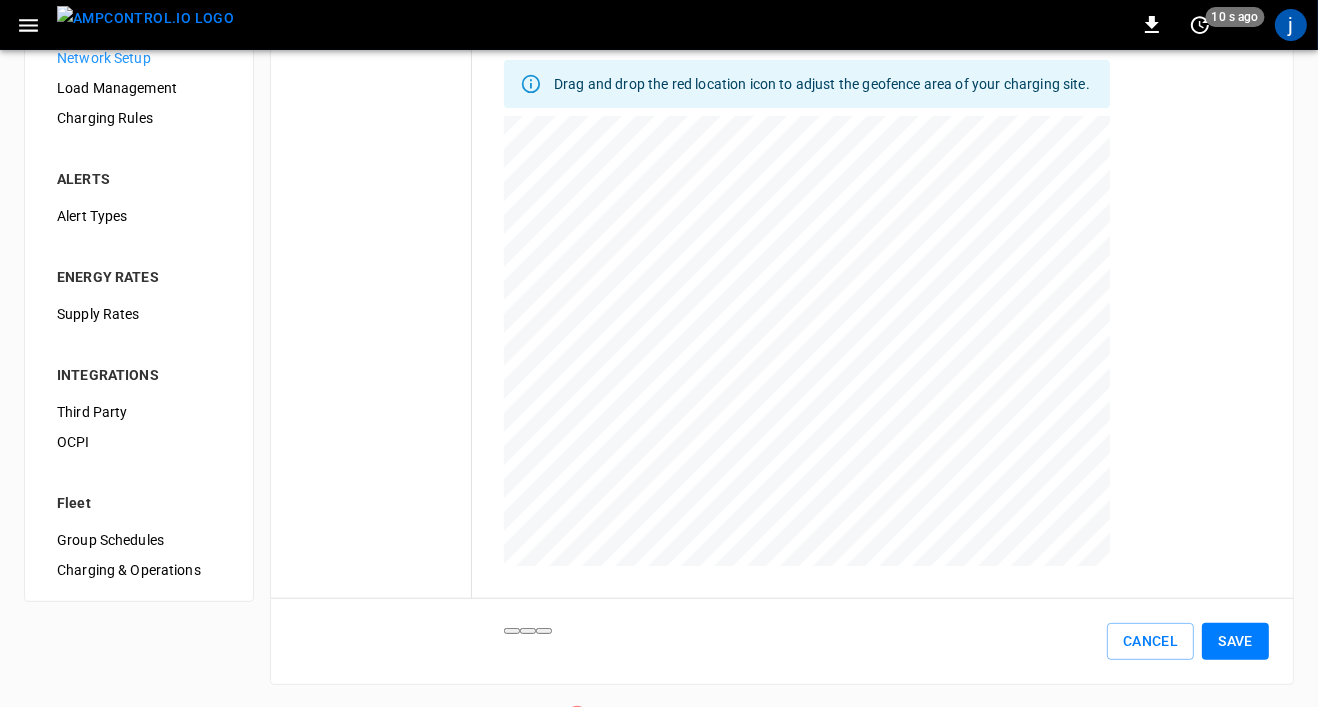 click at bounding box center (528, 631) 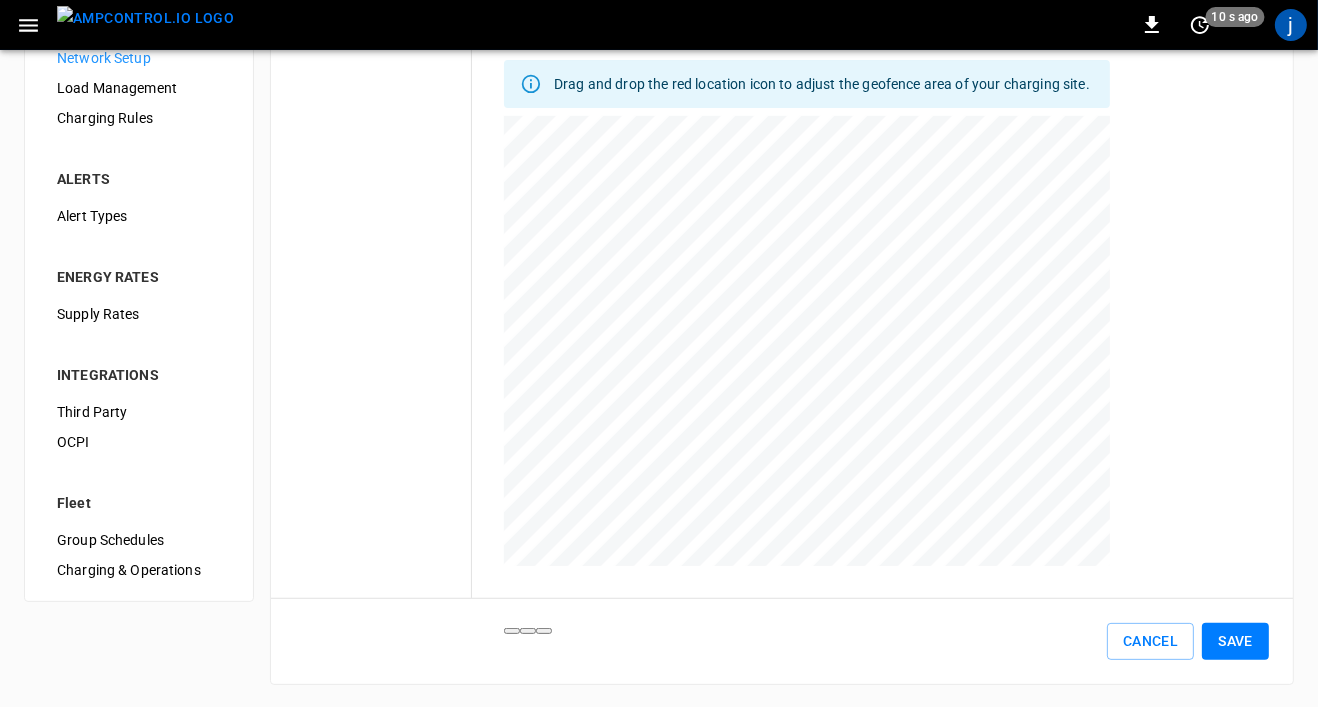 click at bounding box center [807, 366] 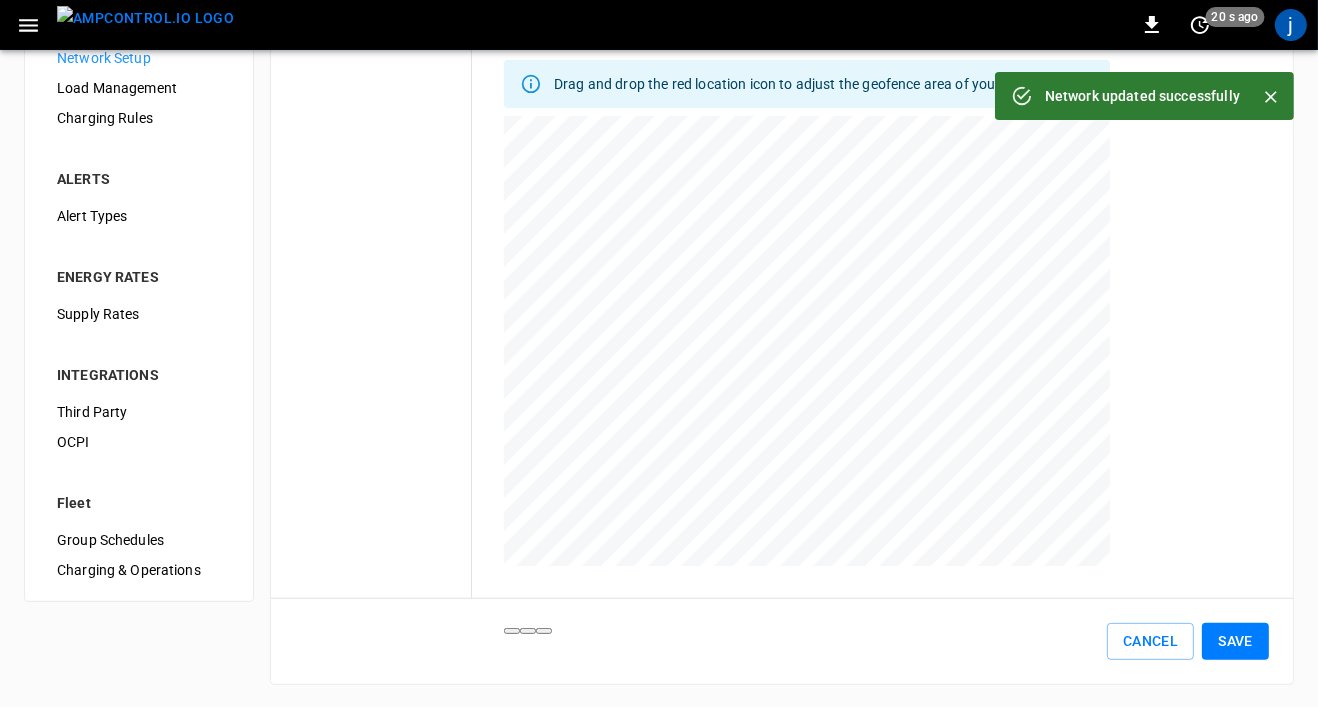 click at bounding box center [528, 631] 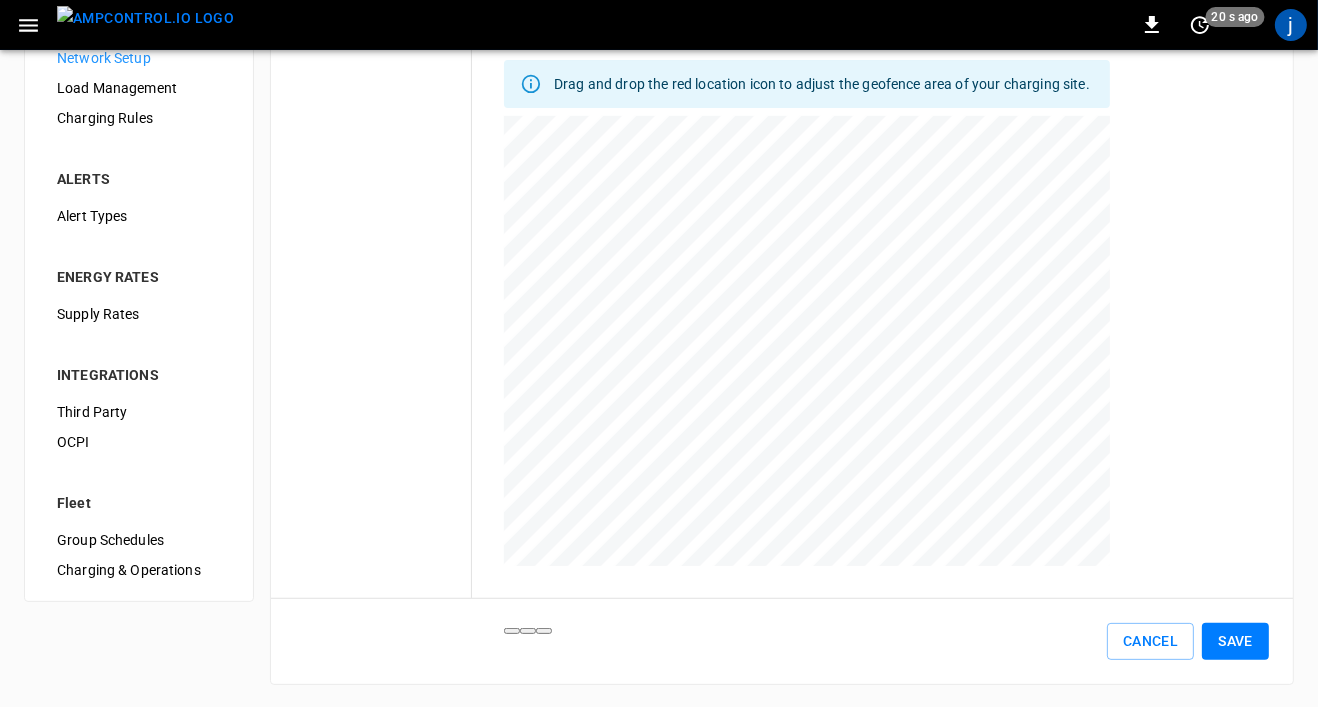 click at bounding box center (528, 631) 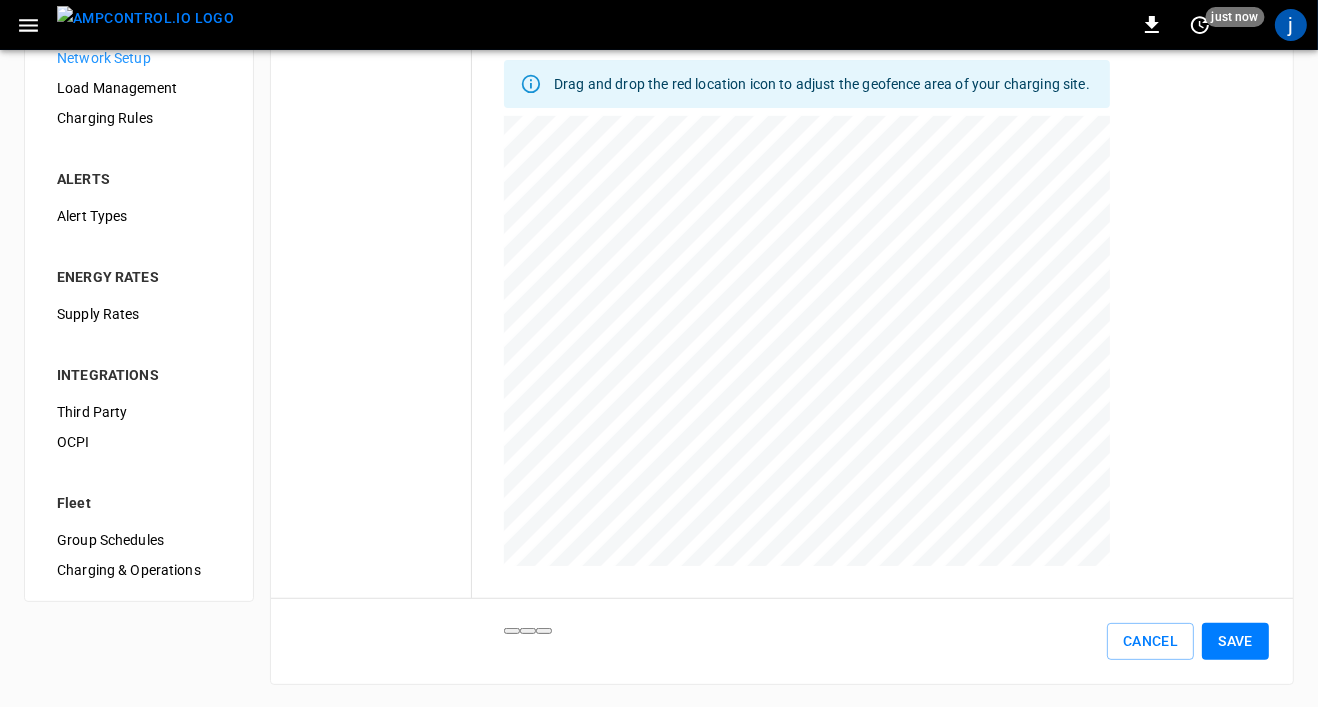 click at bounding box center [528, 631] 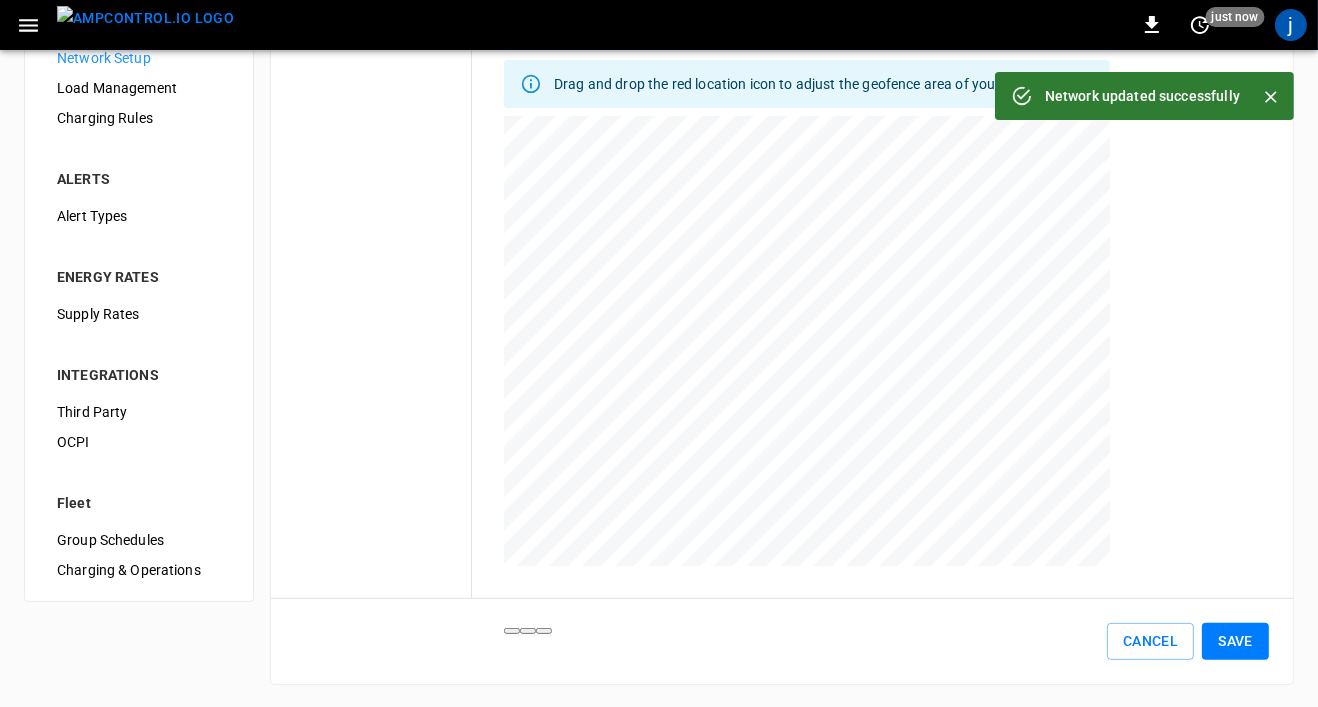 click at bounding box center (528, 631) 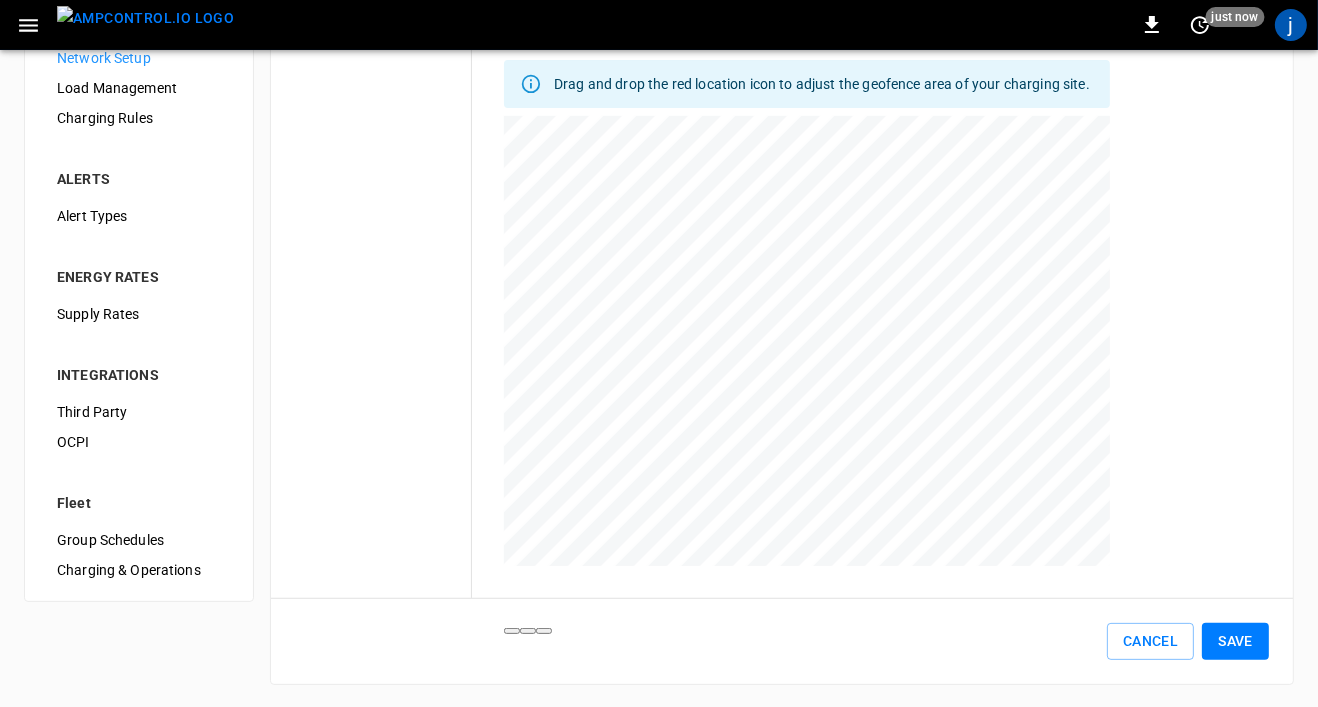 click at bounding box center (528, 631) 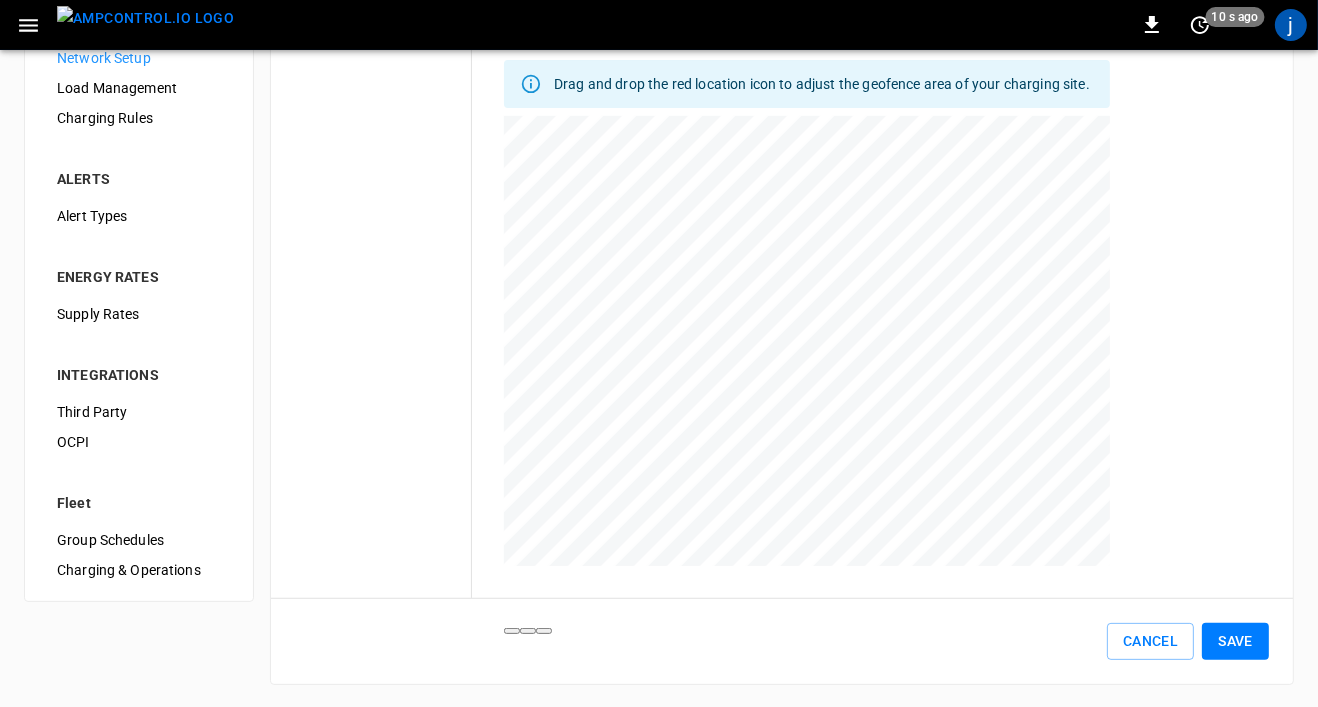 click at bounding box center (528, 631) 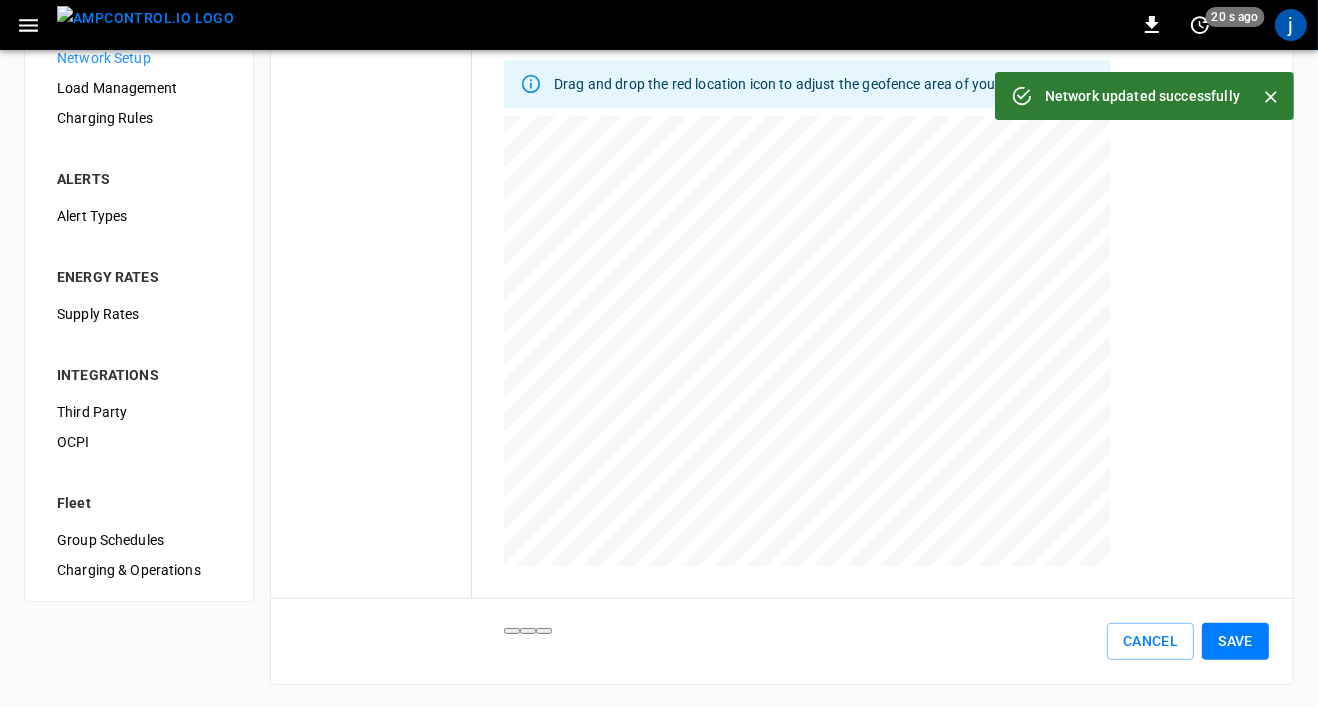 click at bounding box center (807, 366) 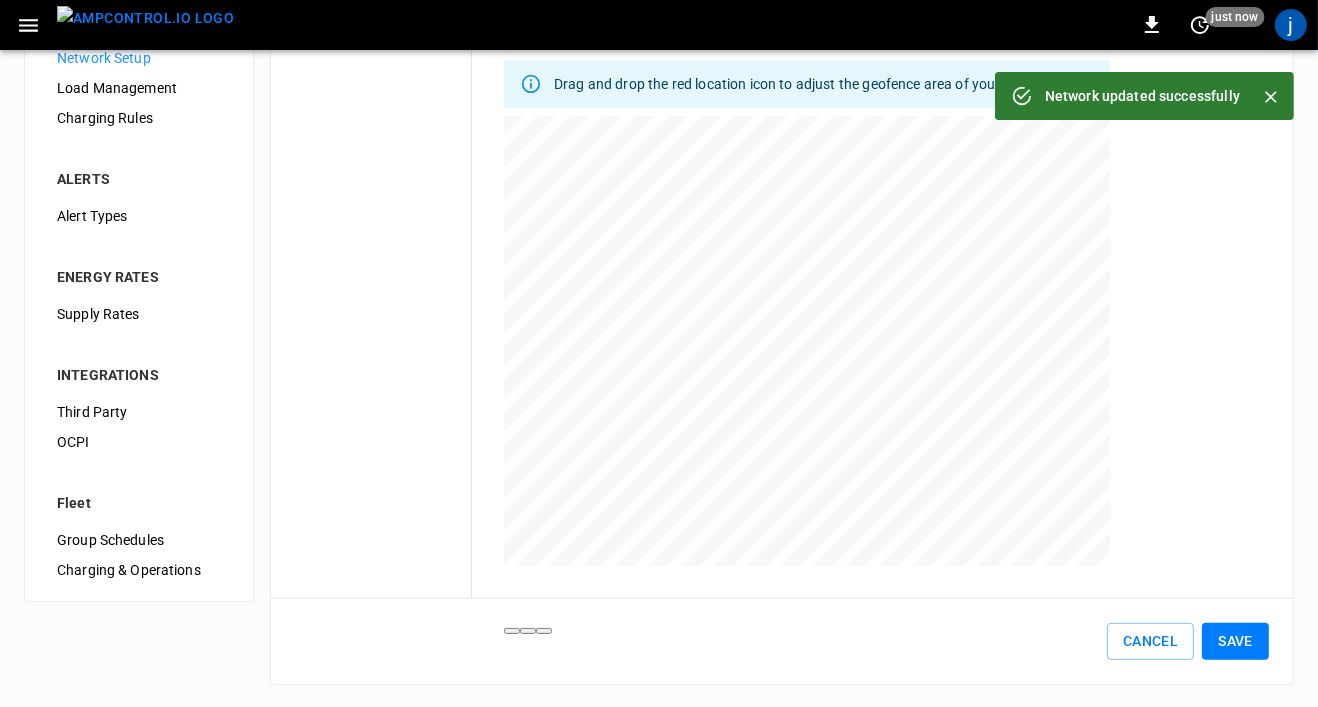 click on "Save" at bounding box center (1235, 641) 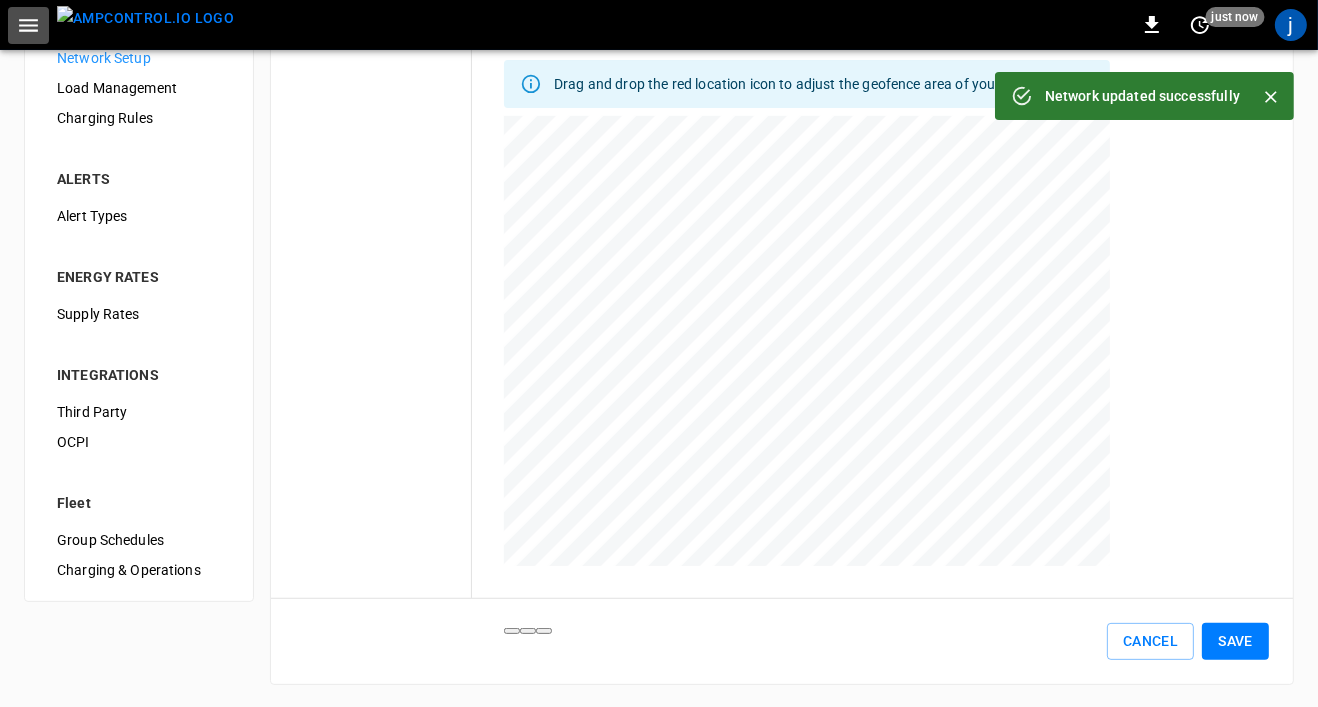 click 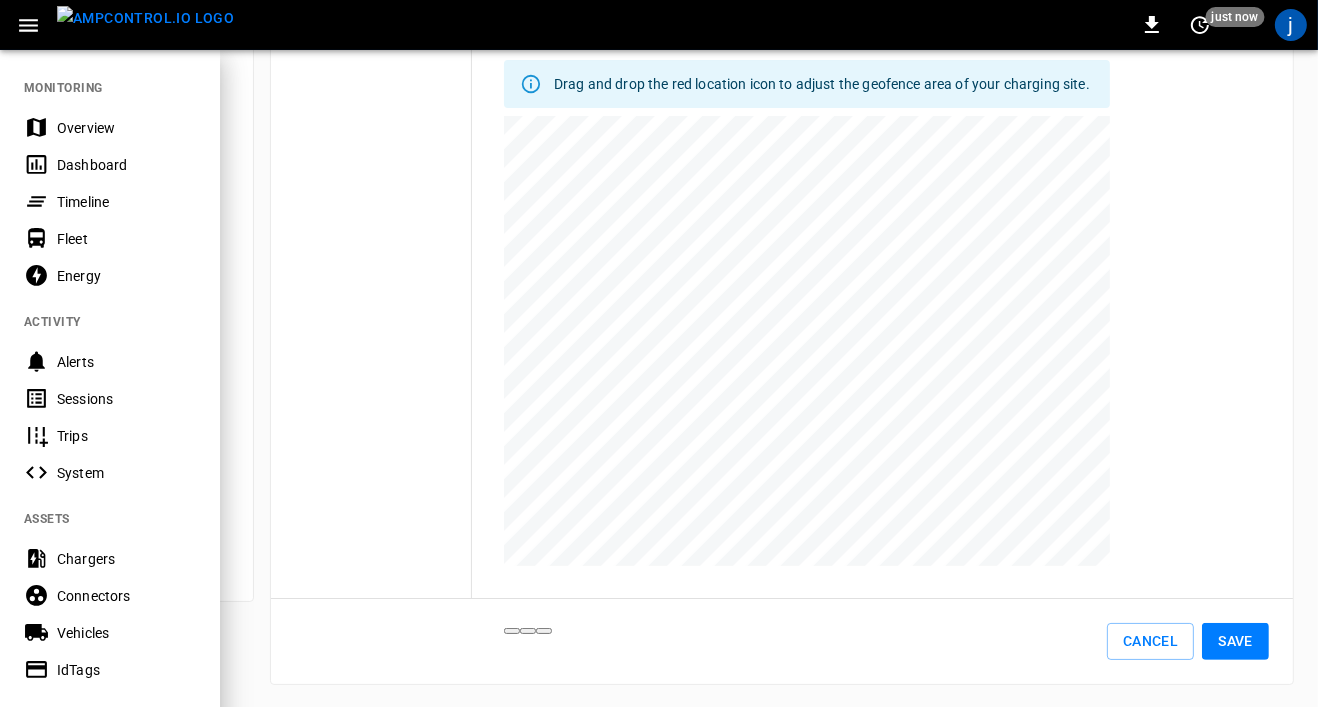 click on "Overview" at bounding box center [126, 128] 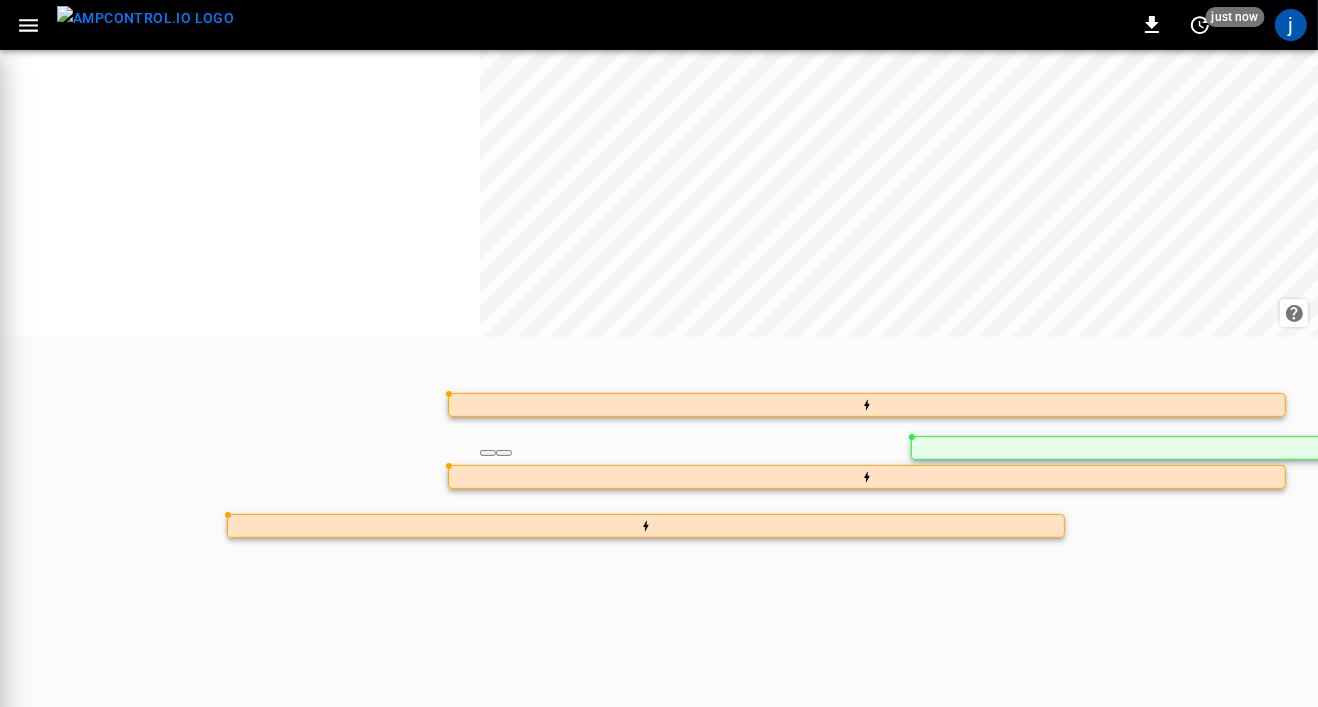 scroll, scrollTop: 0, scrollLeft: 0, axis: both 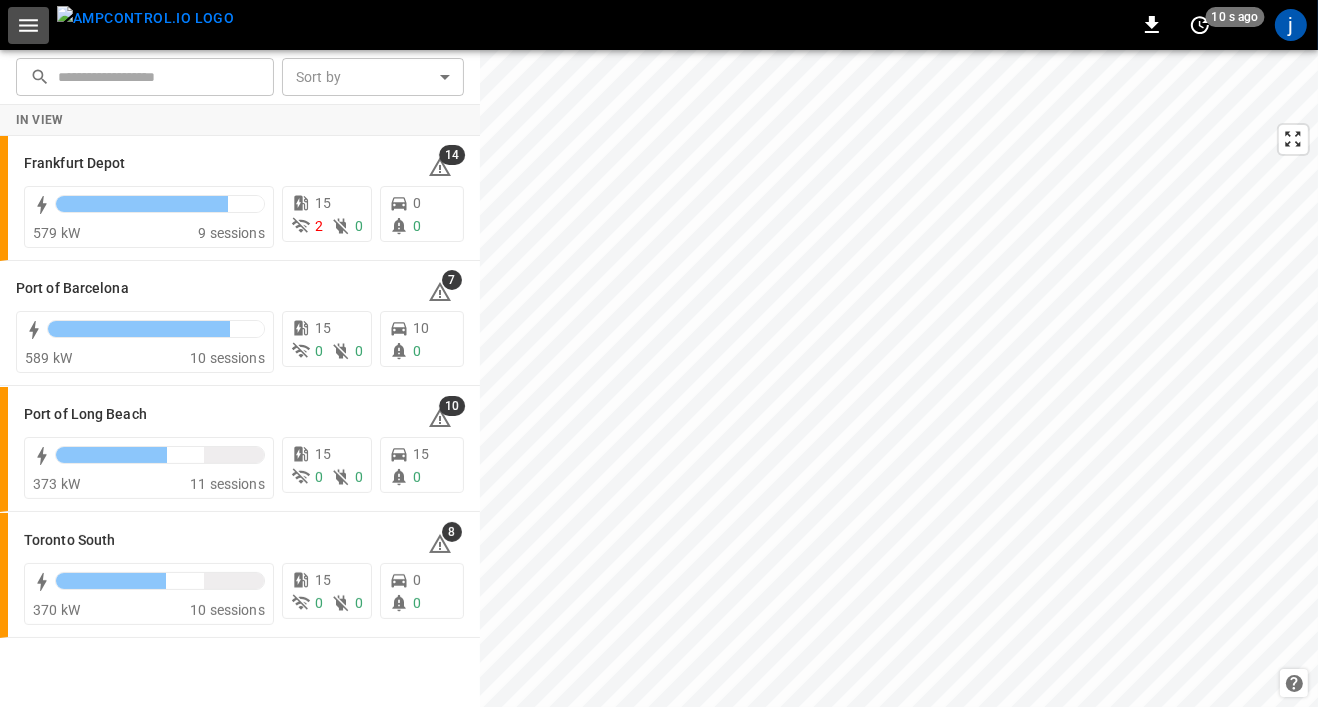 click 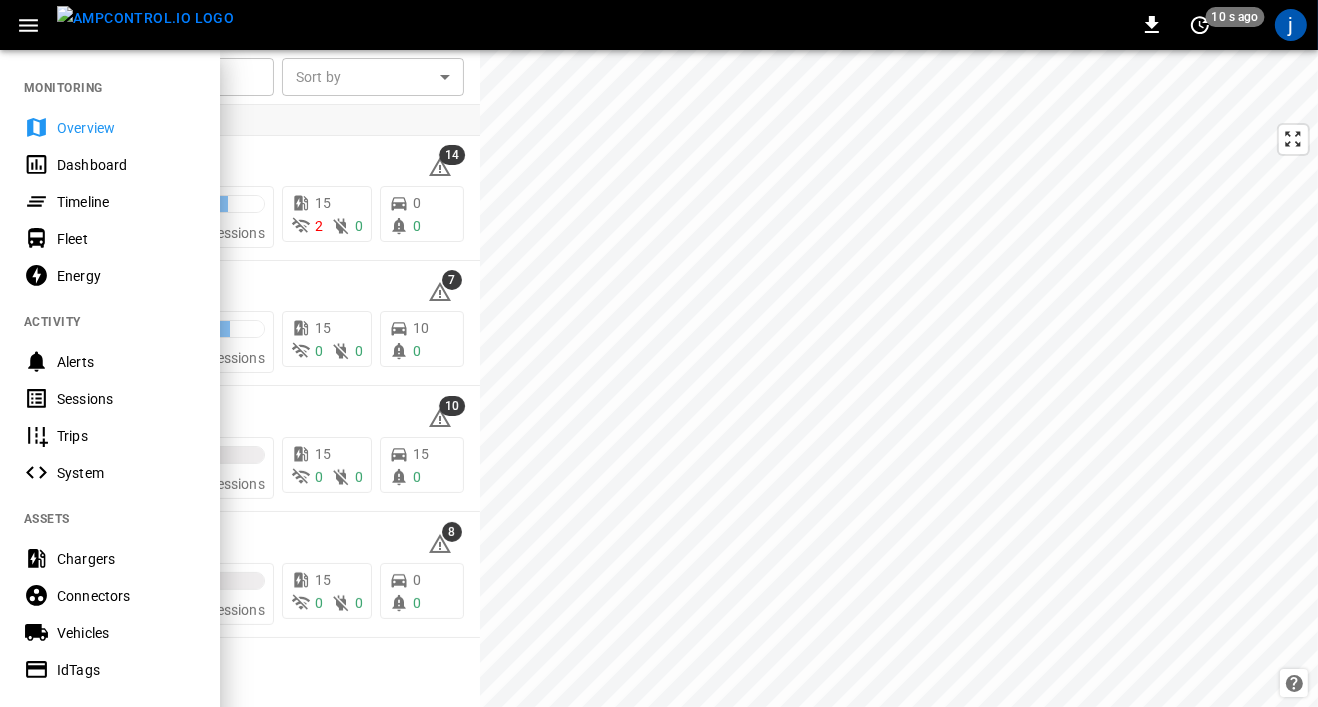 click on "Timeline" at bounding box center (126, 202) 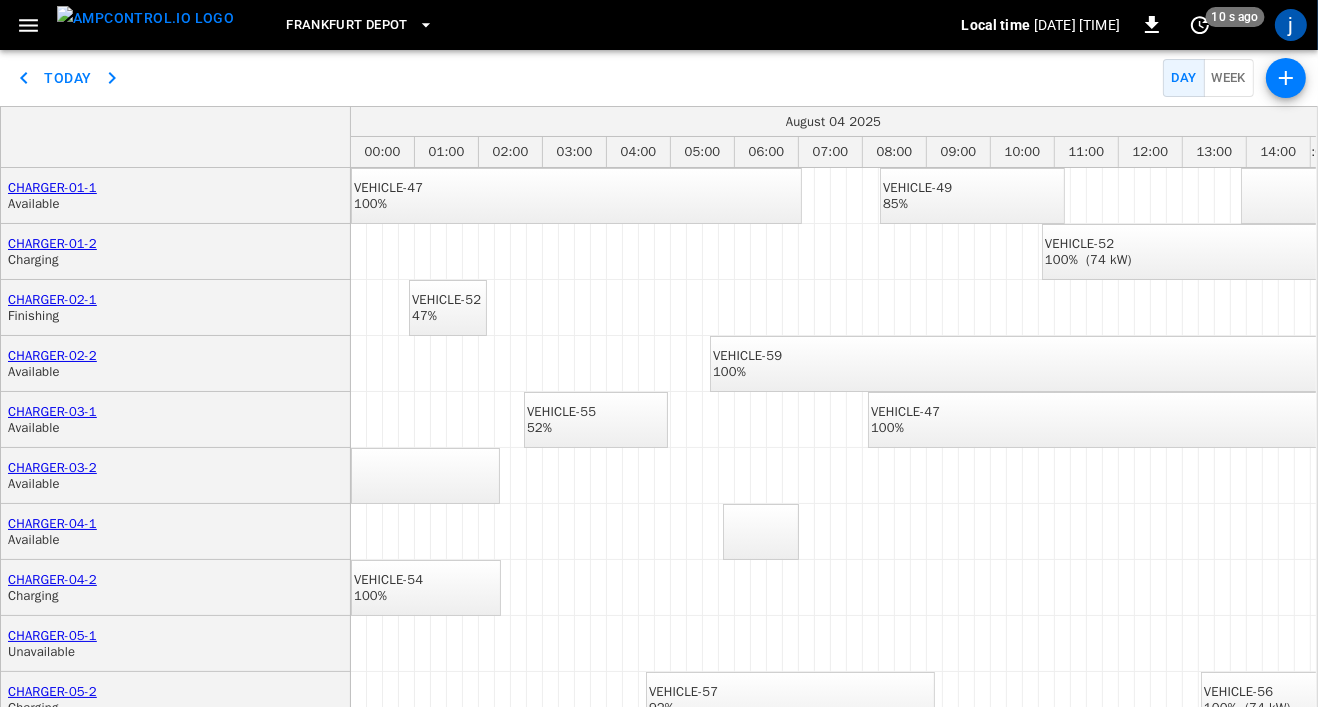 scroll, scrollTop: 0, scrollLeft: 150, axis: horizontal 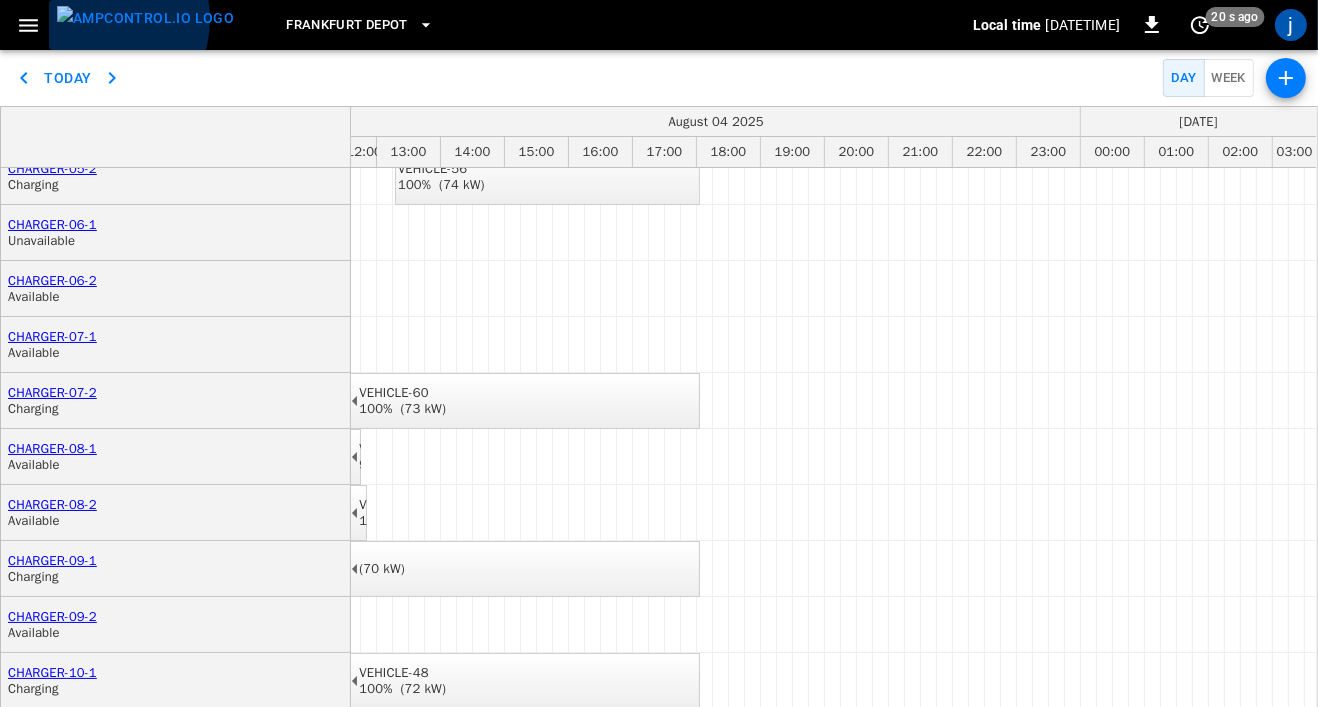 click at bounding box center [145, 18] 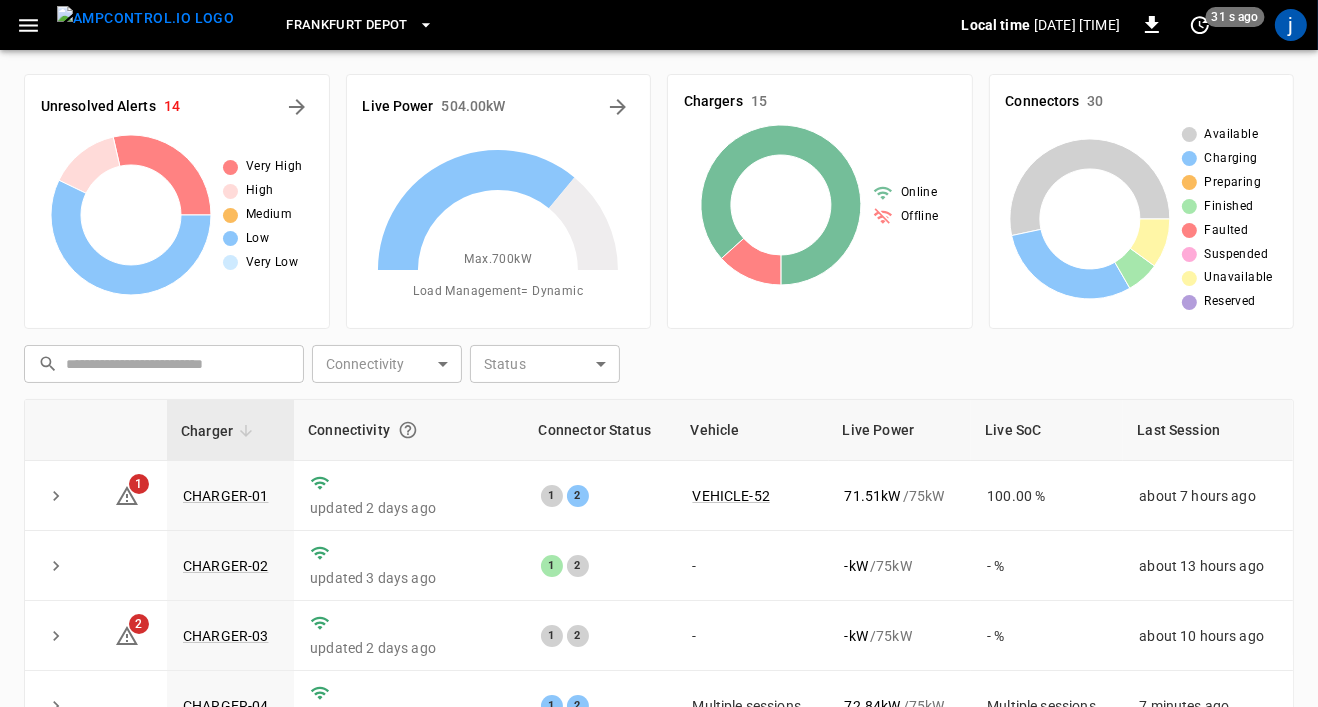 click at bounding box center (28, 25) 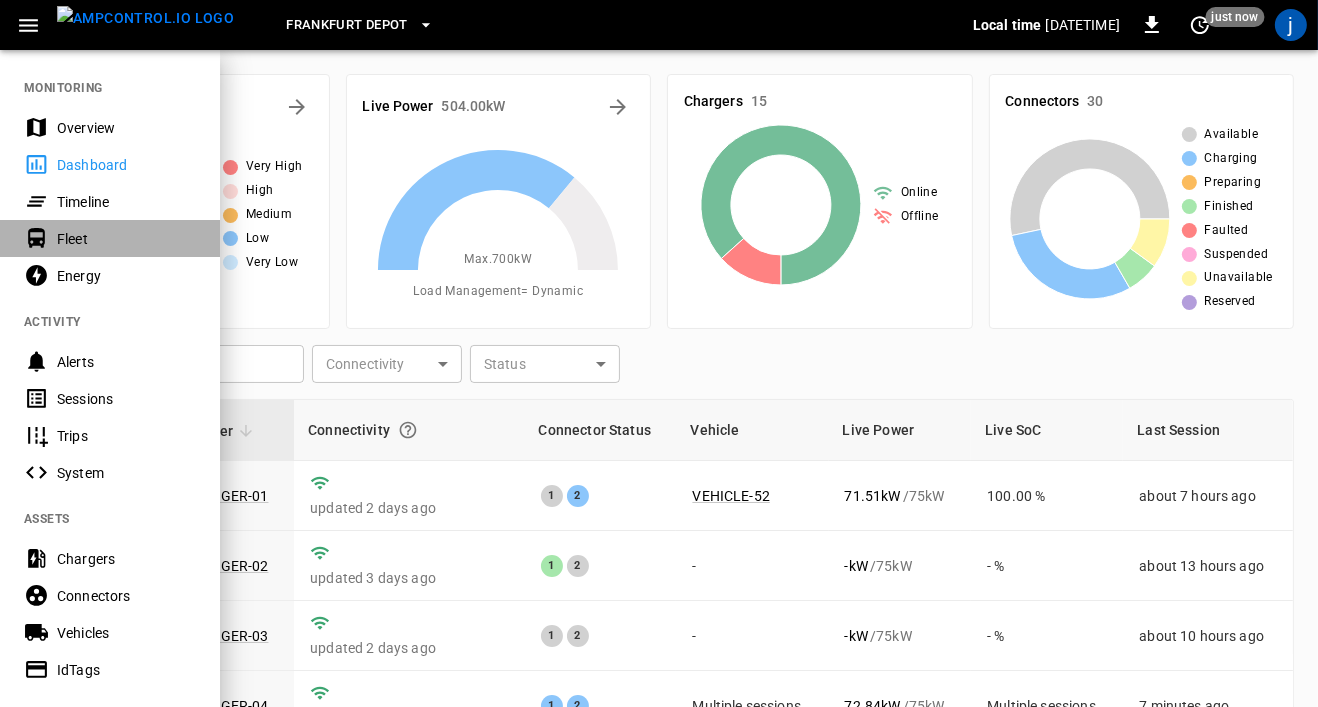 click on "Fleet" at bounding box center (110, 238) 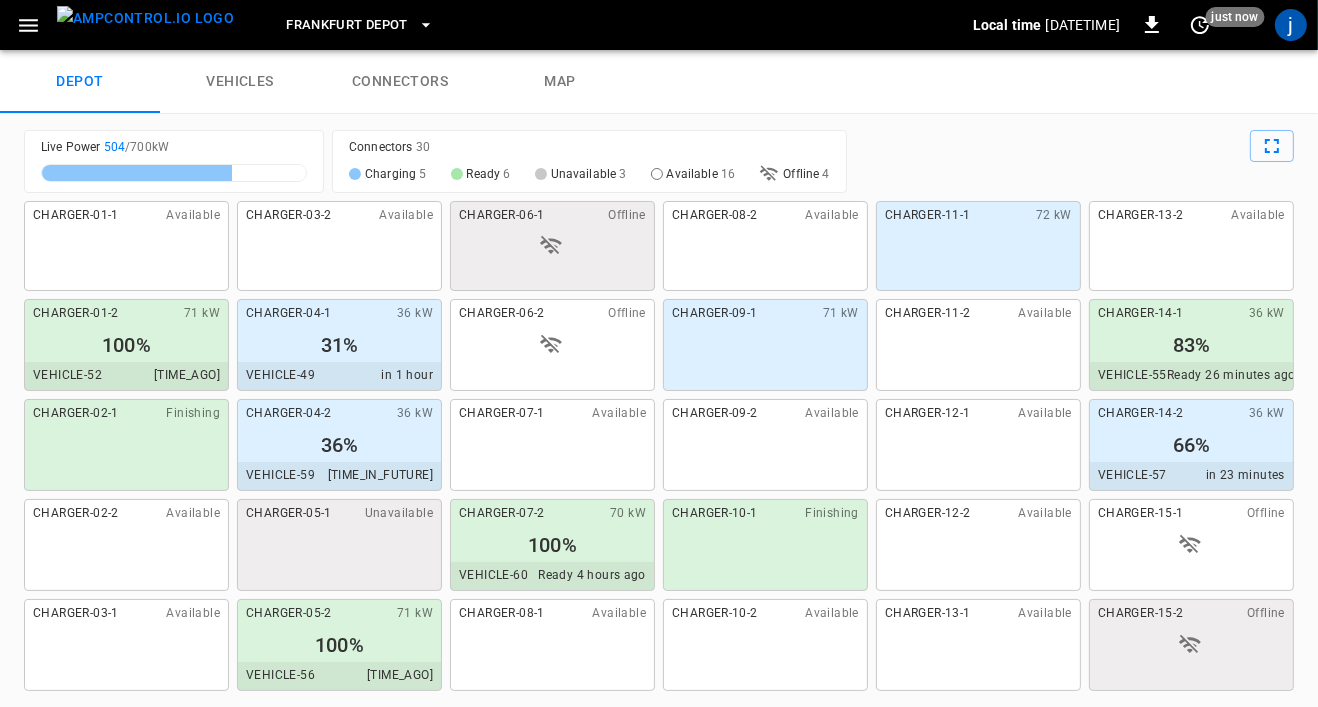 click on "vehicles" at bounding box center [240, 82] 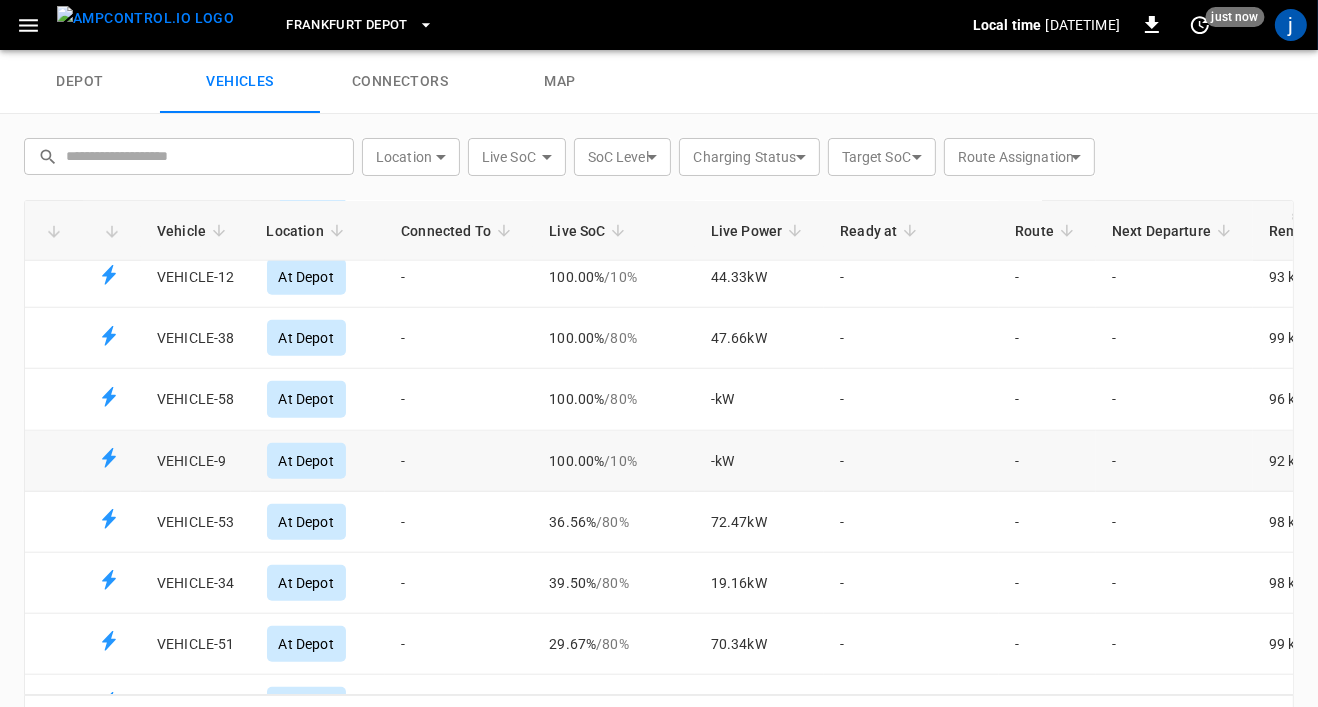 scroll, scrollTop: 1898, scrollLeft: 0, axis: vertical 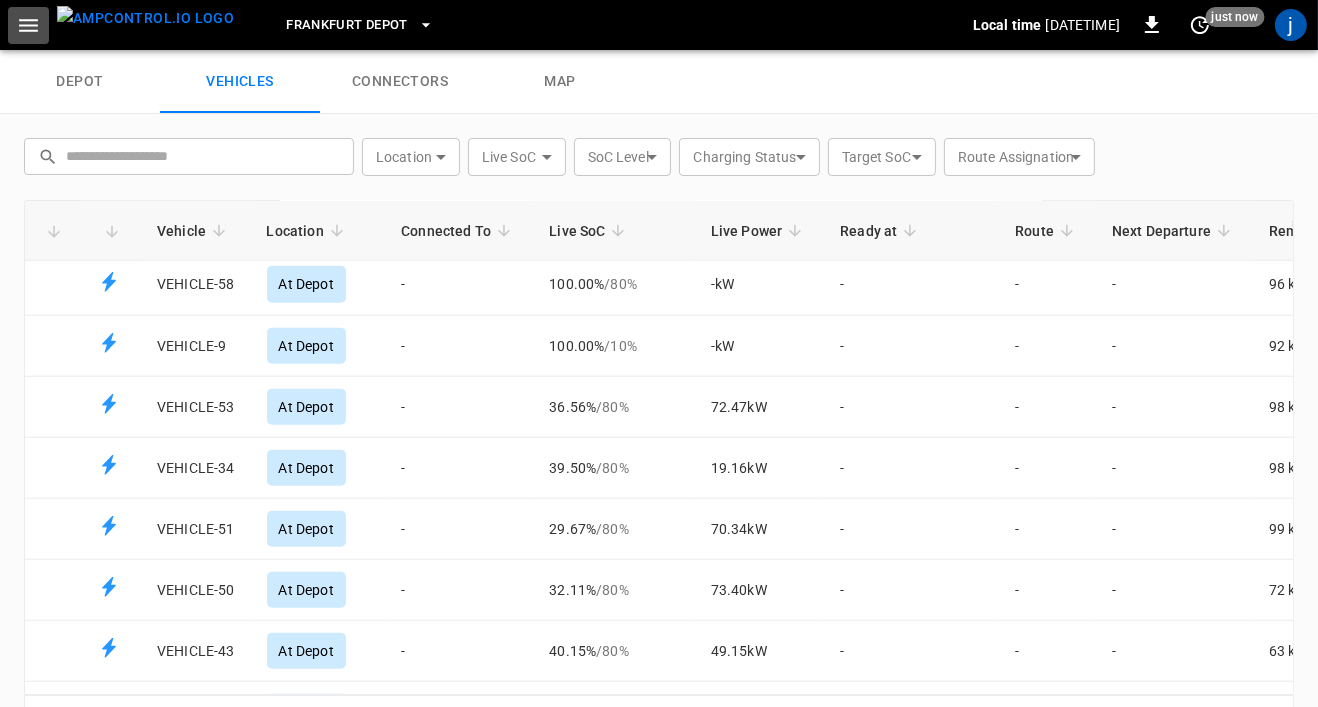 click 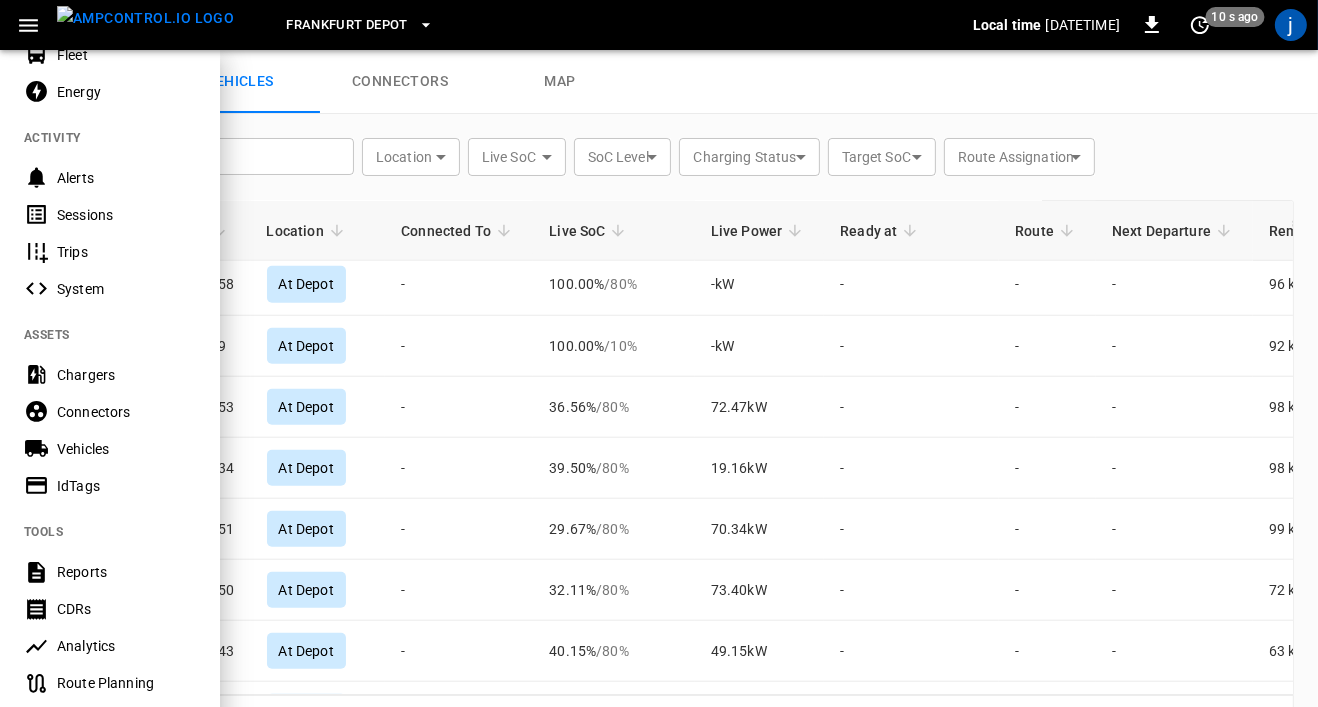 scroll, scrollTop: 455, scrollLeft: 0, axis: vertical 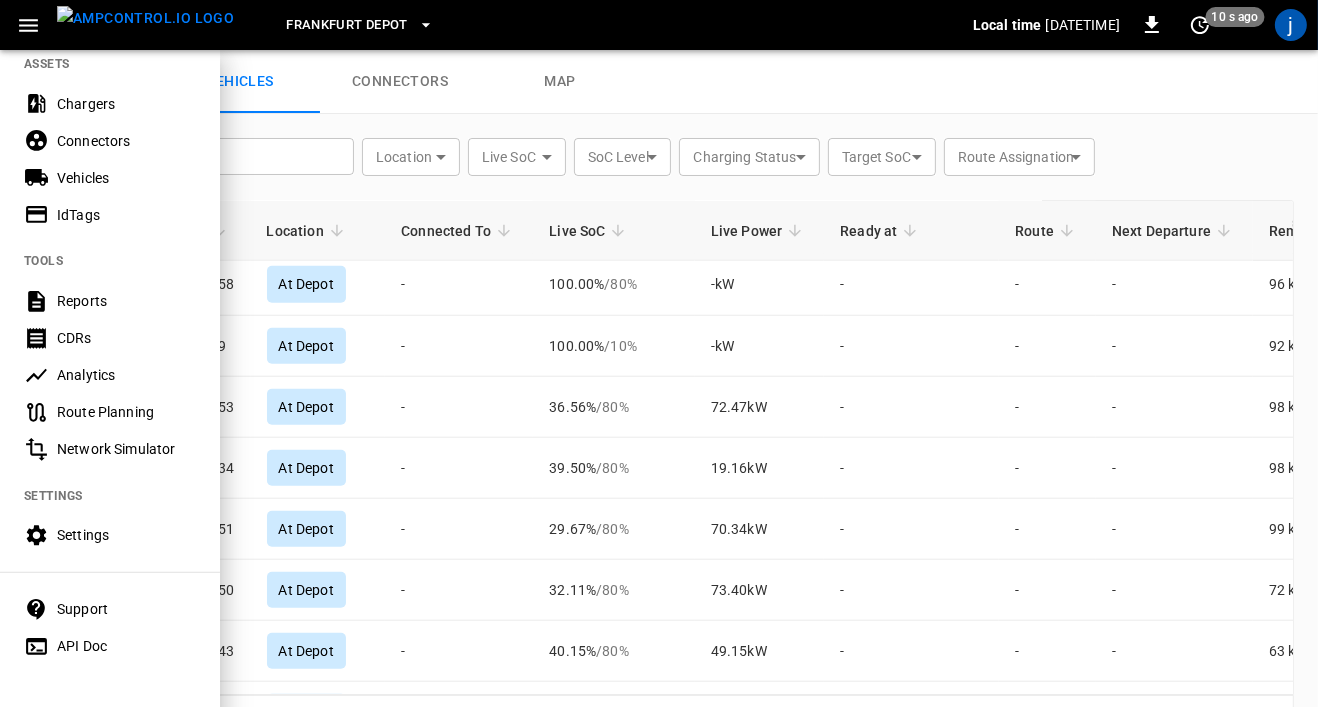click on "Settings" at bounding box center (126, 535) 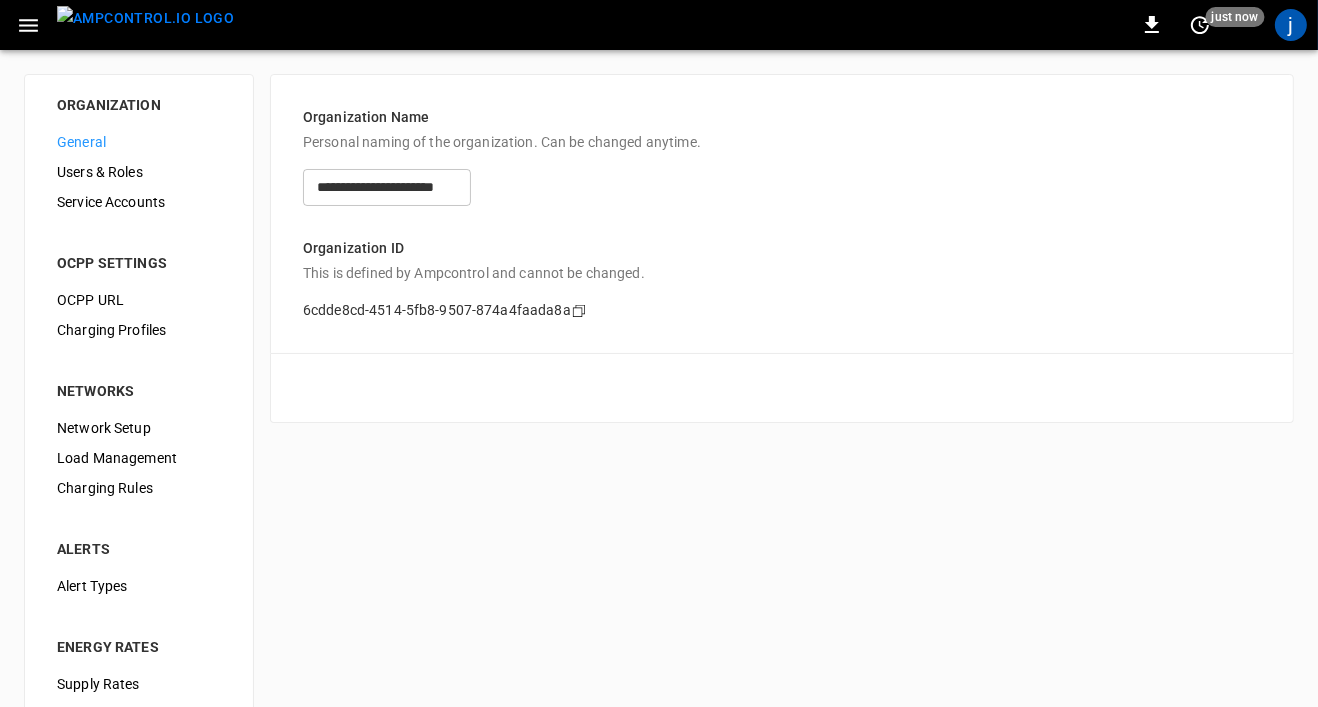 click on "Network Setup" at bounding box center [139, 428] 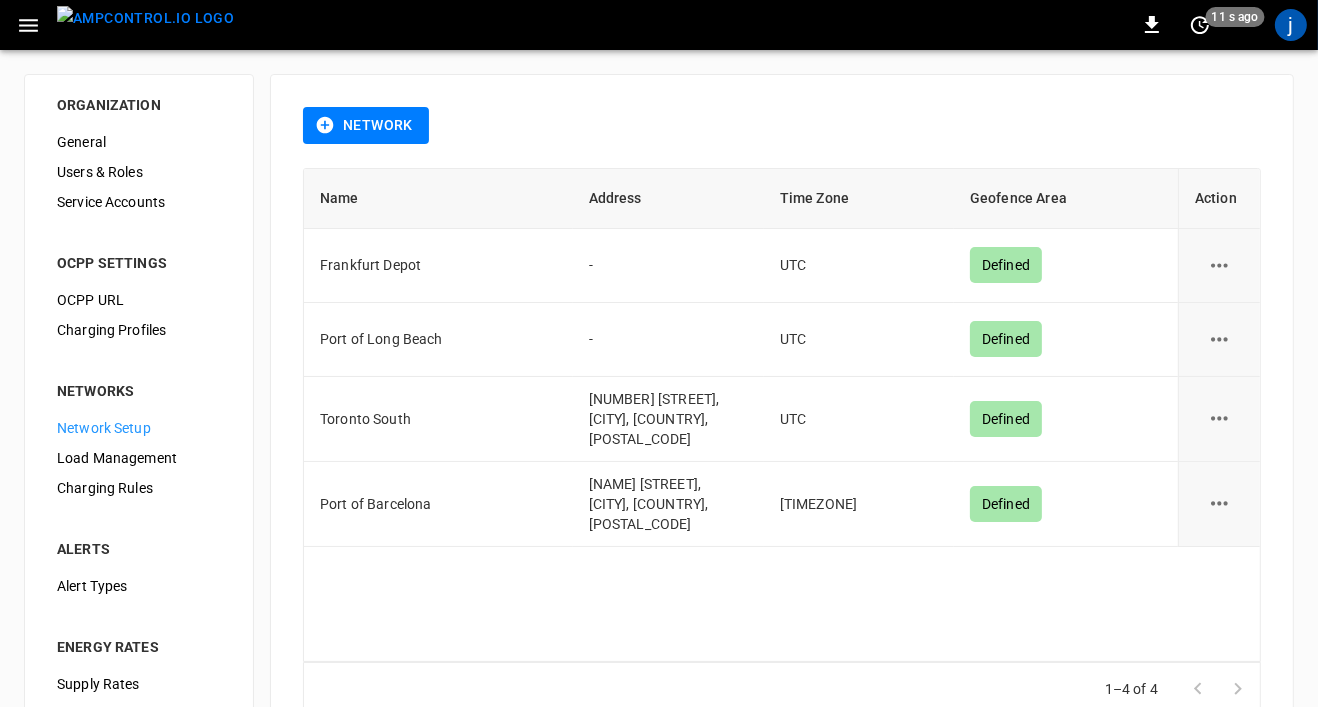 click 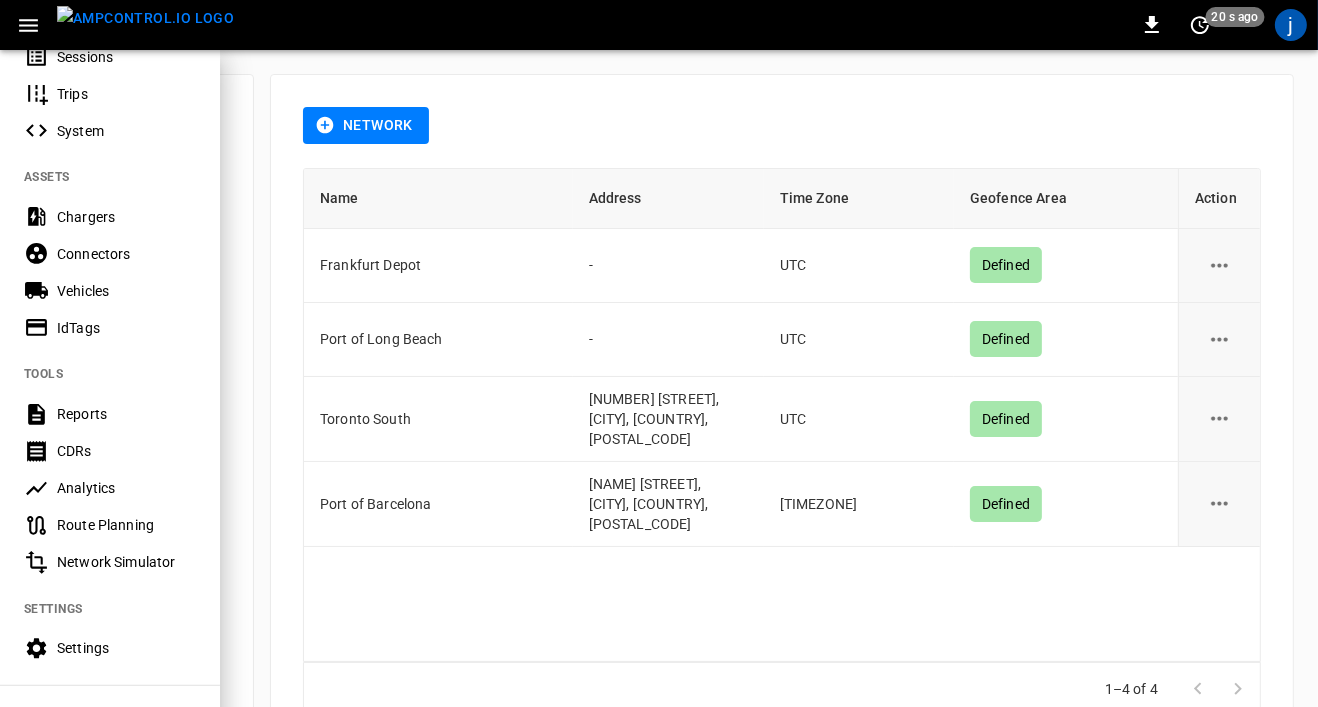 scroll, scrollTop: 349, scrollLeft: 0, axis: vertical 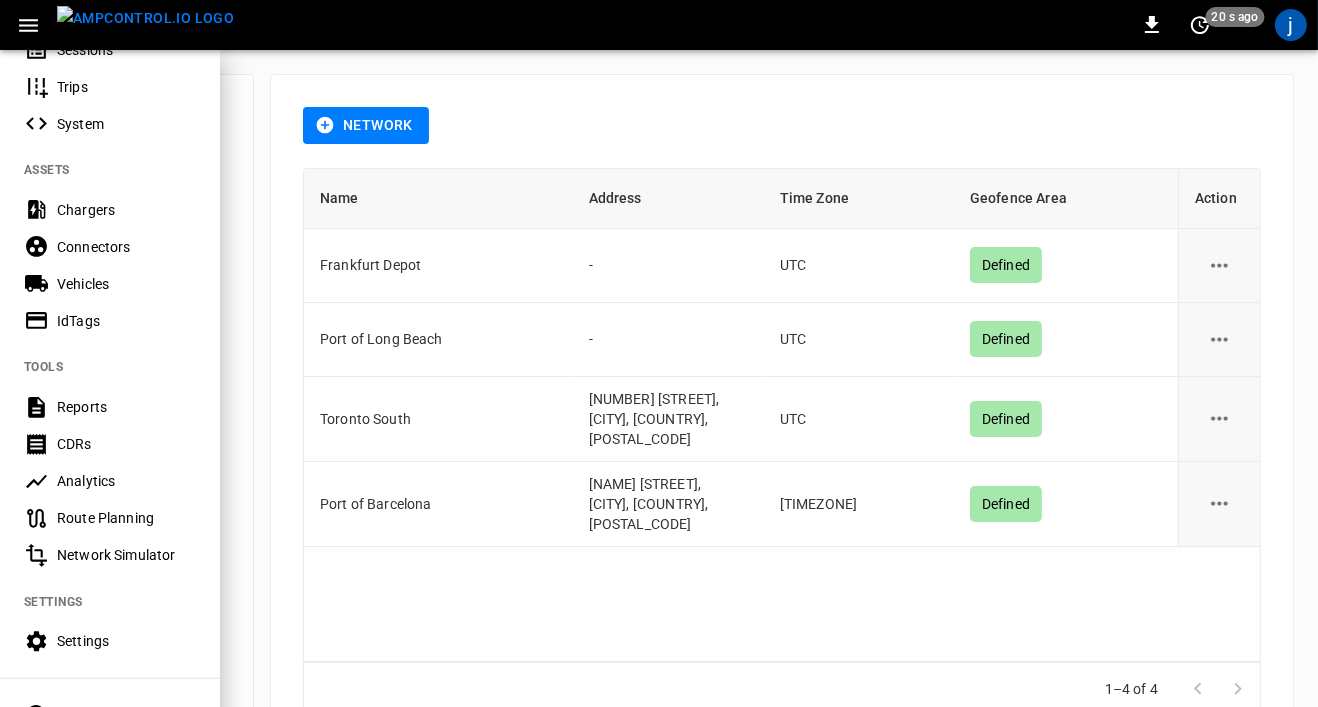 click on "Route Planning" at bounding box center [126, 518] 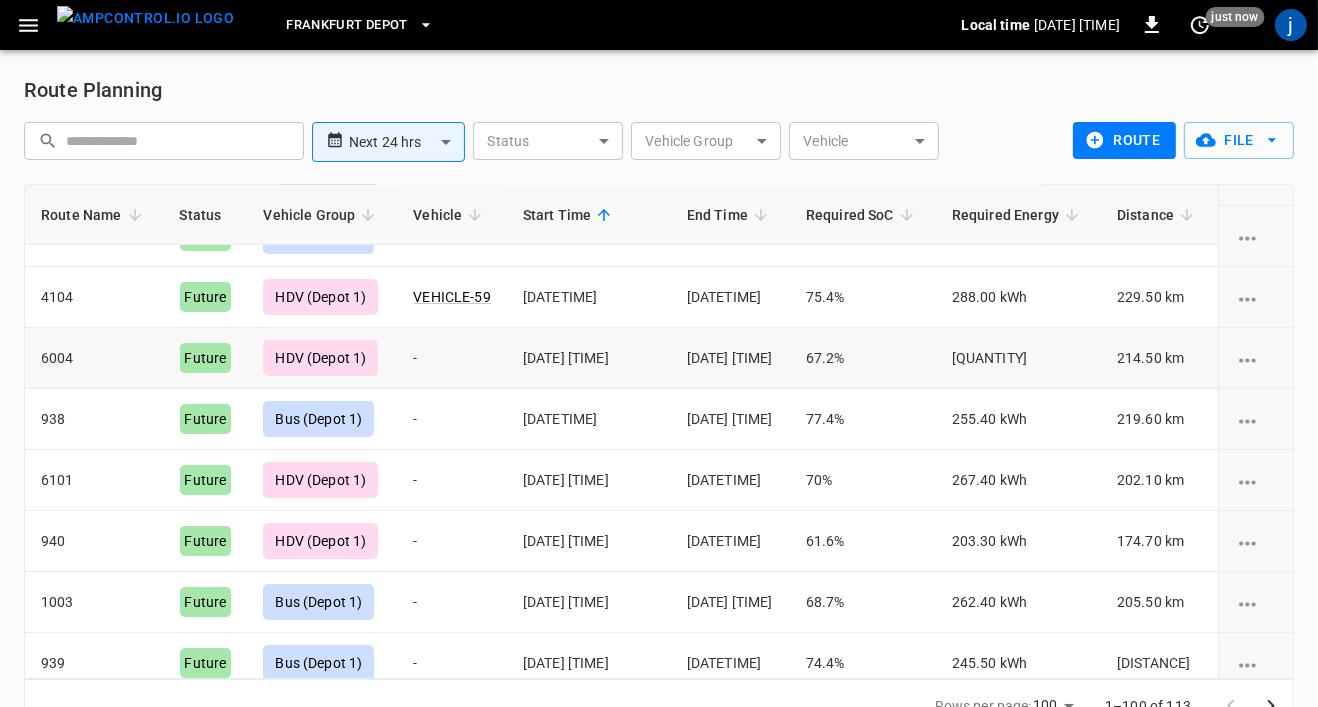 scroll, scrollTop: 100, scrollLeft: 0, axis: vertical 